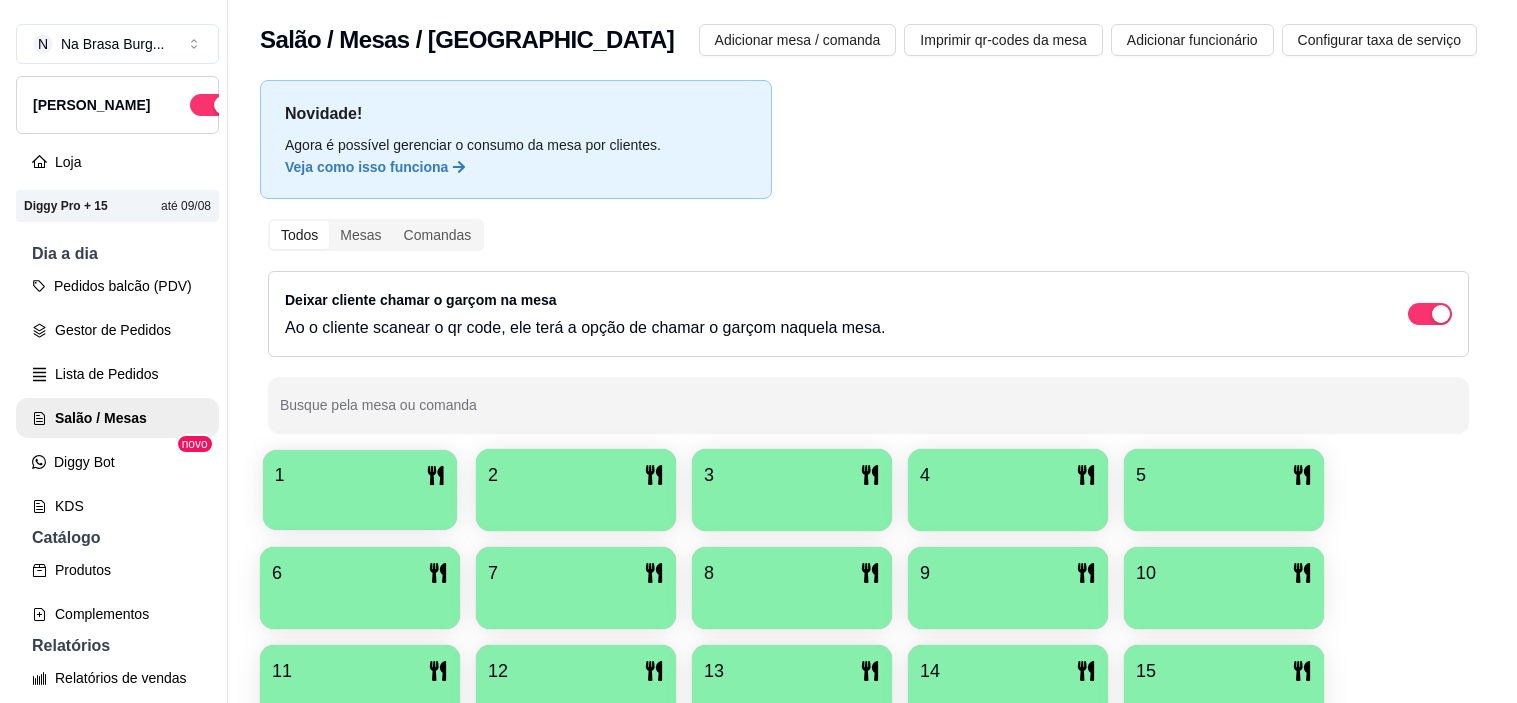 scroll, scrollTop: 0, scrollLeft: 0, axis: both 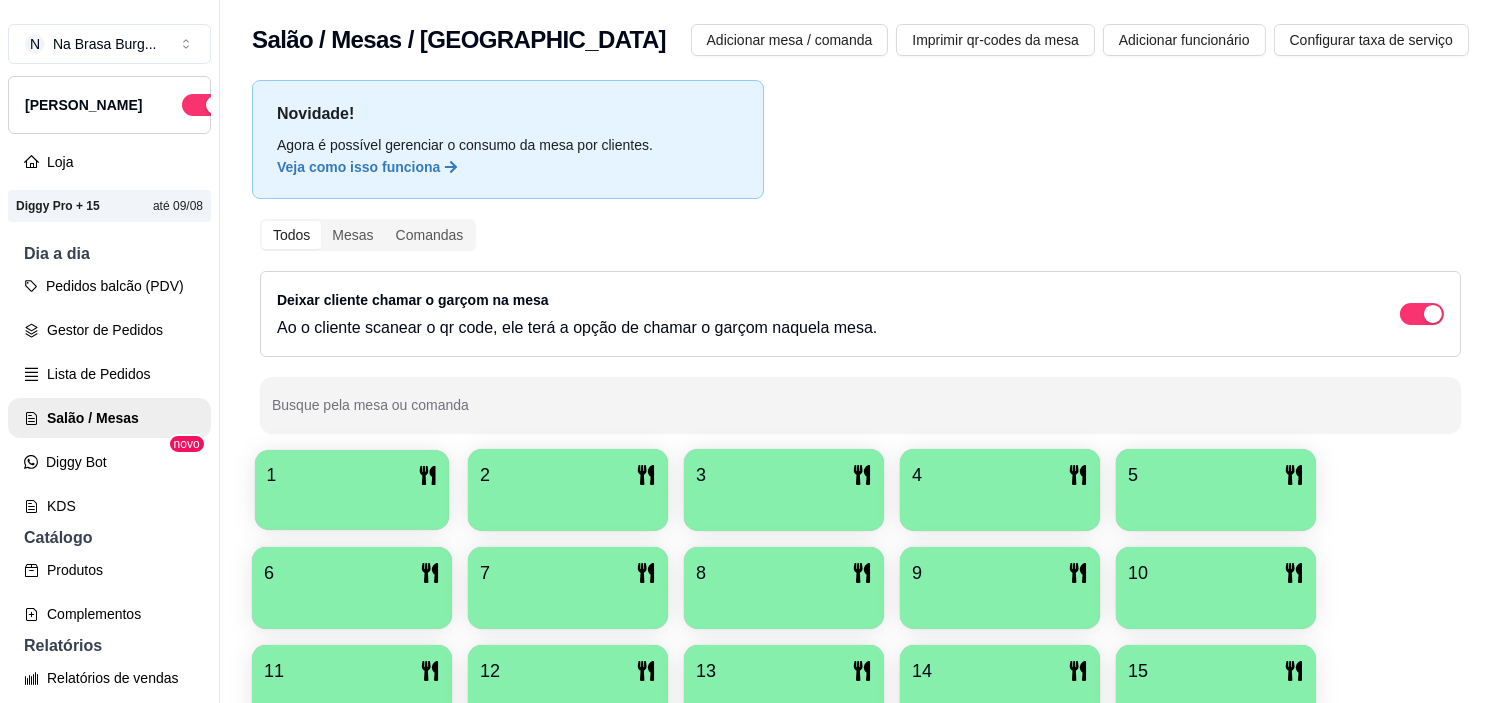 click on "1" at bounding box center [352, 475] 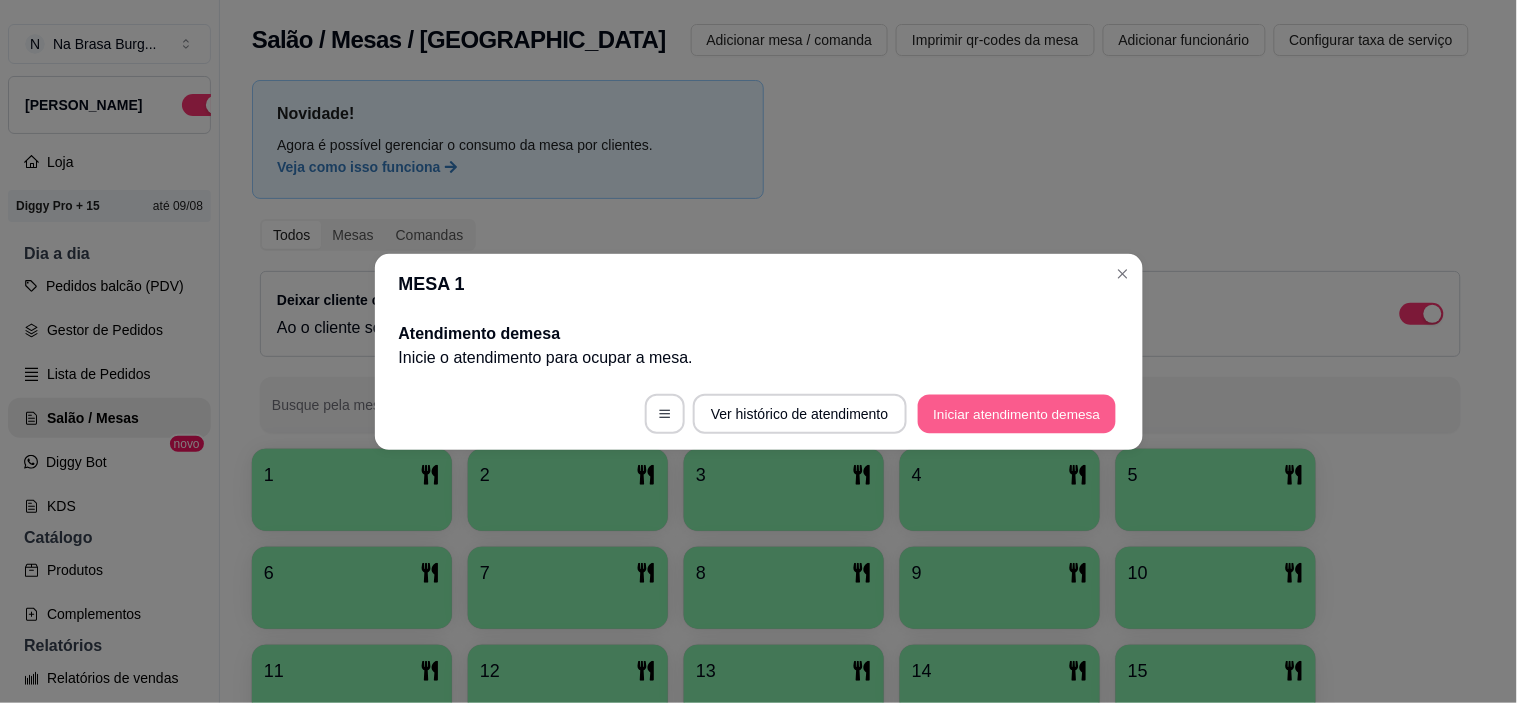 click on "Iniciar atendimento de  mesa" at bounding box center [1017, 413] 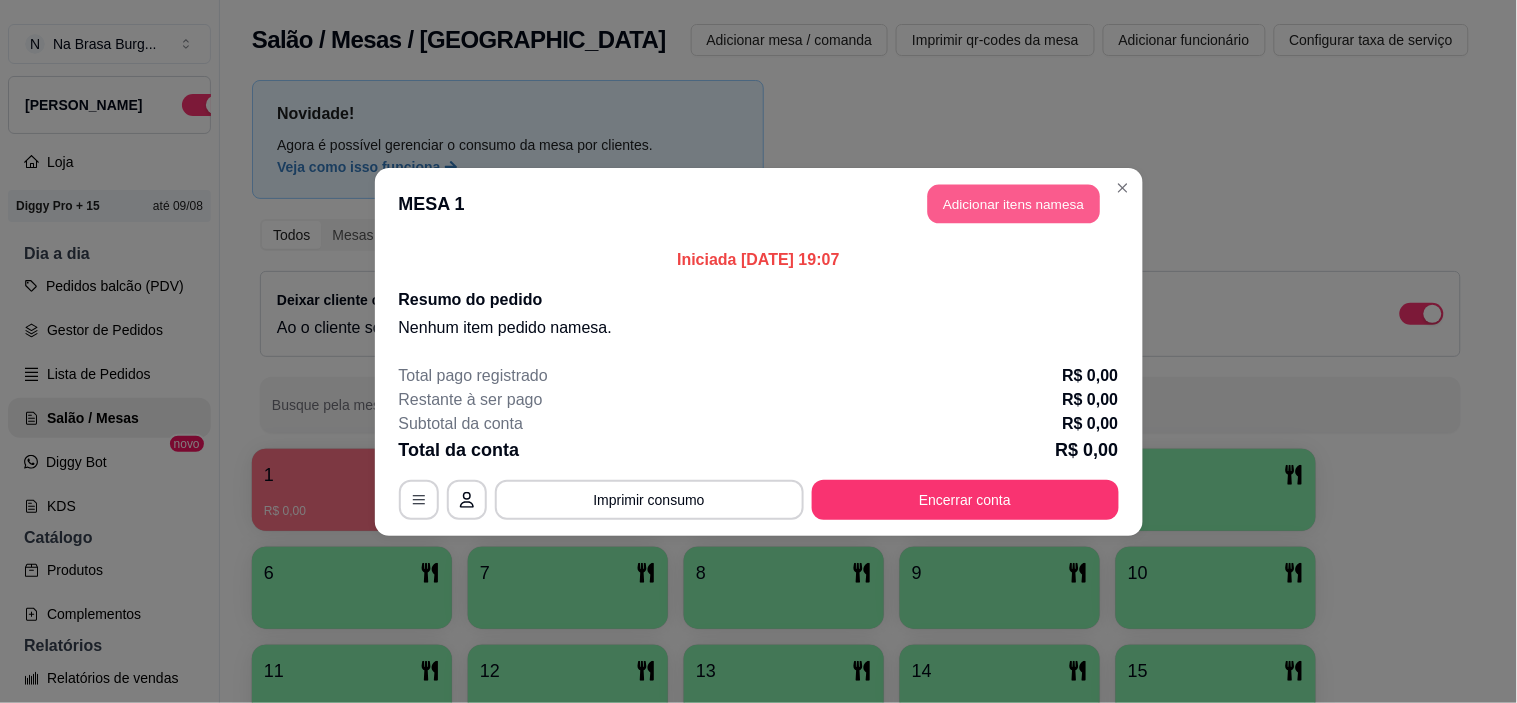 click on "Adicionar itens na  mesa" at bounding box center [1014, 203] 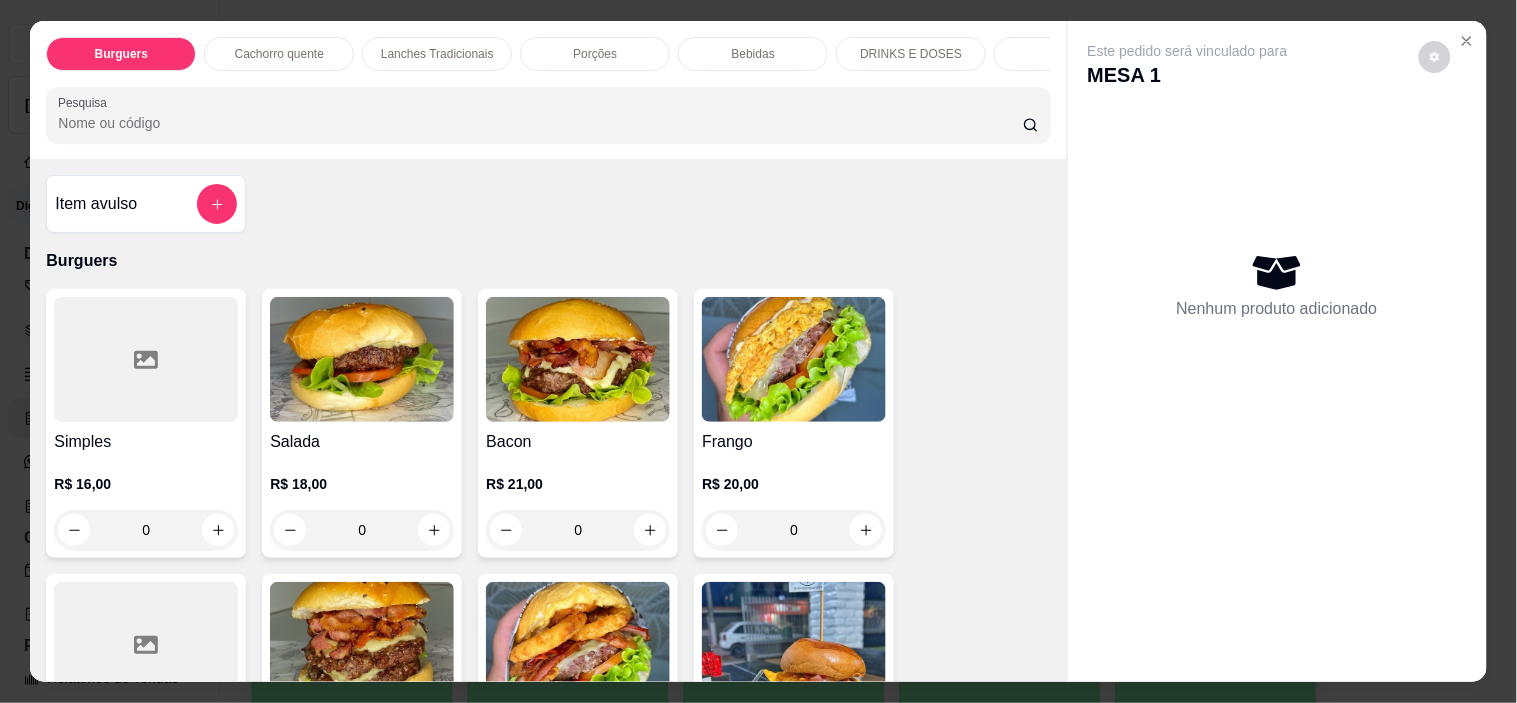 click on "Cachorro quente" at bounding box center (279, 54) 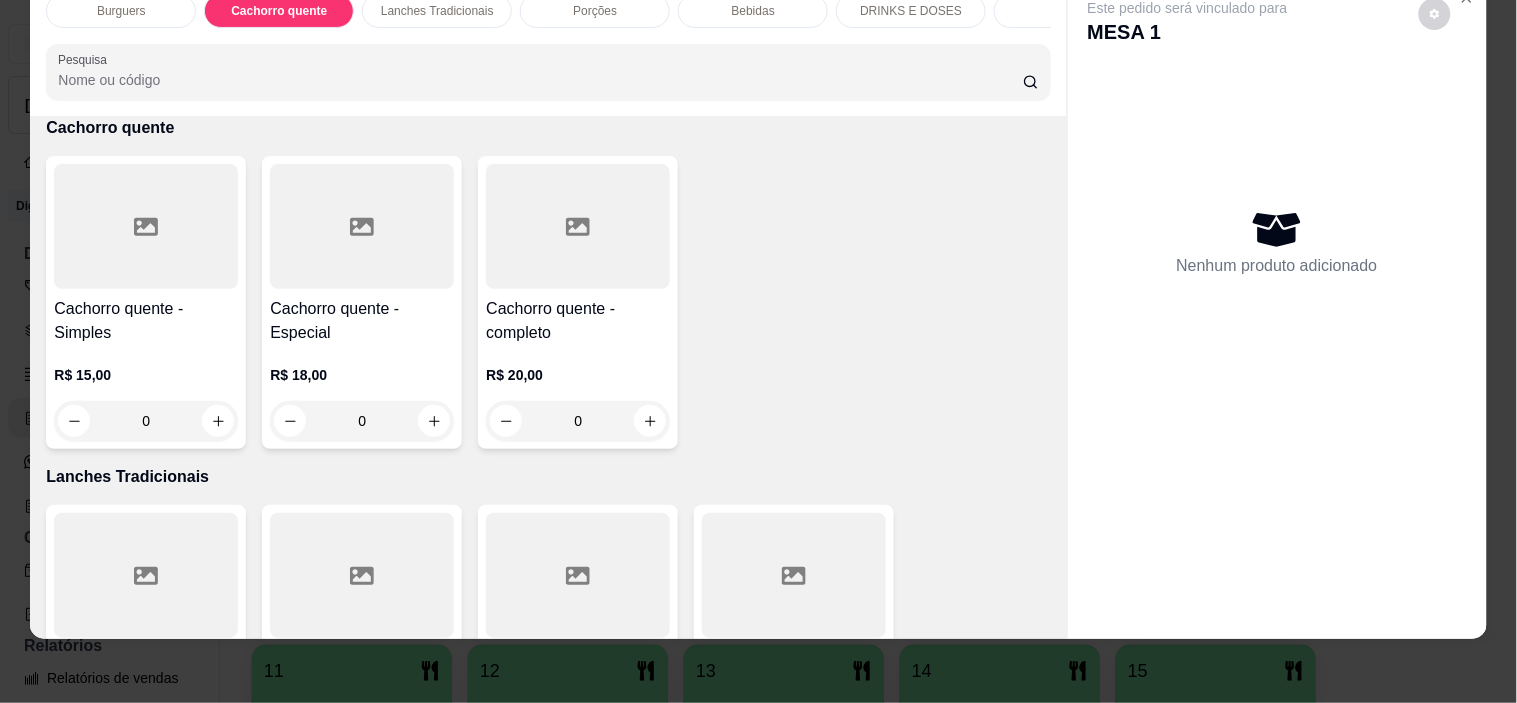 click on "R$ 15,00" at bounding box center (146, 375) 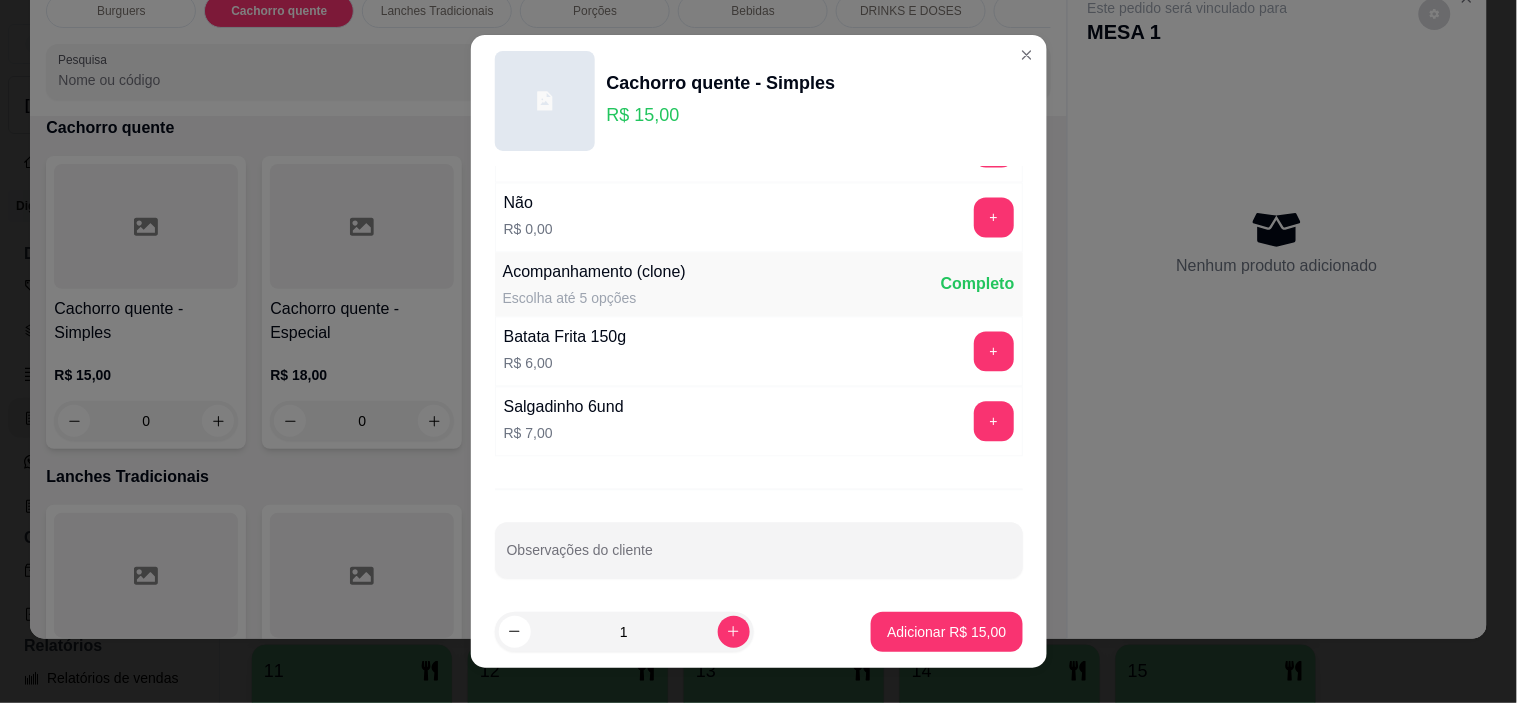 scroll, scrollTop: 1045, scrollLeft: 0, axis: vertical 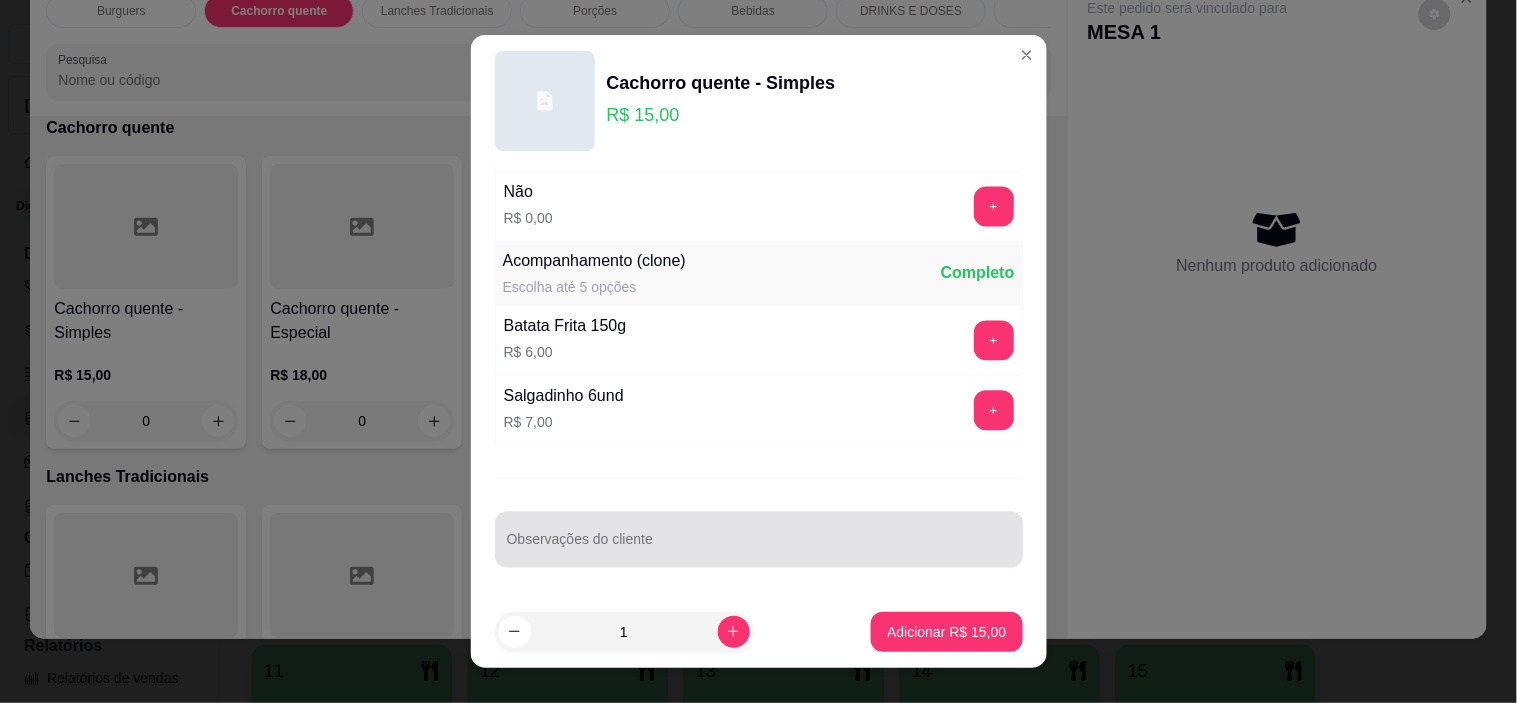 click at bounding box center [759, 540] 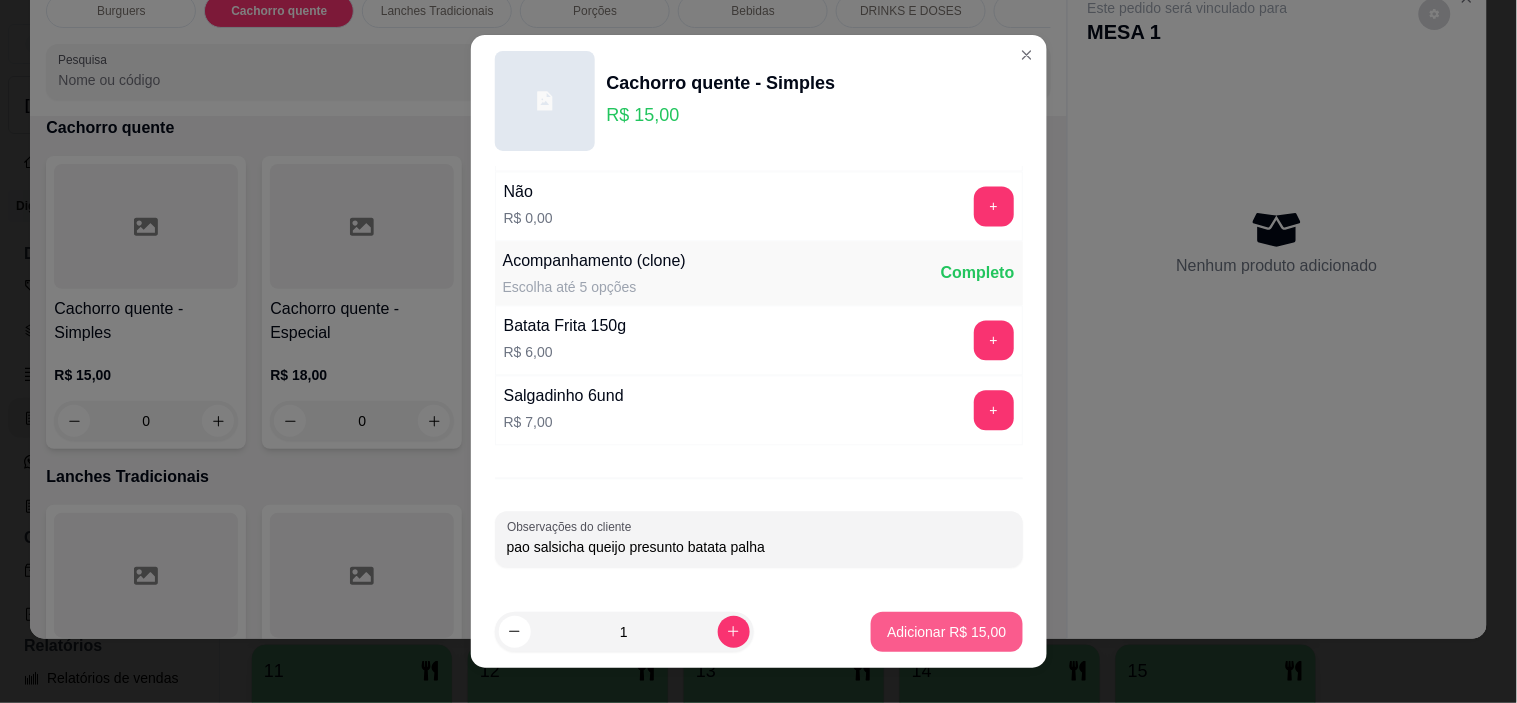 type on "pao salsicha queijo presunto batata palha" 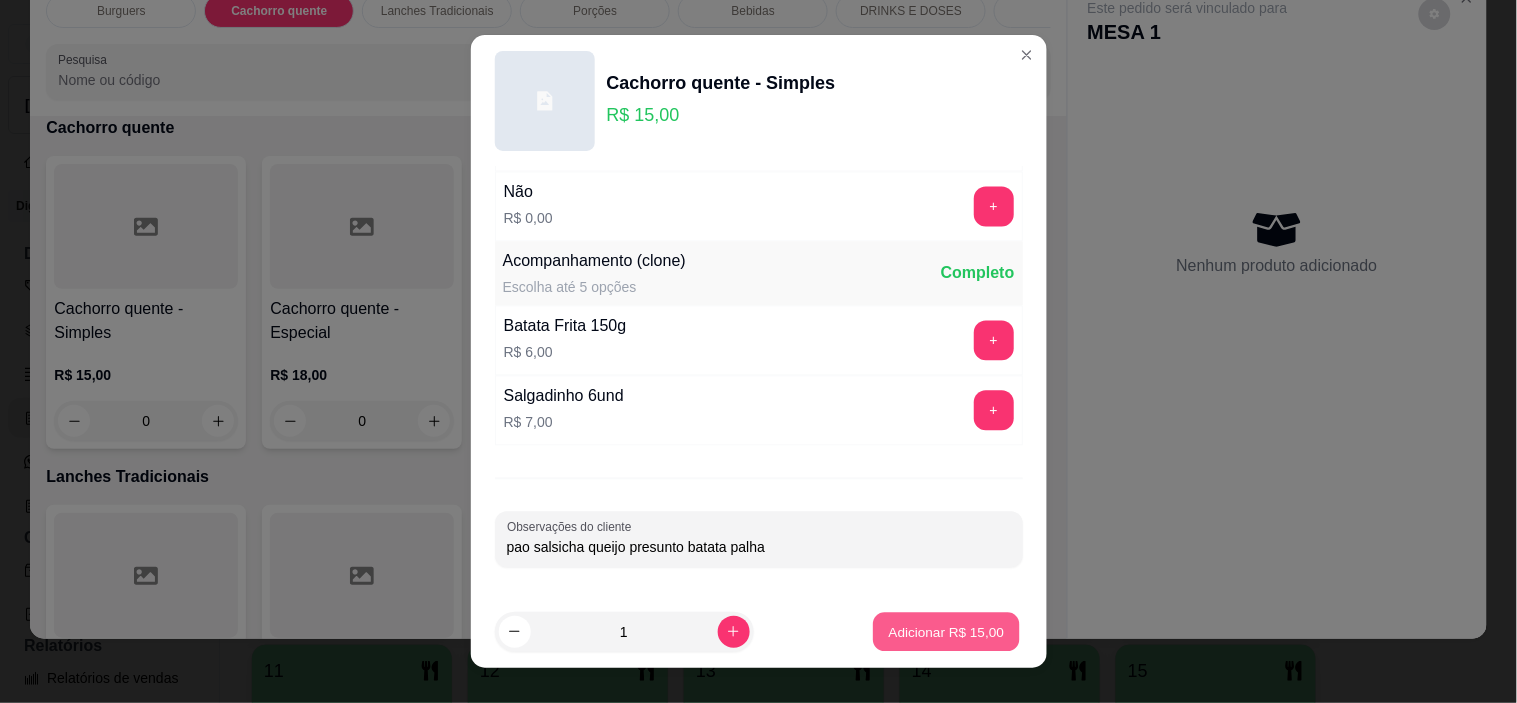 click on "Adicionar   R$ 15,00" at bounding box center [947, 631] 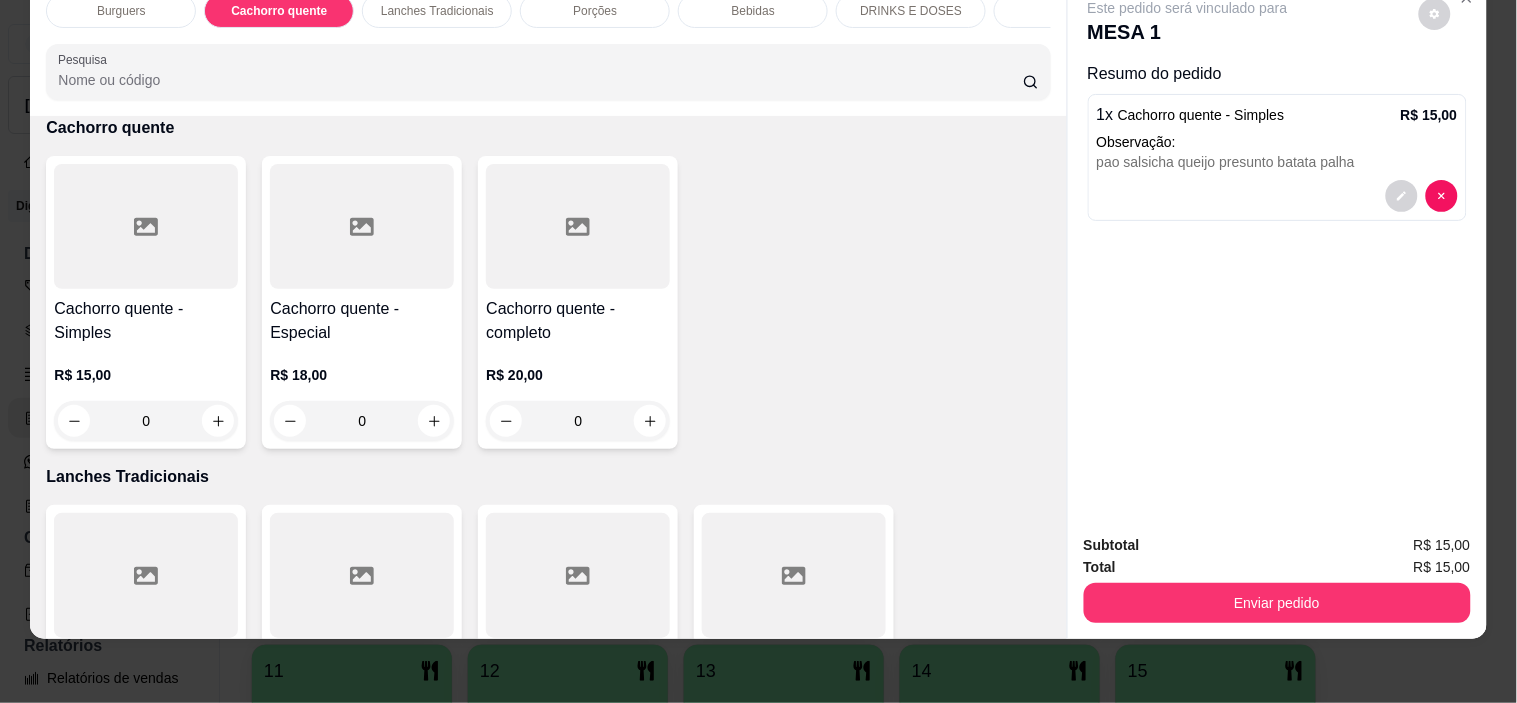 click on "Burguers Cachorro quente  Lanches Tradicionais  Porções  Bebidas DRINKS E DOSES Copão Pesquisa Item avulso Burguers Simples   R$ 16,00 0 Salada   R$ 18,00 0 Bacon   R$ 21,00 0 Frango   R$ 20,00 0 Melt   R$ 20,00 0 Duplo   R$ 30,00 0 Onion Rings    R$ 25,00 0 Doritos    R$ 24,00 0 Supremo   R$ 0,00 0 Costela   R$ 0,00 0 Piscininha de cheddar   R$ 28,00 0 Crispy    R$ 24,00 0 Chicken    R$ 21,00 0 Cachorro quente  Cachorro quente - Simples    R$ 15,00 0 Cachorro quente - Especial   R$ 18,00 0 Cachorro quente - completo   R$ 20,00 0 Lanches Tradicionais  X - Burguer   R$ 0,00 0 X - Salada   R$ 0,00 0 X bacon   R$ 0,00 0 X Frango   R$ 0,00 0 X tudo   R$ 0,00 0 Porções  Batata Frita Simples   R$ 22,00 0 Batata Frita com Cheddar   R$ 25,00 0 Batata frita com Queijo   R$ 25,00 0 BATATA FRITA COM QUEIJO E BACON   R$ 30,00 0 Batata Frita com cheddar e bacon   R$ 30,00 0 Nuggets    R$ 25,00 0 Porção de Polenta Frita    R$ 25,00 0 Calabresa acebolada    R$ 35,00 0 Bebidas Coca cola 2l" at bounding box center (758, 351) 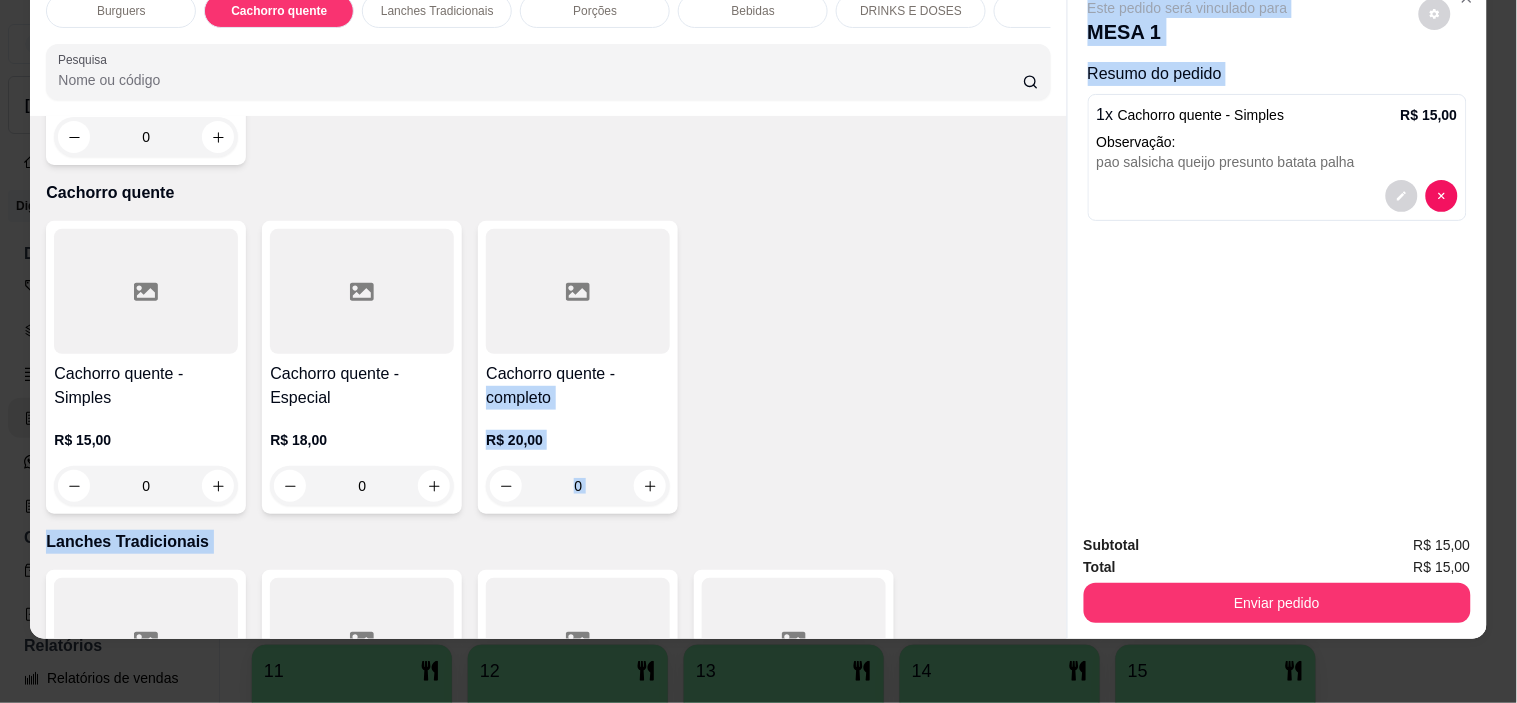 drag, startPoint x: 1041, startPoint y: 296, endPoint x: 1064, endPoint y: 91, distance: 206.28621 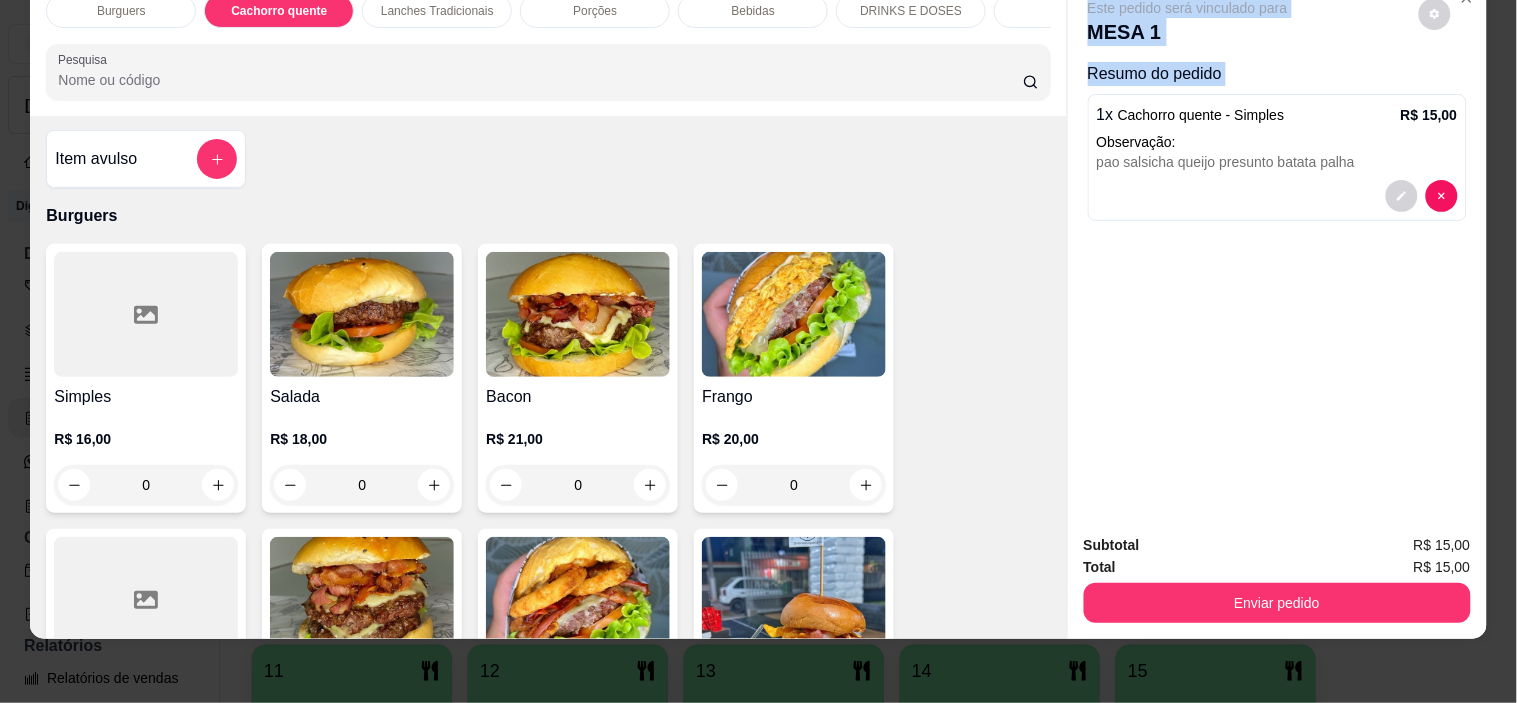 scroll, scrollTop: 0, scrollLeft: 0, axis: both 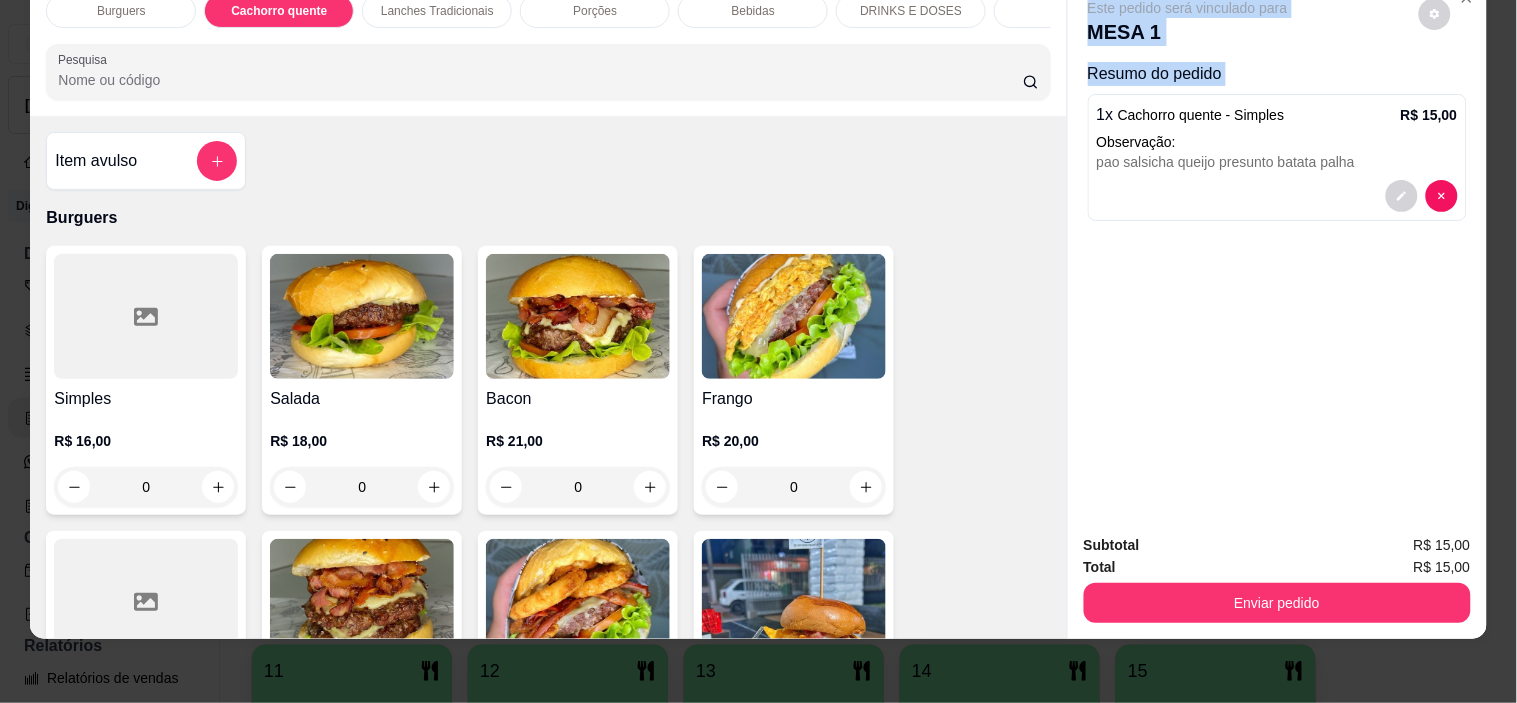 click at bounding box center (362, 316) 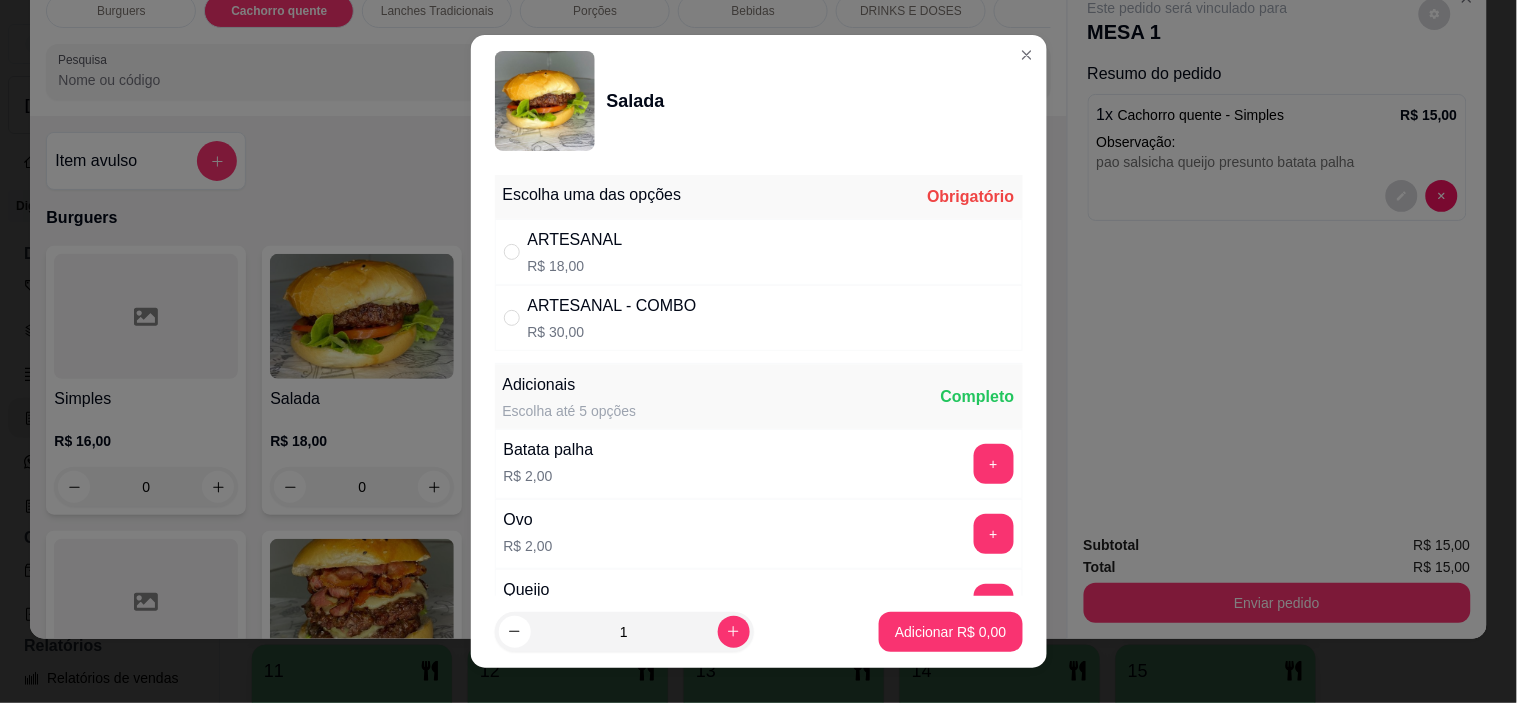 click on "ARTESANAL R$ 18,00" at bounding box center (759, 252) 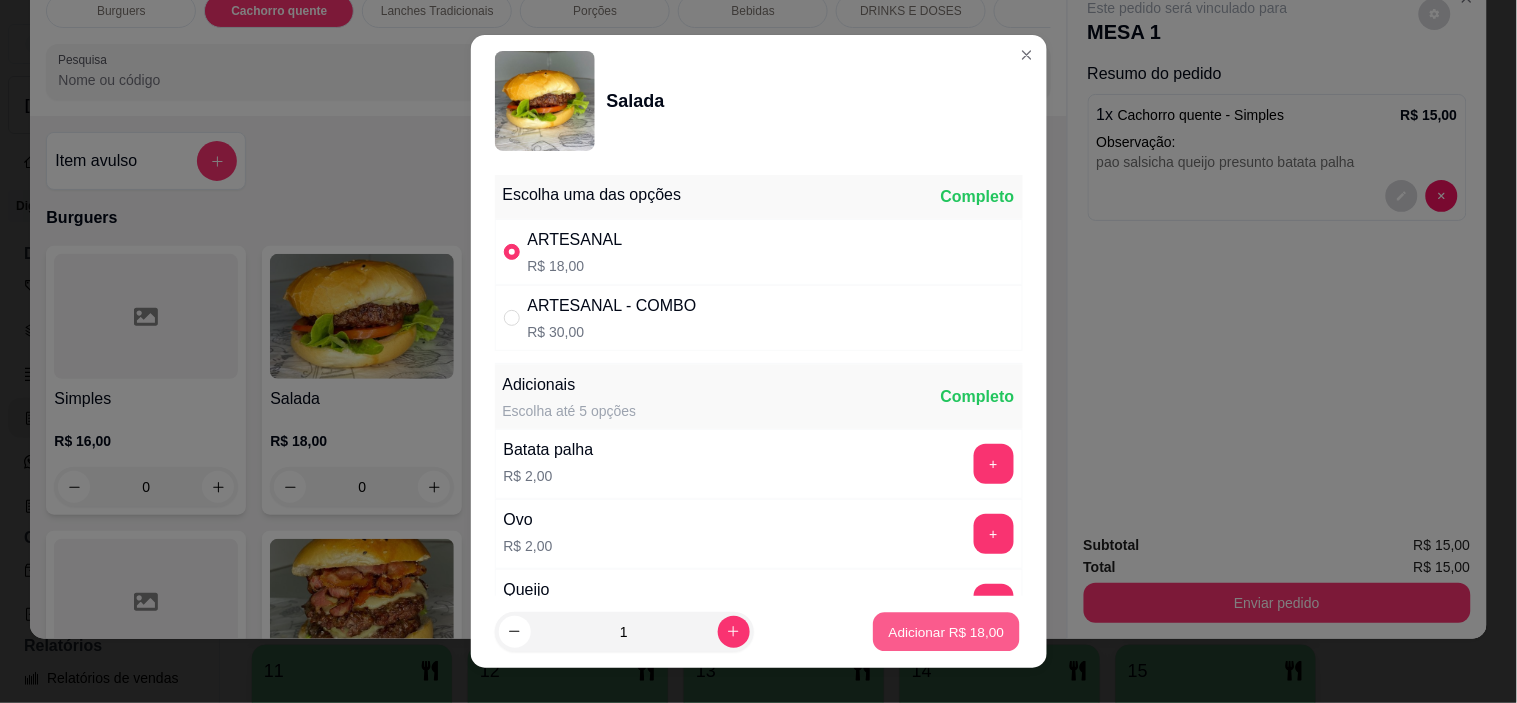 click on "Adicionar   R$ 18,00" at bounding box center (947, 631) 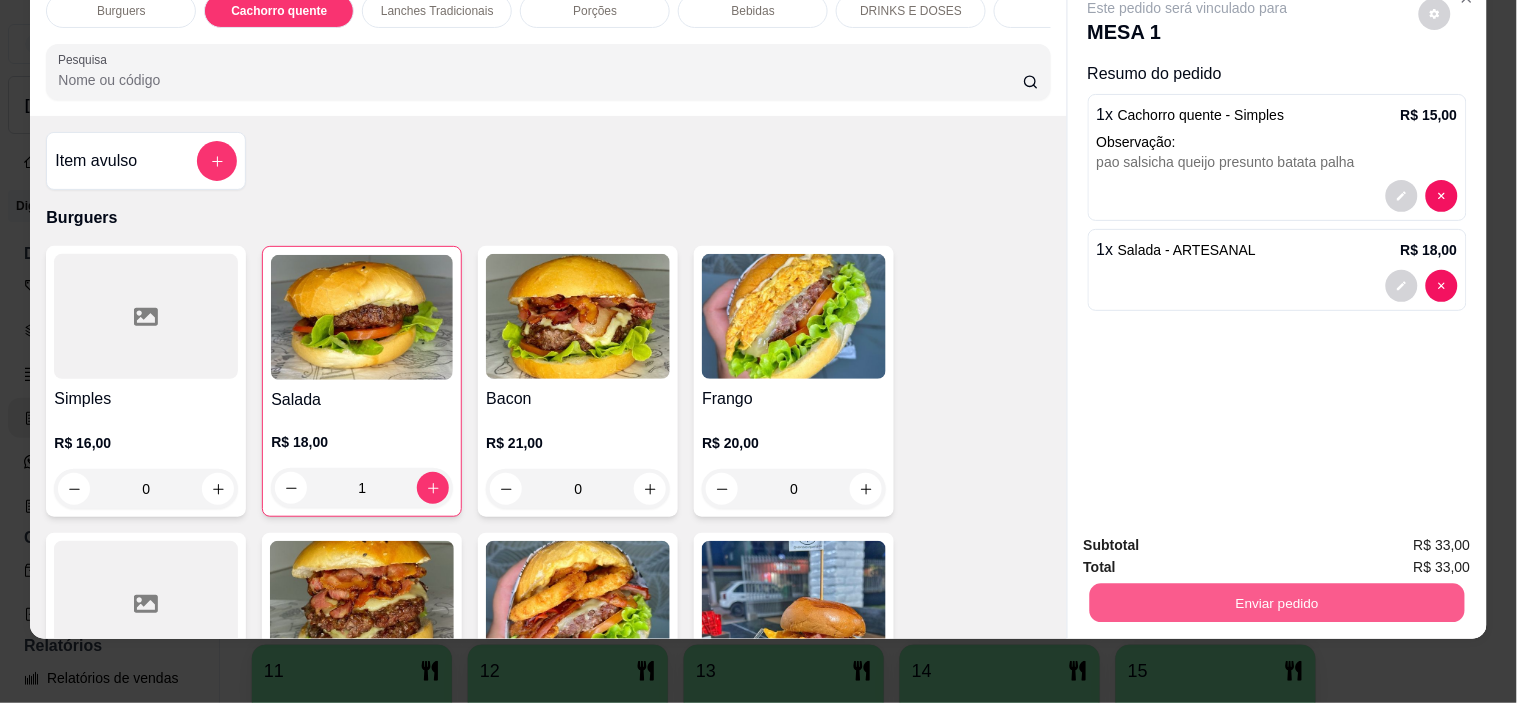 click on "Enviar pedido" at bounding box center [1276, 603] 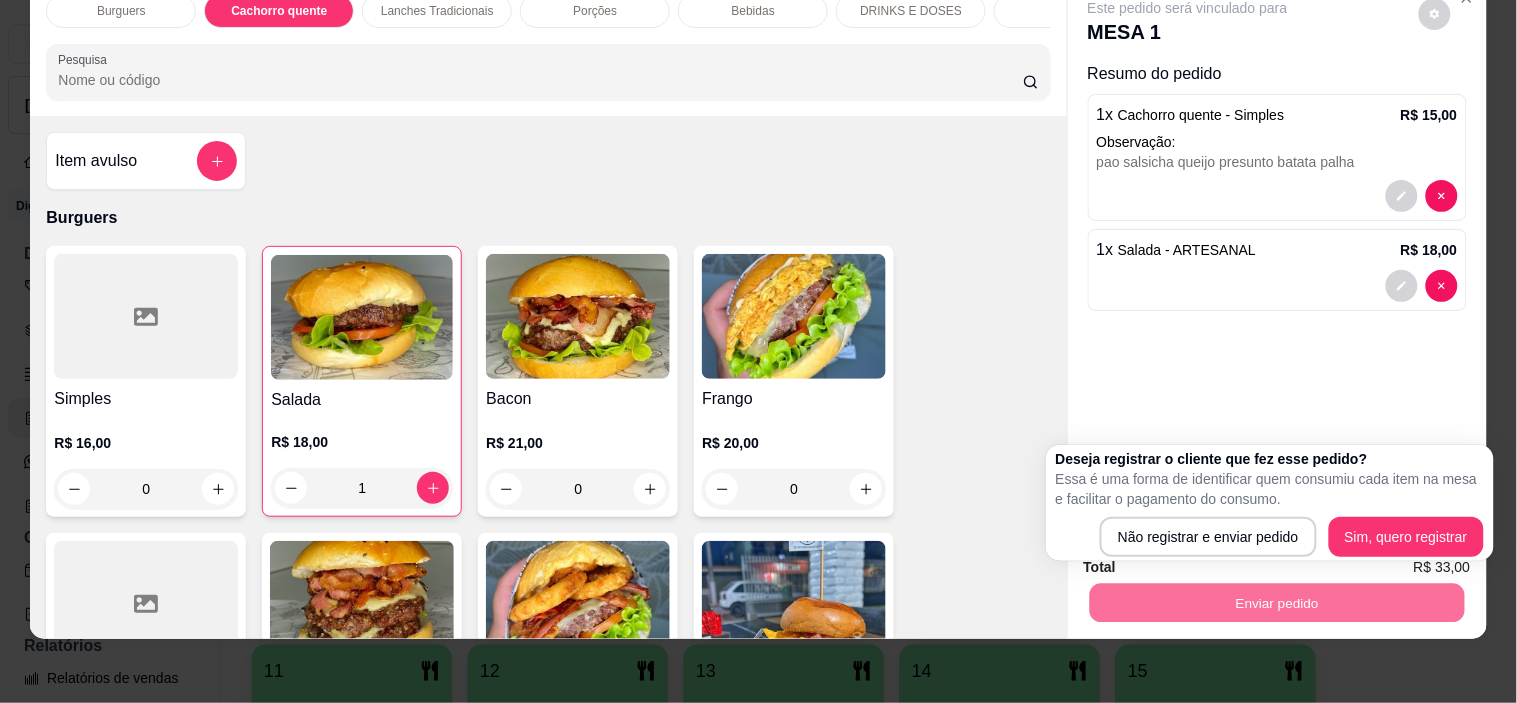 click on "Item avulso Burguers Simples   R$ 16,00 0 Salada   R$ 18,00 1 Bacon   R$ 21,00 0 Frango   R$ 20,00 0 Melt   R$ 20,00 0 Duplo   R$ 30,00 0 Onion Rings    R$ 25,00 0 Doritos    R$ 24,00 0 Supremo   R$ 0,00 0 Costela   R$ 0,00 0 Piscininha de cheddar   R$ 28,00 0 Crispy    R$ 24,00 0 Chicken    R$ 21,00 0 Cachorro quente  Cachorro quente - Simples    R$ 15,00 0 Cachorro quente - Especial   R$ 18,00 0 Cachorro quente - completo   R$ 20,00 0 Lanches Tradicionais  X - Burguer   R$ 0,00 0 X - Salada   R$ 0,00 0 X bacon   R$ 0,00 0 X Frango   R$ 0,00 0 X tudo   R$ 0,00 0 Porções  Batata Frita Simples   R$ 22,00 0 Batata Frita com Cheddar   R$ 25,00 0 Batata frita com Queijo   R$ 25,00 0 BATATA FRITA COM QUEIJO E BACON   R$ 30,00 0 Batata Frita com cheddar e bacon   R$ 30,00 0 Nuggets    R$ 25,00 0 Porção de Polenta Frita    R$ 25,00 0 Calabresa acebolada    R$ 35,00 0 Bebidas Coca cola 2l   R$ 15,00 0 Coca cola zero 2L   R$ 15,00 0 Coca cola 1l - VIDRO   R$ 10,00 0   R$ 5,00 0   0" at bounding box center (548, 377) 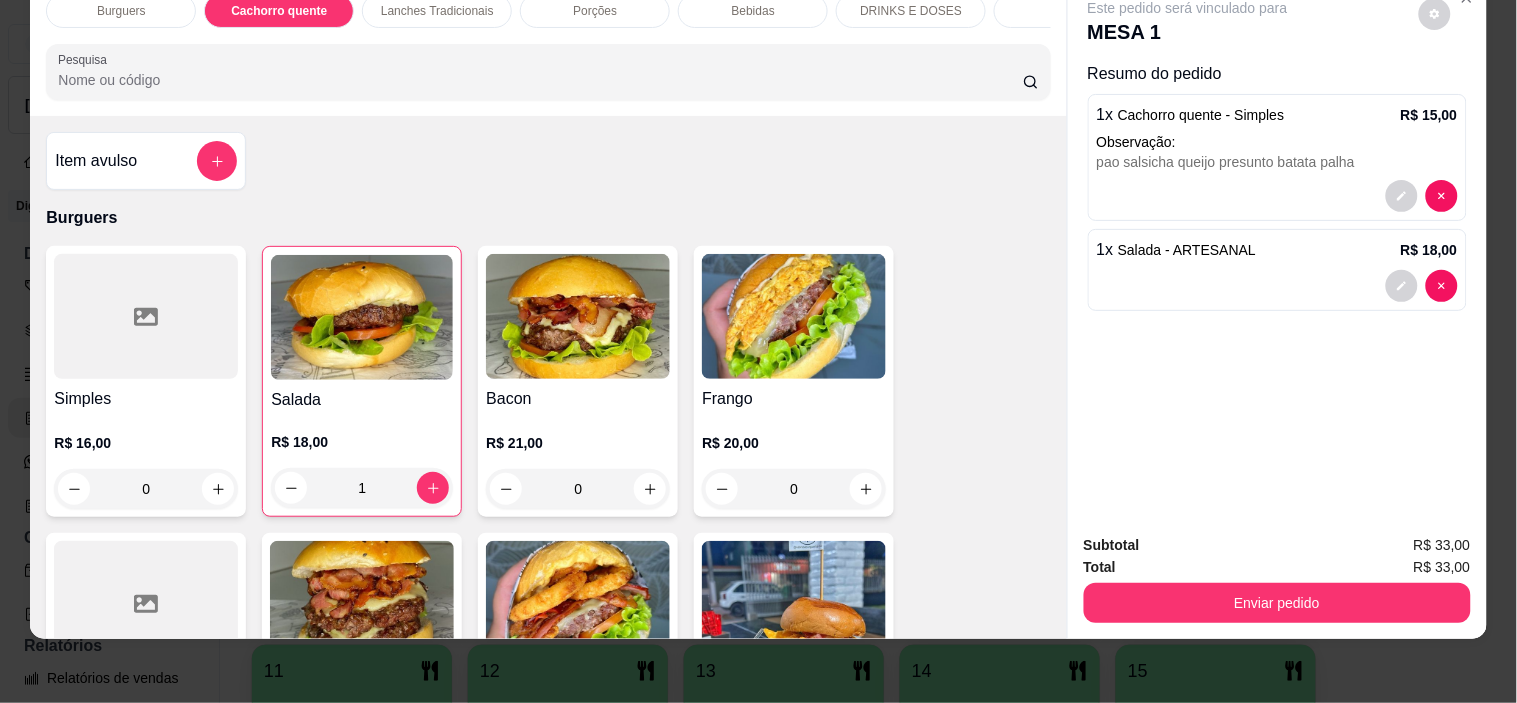 scroll, scrollTop: 0, scrollLeft: 0, axis: both 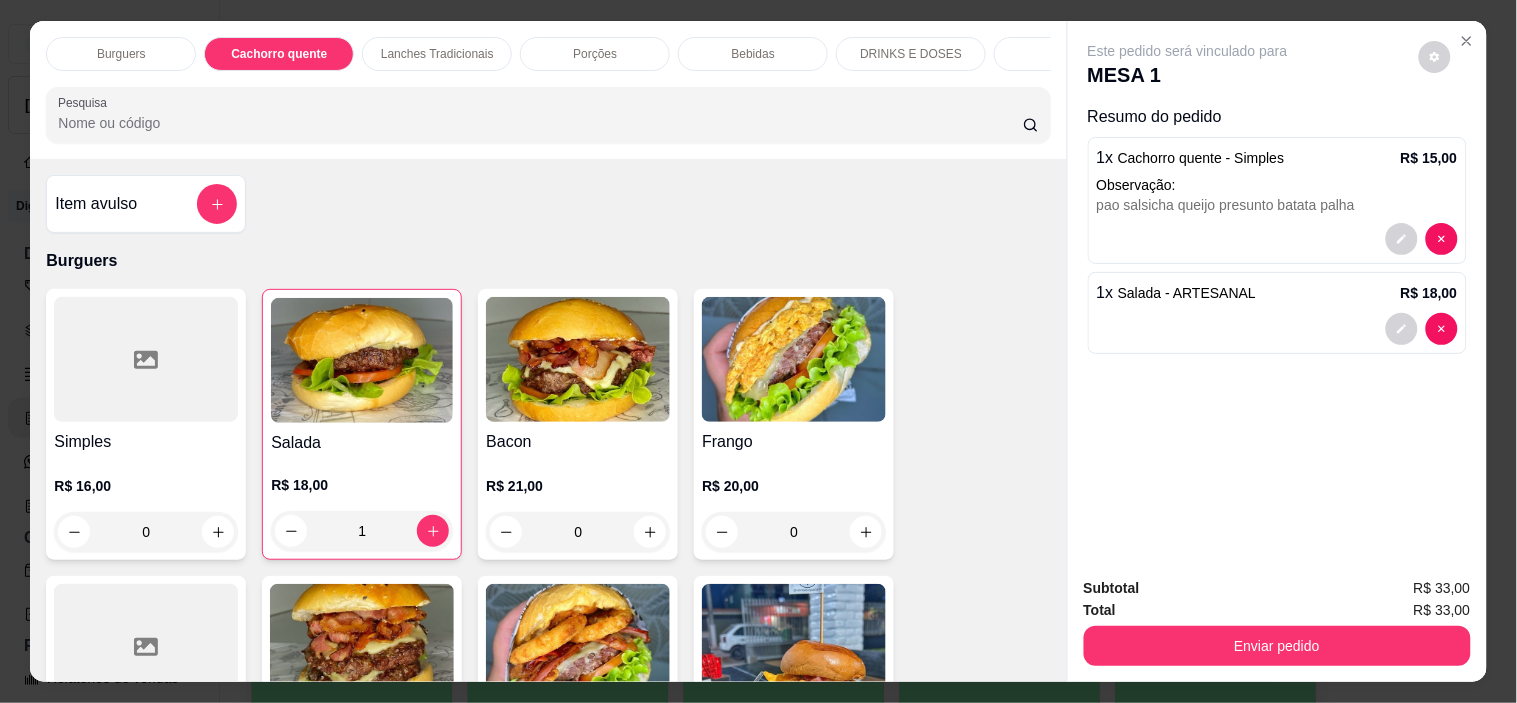 click on "Bebidas" at bounding box center (753, 54) 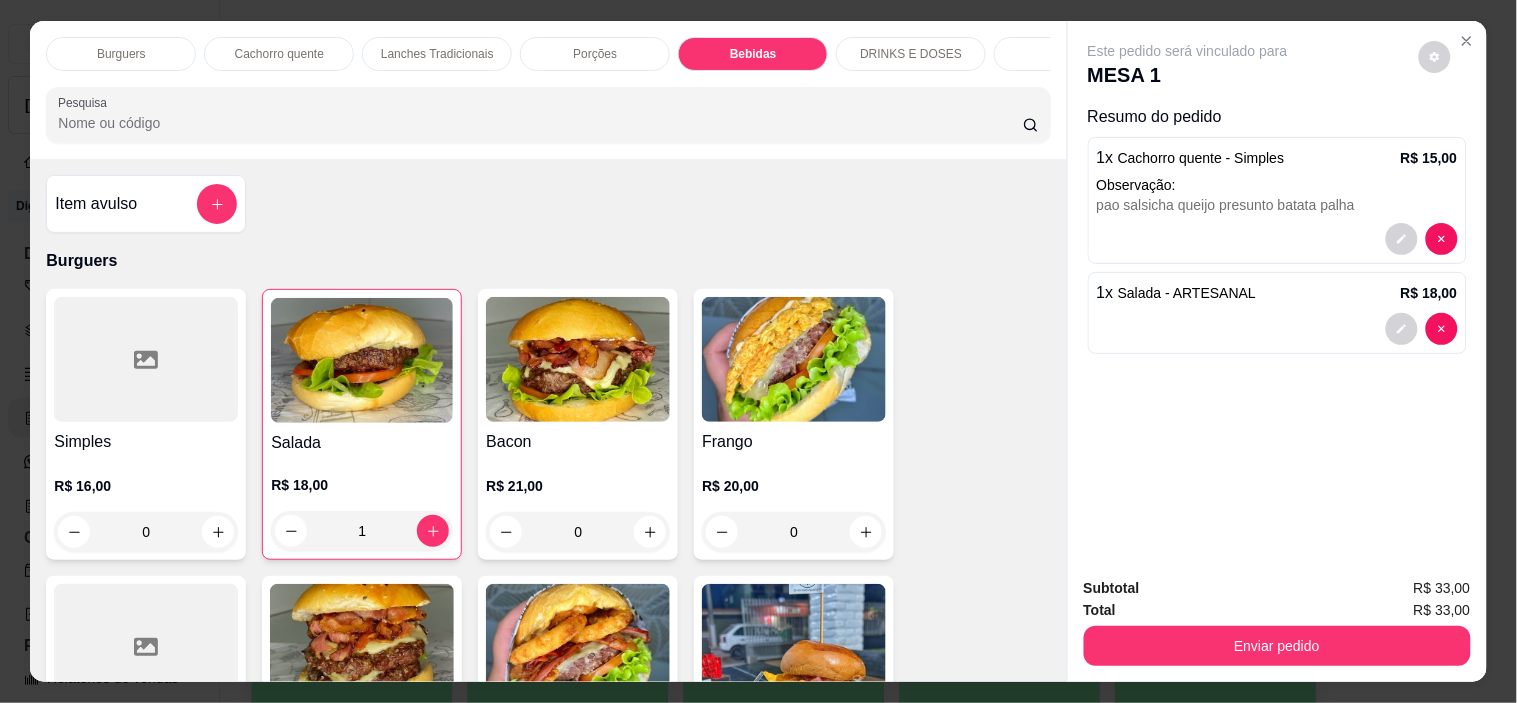 scroll, scrollTop: 2888, scrollLeft: 0, axis: vertical 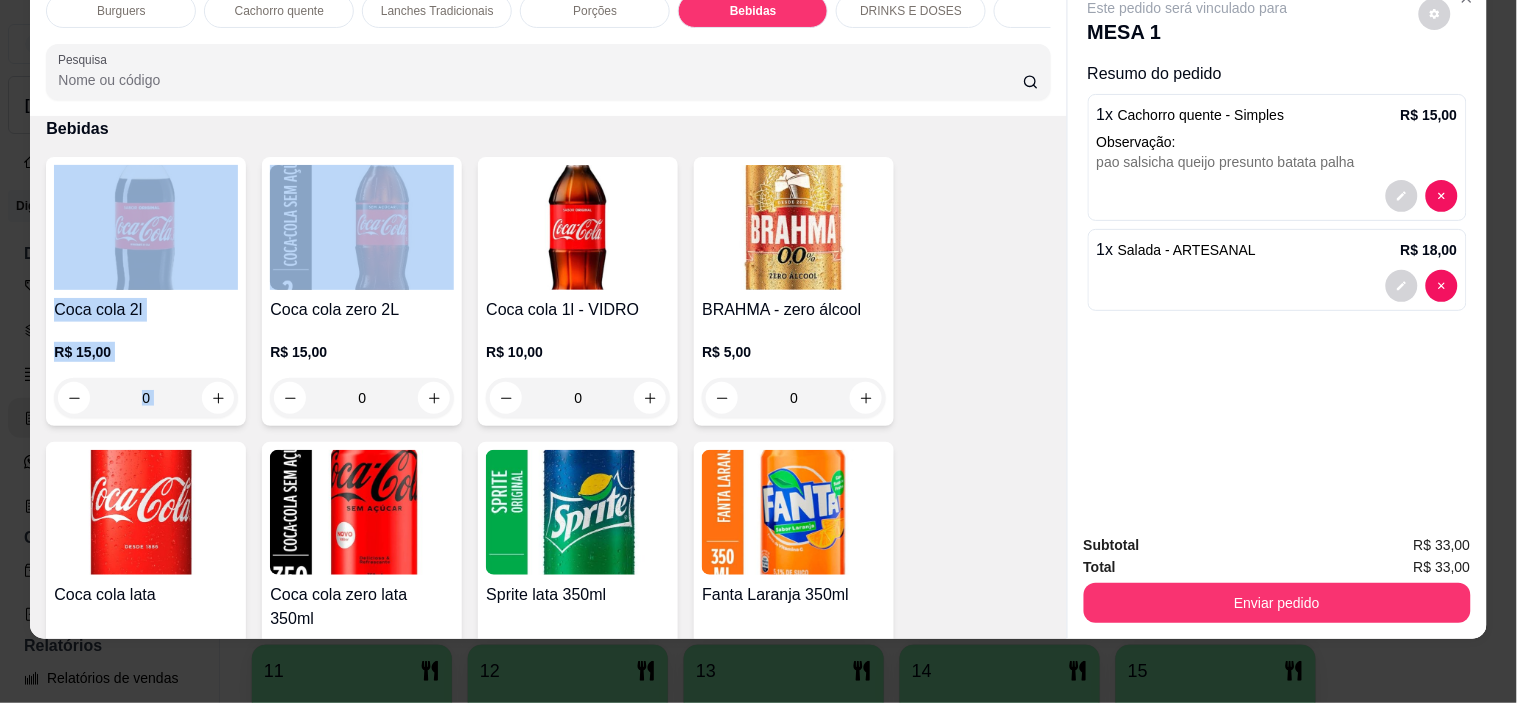 drag, startPoint x: 517, startPoint y: 132, endPoint x: 313, endPoint y: 251, distance: 236.17155 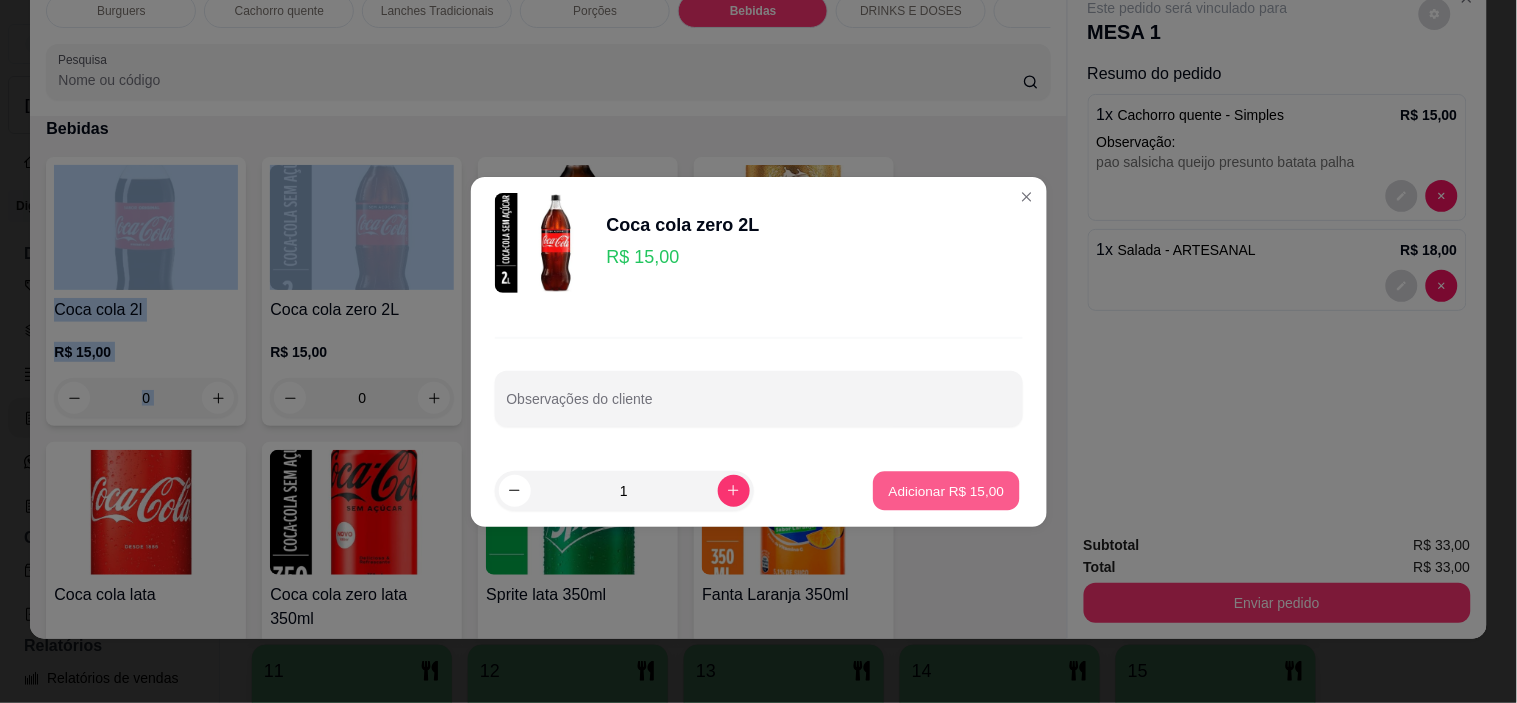 click on "Adicionar   R$ 15,00" at bounding box center (947, 490) 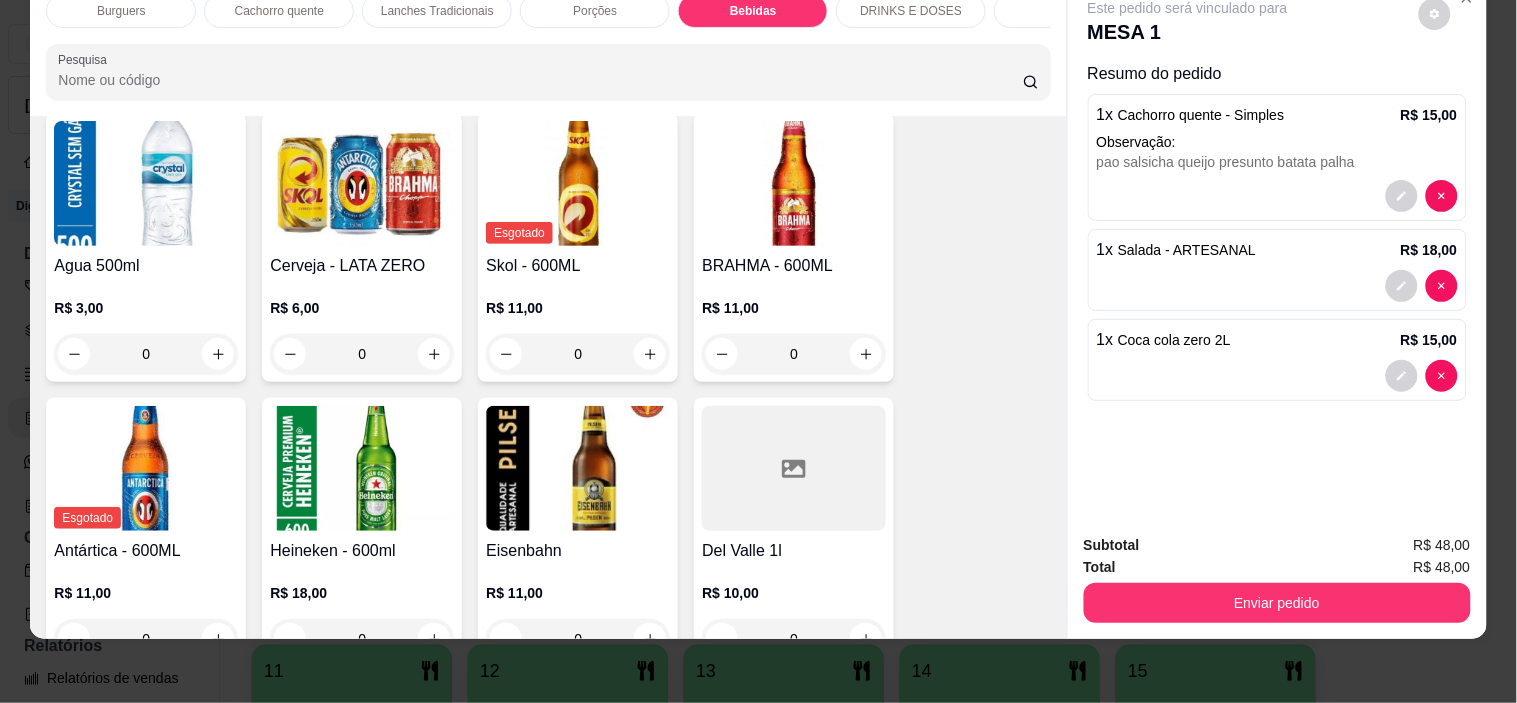 scroll, scrollTop: 3555, scrollLeft: 0, axis: vertical 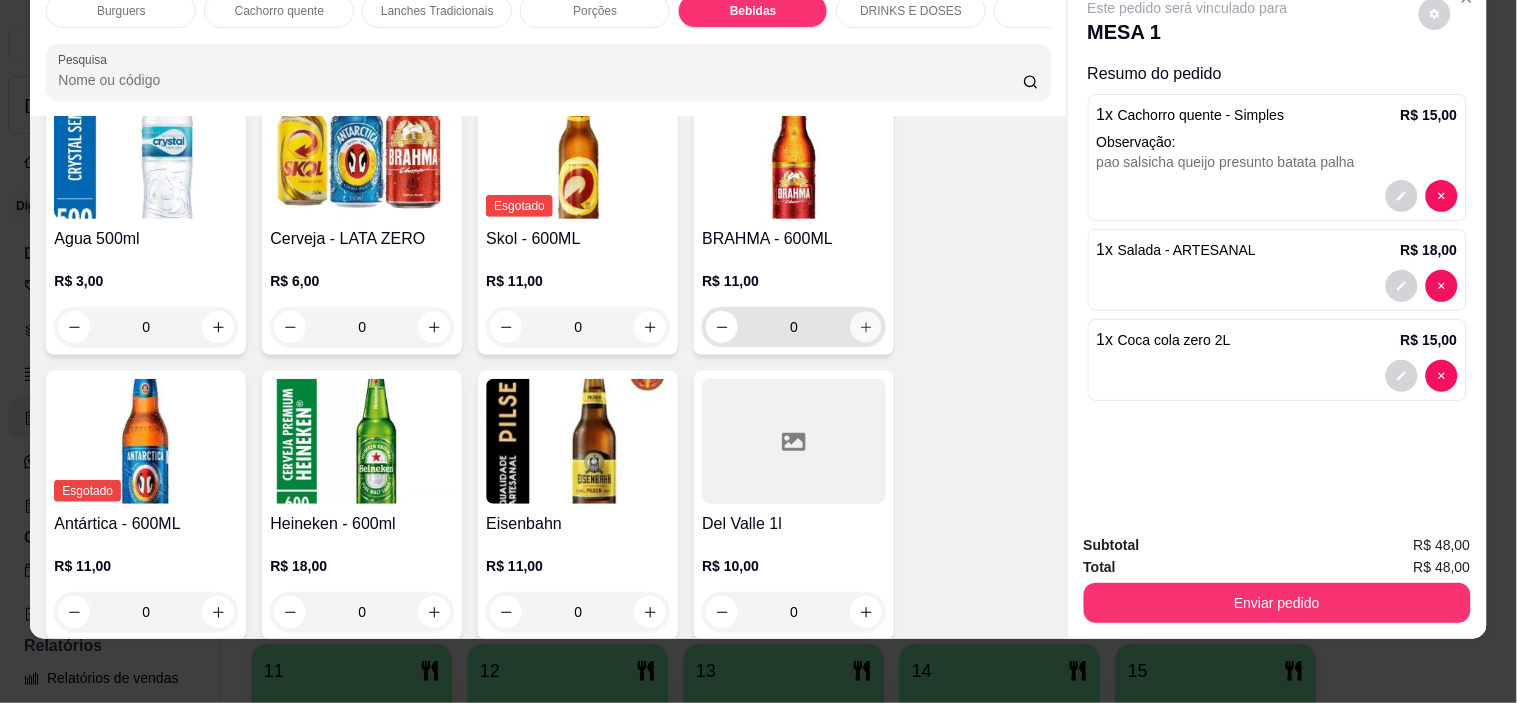 click at bounding box center [866, 327] 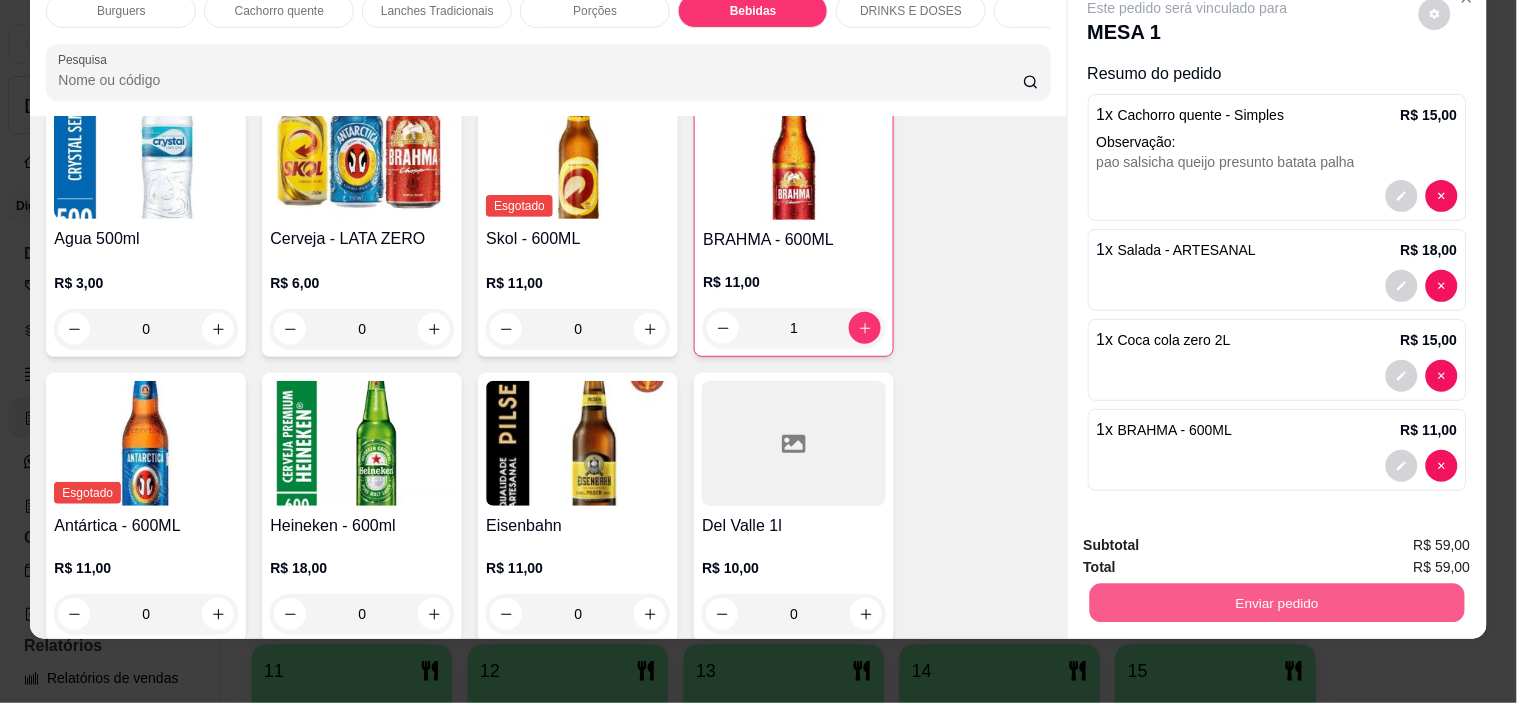 click on "Enviar pedido" at bounding box center [1276, 603] 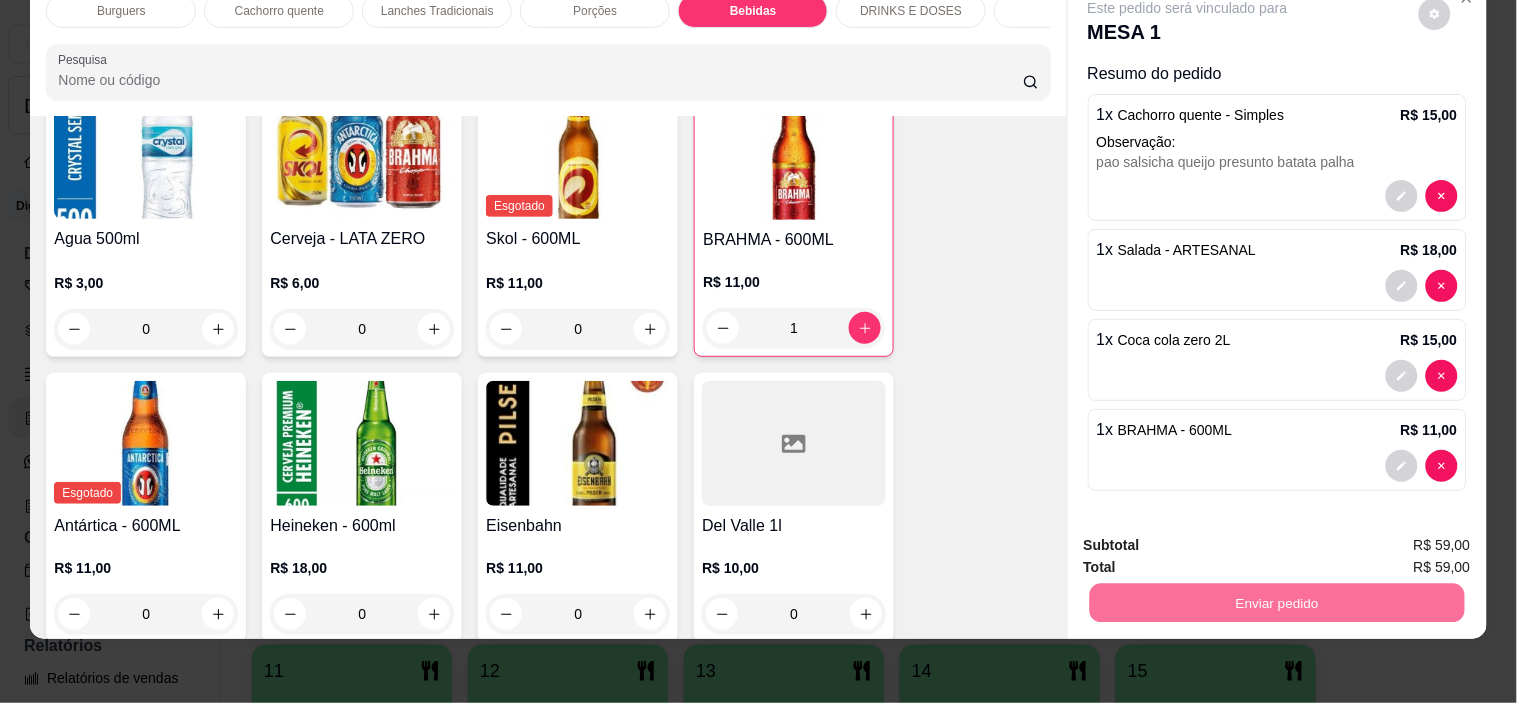 click on "Não registrar e enviar pedido" at bounding box center (1211, 537) 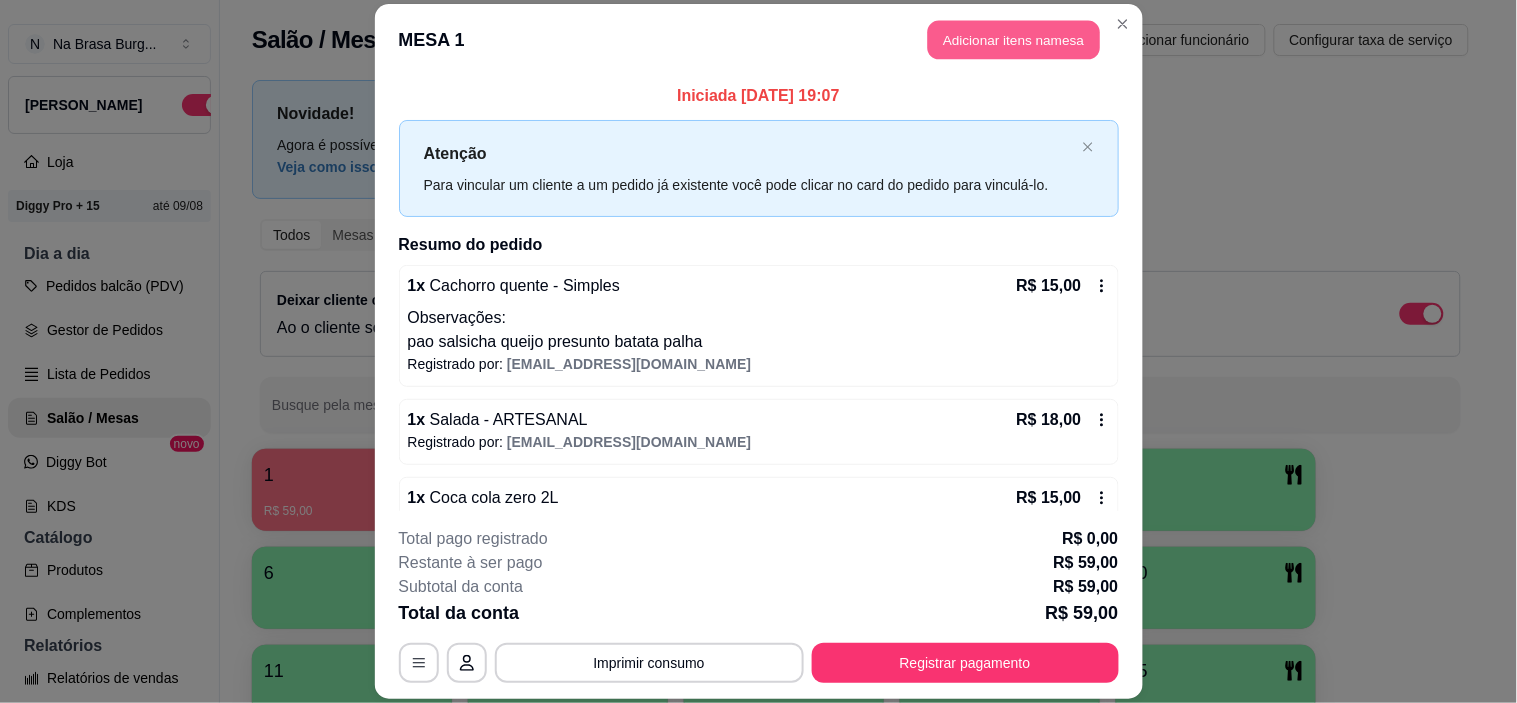 click on "Adicionar itens na  mesa" at bounding box center [1014, 39] 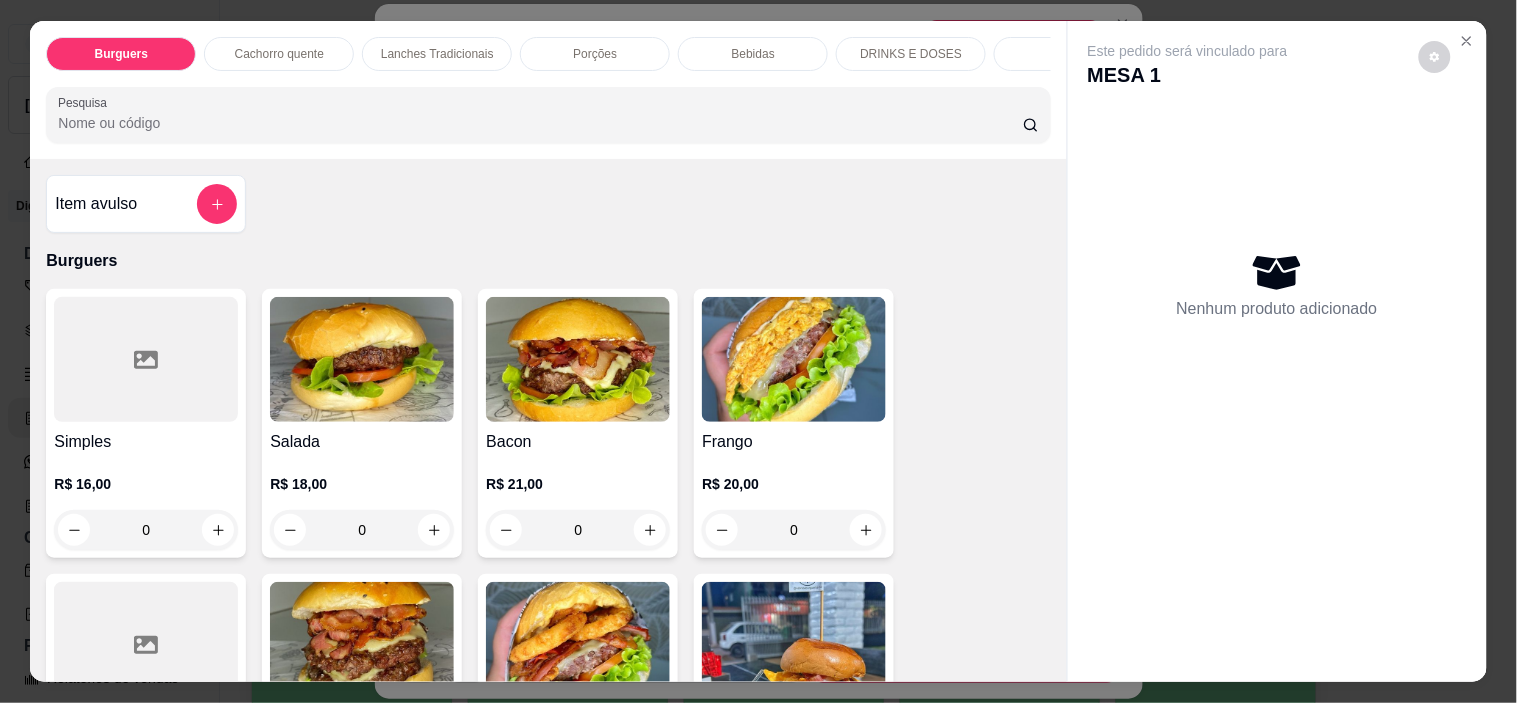 click on "Bebidas" at bounding box center [753, 54] 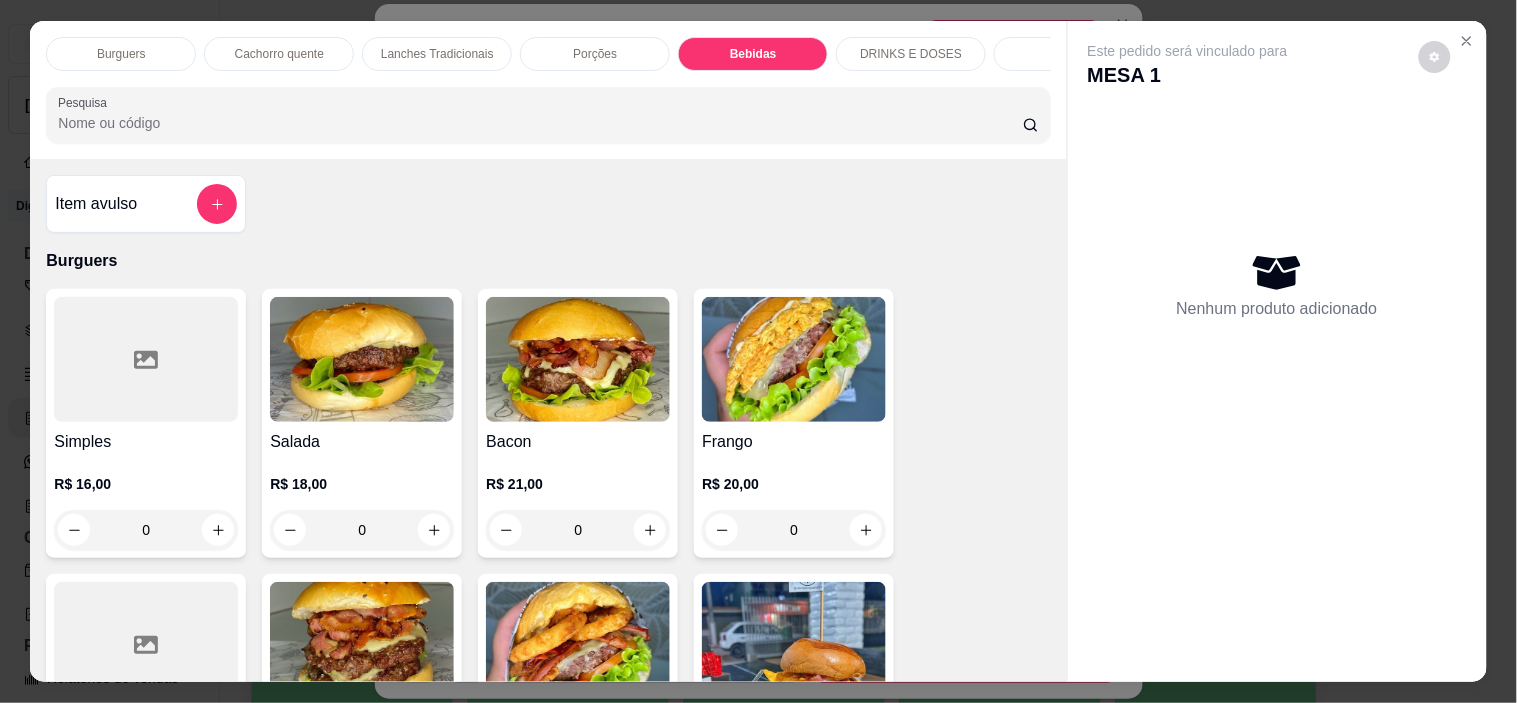 scroll, scrollTop: 2886, scrollLeft: 0, axis: vertical 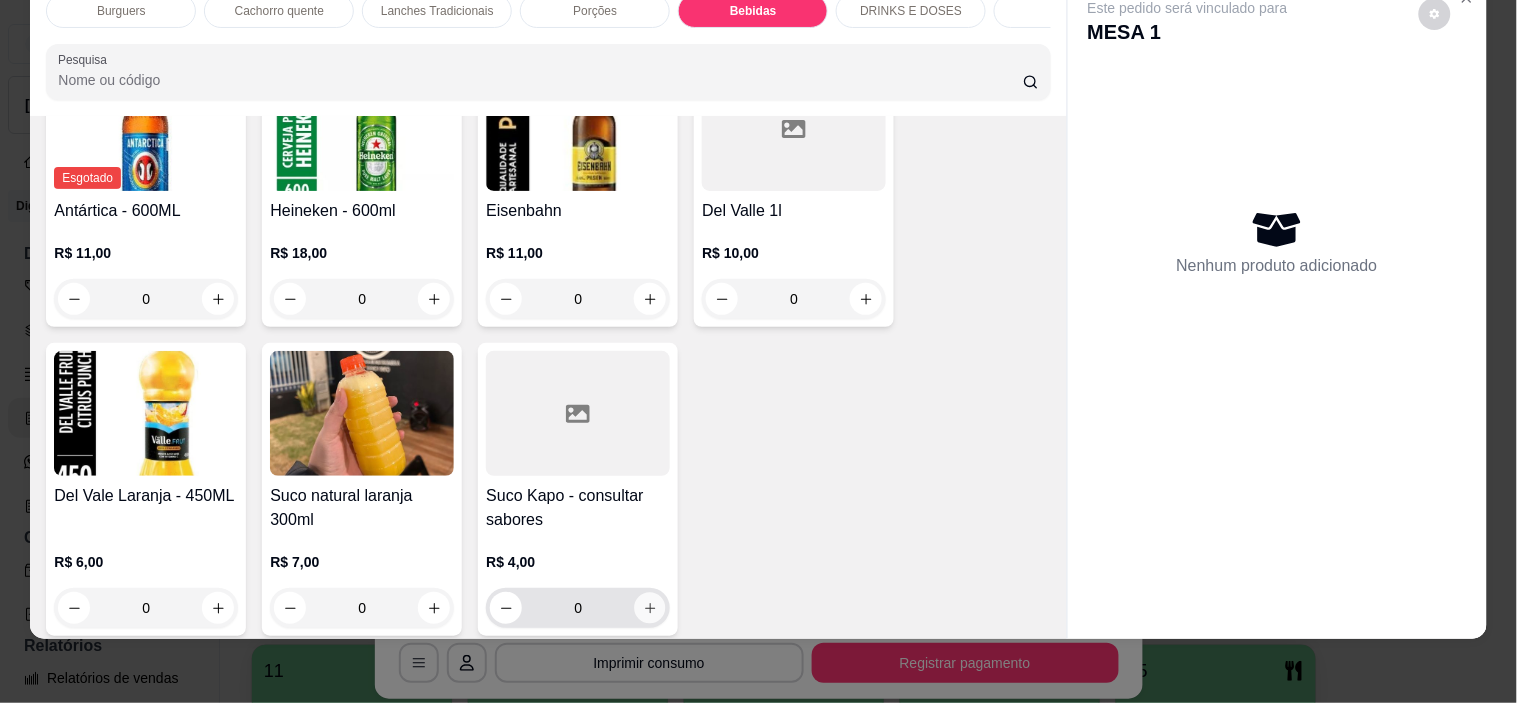 click at bounding box center (650, 608) 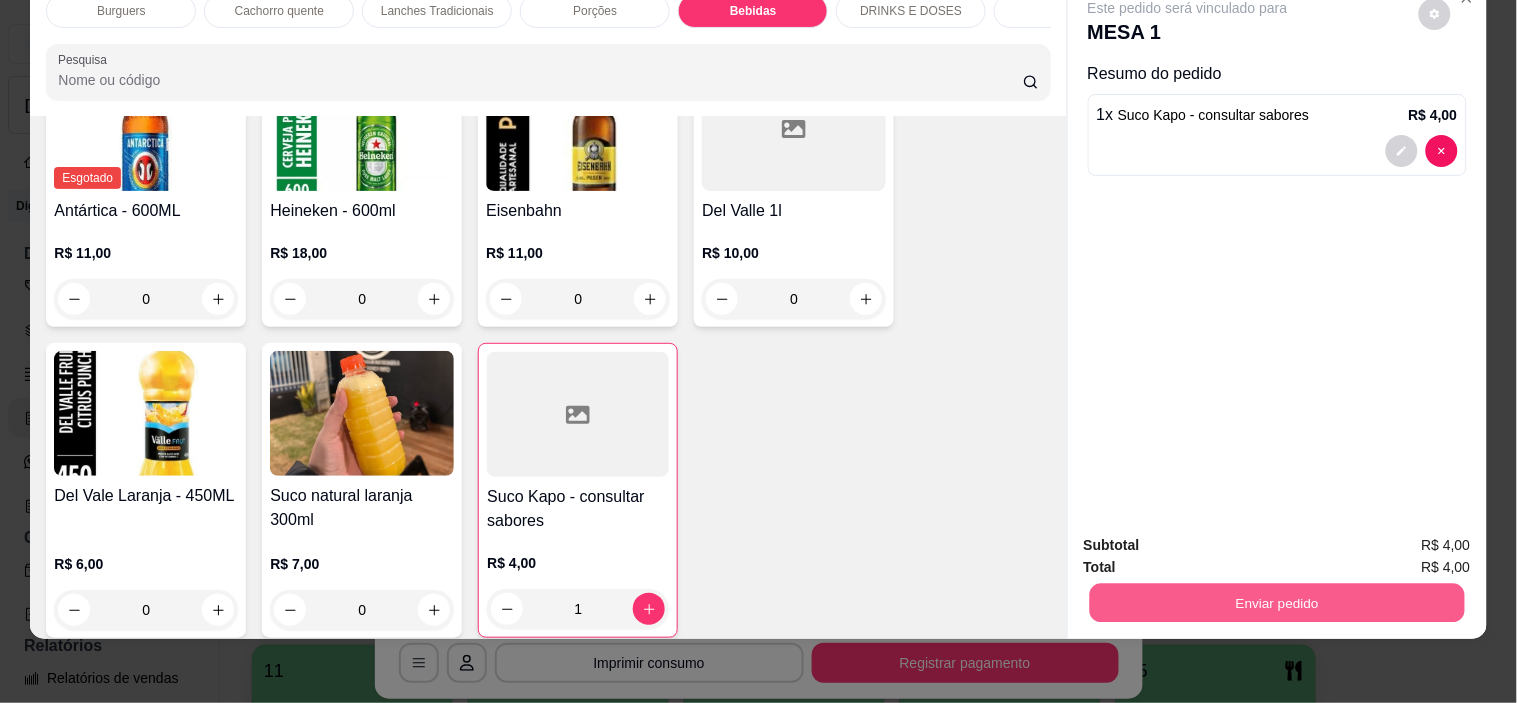 click on "Enviar pedido" at bounding box center (1276, 603) 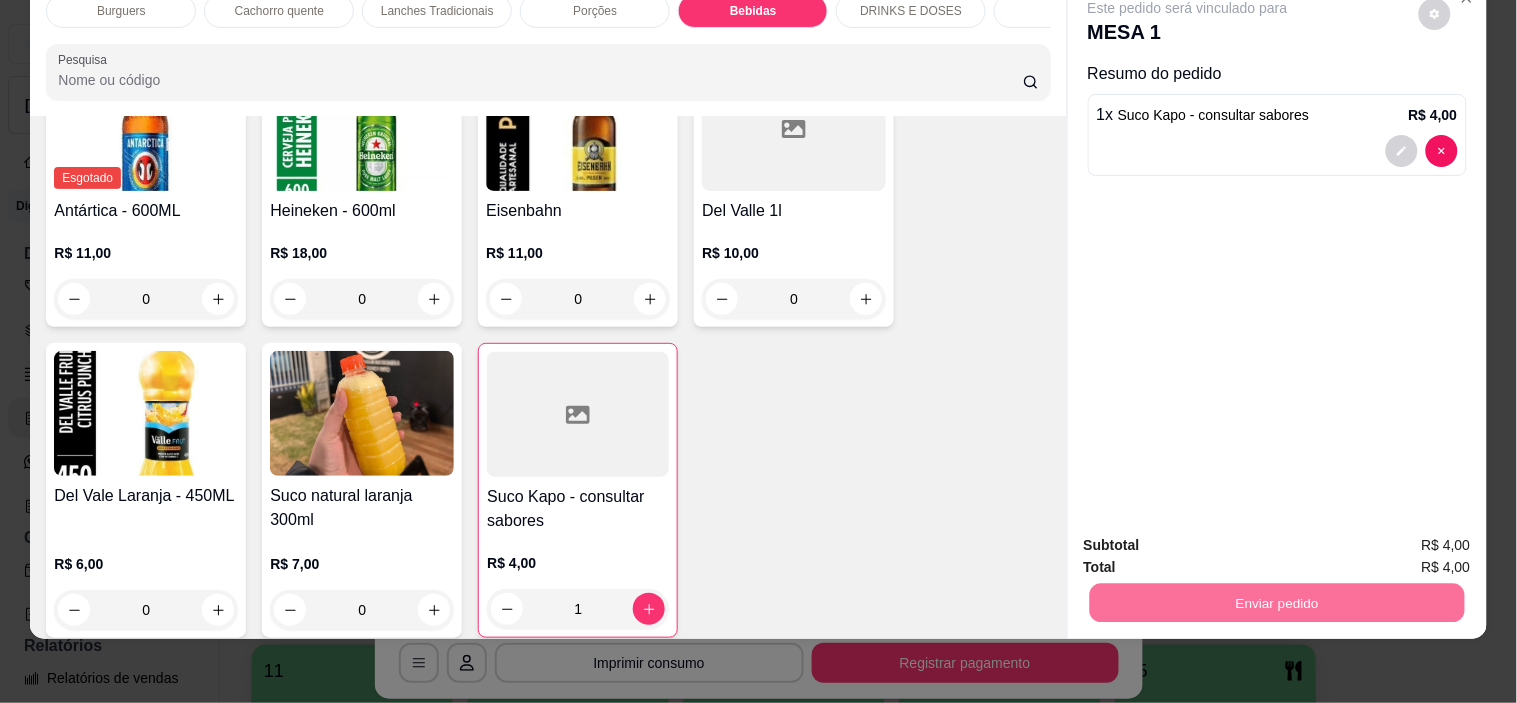 click on "Não registrar e enviar pedido" at bounding box center (1211, 537) 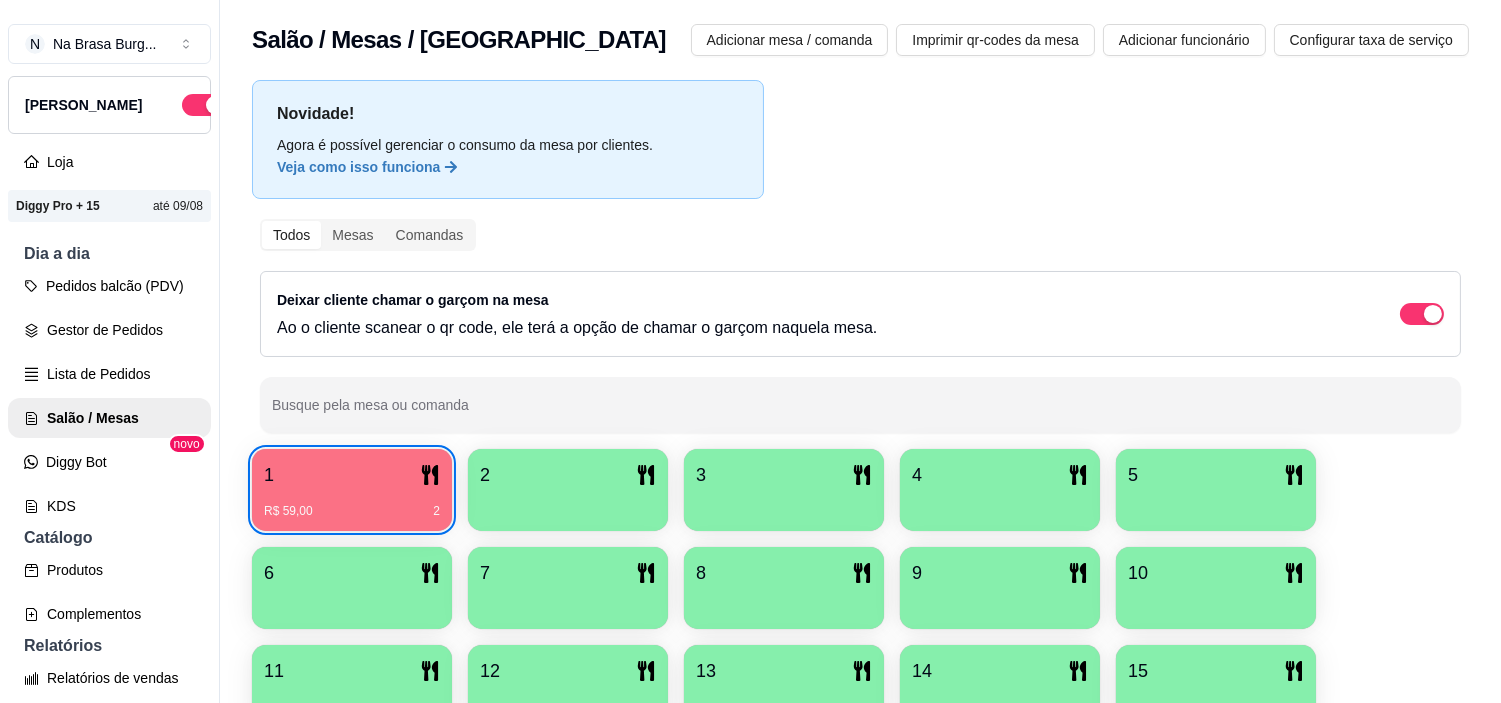 type 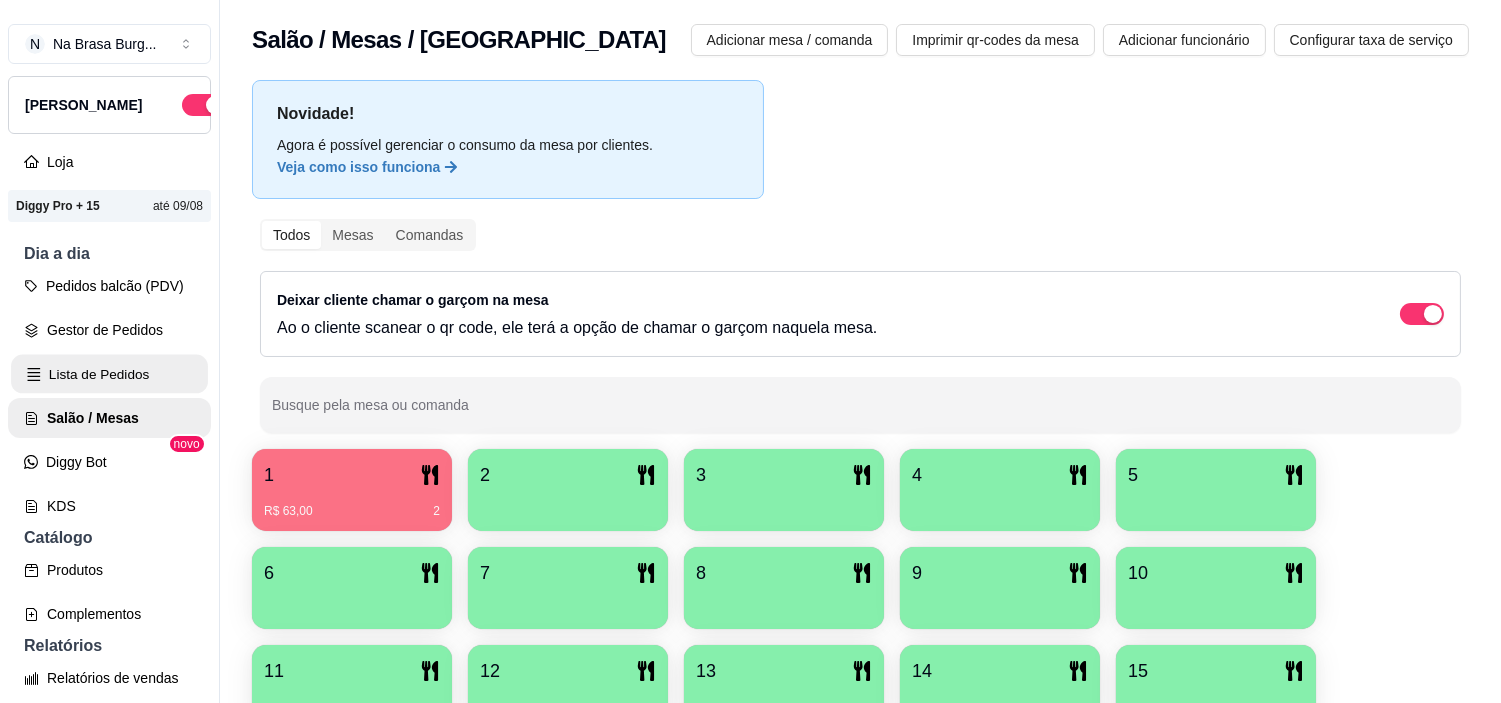 click on "Lista de Pedidos" at bounding box center (109, 374) 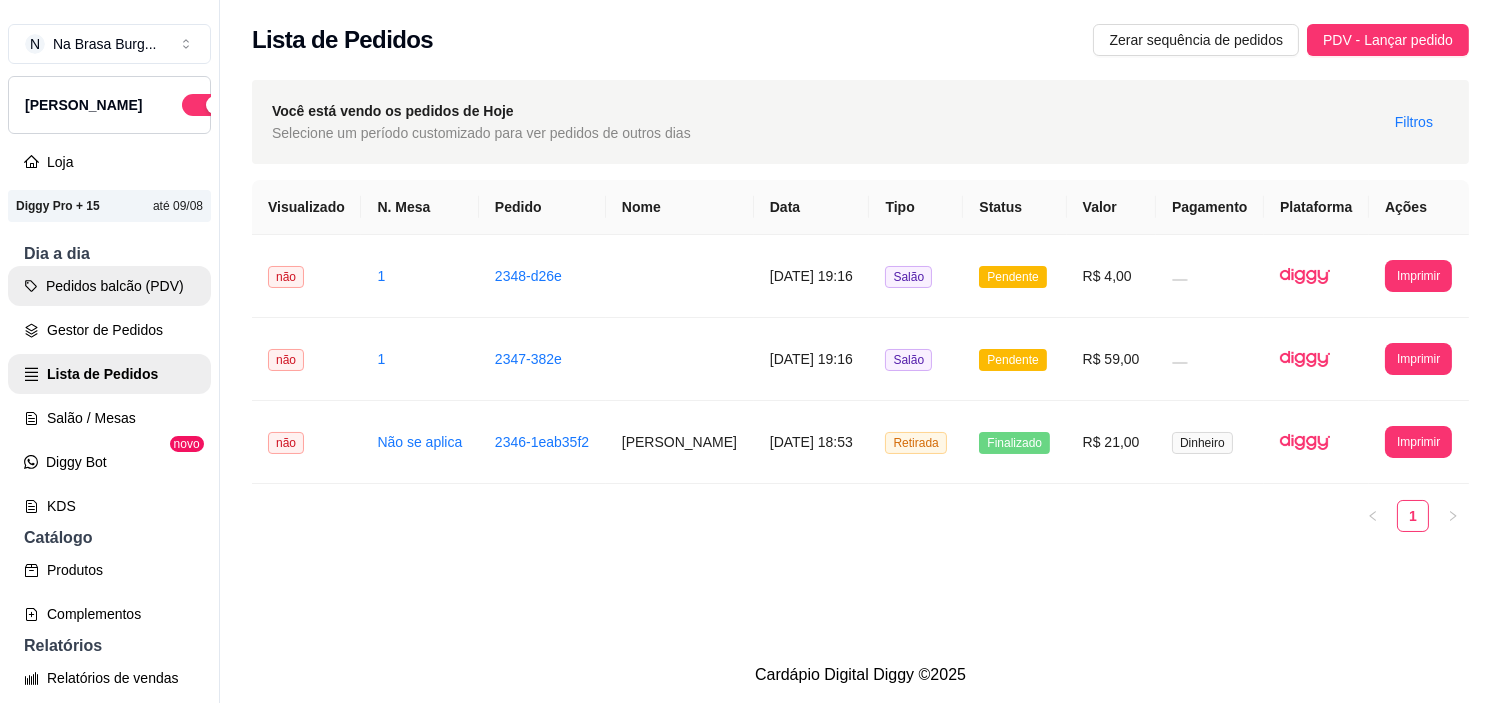 click on "Pedidos balcão (PDV)" at bounding box center (109, 286) 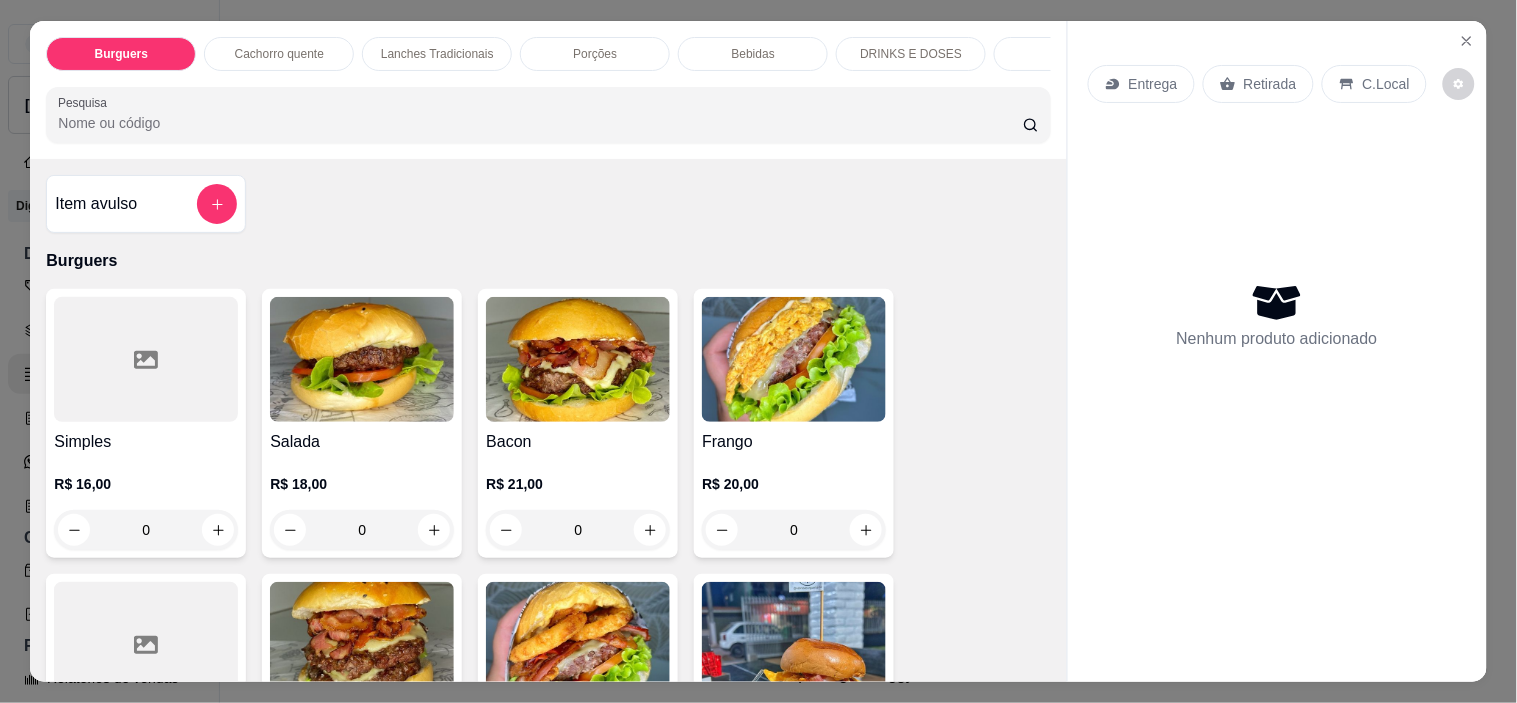click at bounding box center [362, 644] 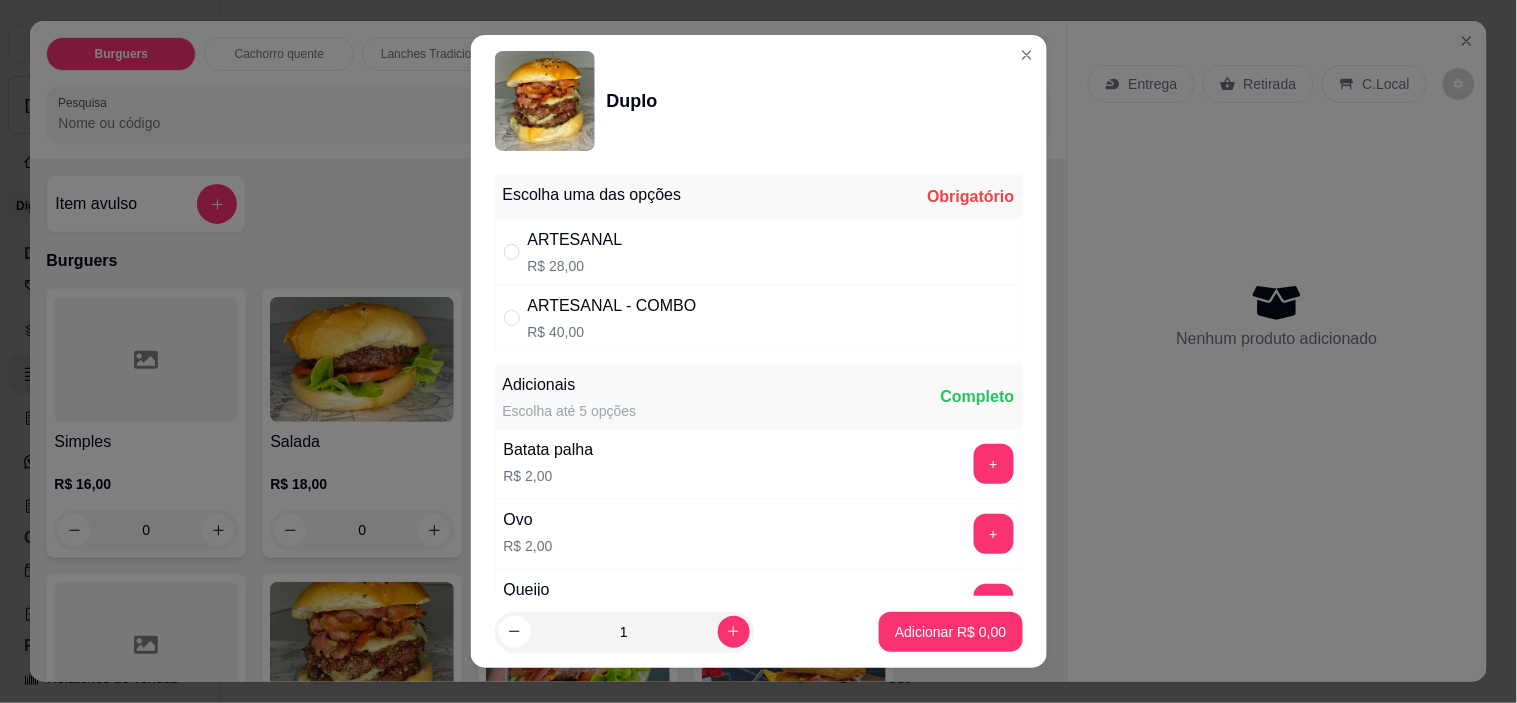 click on "ARTESANAL R$ 28,00" at bounding box center (759, 252) 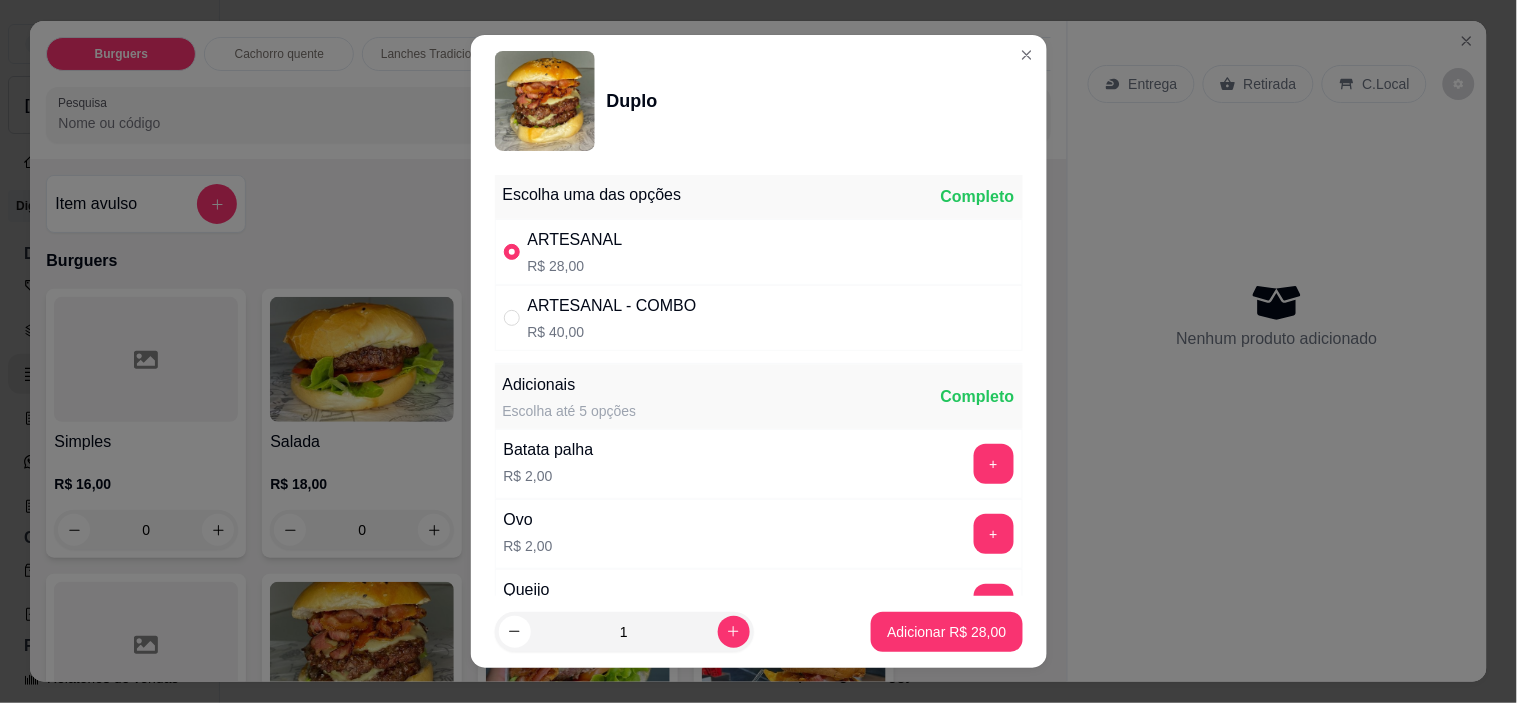 drag, startPoint x: 1004, startPoint y: 586, endPoint x: 1020, endPoint y: 587, distance: 16.03122 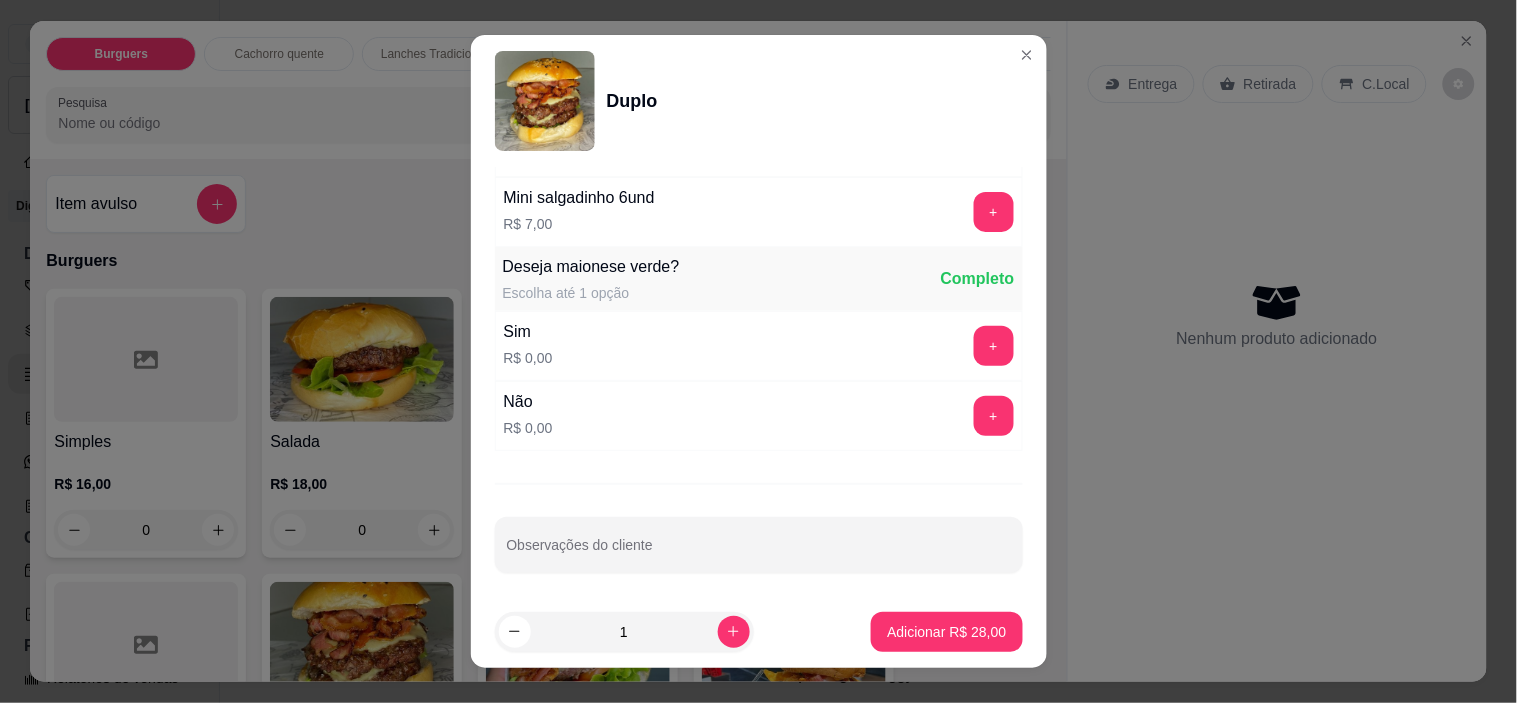 scroll, scrollTop: 1234, scrollLeft: 0, axis: vertical 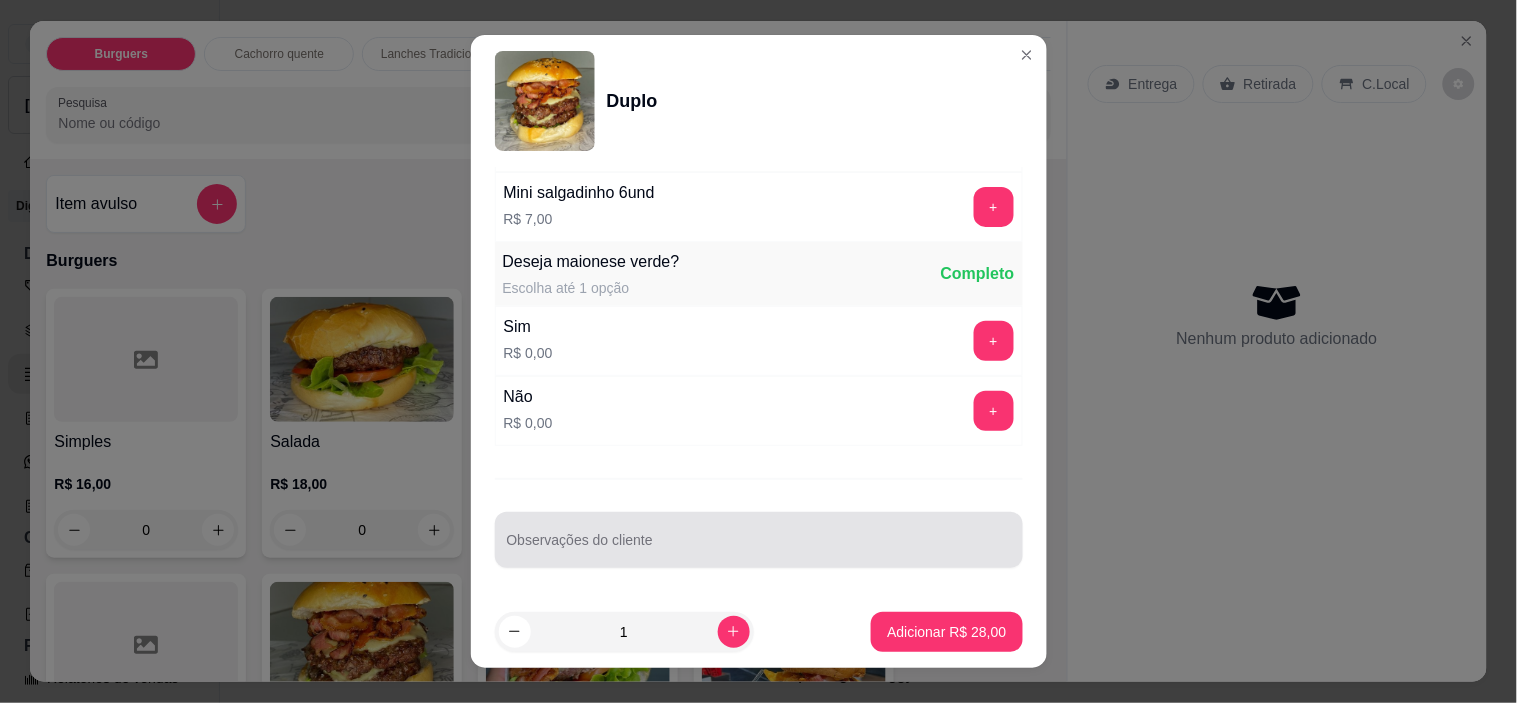 click at bounding box center [759, 540] 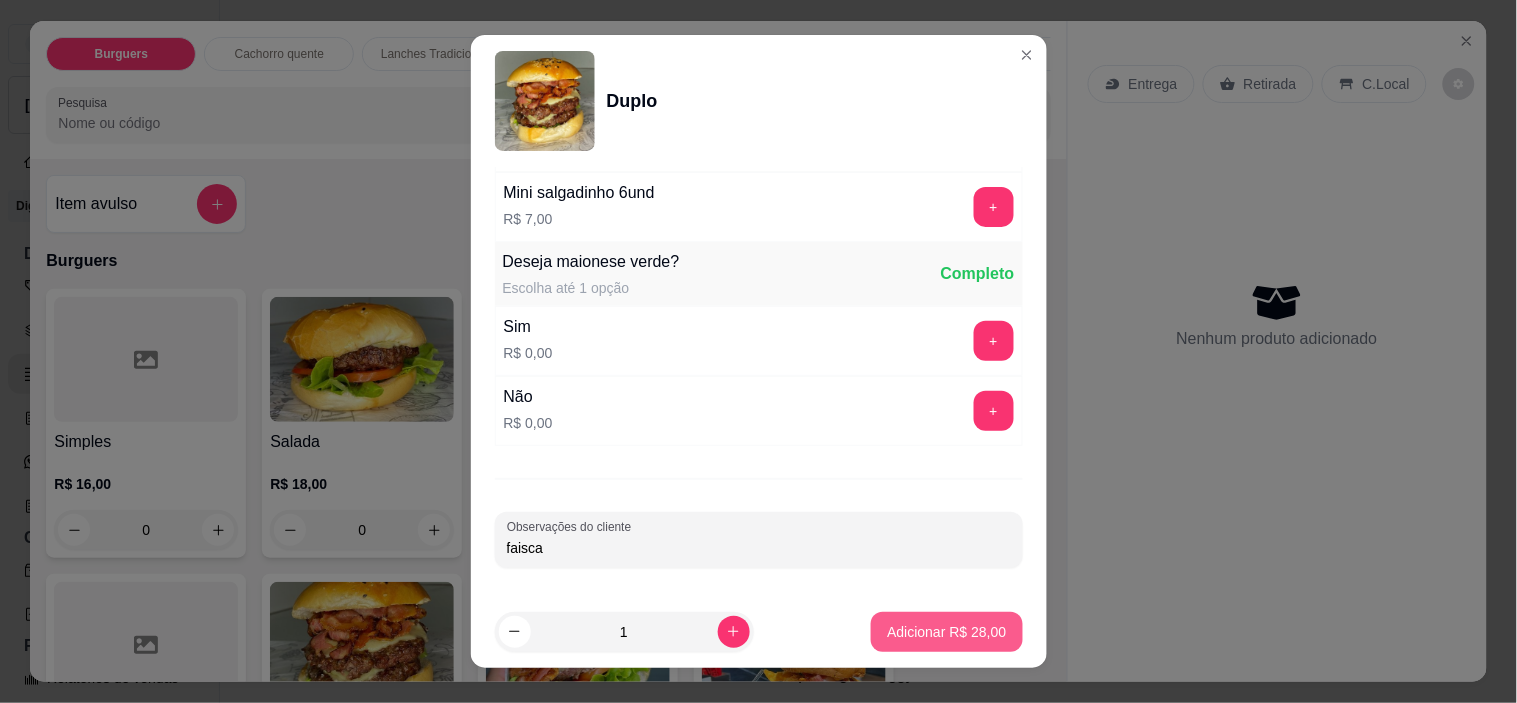 type on "faisca" 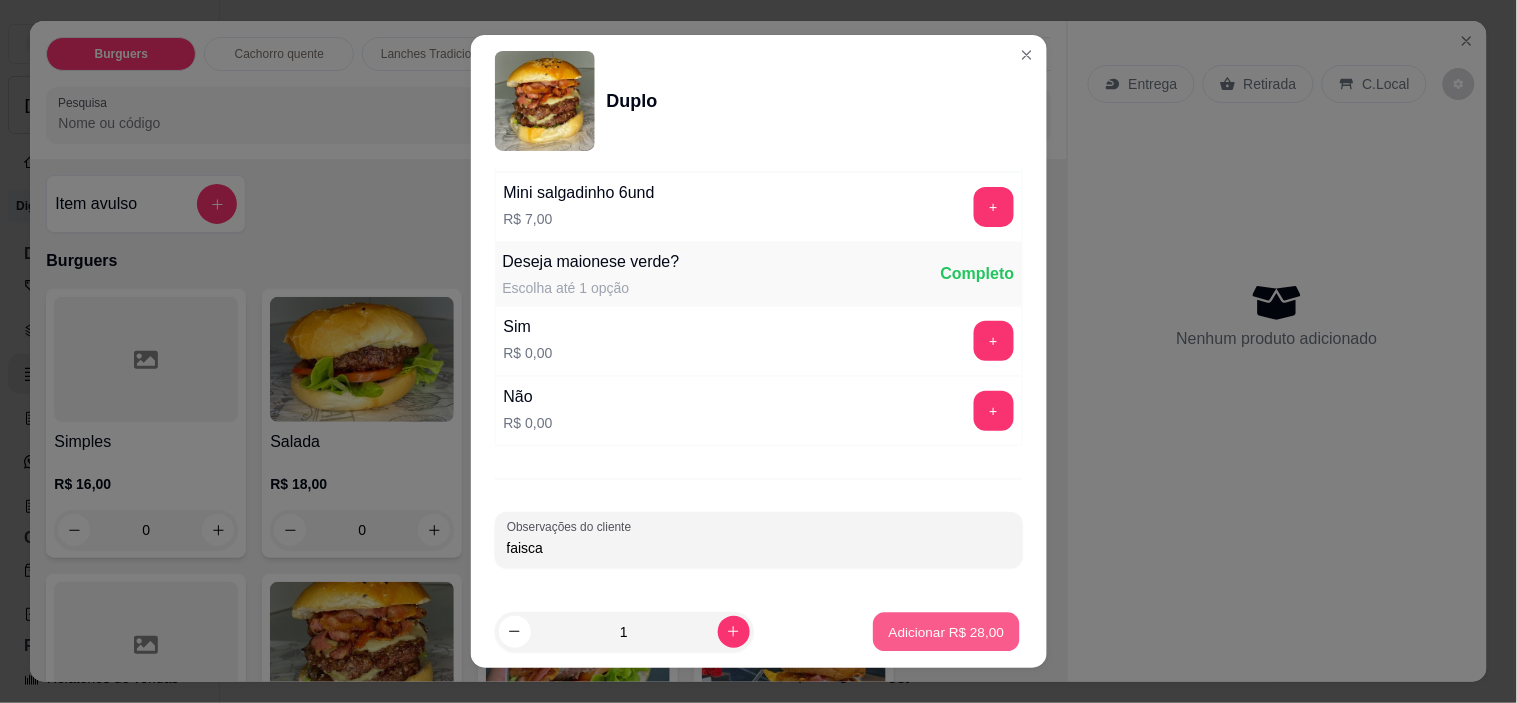 click on "Adicionar   R$ 28,00" at bounding box center [947, 631] 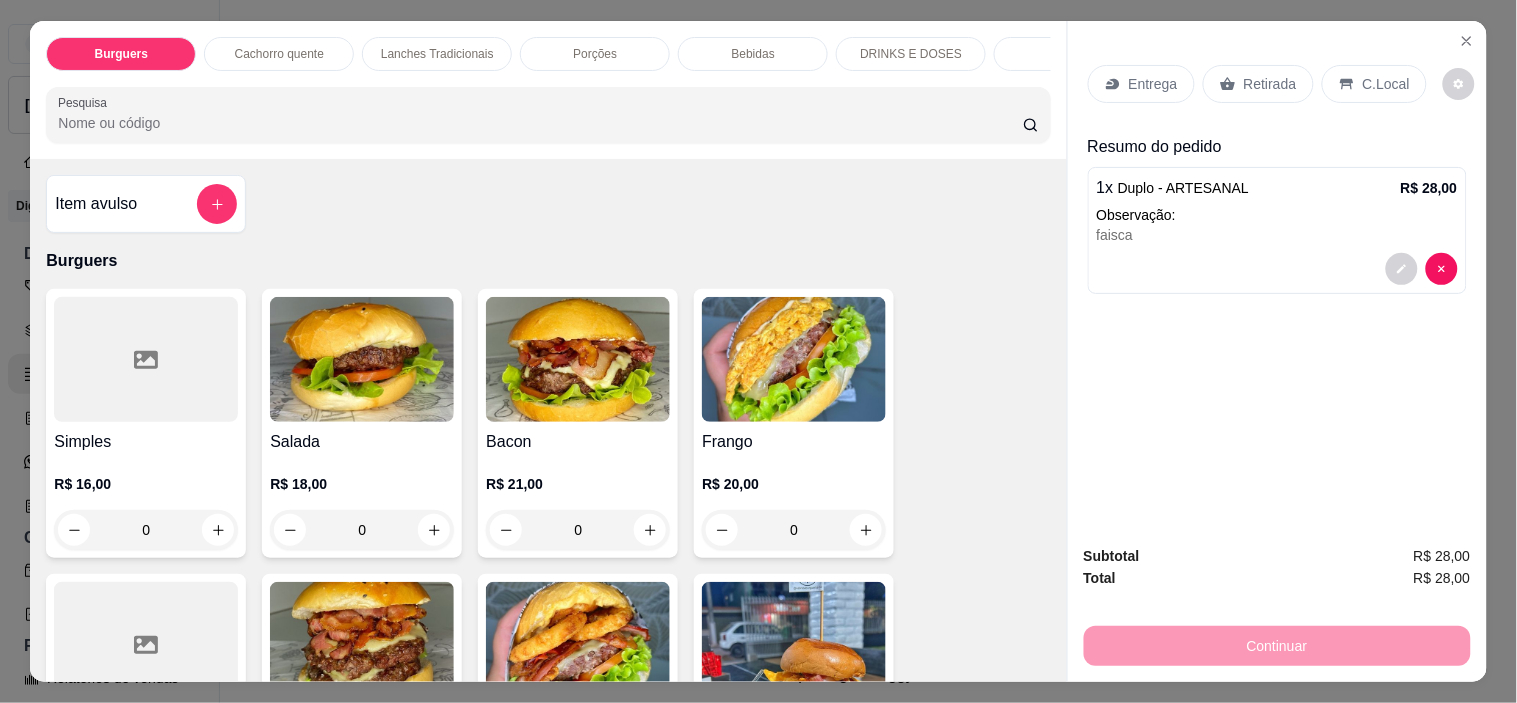 click on "1 x   Duplo - ARTESANAL" at bounding box center [1173, 188] 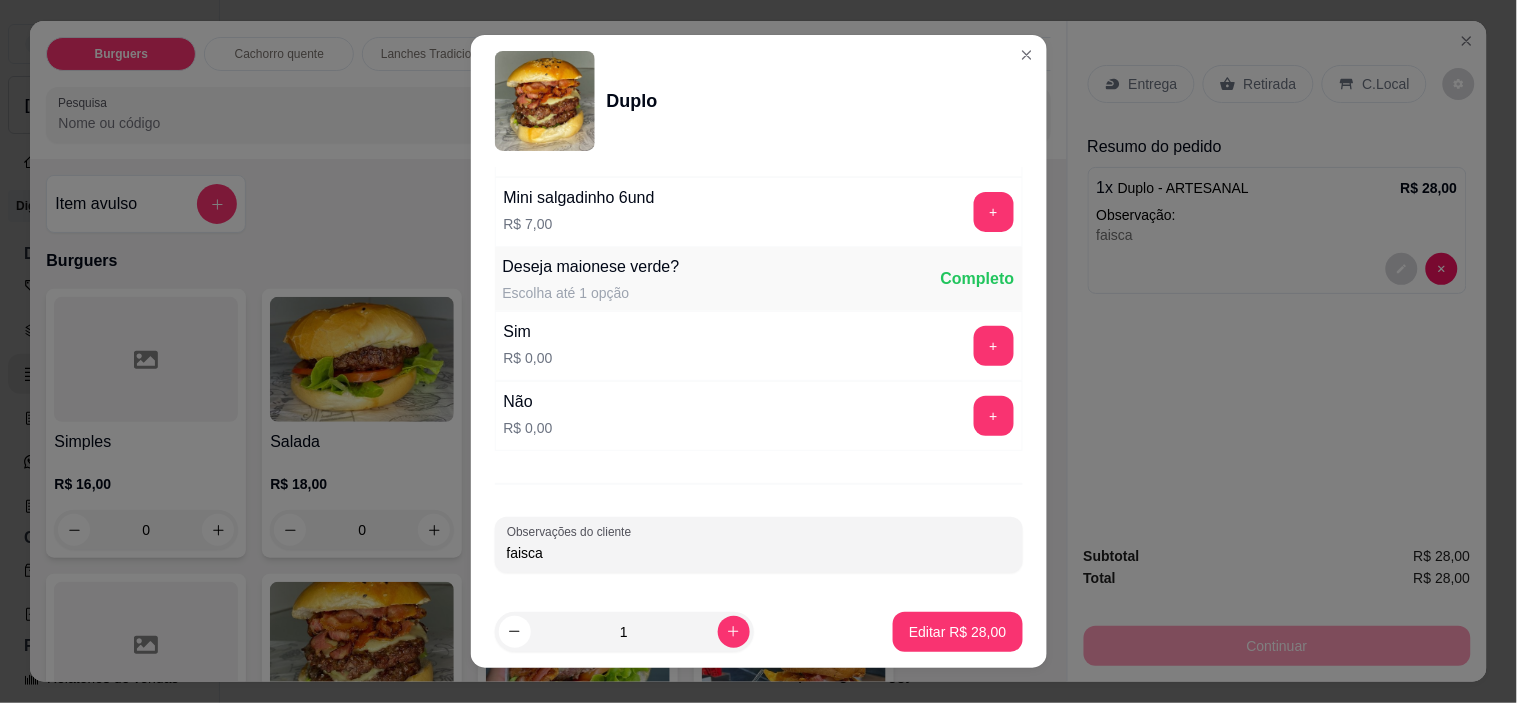 scroll, scrollTop: 1234, scrollLeft: 0, axis: vertical 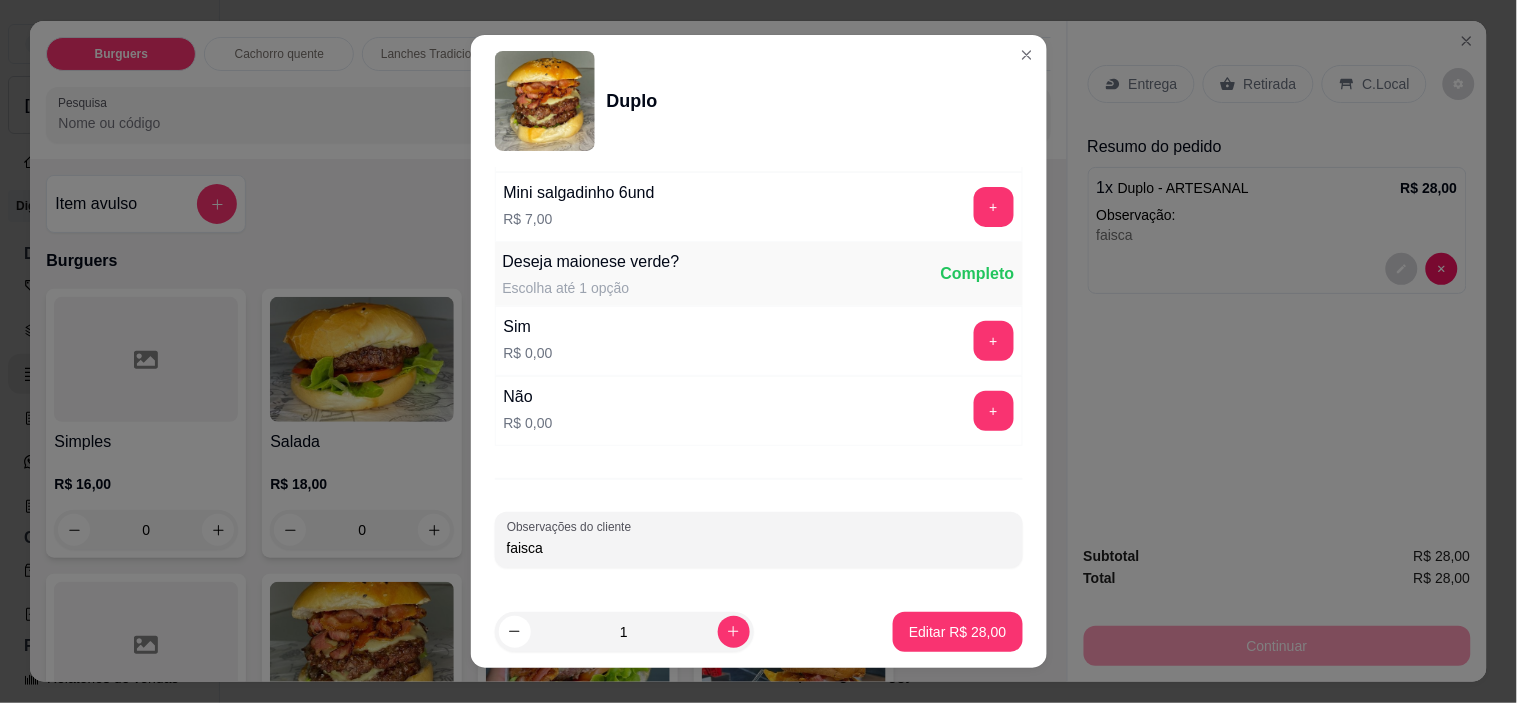 click on "faisca" at bounding box center [759, 548] 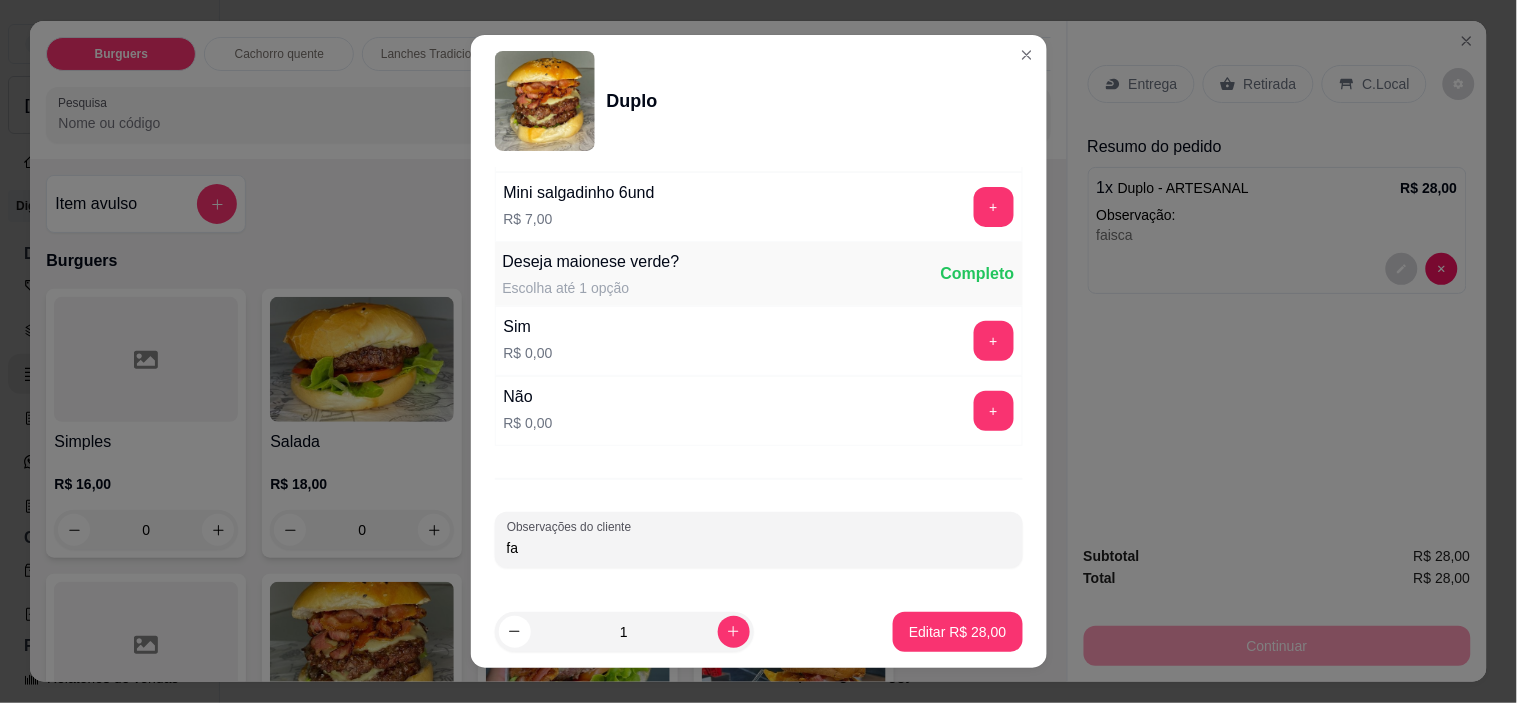 type on "f" 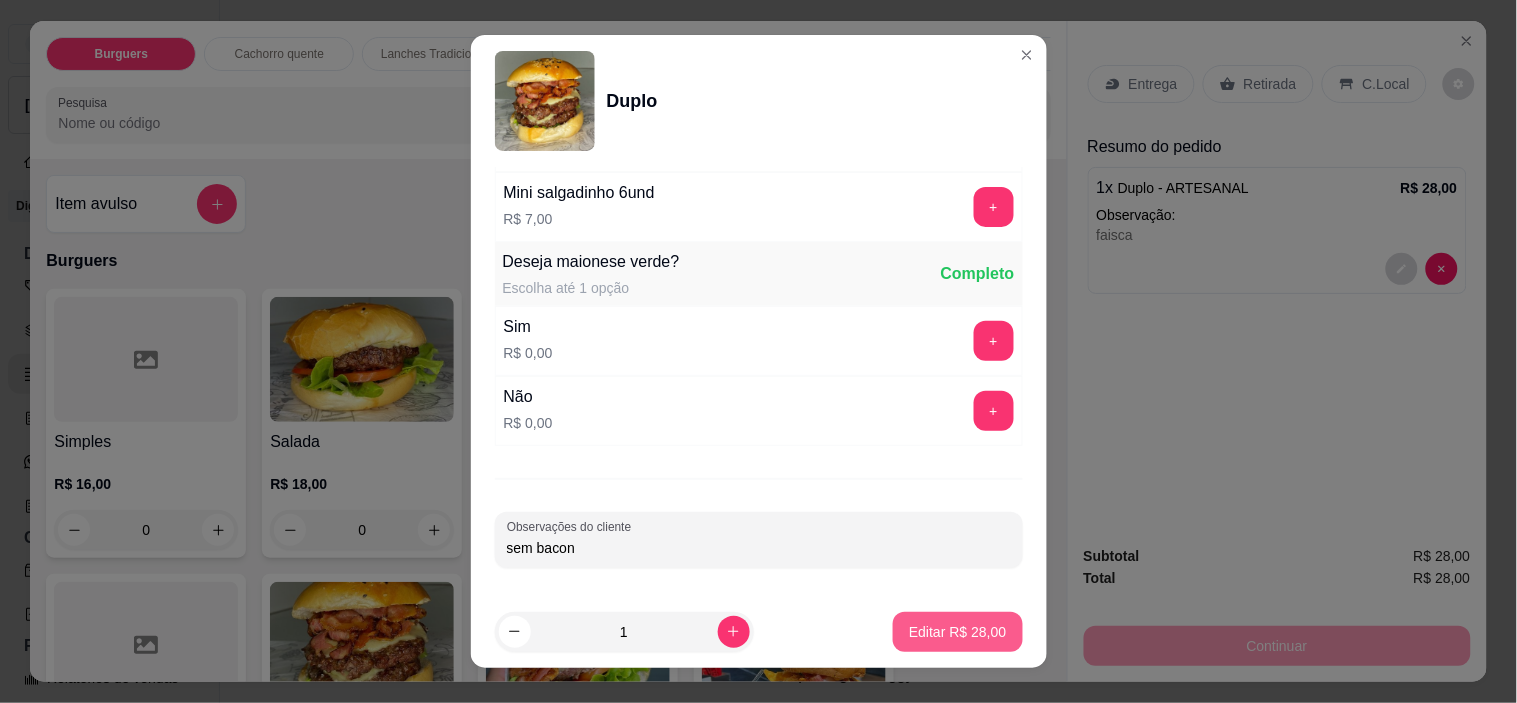 type on "sem bacon" 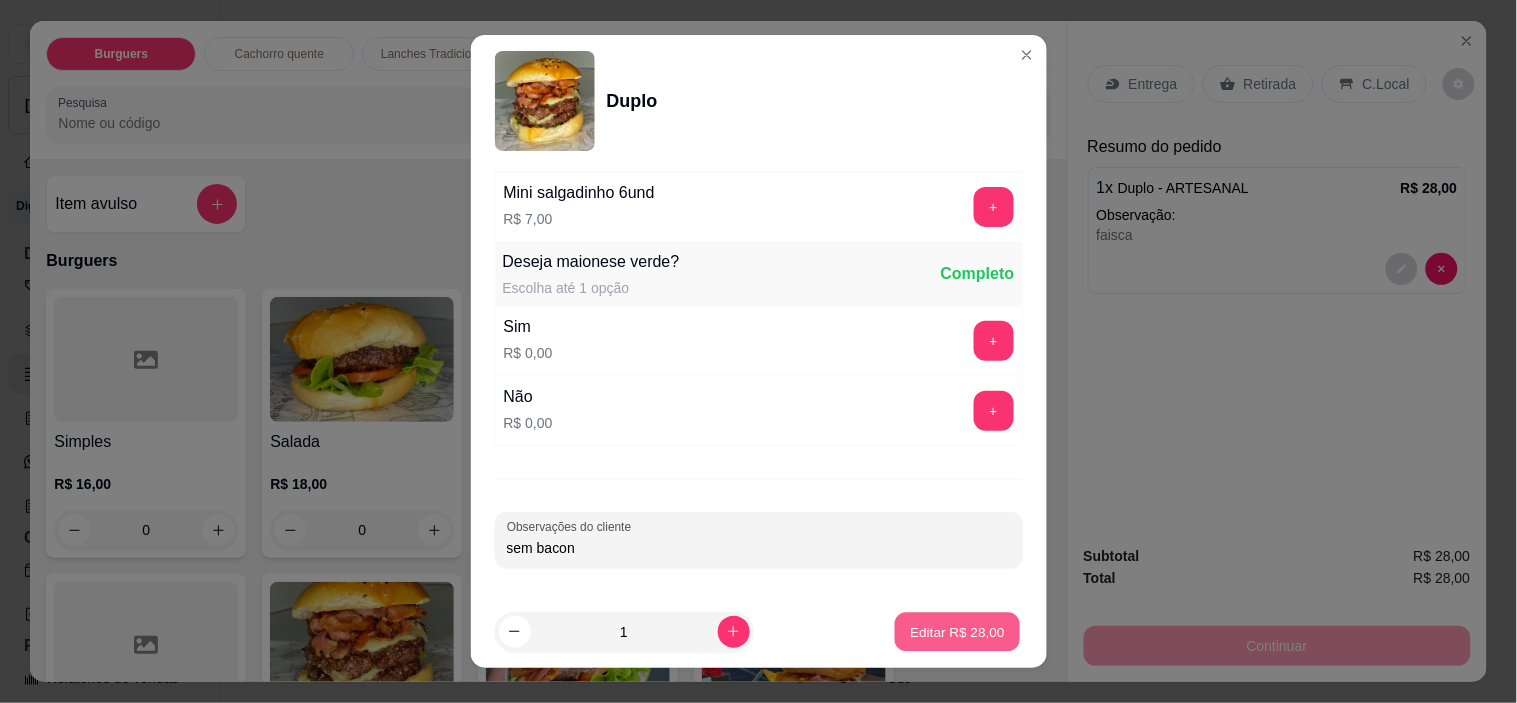 click on "Editar   R$ 28,00" at bounding box center (958, 631) 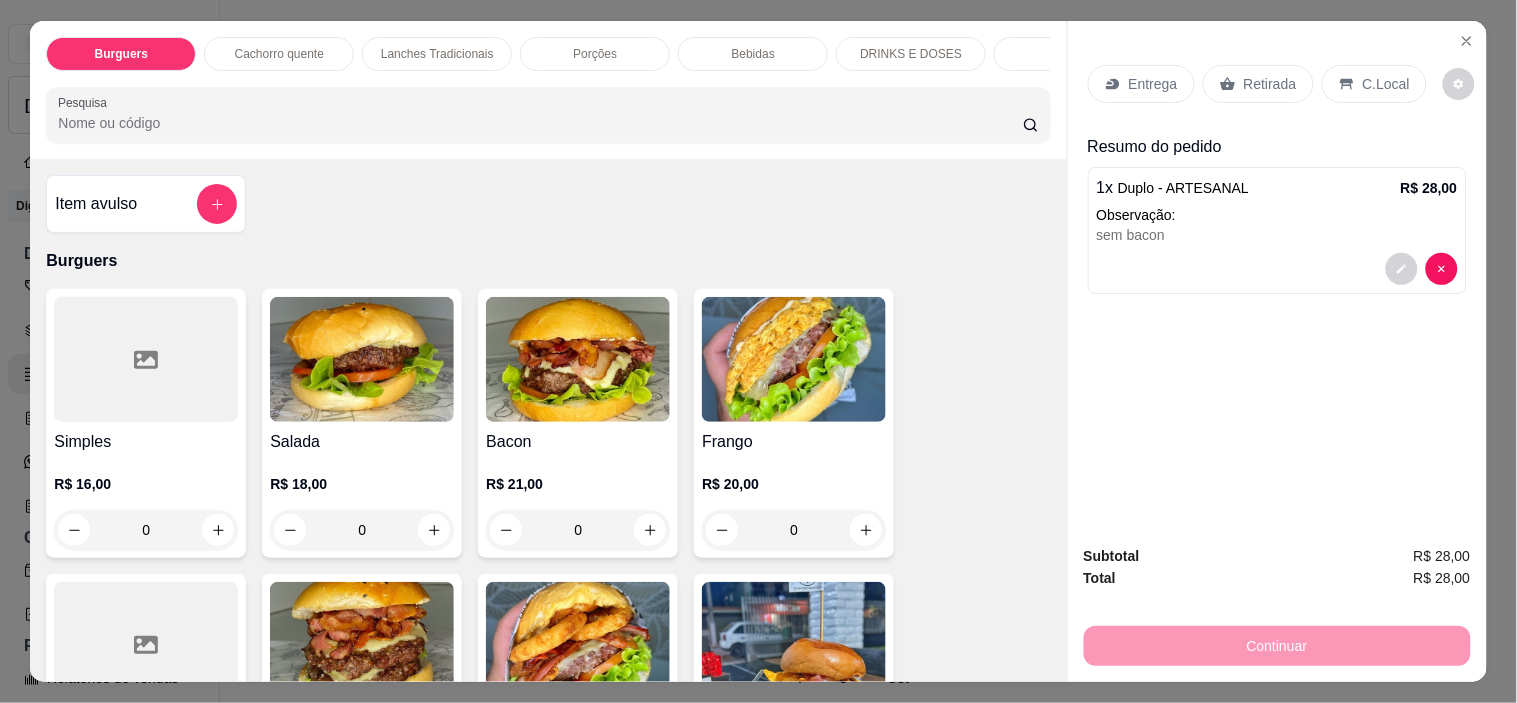 click on "Entrega" at bounding box center [1141, 84] 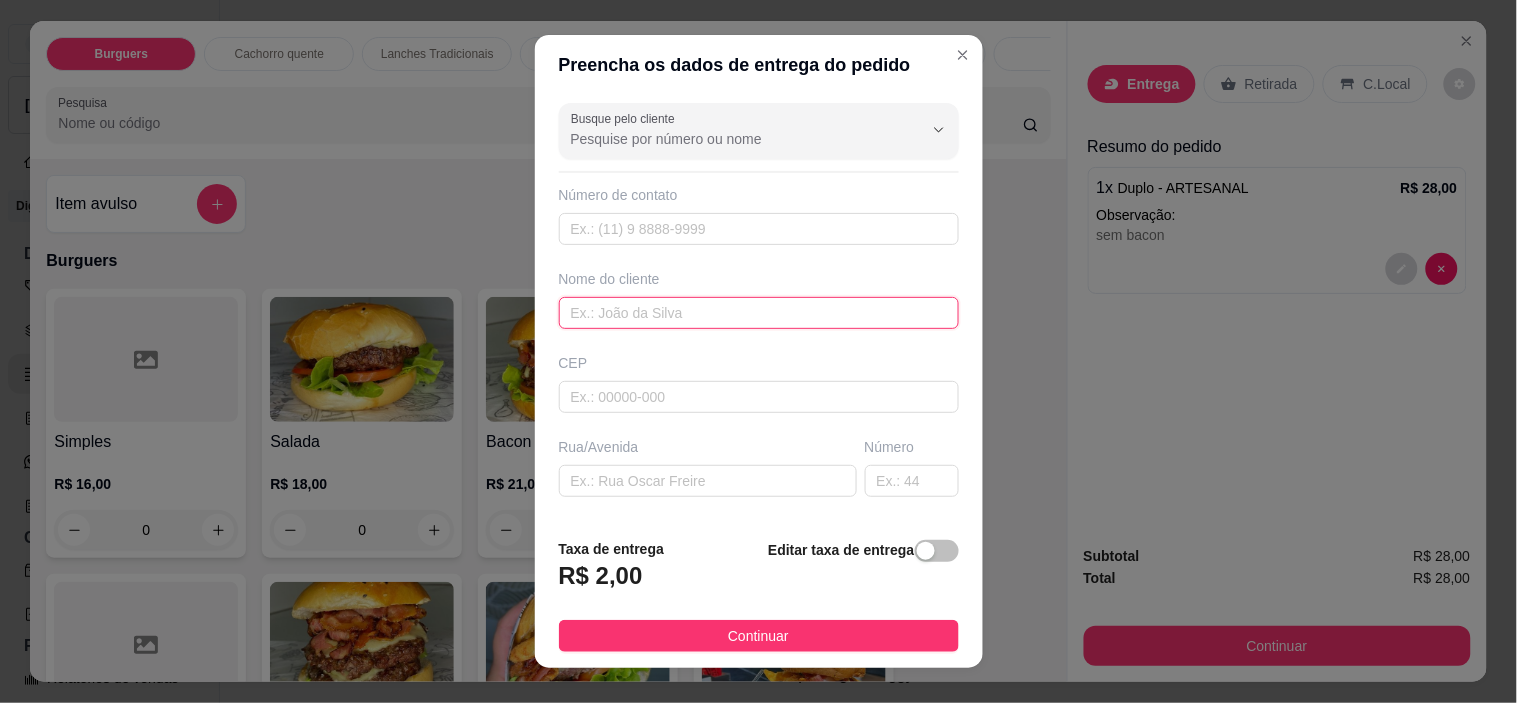 click at bounding box center (759, 313) 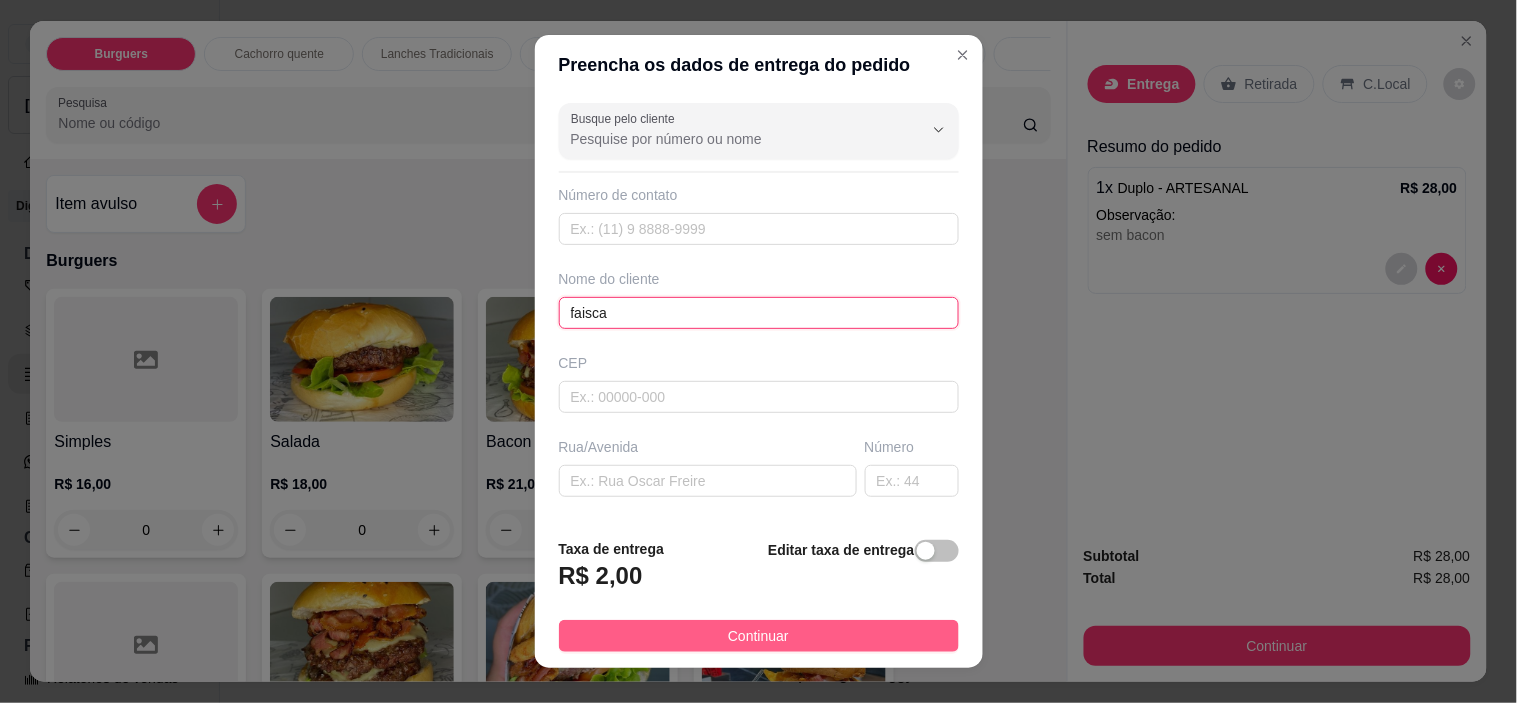 type on "faisca" 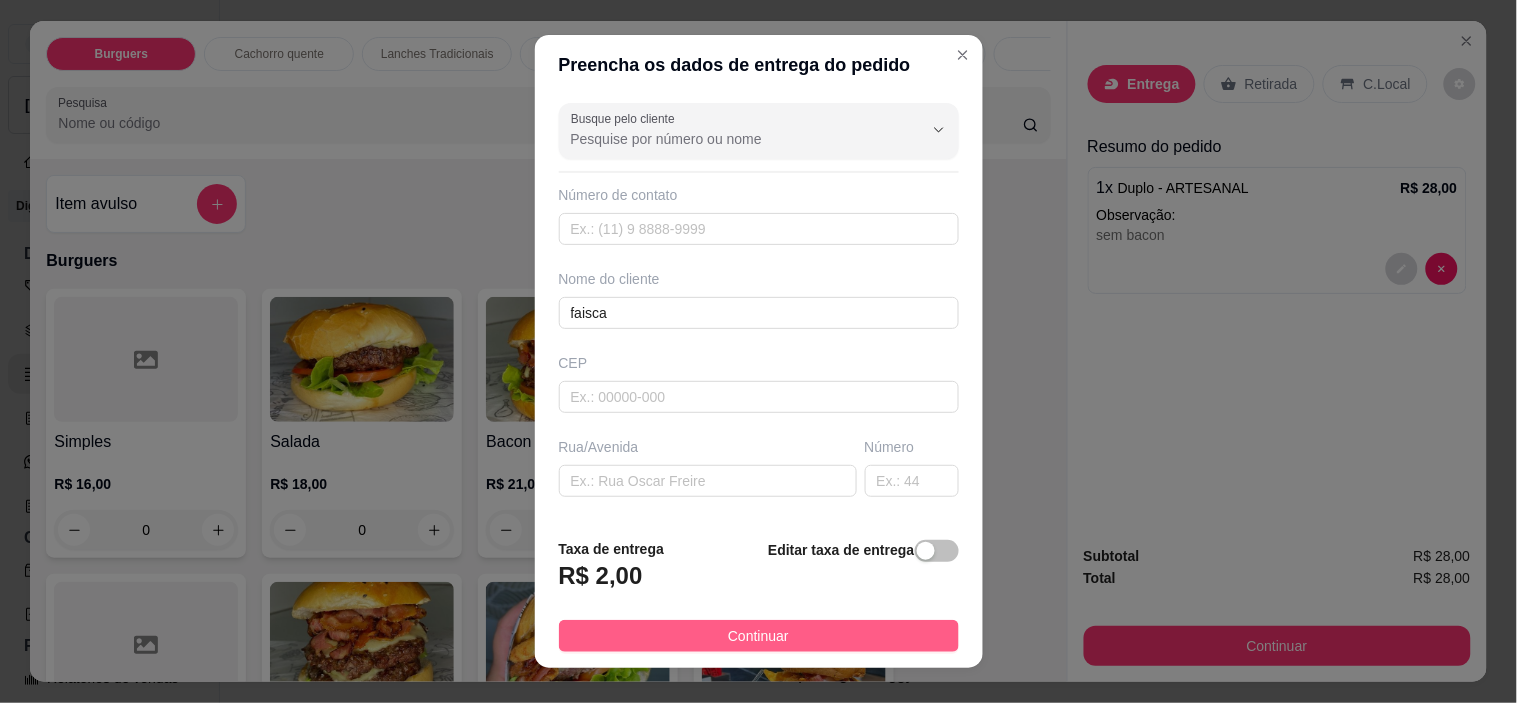 click on "Continuar" at bounding box center [758, 636] 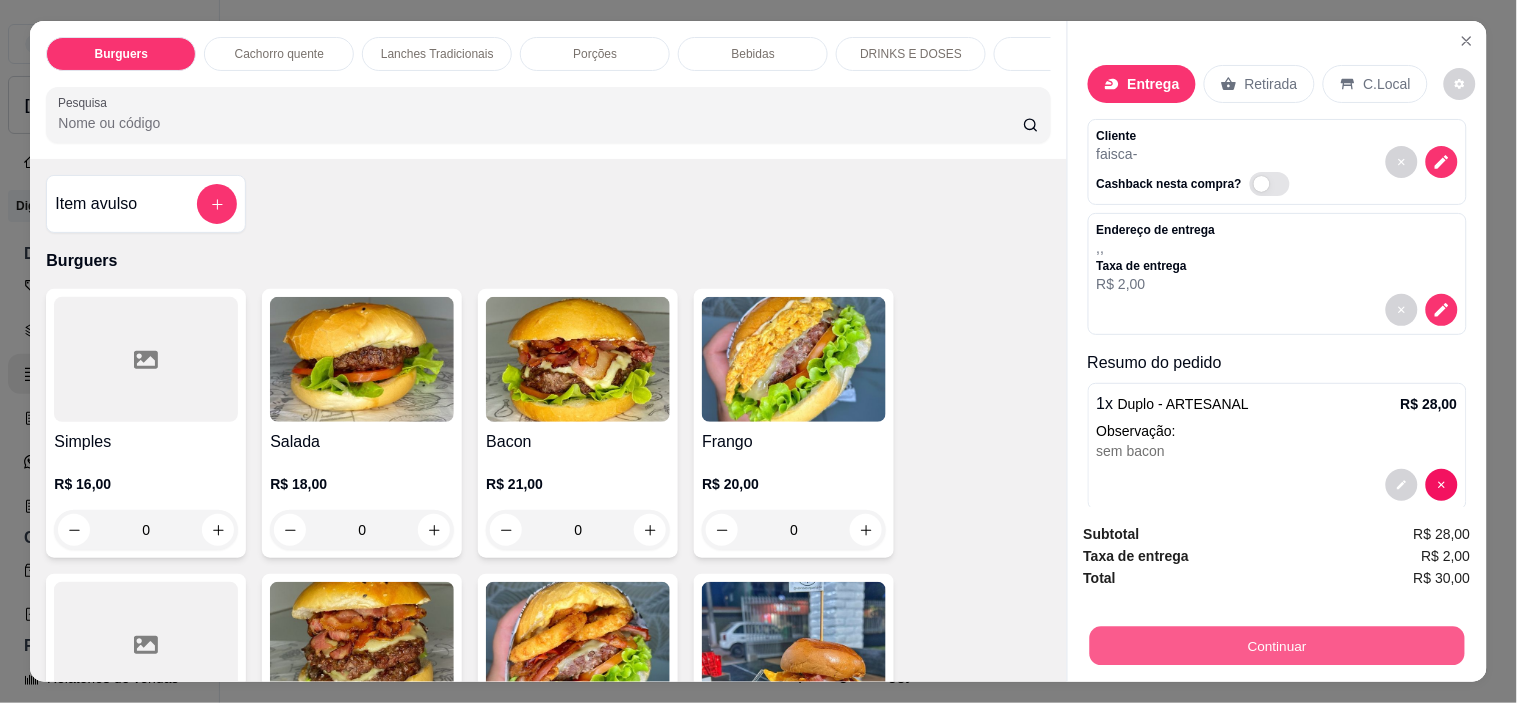 click on "Continuar" at bounding box center (1276, 646) 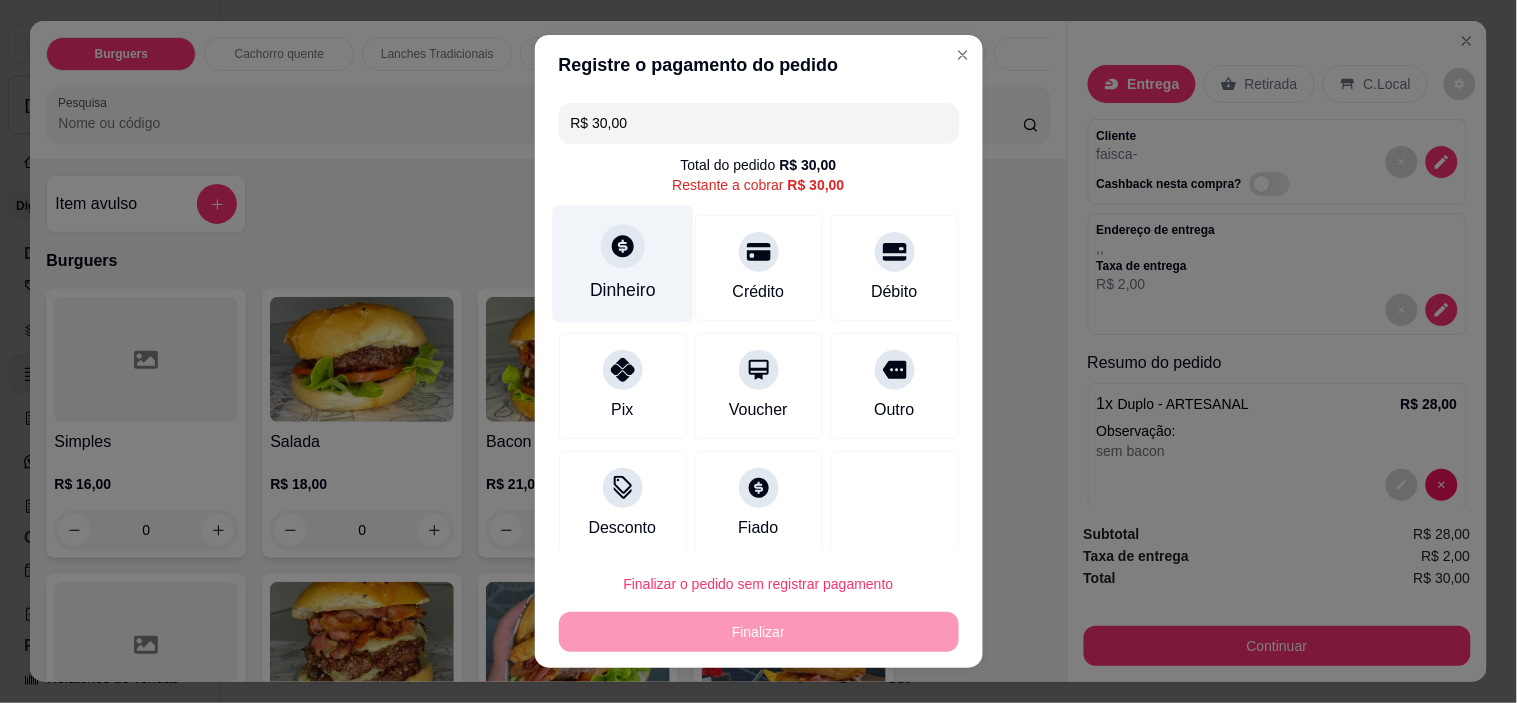 click on "Dinheiro" at bounding box center [622, 264] 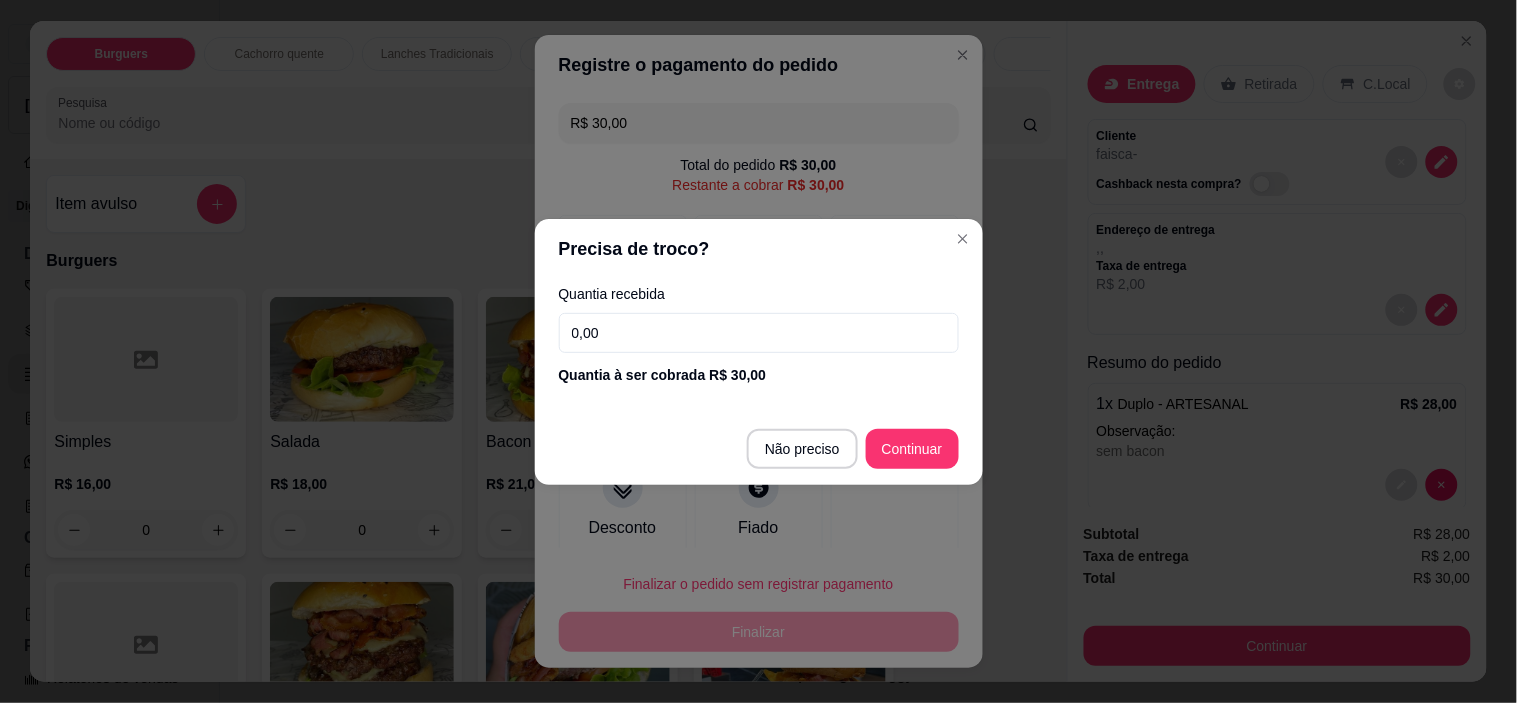 click on "0,00" at bounding box center (759, 333) 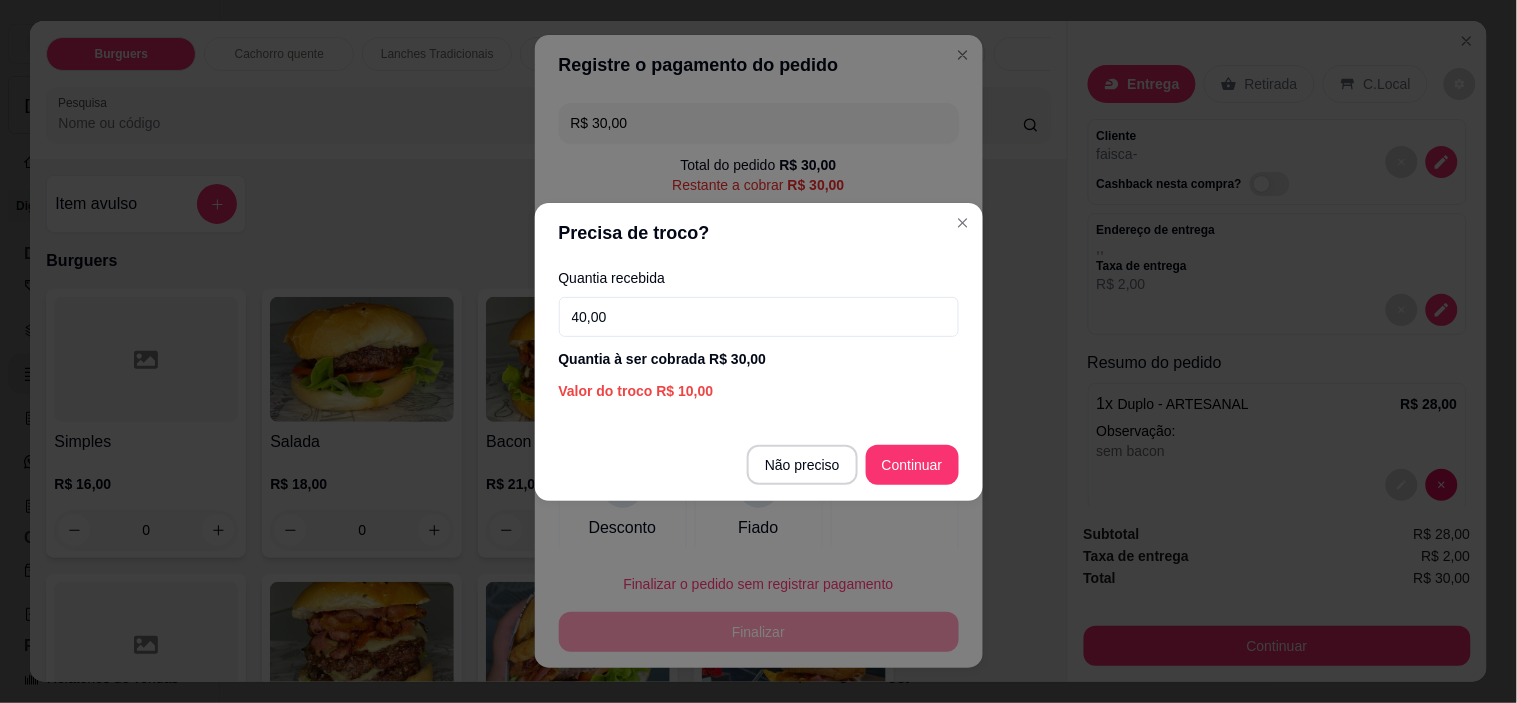 type on "40,00" 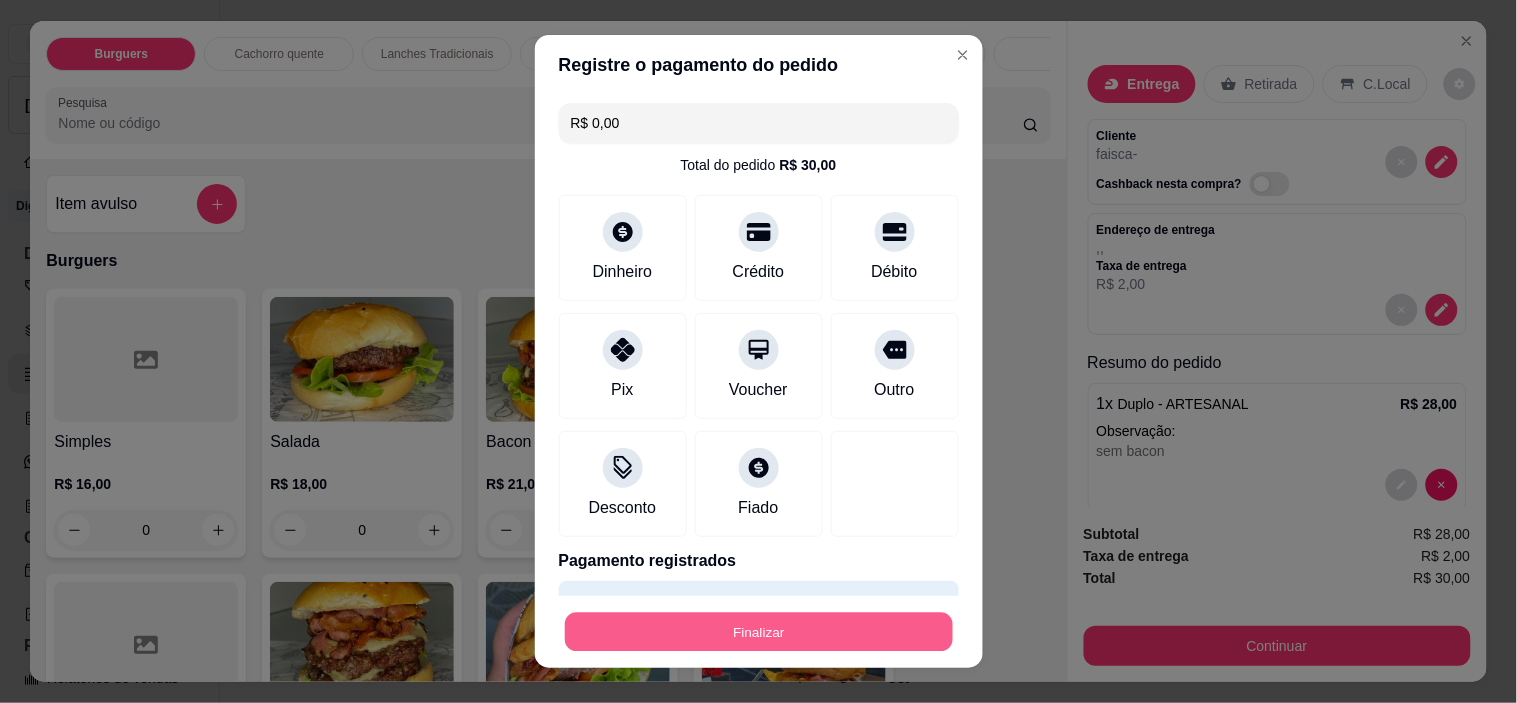 click on "Finalizar" at bounding box center (759, 631) 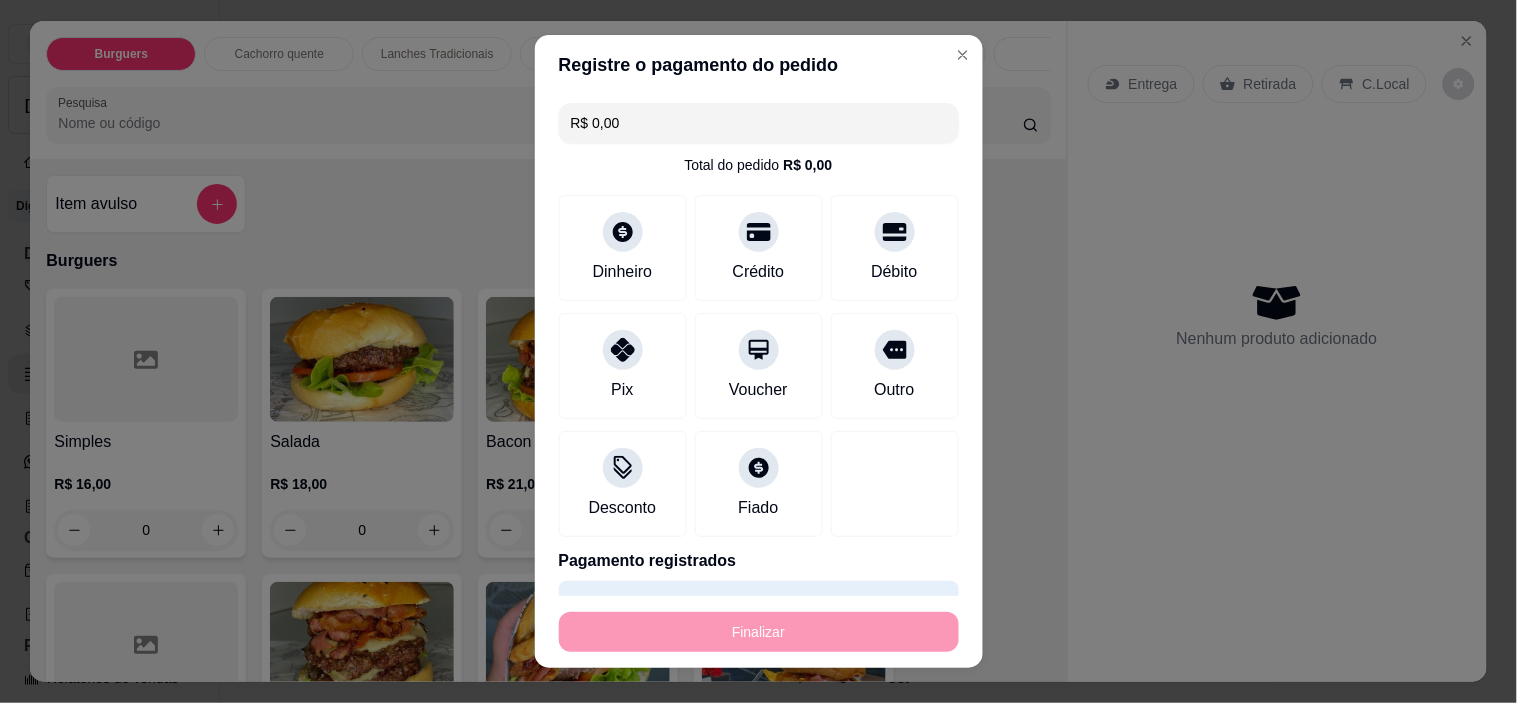 type on "-R$ 30,00" 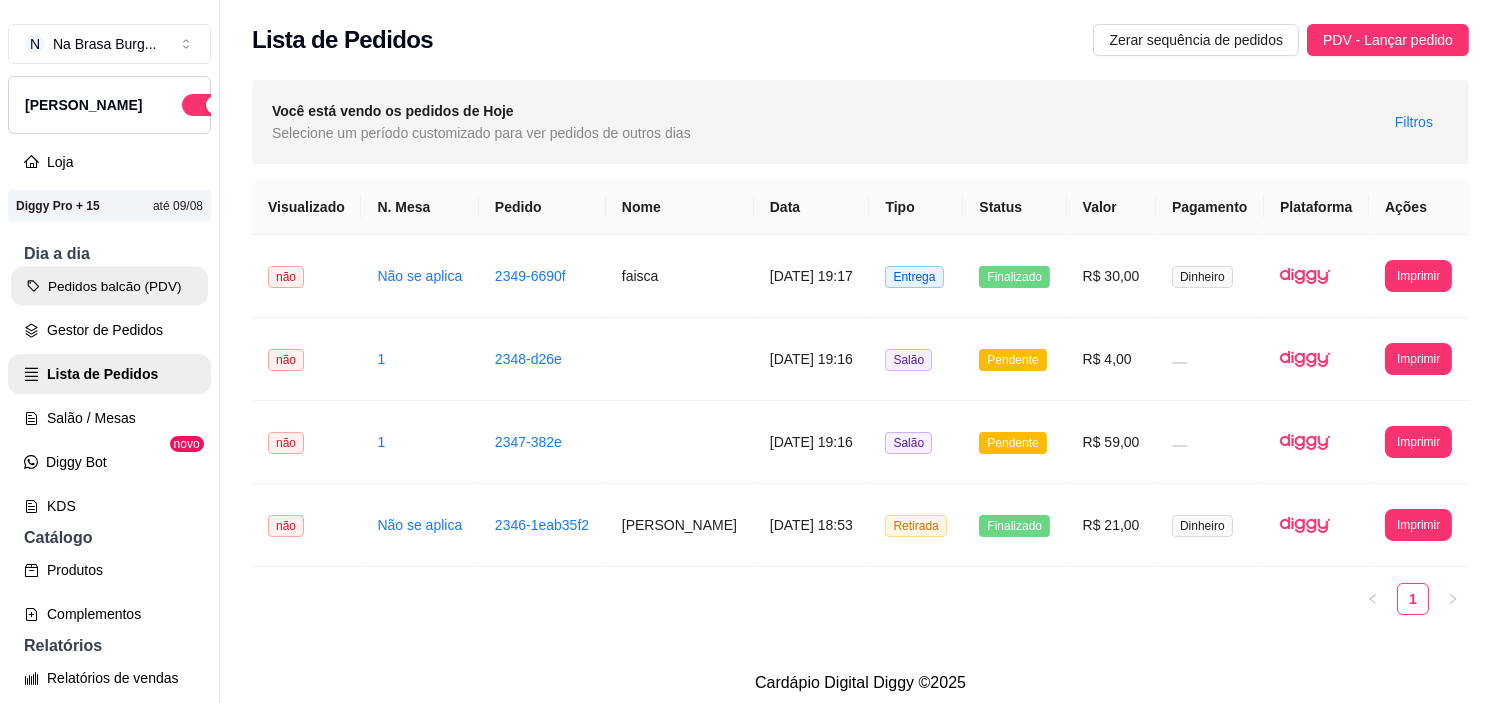 click on "Pedidos balcão (PDV)" at bounding box center [109, 286] 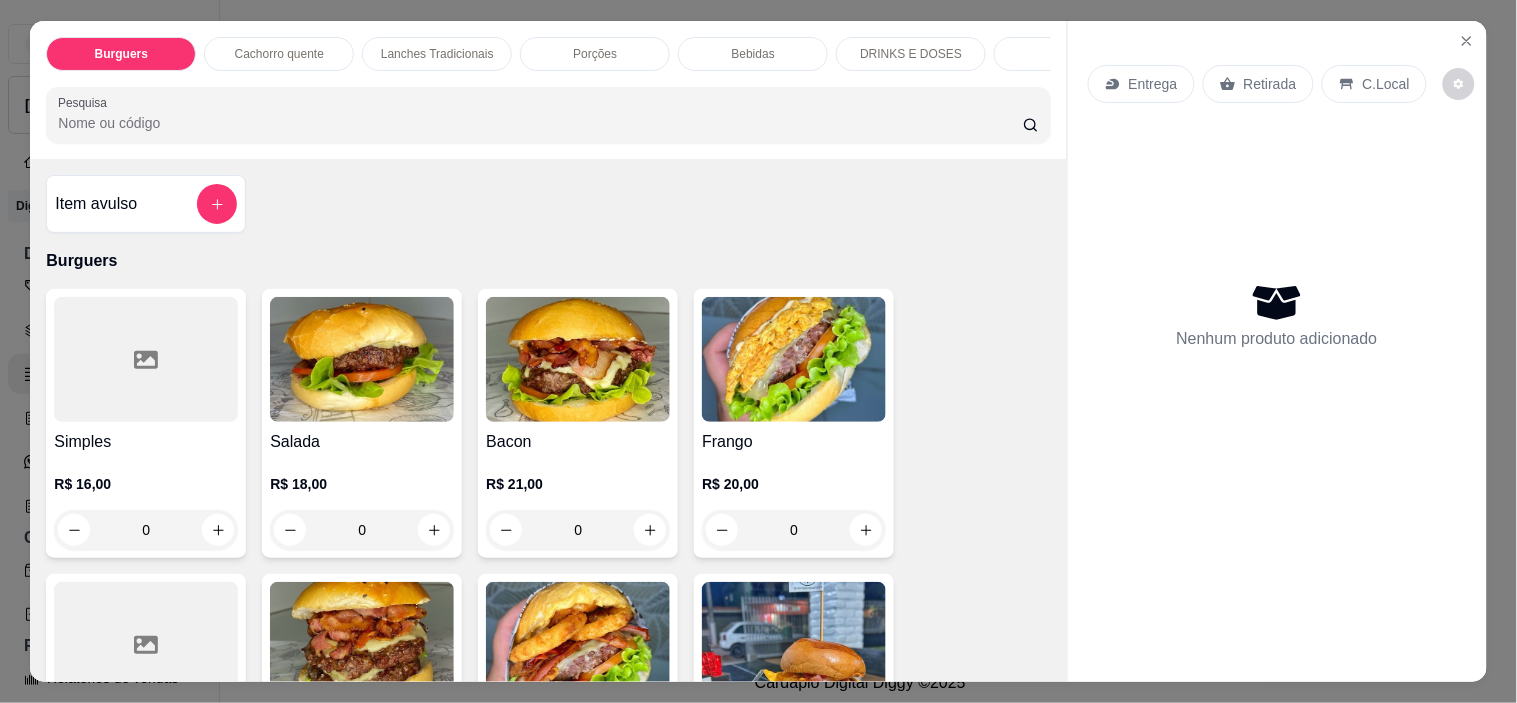 click at bounding box center [362, 644] 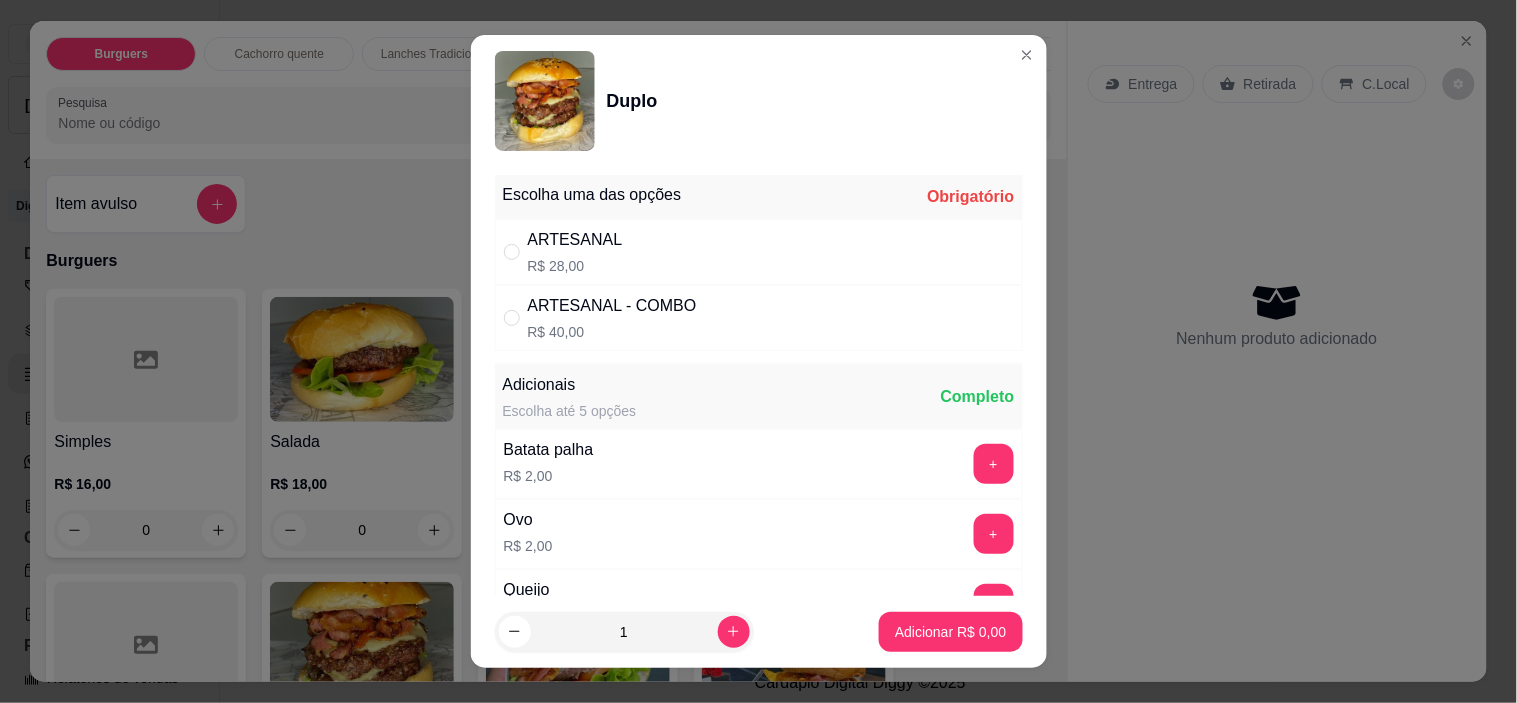 click on "ARTESANAL - COMBO R$ 40,00" at bounding box center (759, 318) 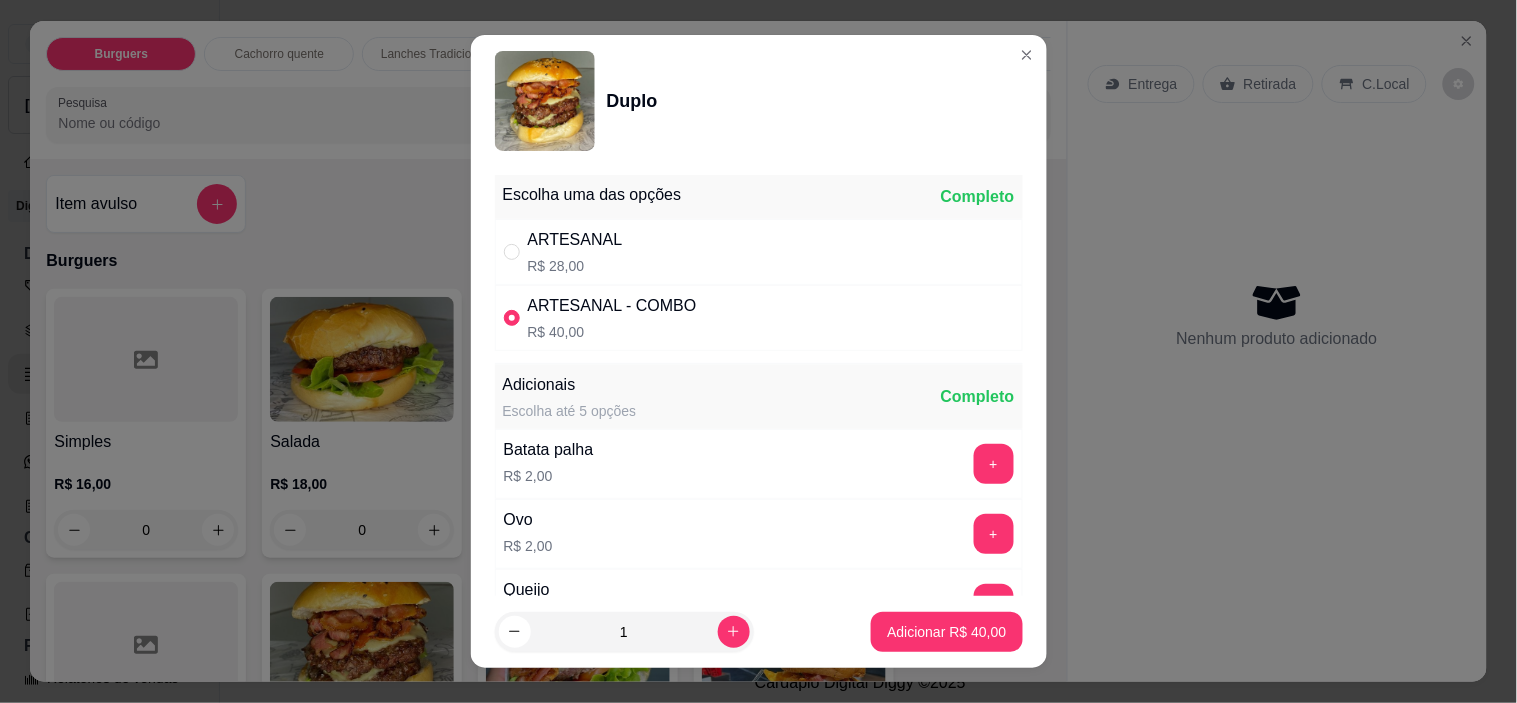 click on "ARTESANAL R$ 28,00" at bounding box center (759, 252) 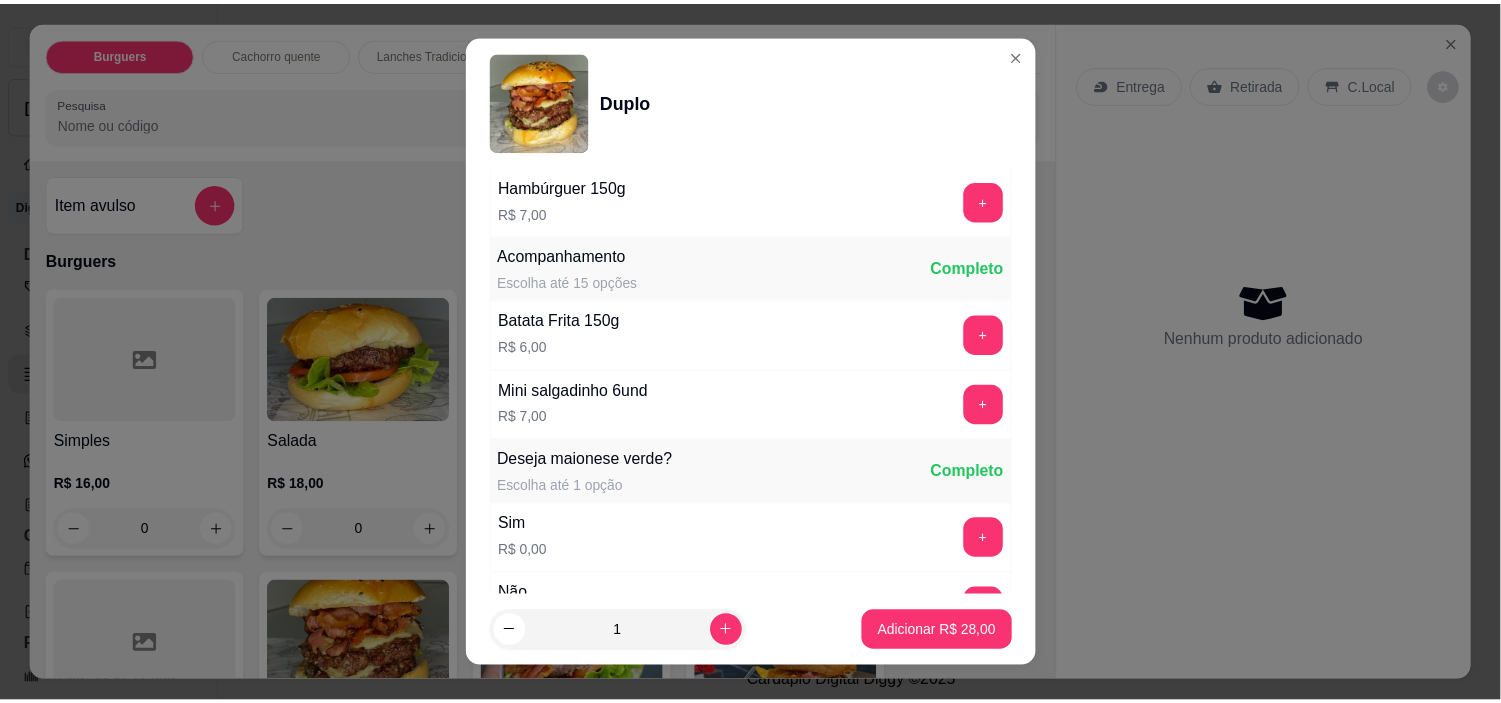 scroll, scrollTop: 1066, scrollLeft: 0, axis: vertical 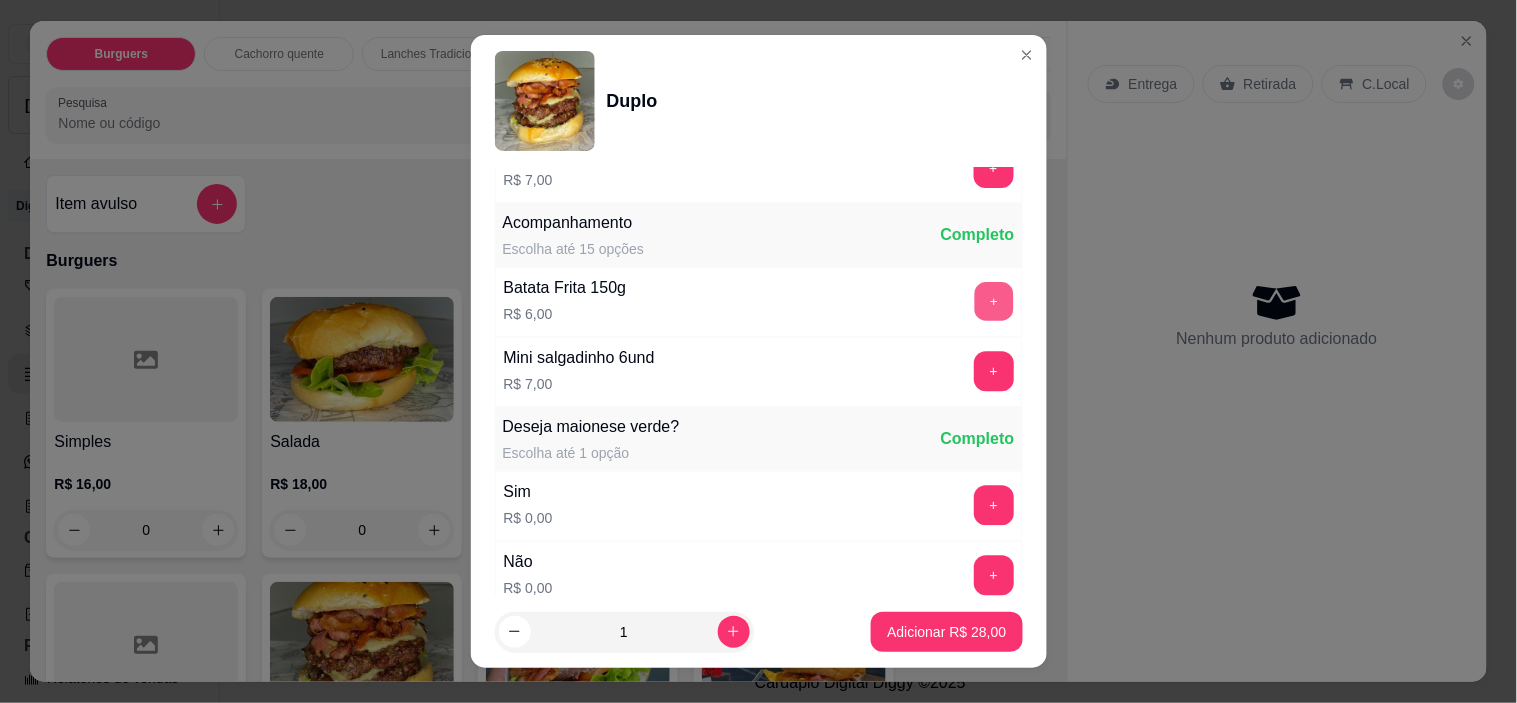 click on "+" at bounding box center [993, 302] 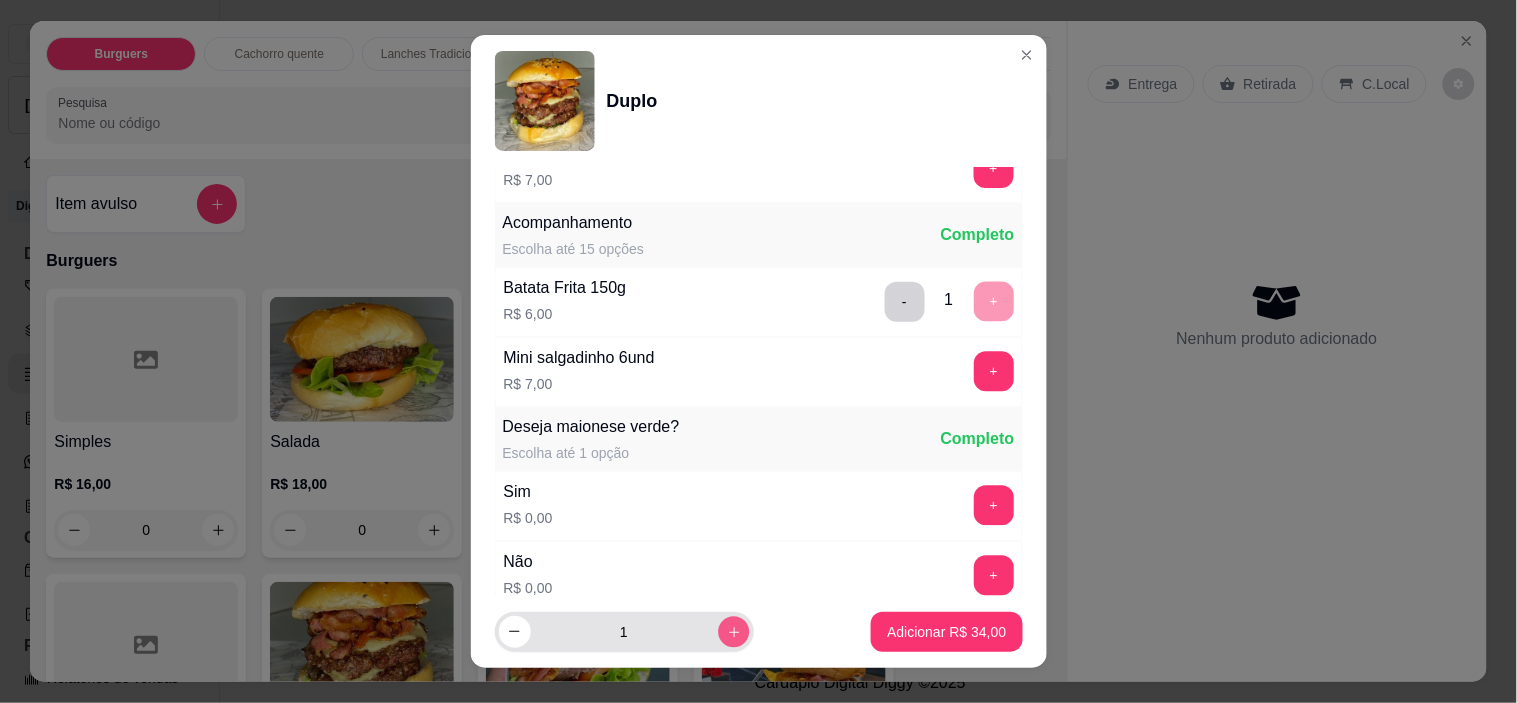 click 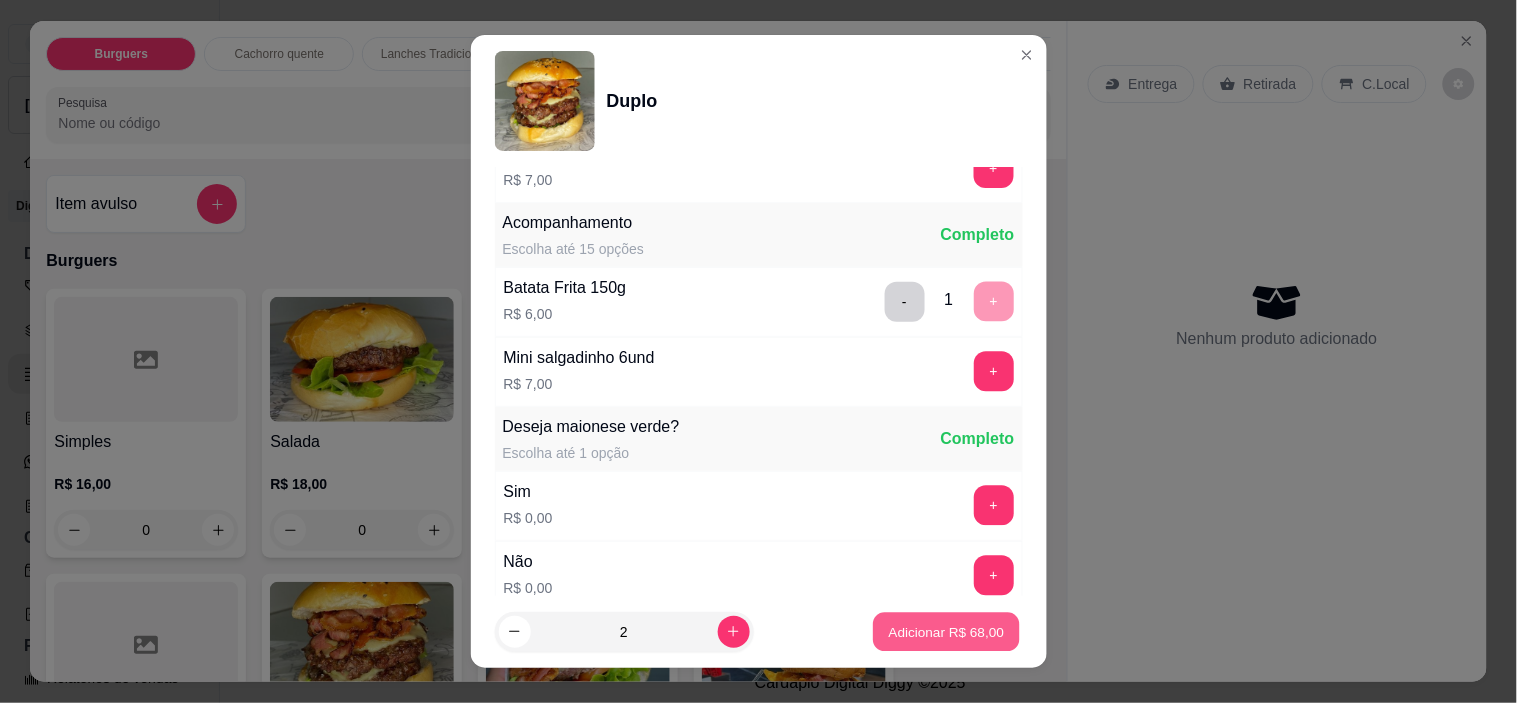click on "Adicionar   R$ 68,00" at bounding box center (947, 631) 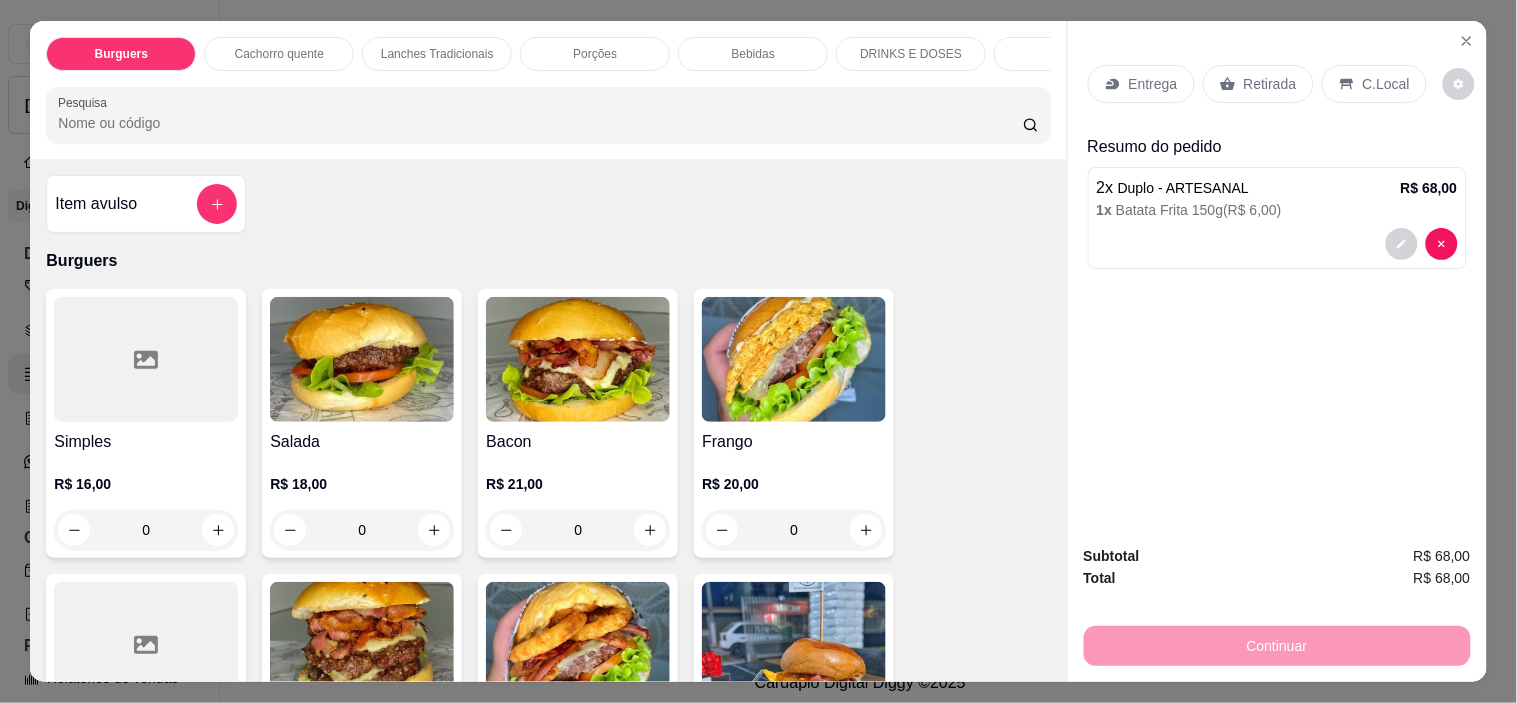 click on "Entrega" at bounding box center (1153, 84) 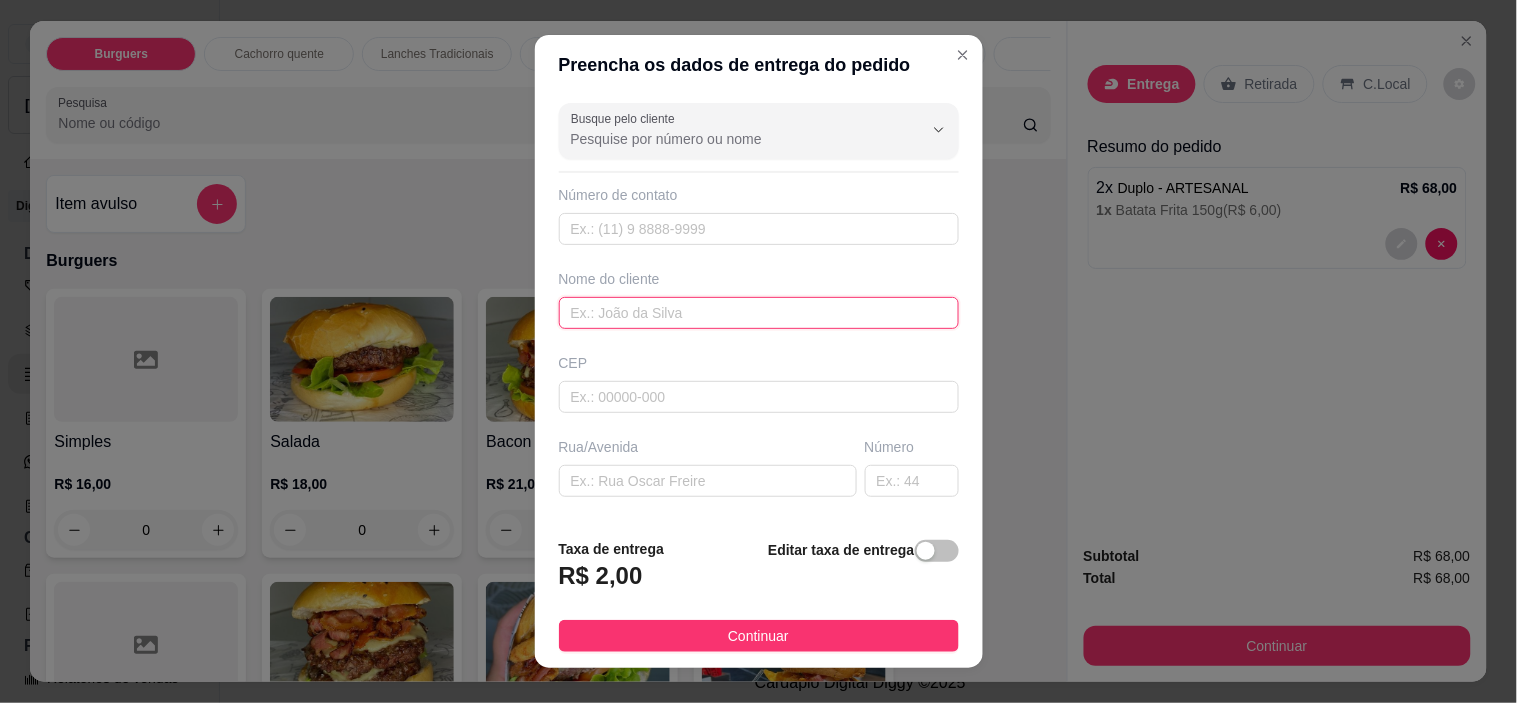 click at bounding box center (759, 313) 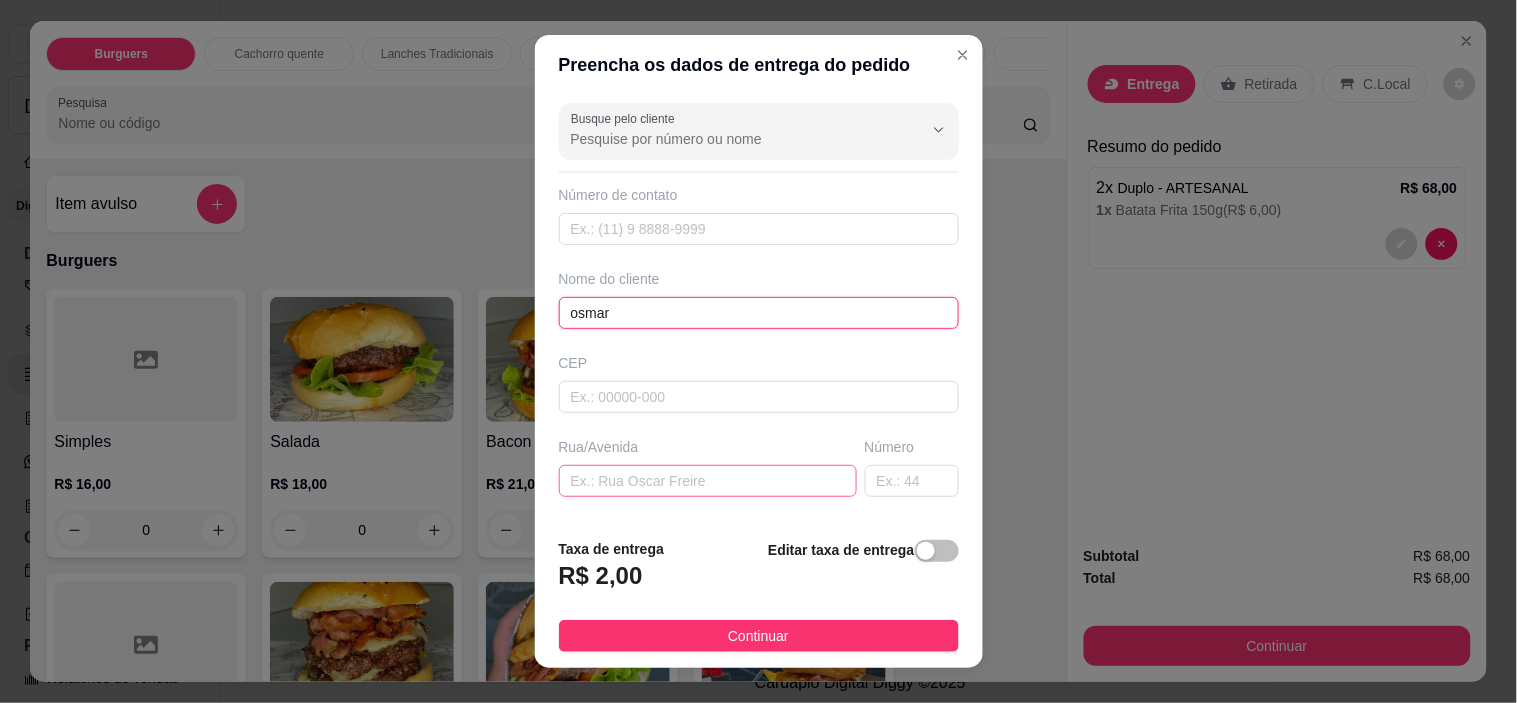 type on "osmar" 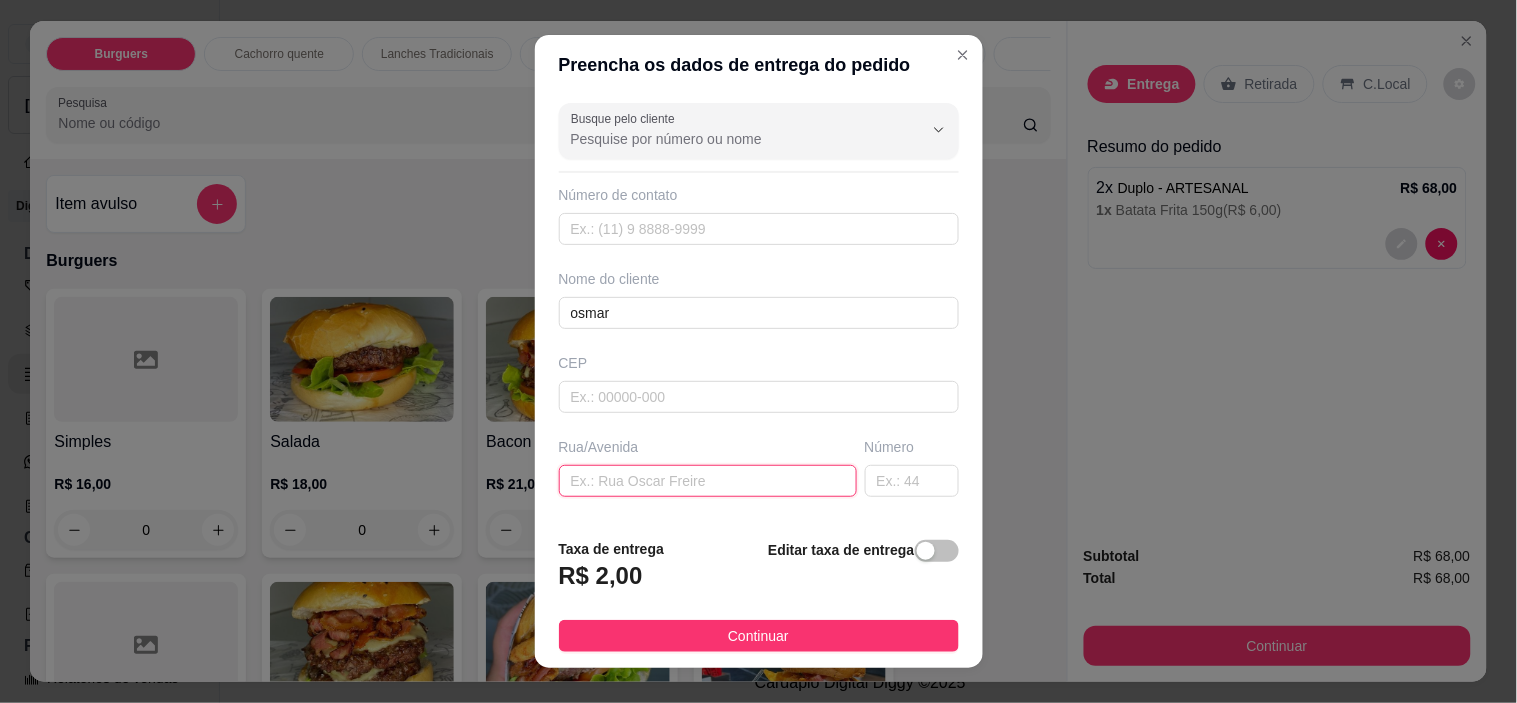 drag, startPoint x: 722, startPoint y: 497, endPoint x: 732, endPoint y: 483, distance: 17.20465 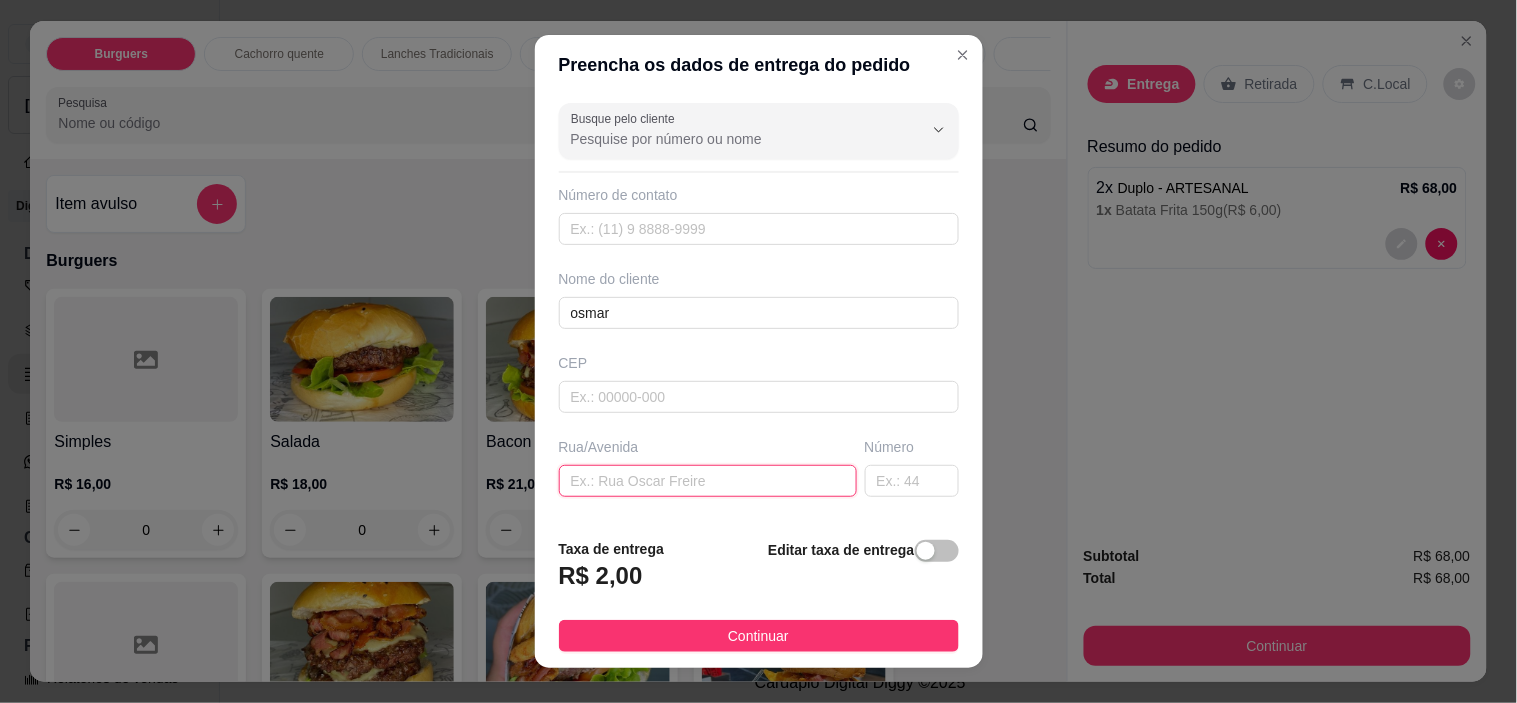 click at bounding box center [708, 481] 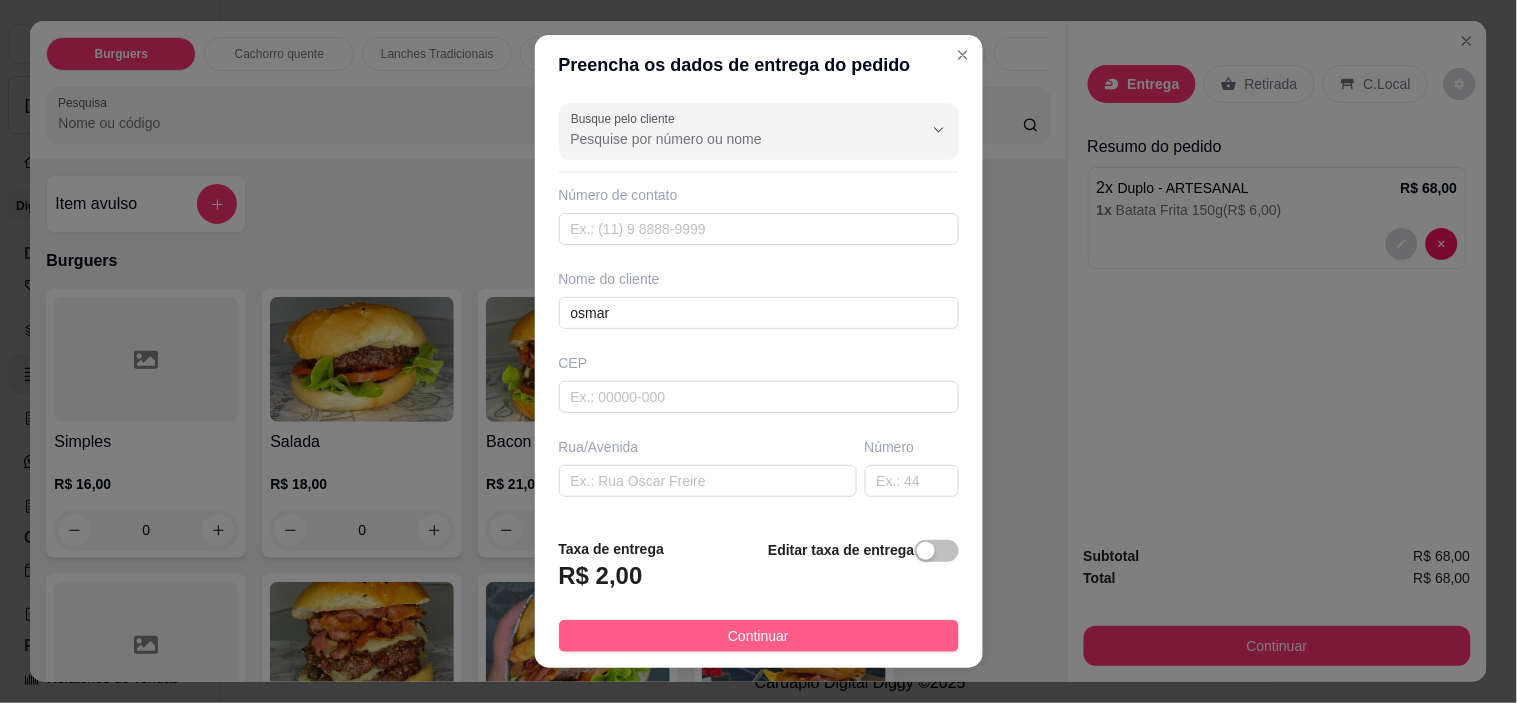 click on "Continuar" at bounding box center [758, 636] 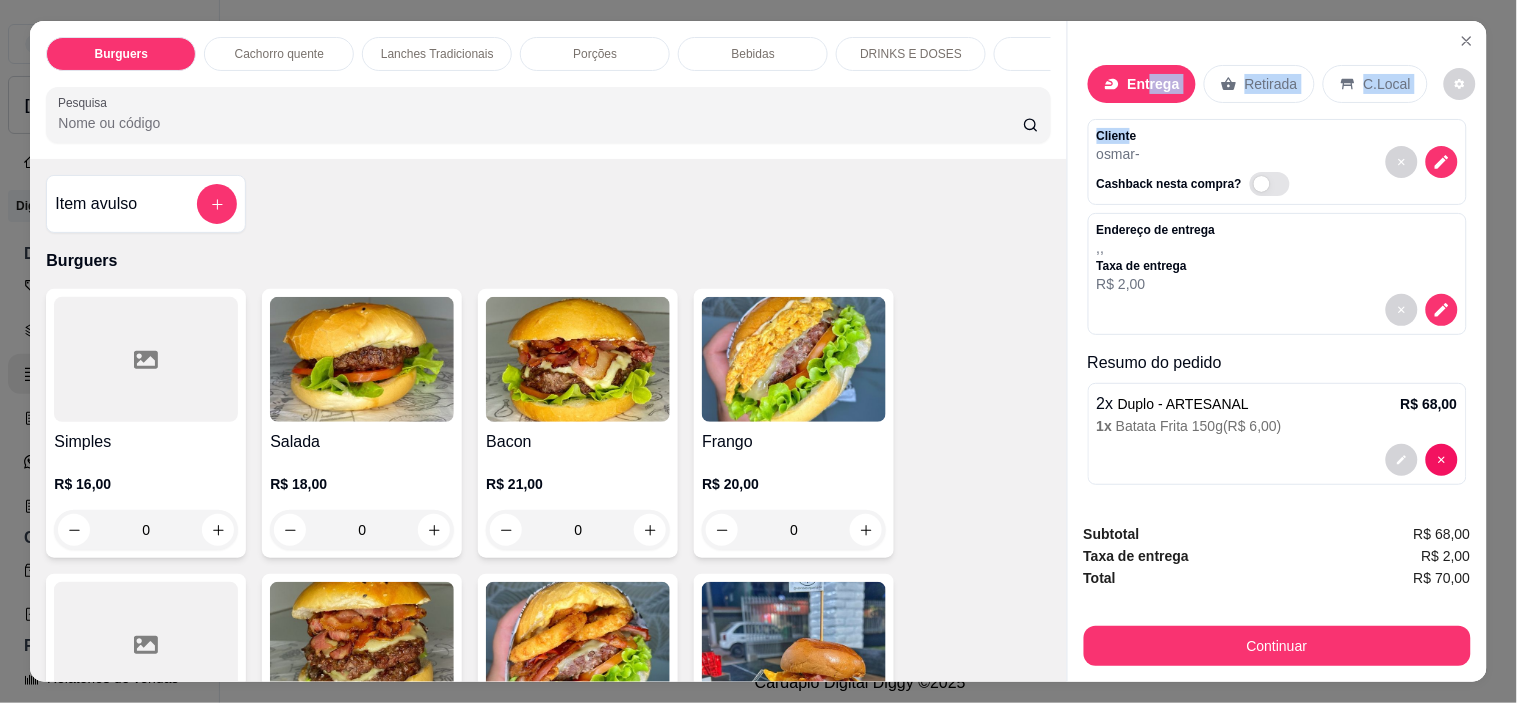 drag, startPoint x: 1122, startPoint y: 133, endPoint x: 1142, endPoint y: 60, distance: 75.690155 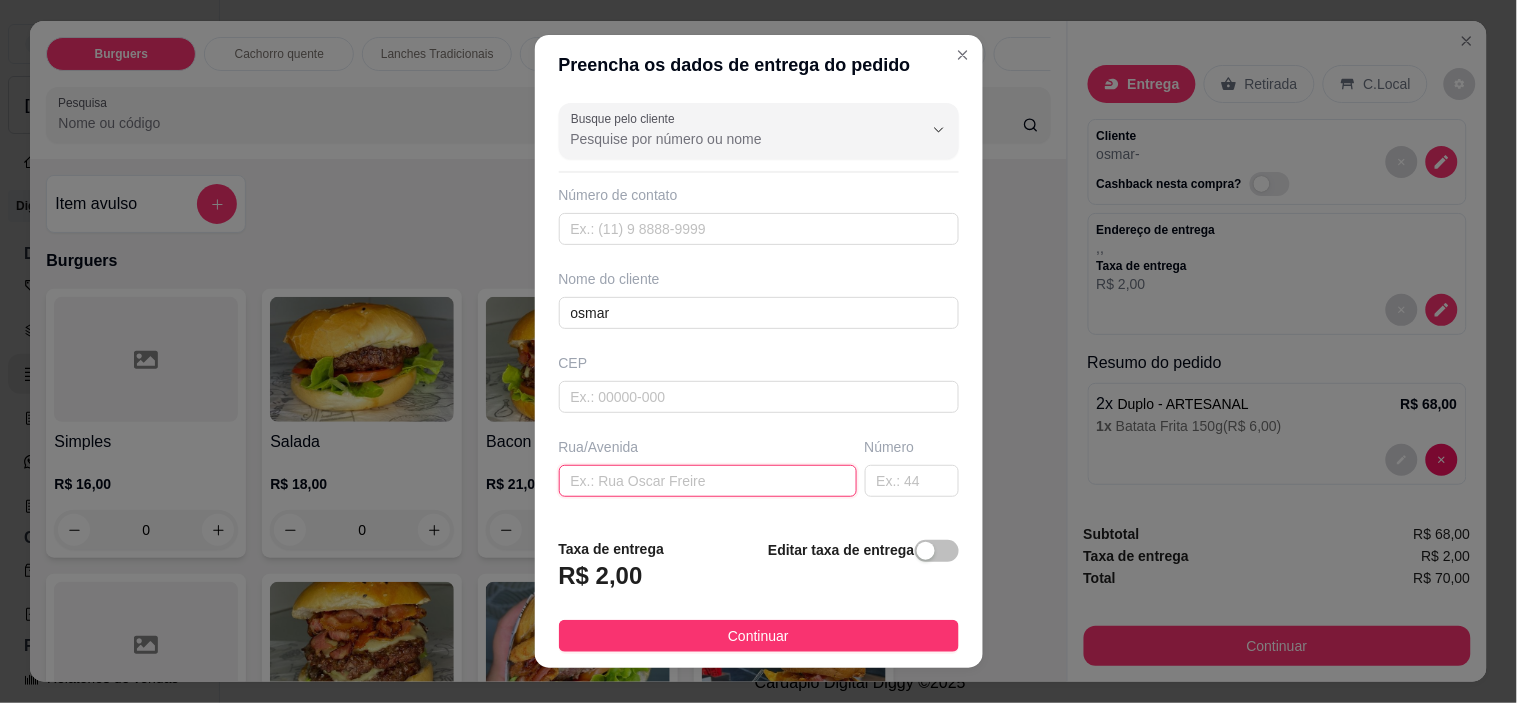 click at bounding box center (708, 481) 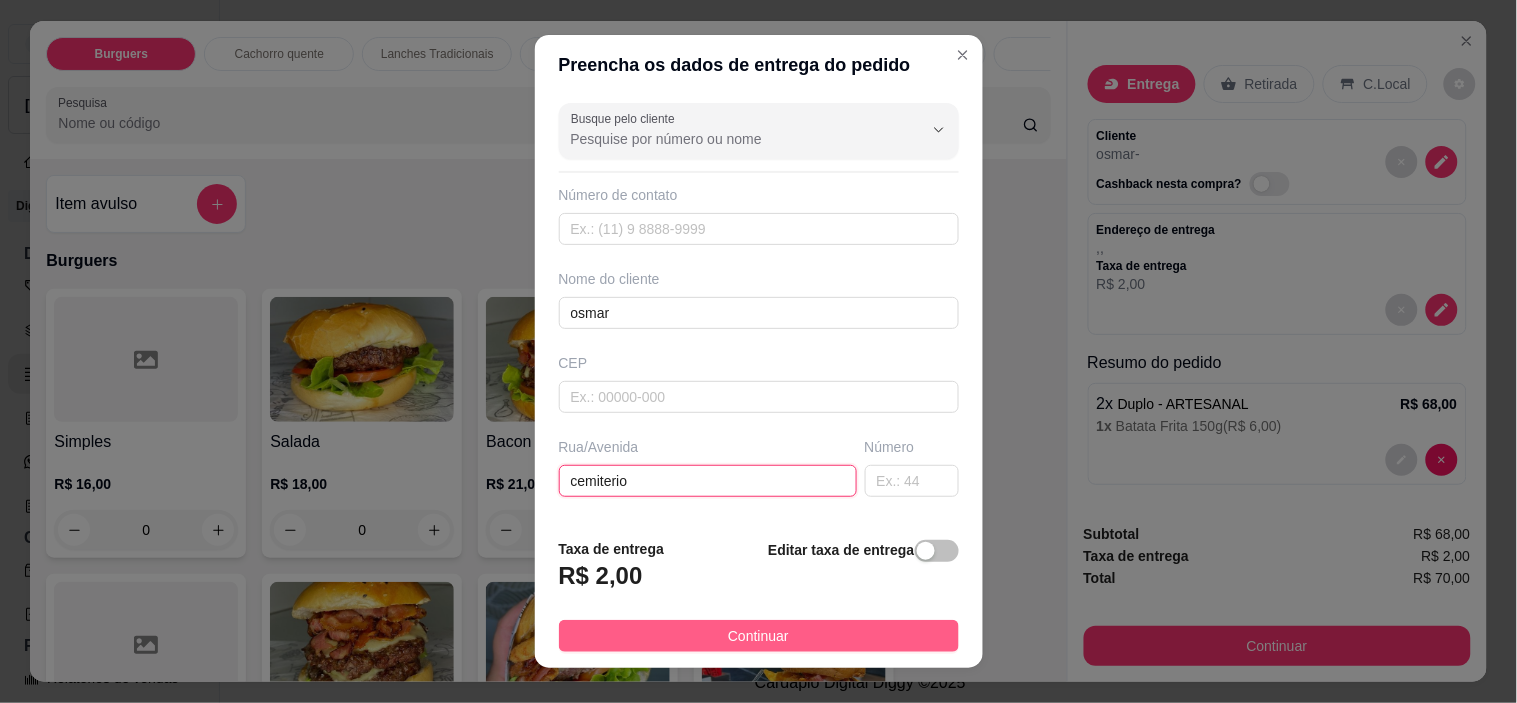 type on "cemiterio" 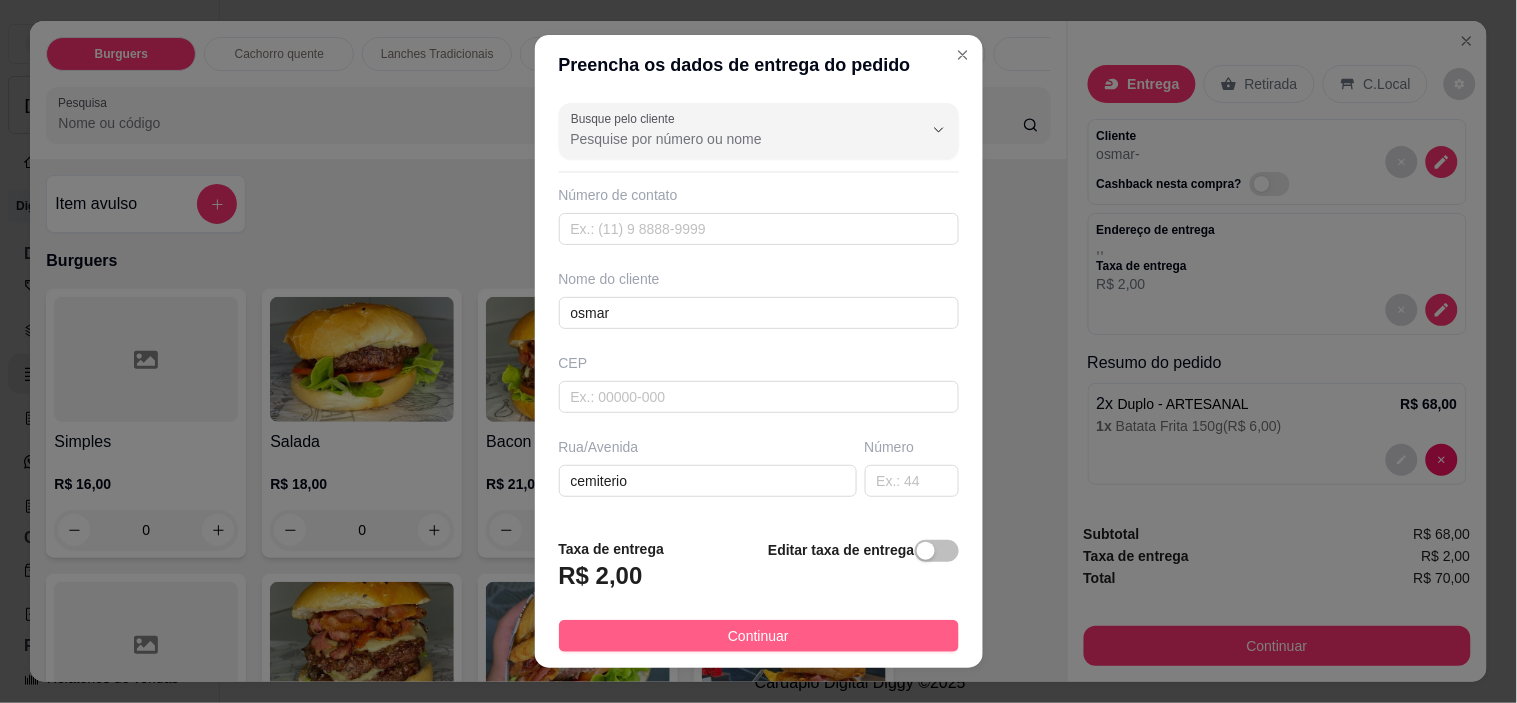 click on "Continuar" at bounding box center (758, 636) 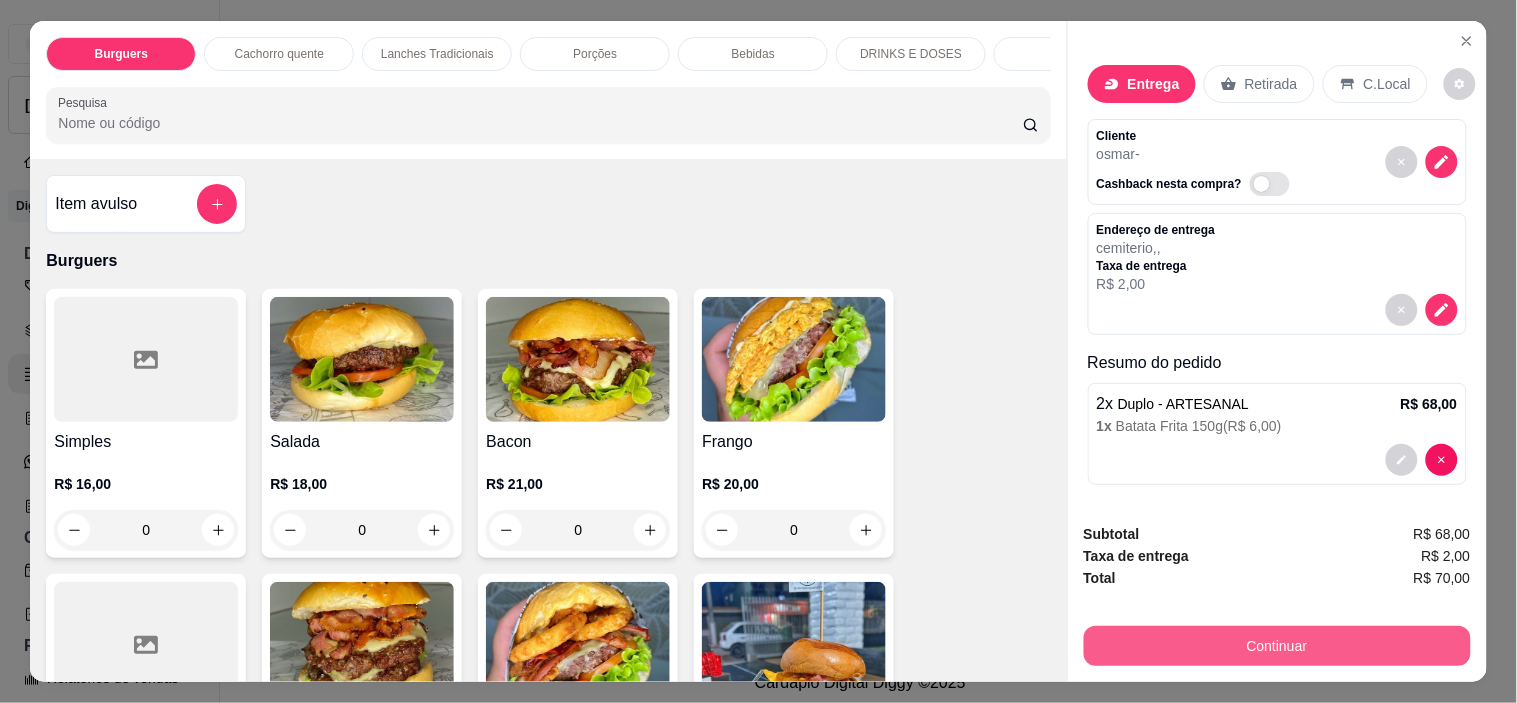 click on "Continuar" at bounding box center (1277, 646) 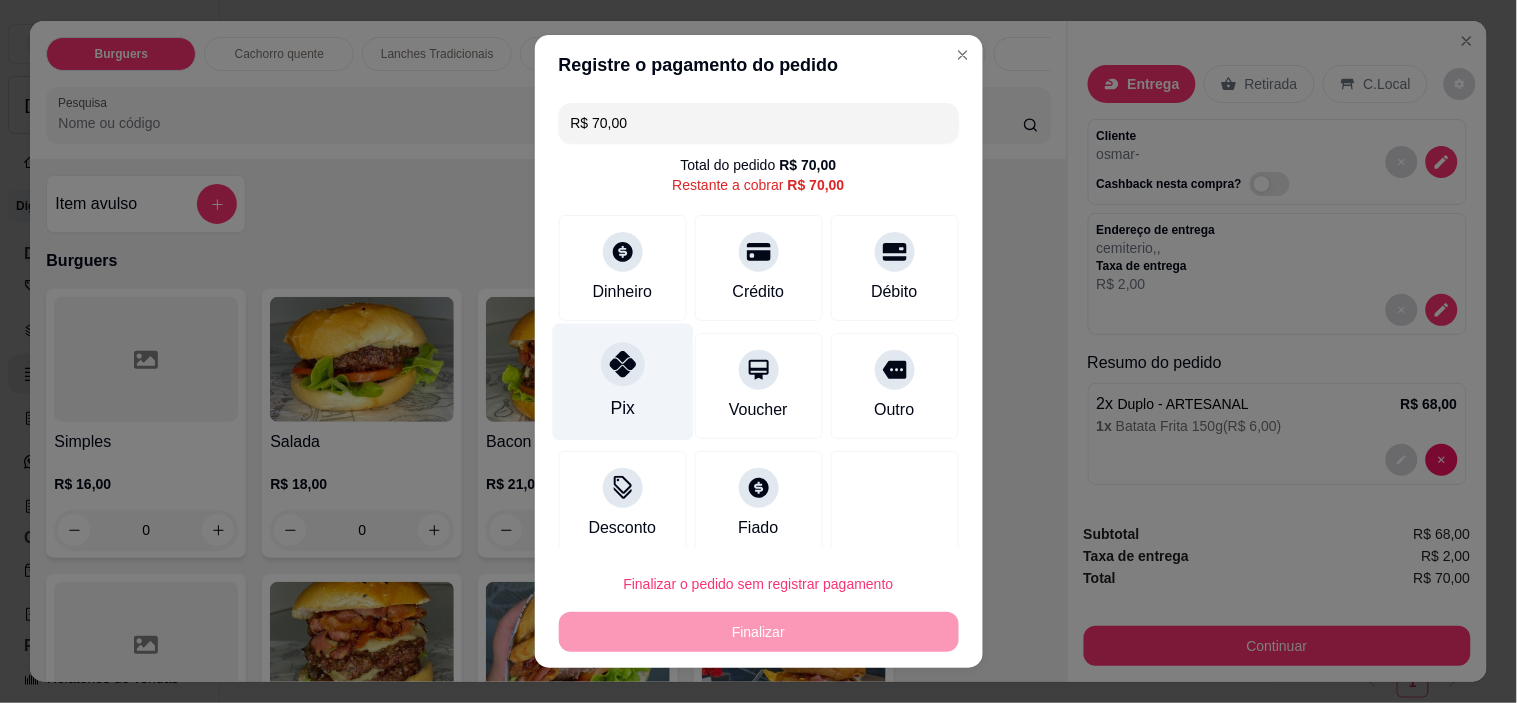 click at bounding box center [623, 365] 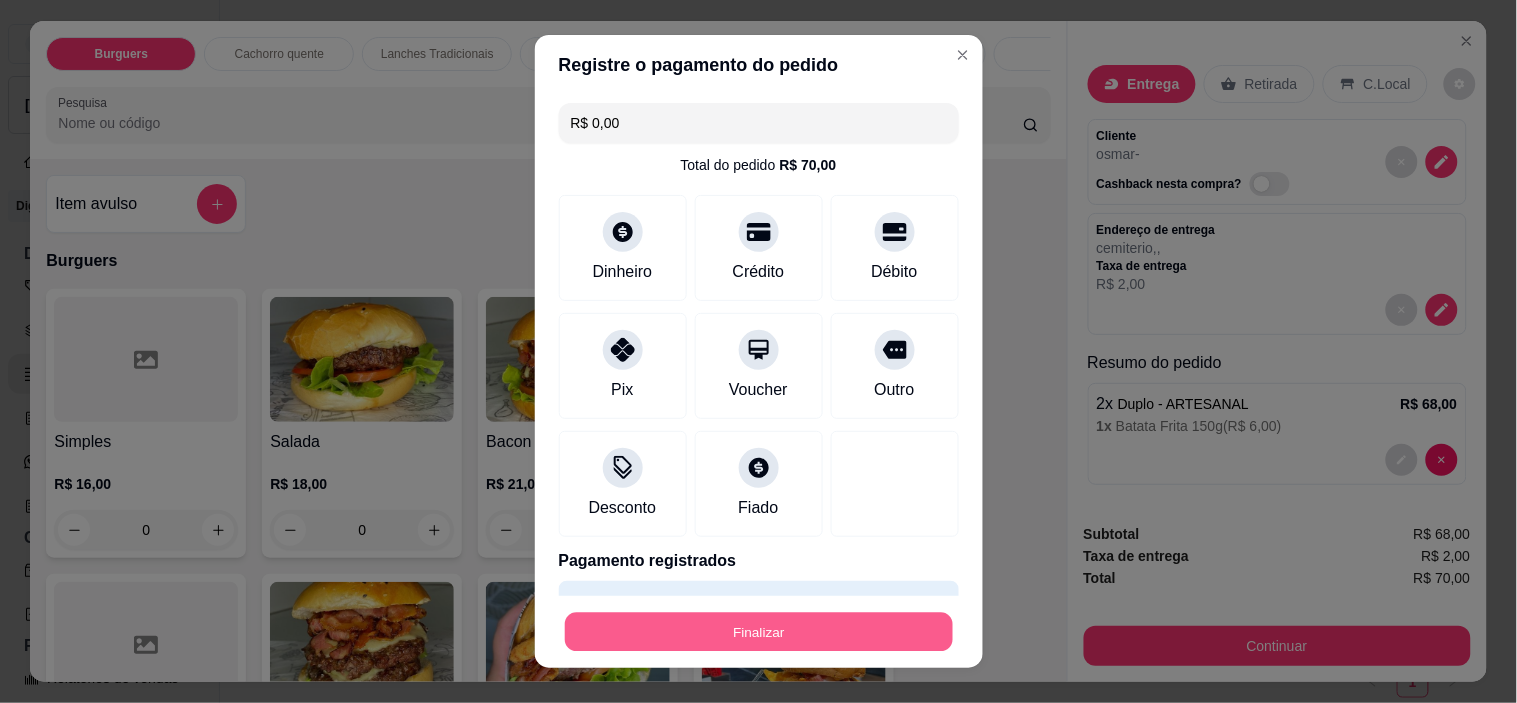click on "Finalizar" at bounding box center [759, 631] 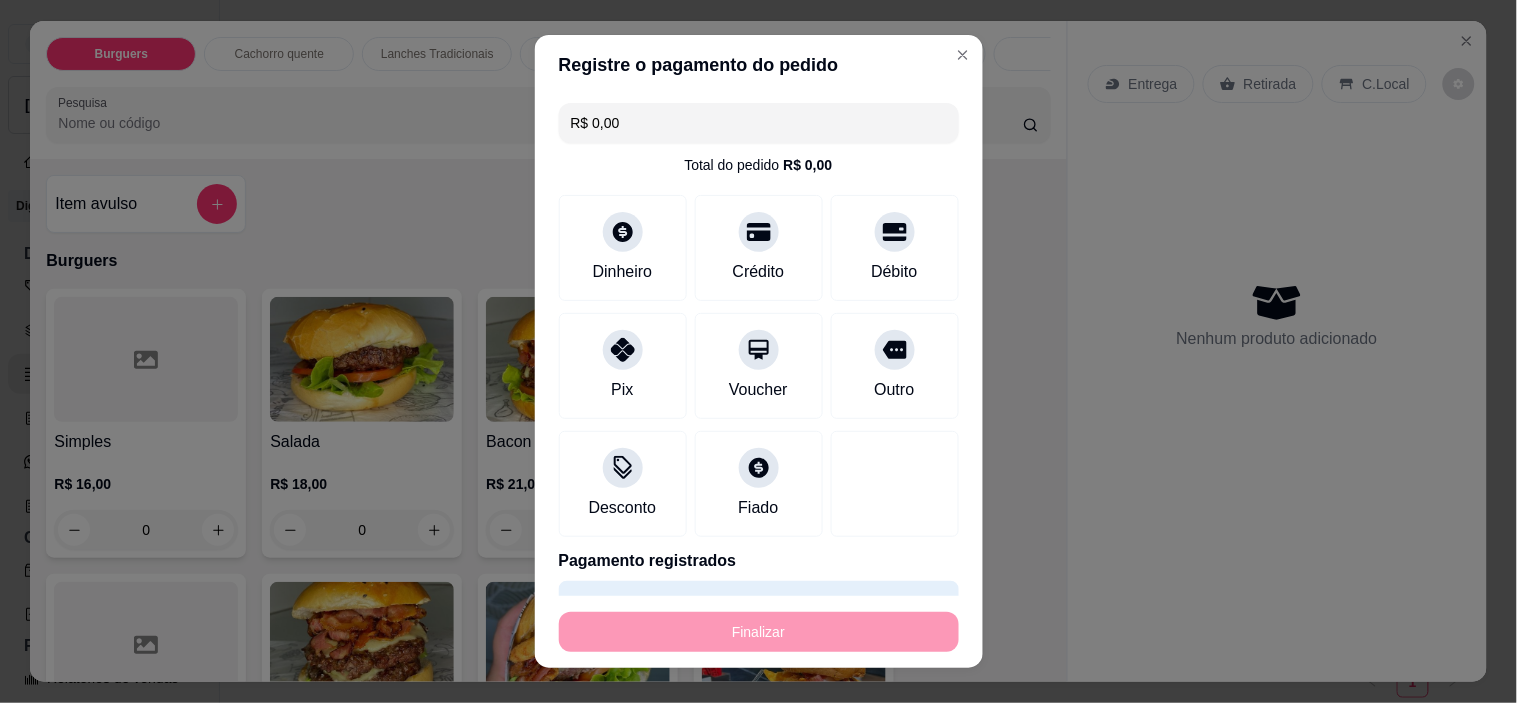 type on "-R$ 70,00" 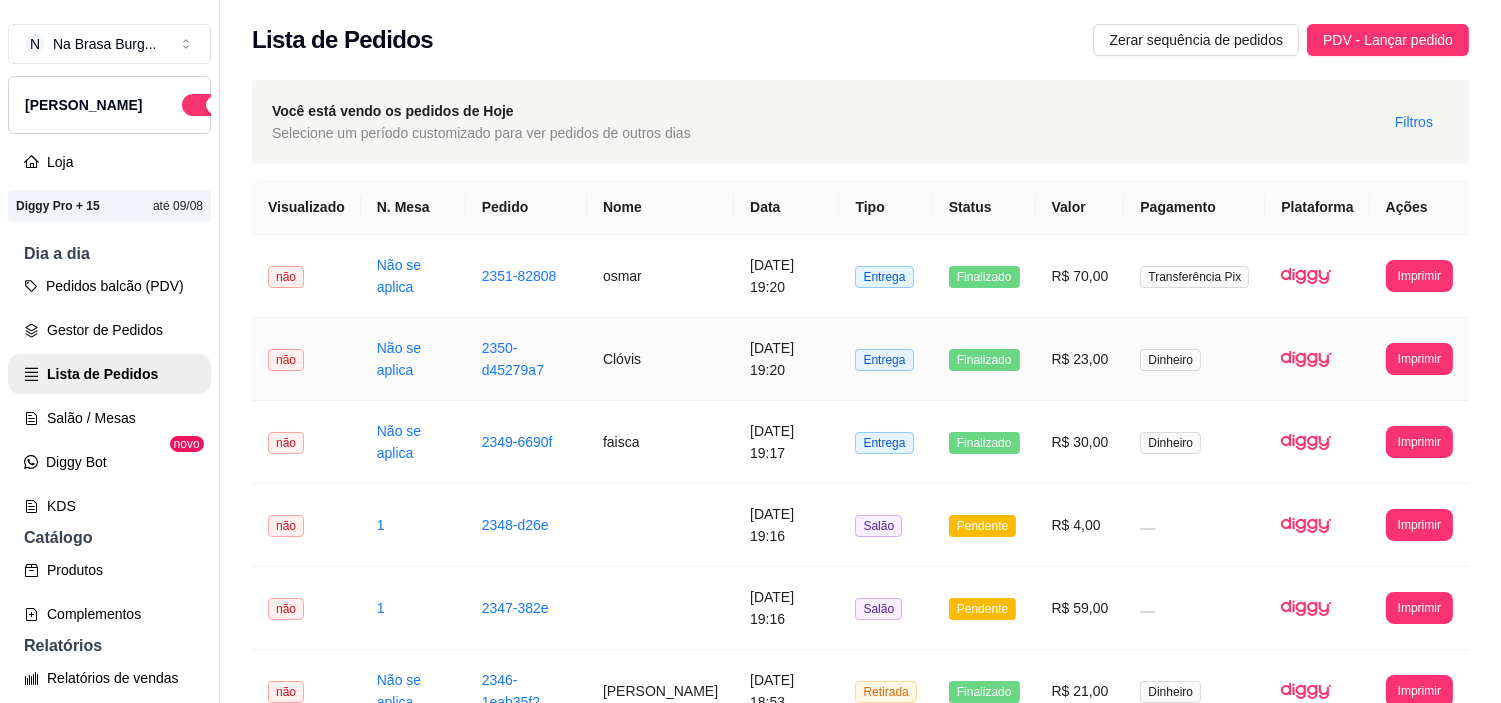click on "Clóvis" at bounding box center [660, 359] 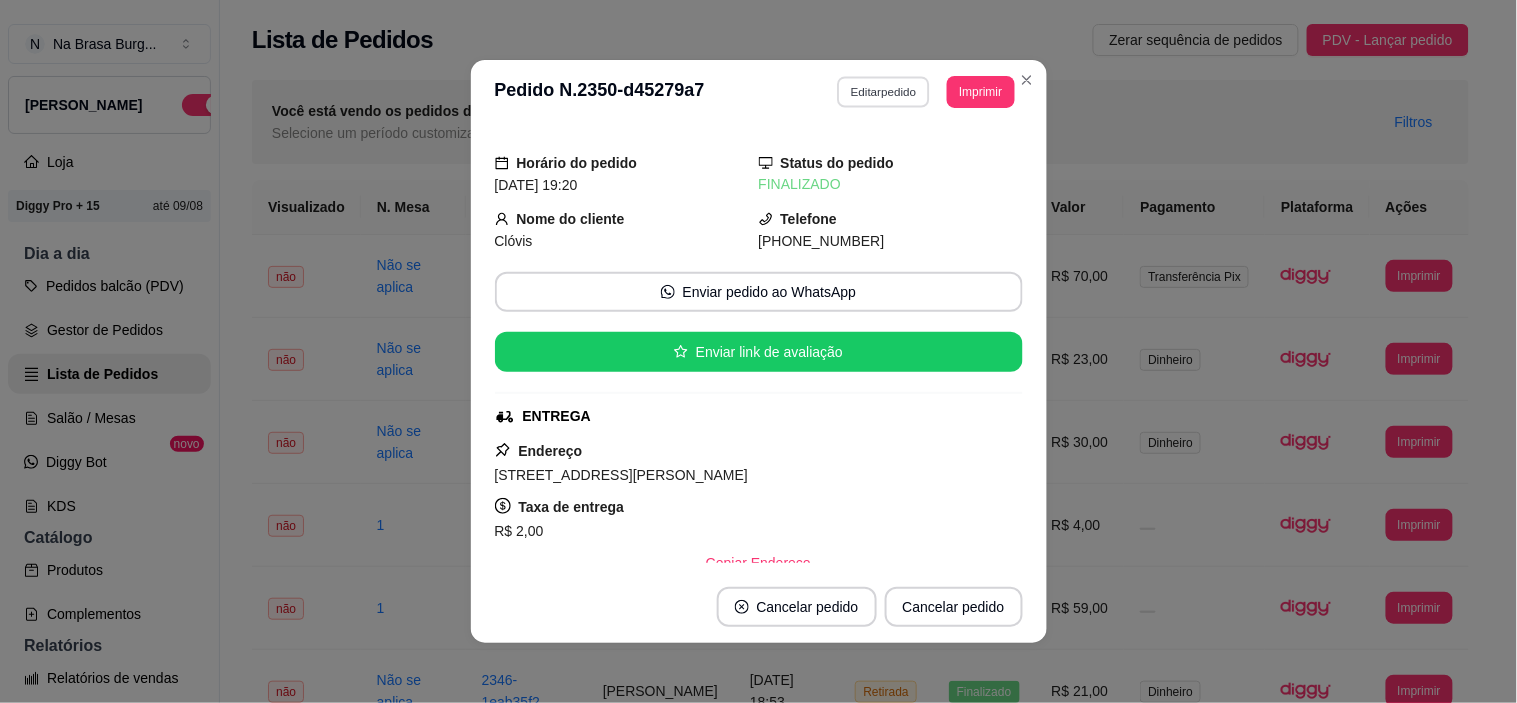 click on "Editar  pedido" at bounding box center [883, 91] 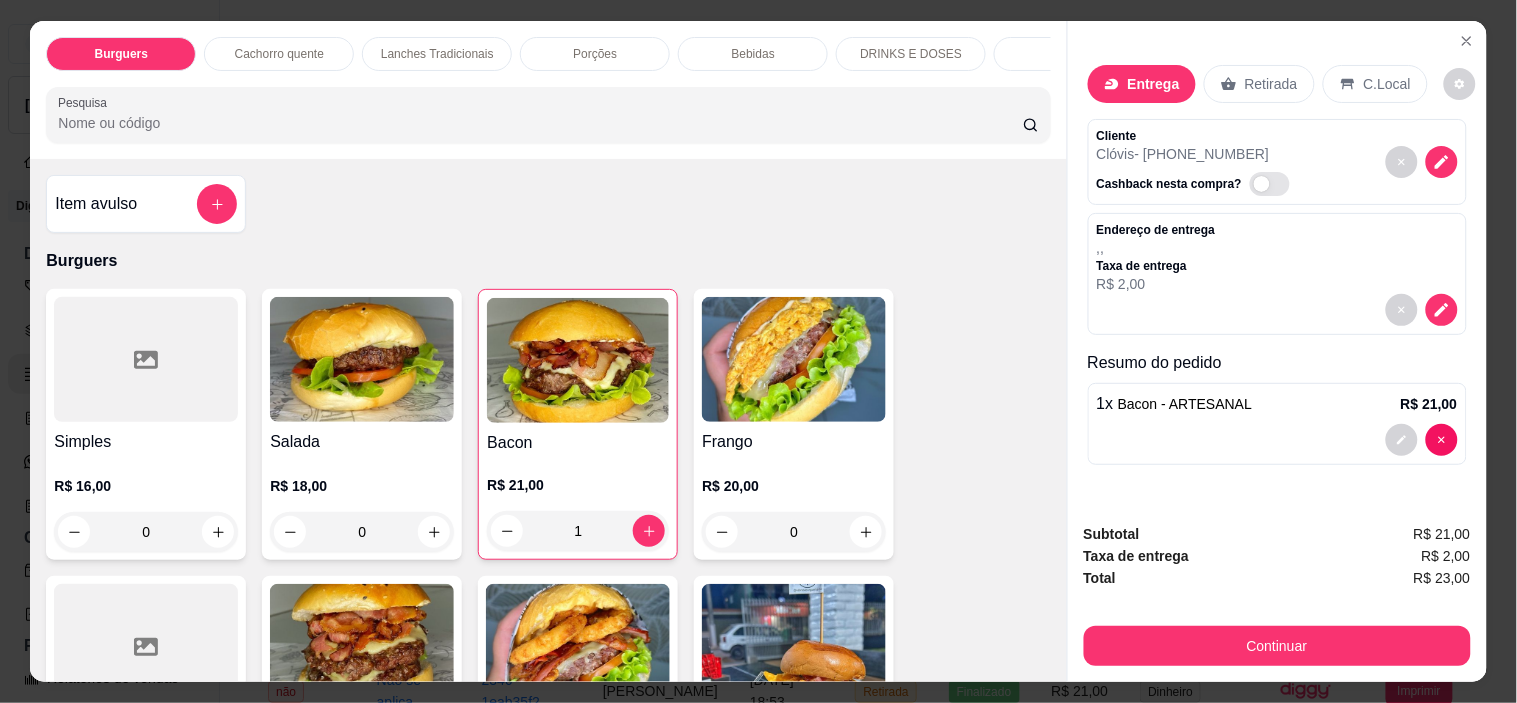 click on "1 x   Bacon - ARTESANAL R$ 21,00" at bounding box center [1277, 424] 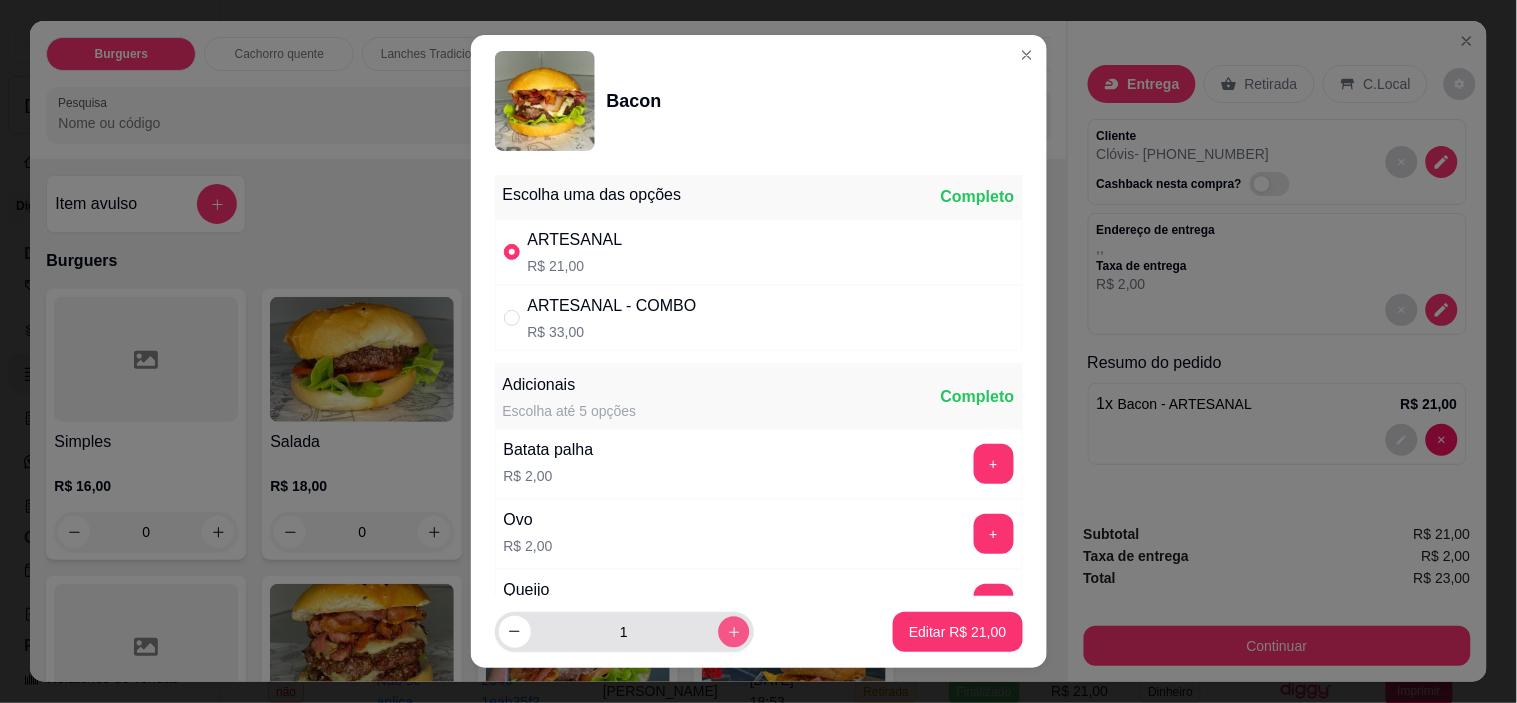 click at bounding box center [733, 631] 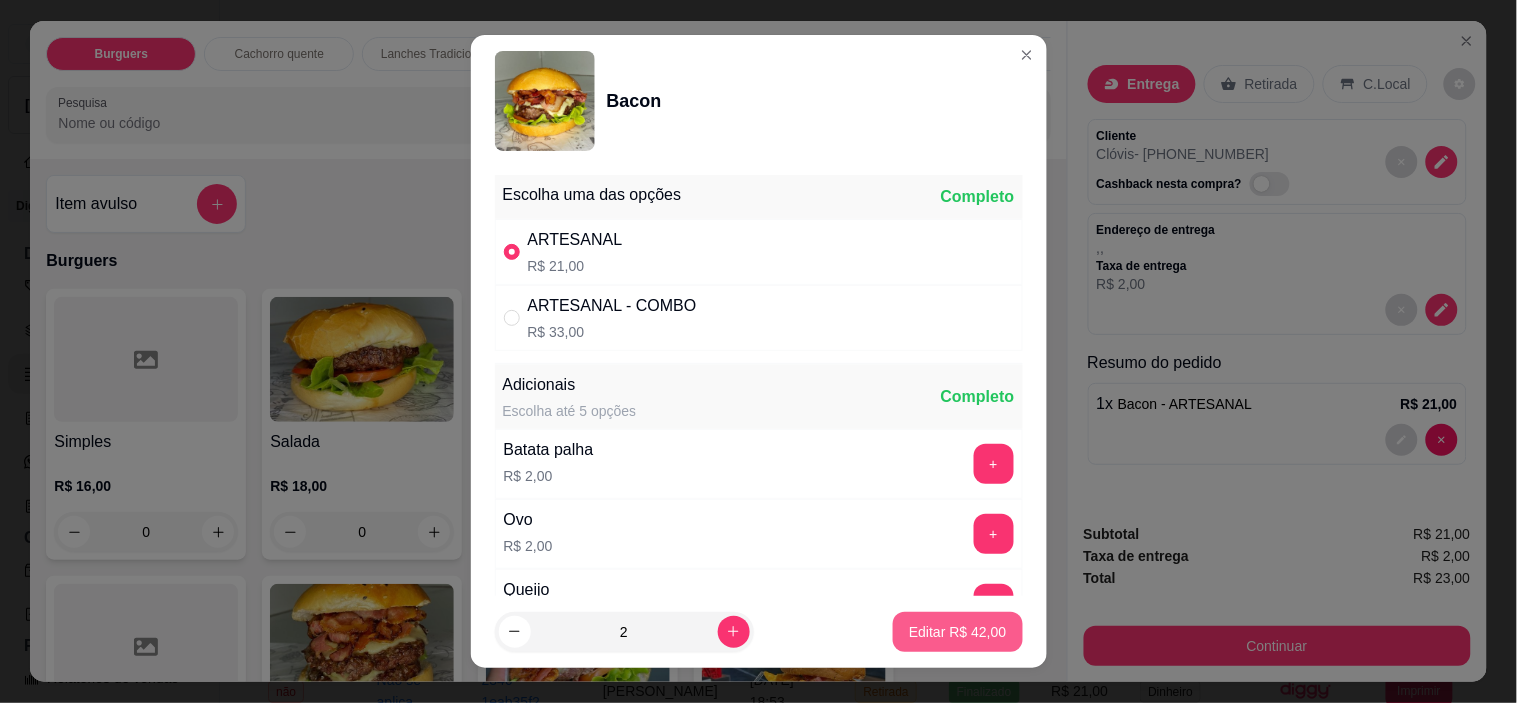 click on "Editar   R$ 42,00" at bounding box center (957, 632) 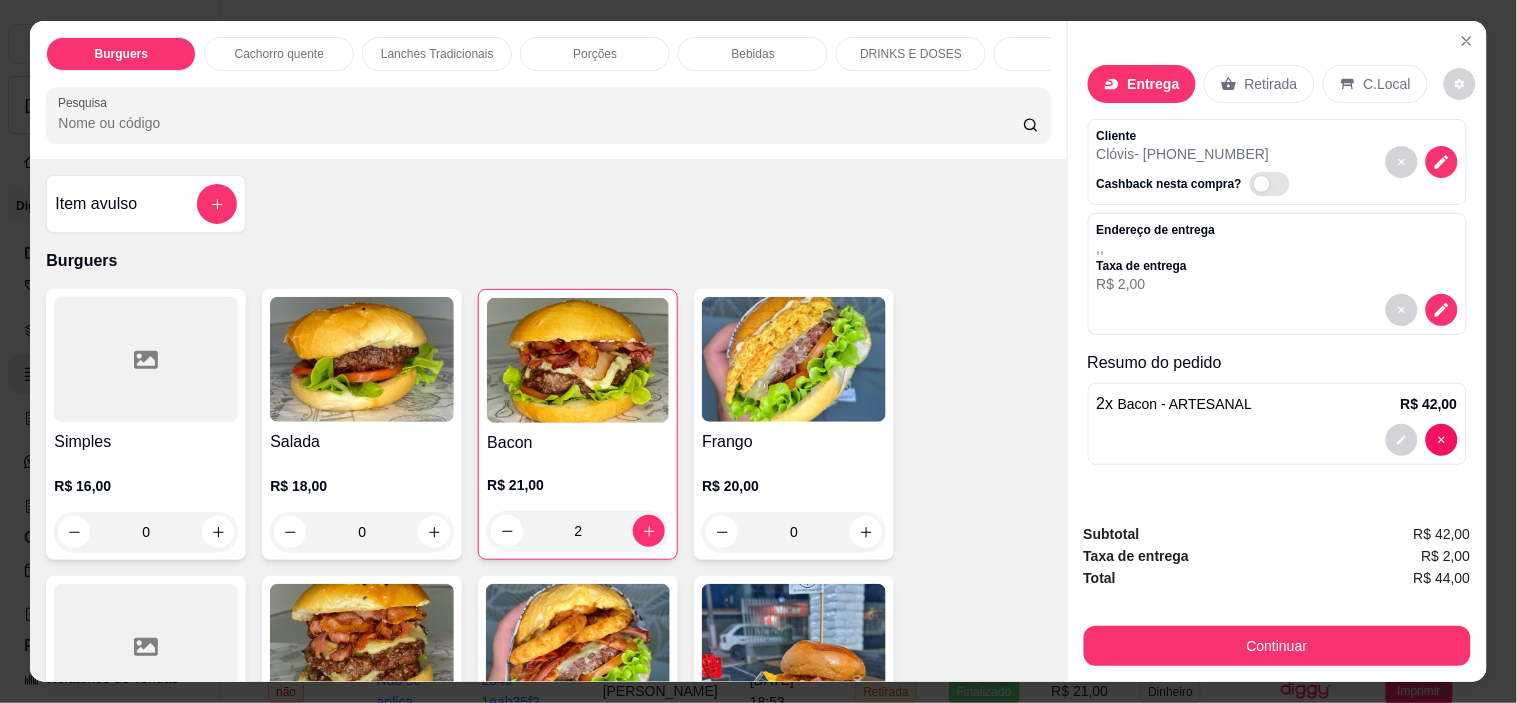 type on "2" 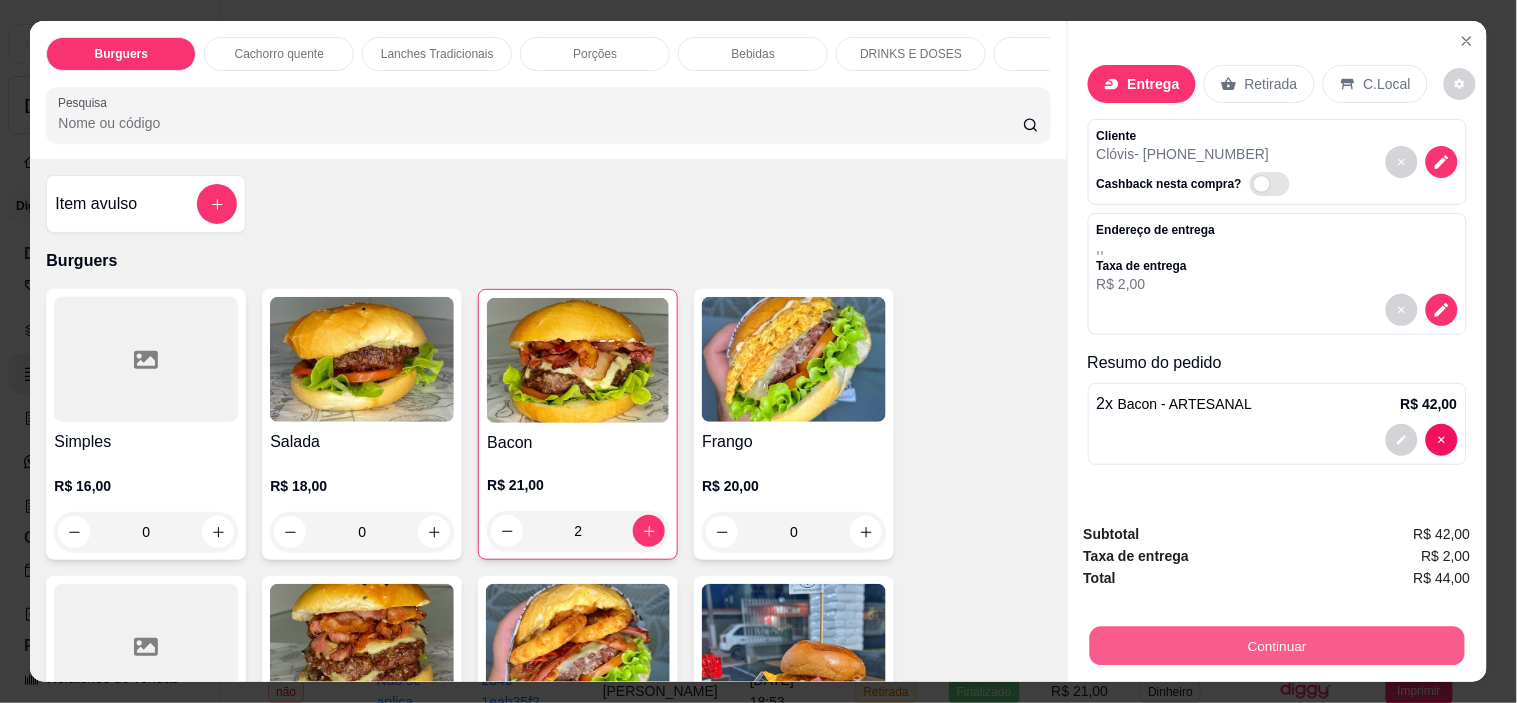 click on "Continuar" at bounding box center (1276, 646) 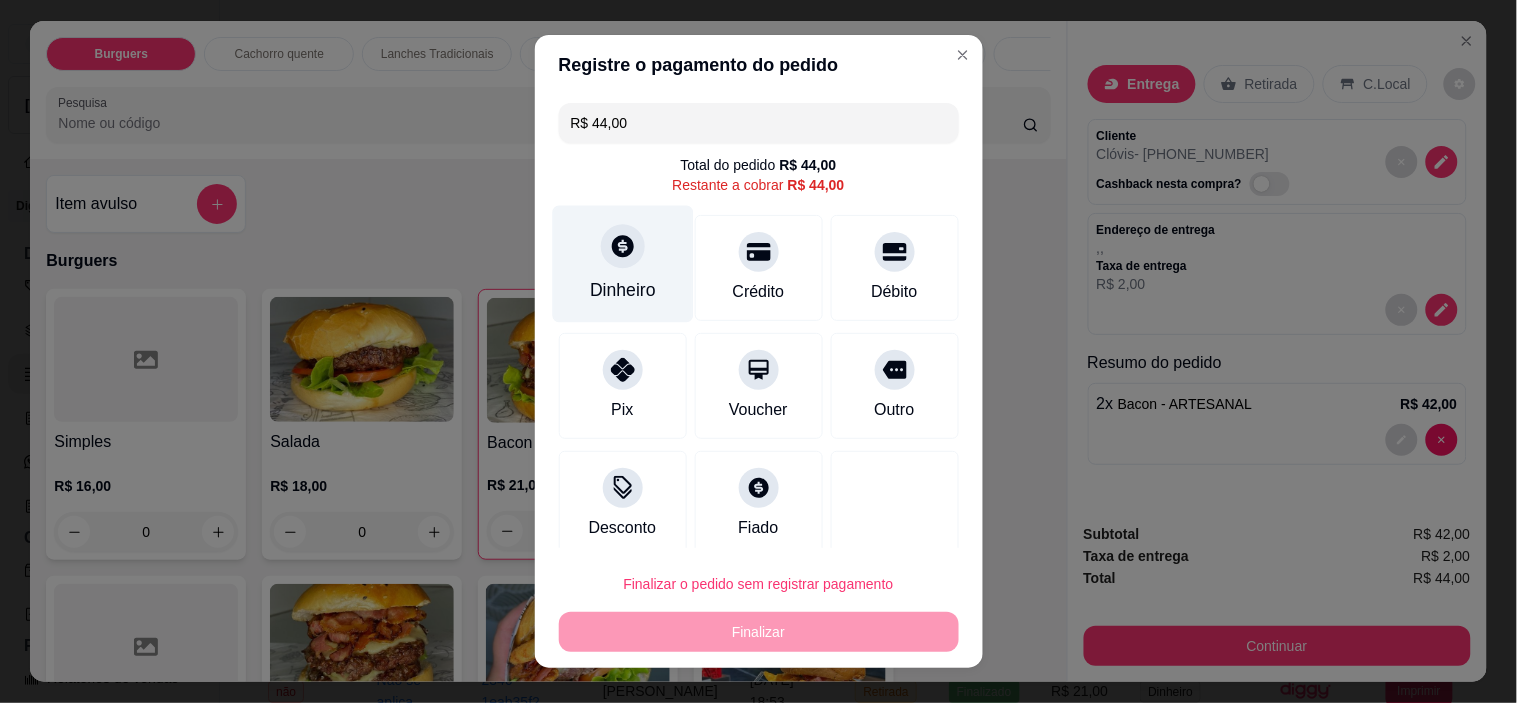 click on "Dinheiro" at bounding box center (623, 290) 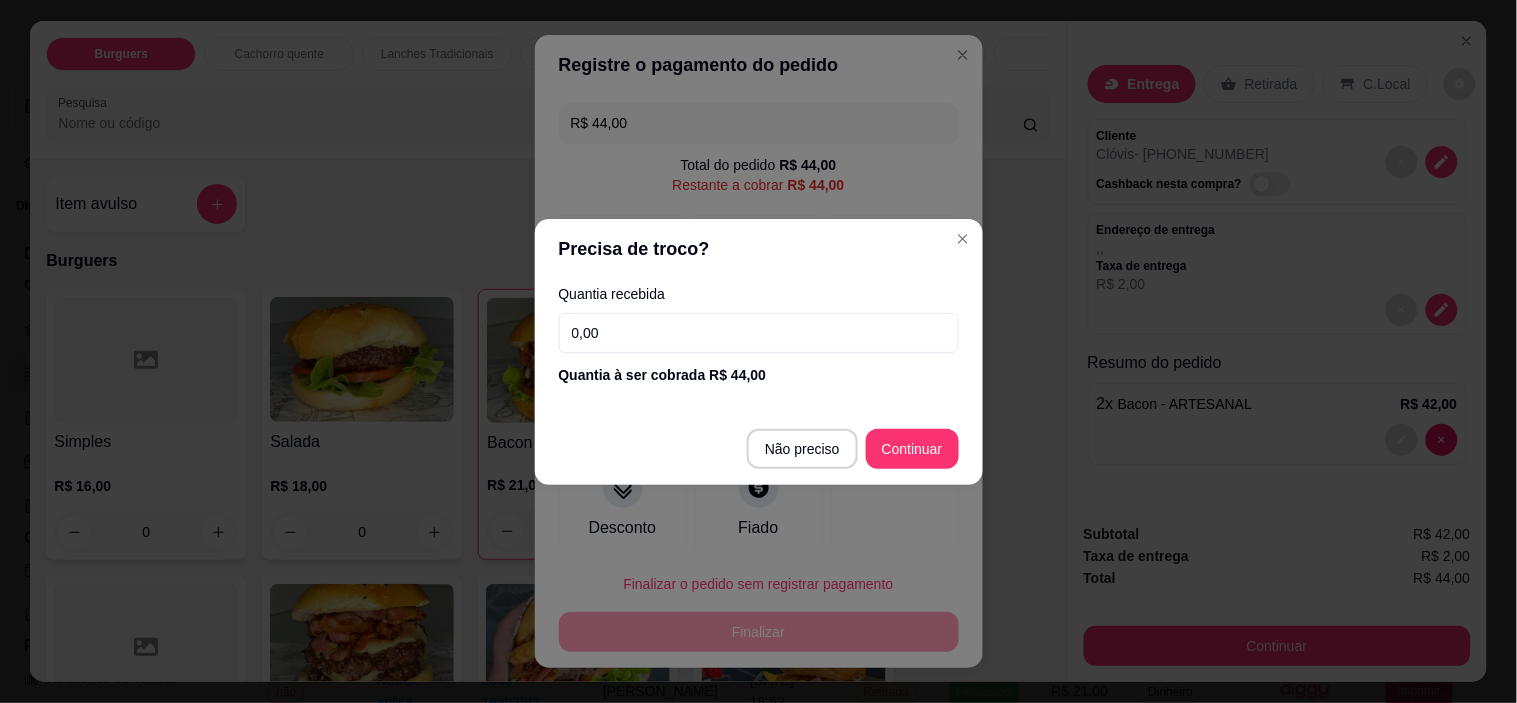 click on "0,00" at bounding box center (759, 333) 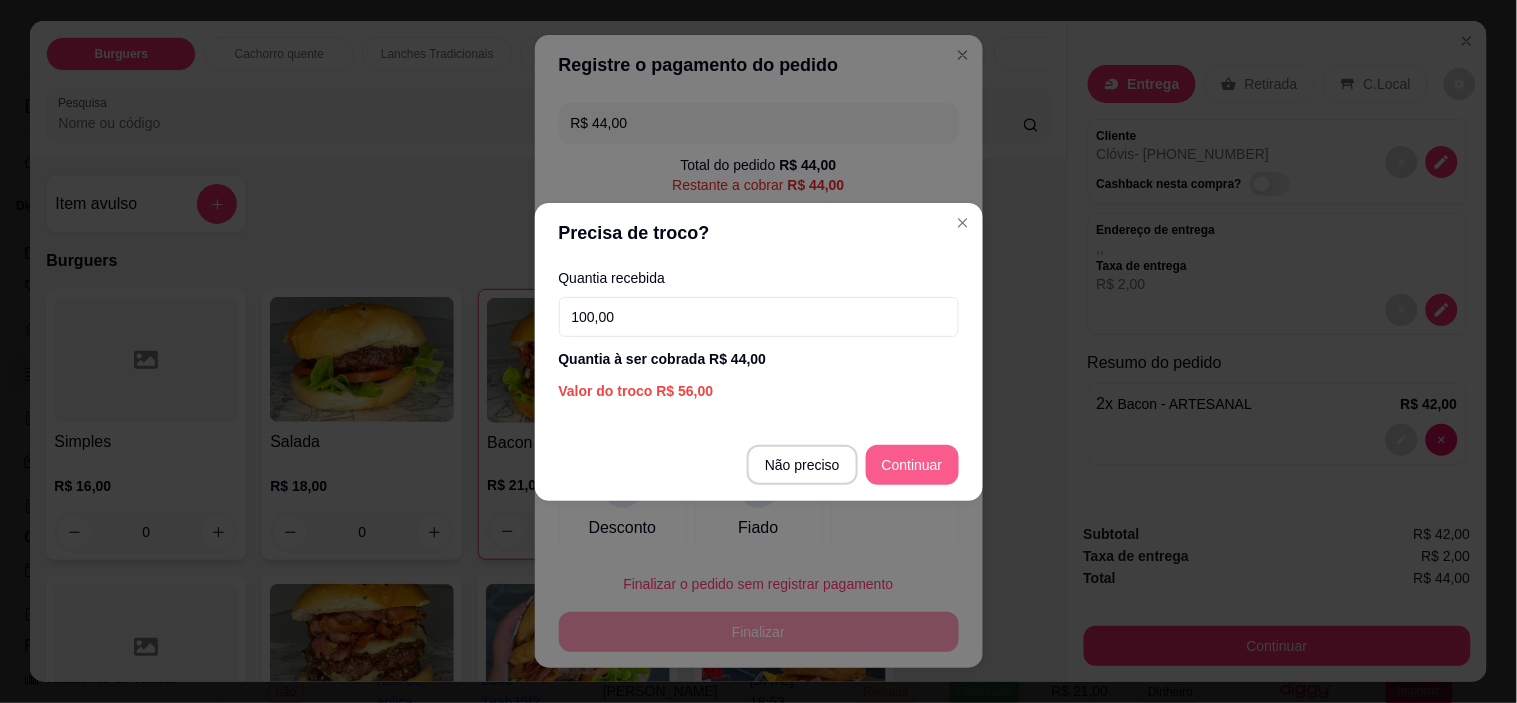 type on "100,00" 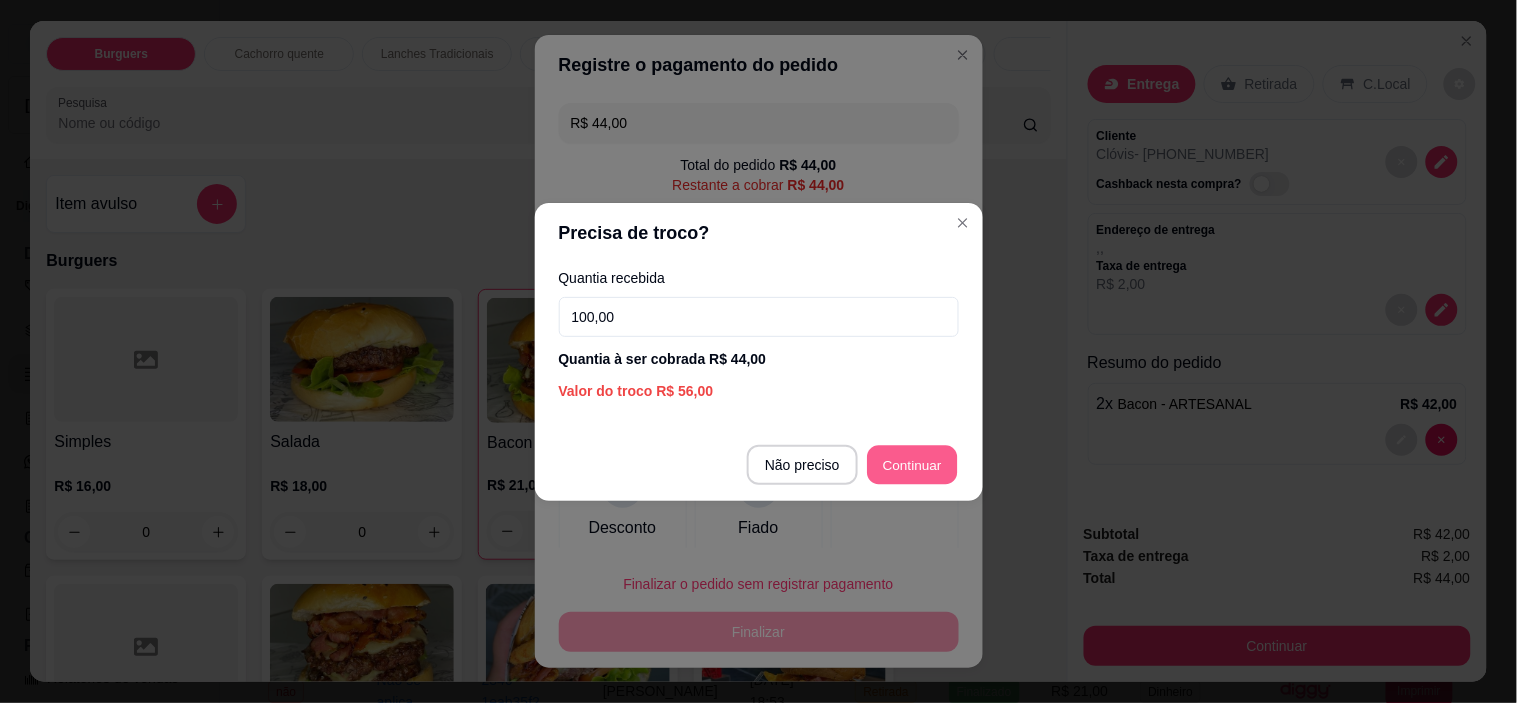 type on "R$ 0,00" 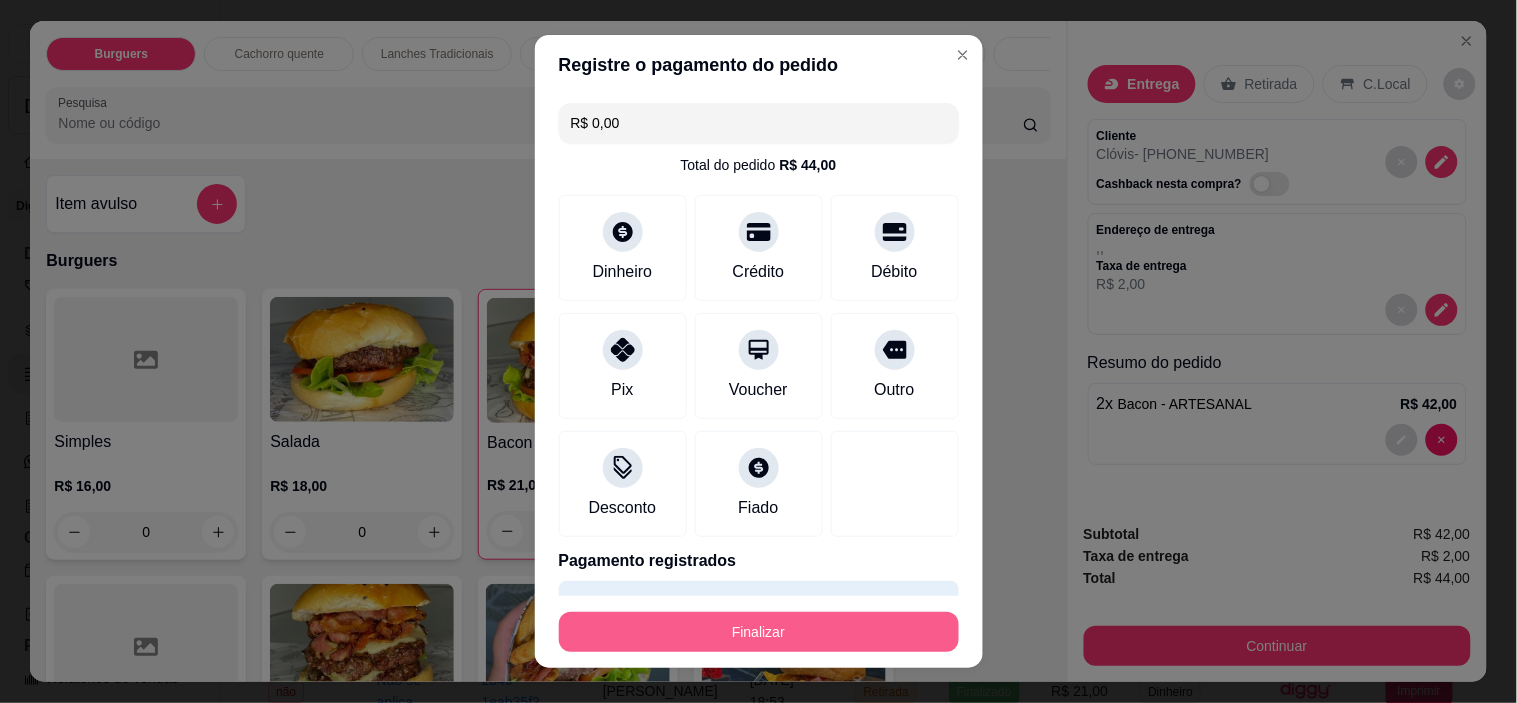 click on "Finalizar" at bounding box center (759, 632) 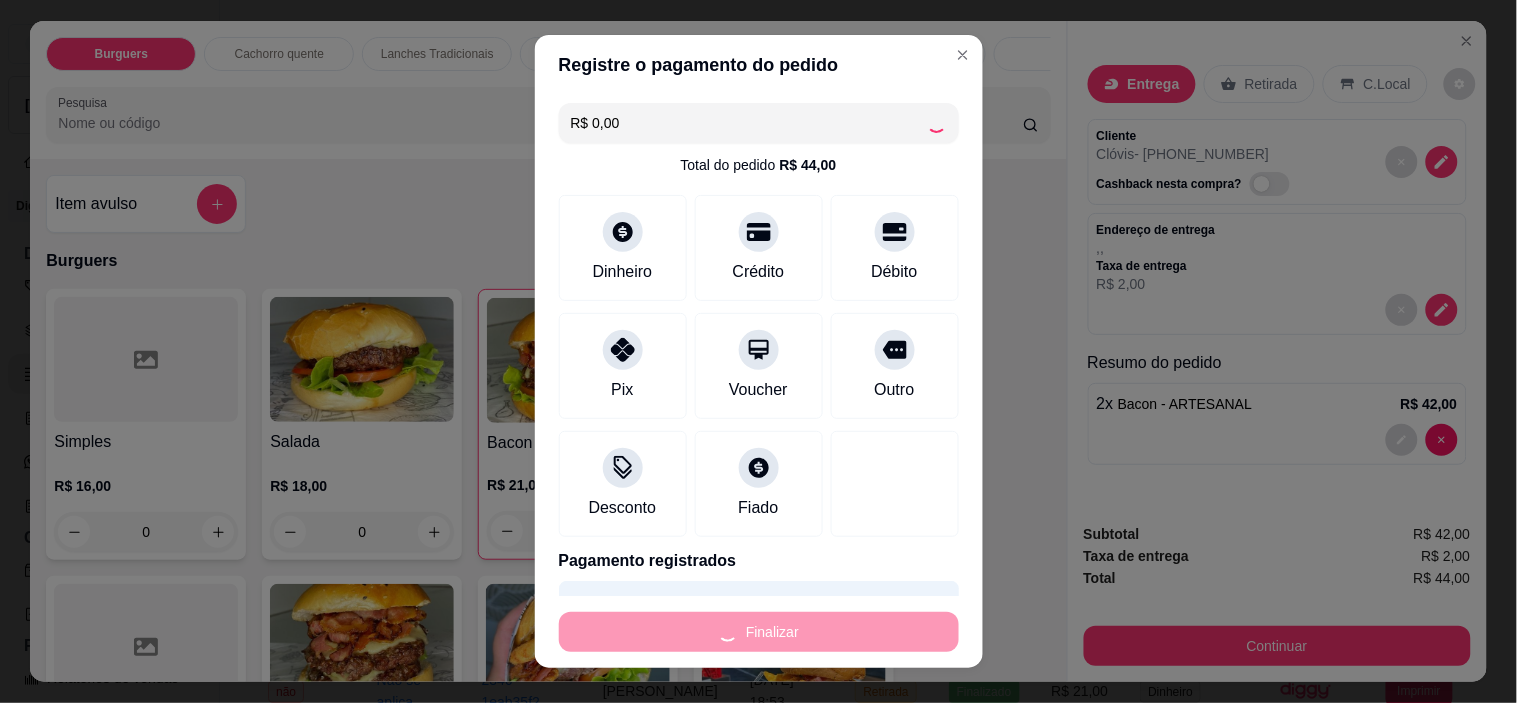 type on "0" 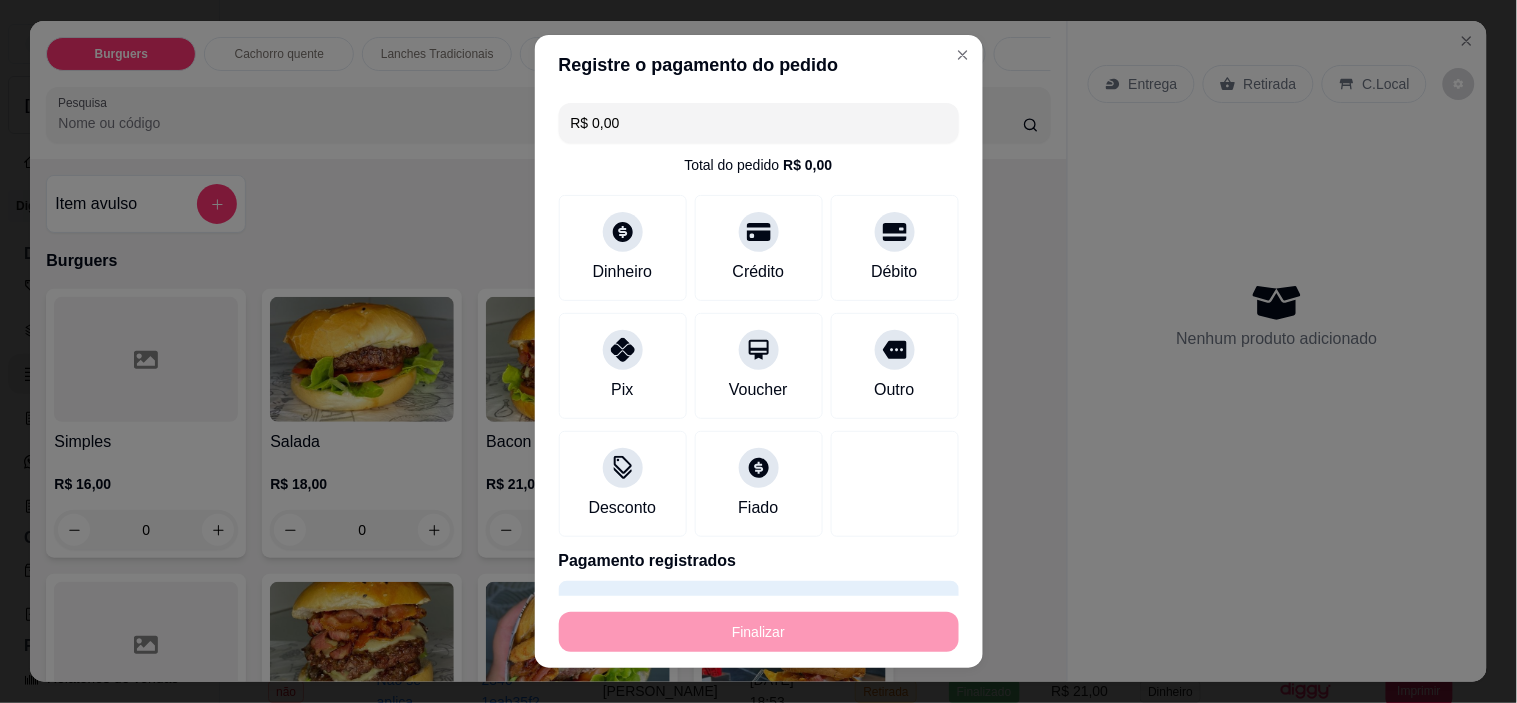 type on "-R$ 44,00" 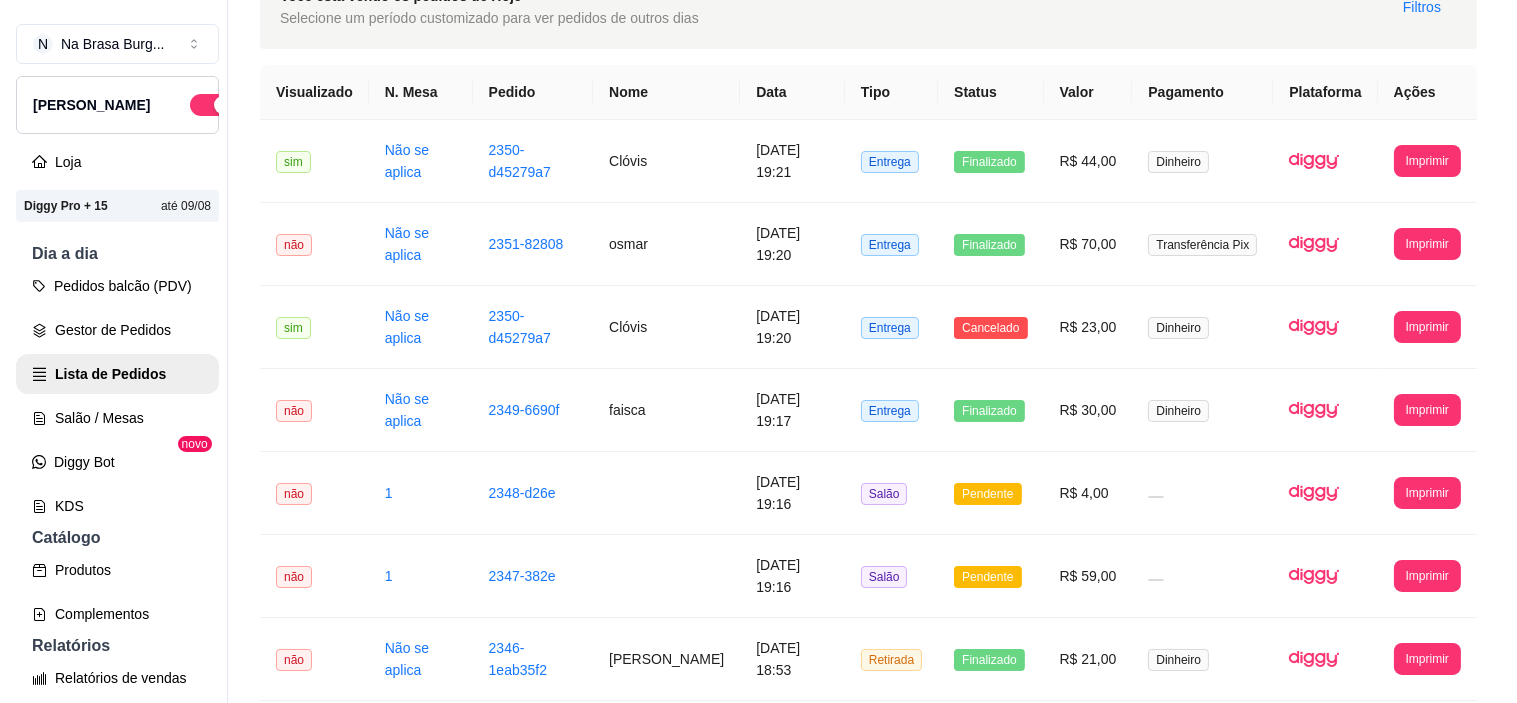 scroll, scrollTop: 122, scrollLeft: 0, axis: vertical 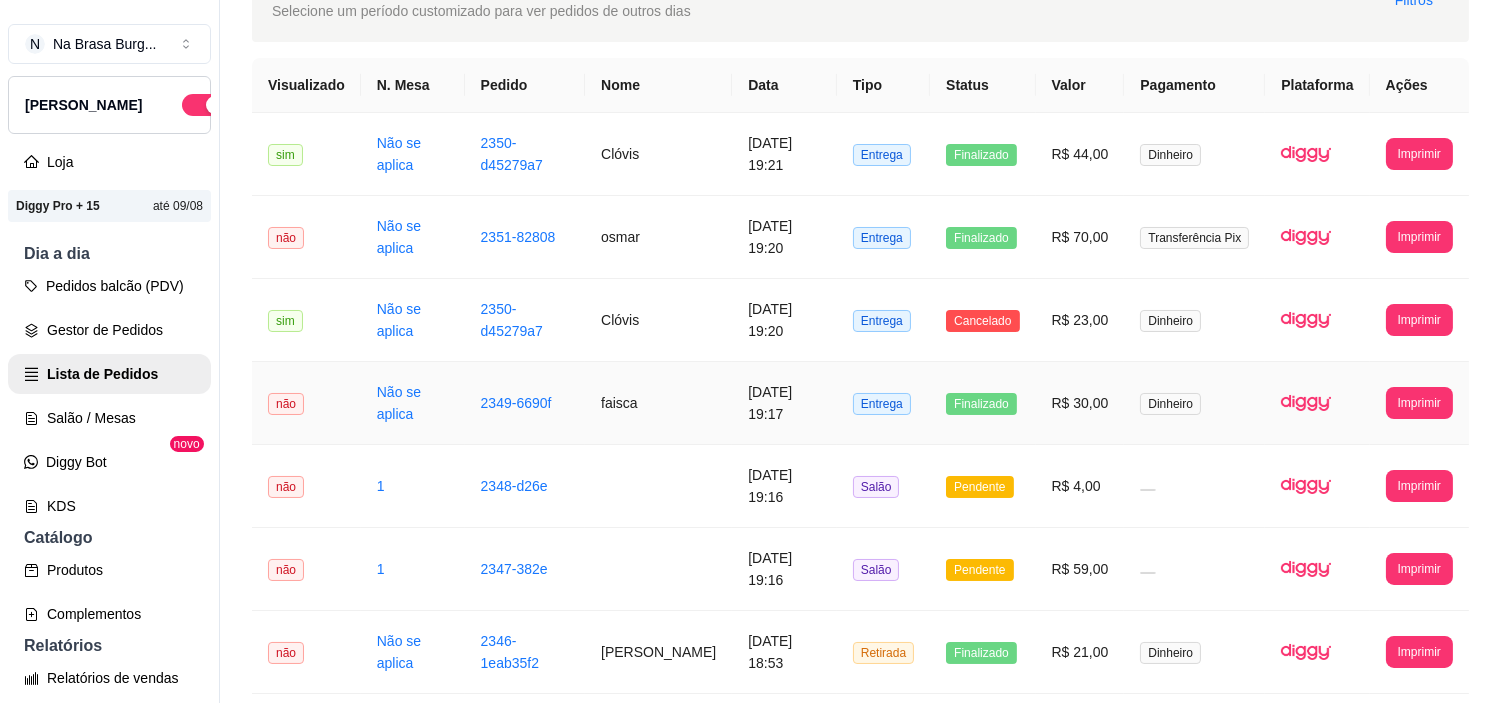 click on "R$ 30,00" at bounding box center [1080, 403] 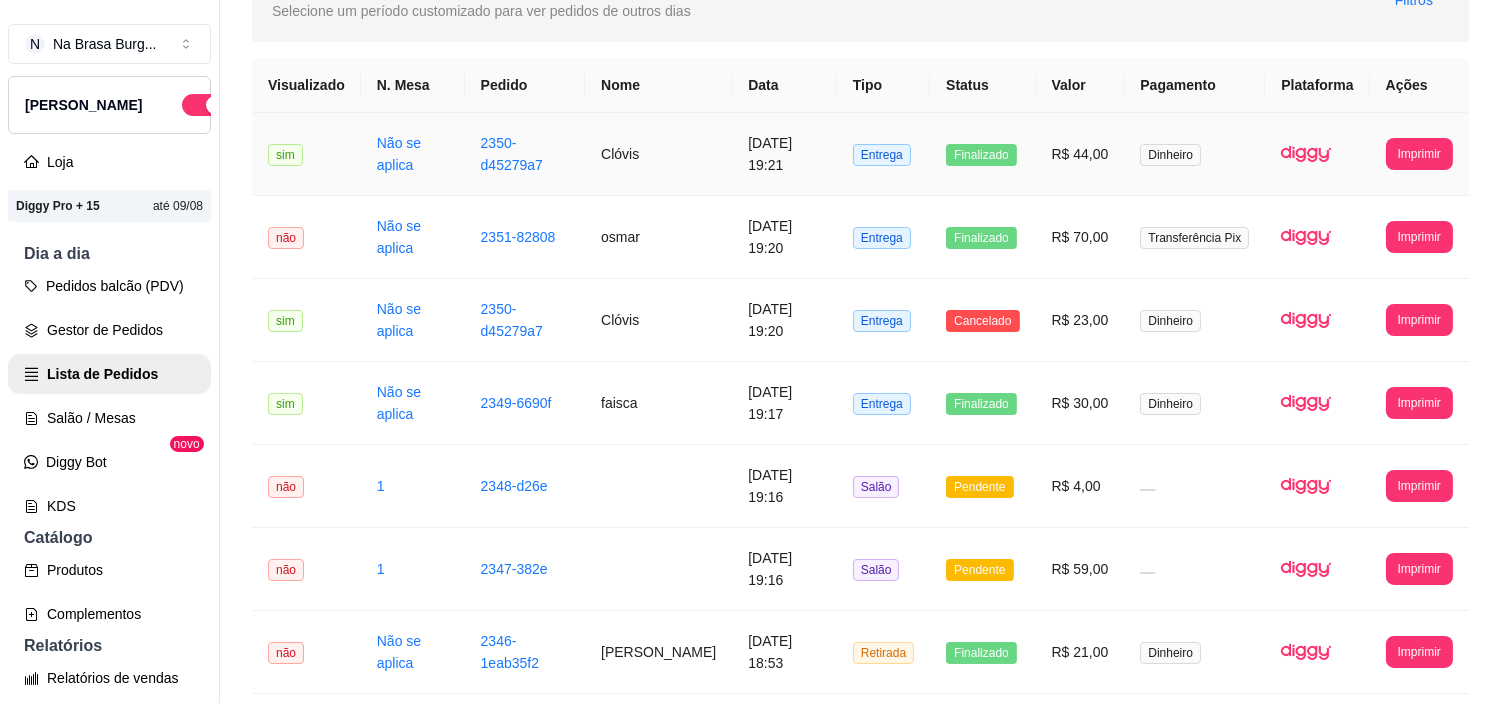 click on "[DATE] 19:21" at bounding box center (784, 154) 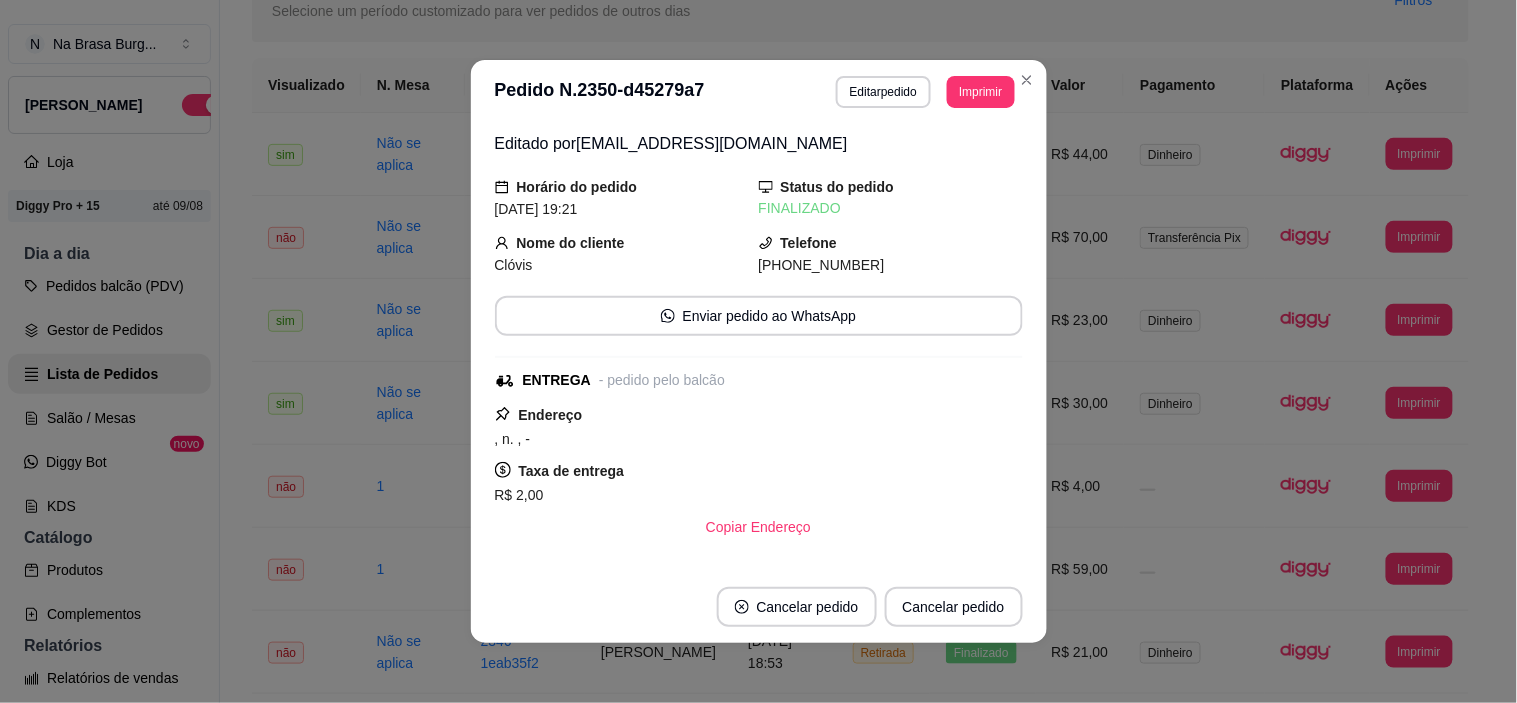 scroll, scrollTop: 310, scrollLeft: 0, axis: vertical 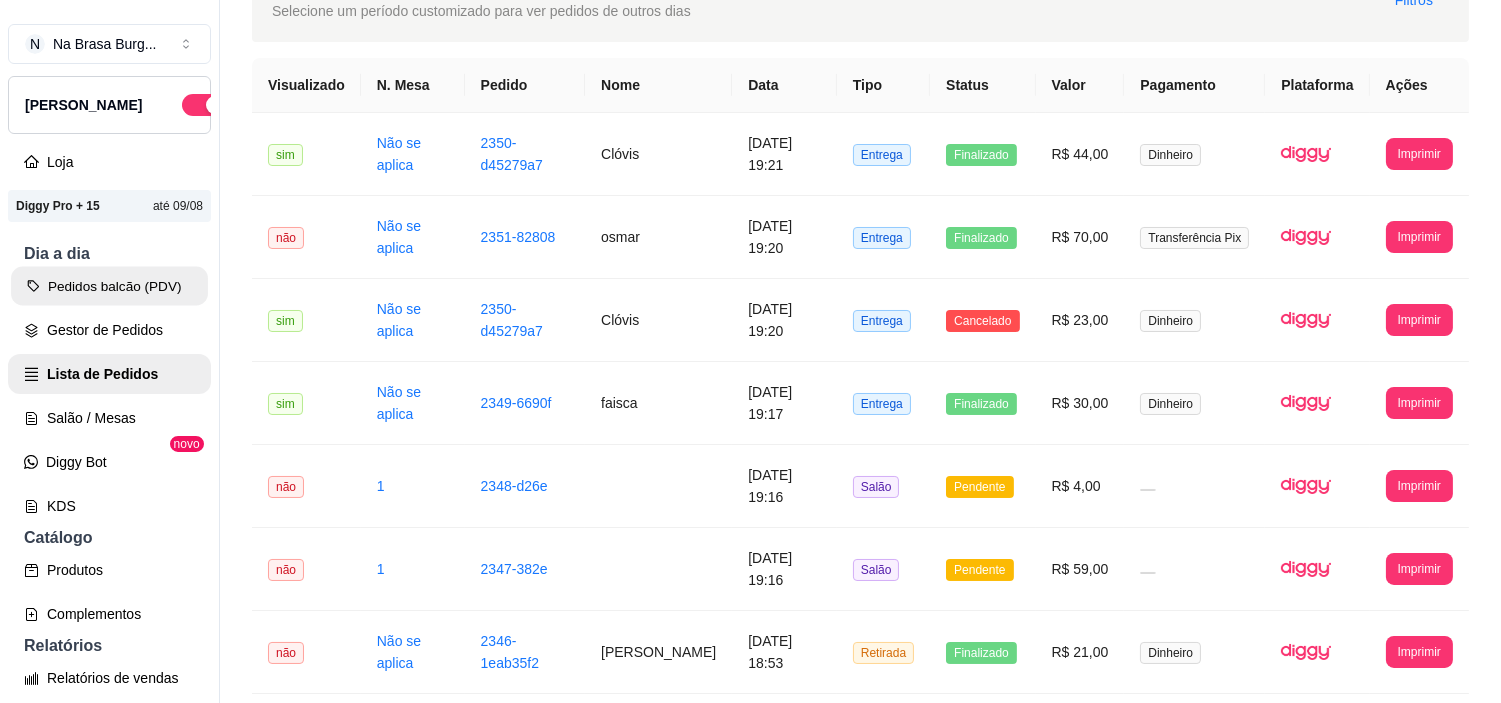 click on "Pedidos balcão (PDV)" at bounding box center (109, 286) 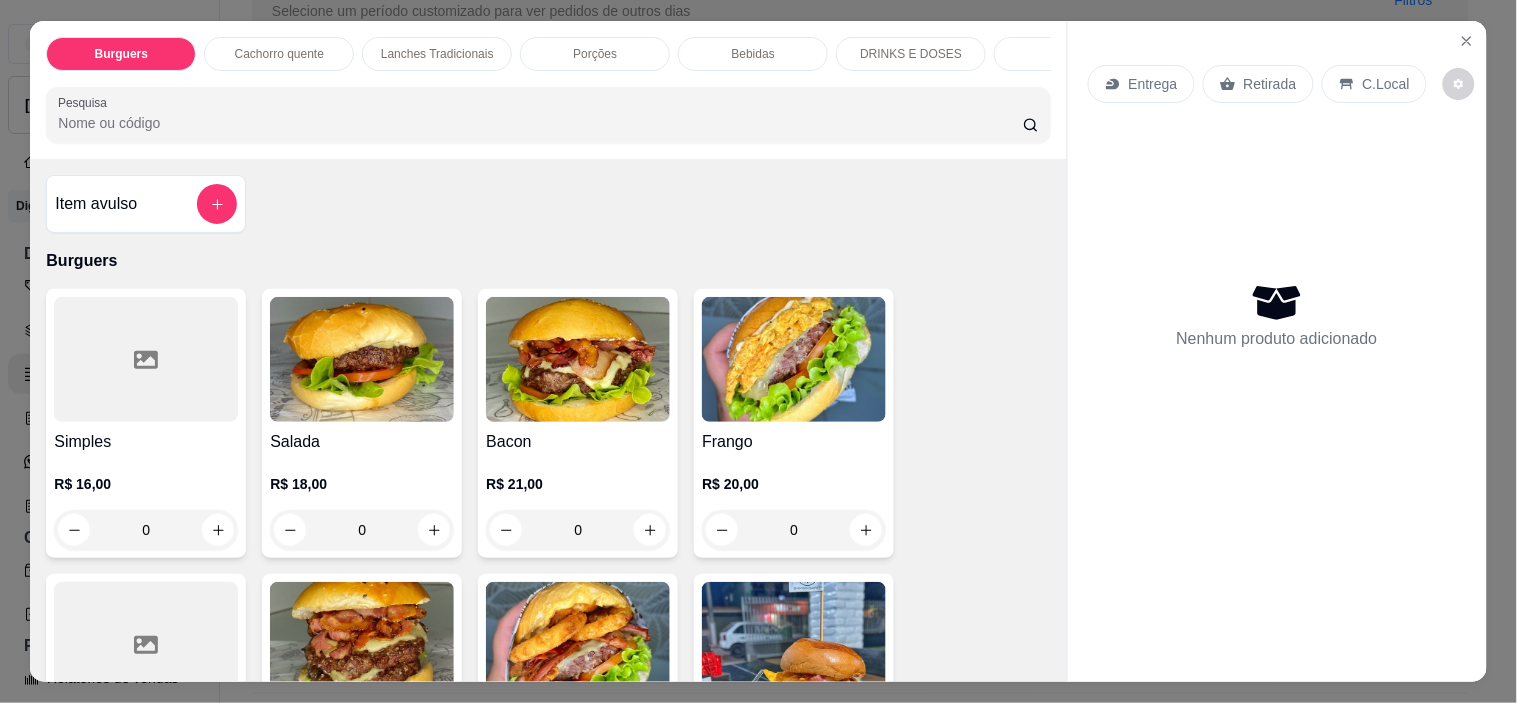 click on "Item avulso Burguers Simples   R$ 16,00 0 Salada   R$ 18,00 0 Bacon   R$ 21,00 0 Frango   R$ 20,00 0 Melt   R$ 20,00 0 Duplo   R$ 30,00 0 Onion Rings    R$ 25,00 0 Doritos    R$ 24,00 0 Supremo   R$ 0,00 0 Costela   R$ 0,00 0 Piscininha de cheddar   R$ 28,00 0 Crispy    R$ 24,00 0 Chicken    R$ 21,00 0 Cachorro quente  Cachorro quente - Simples    R$ 15,00 0 Cachorro quente - Especial   R$ 18,00 0 Cachorro quente - completo   R$ 20,00 0 Lanches Tradicionais  X - Burguer   R$ 0,00 0 X - Salada   R$ 0,00 0 X bacon   R$ 0,00 0 X Frango   R$ 0,00 0 X tudo   R$ 0,00 0 Porções  Batata Frita Simples   R$ 22,00 0 Batata Frita com Cheddar   R$ 25,00 0 Batata frita com Queijo   R$ 25,00 0 BATATA FRITA COM QUEIJO E BACON   R$ 30,00 0 Batata Frita com cheddar e bacon   R$ 30,00 0 Nuggets    R$ 25,00 0 Porção de Polenta Frita    R$ 25,00 0 Calabresa acebolada    R$ 35,00 0 Bebidas Coca cola 2l   R$ 15,00 0 Coca cola zero 2L   R$ 15,00 0 Coca cola 1l - VIDRO   R$ 10,00 0   R$ 5,00 0   0" at bounding box center [548, 420] 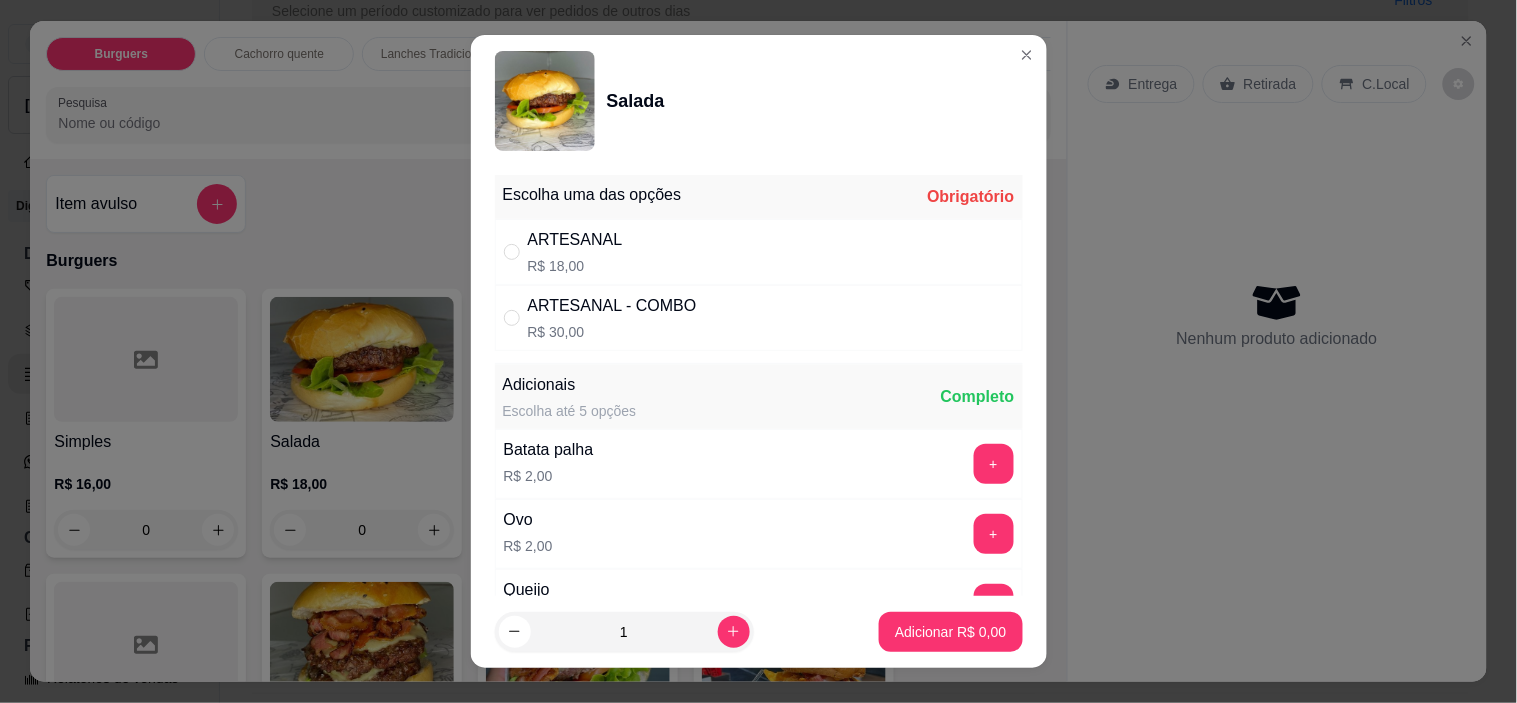 click on "ARTESANAL R$ 18,00" at bounding box center [759, 252] 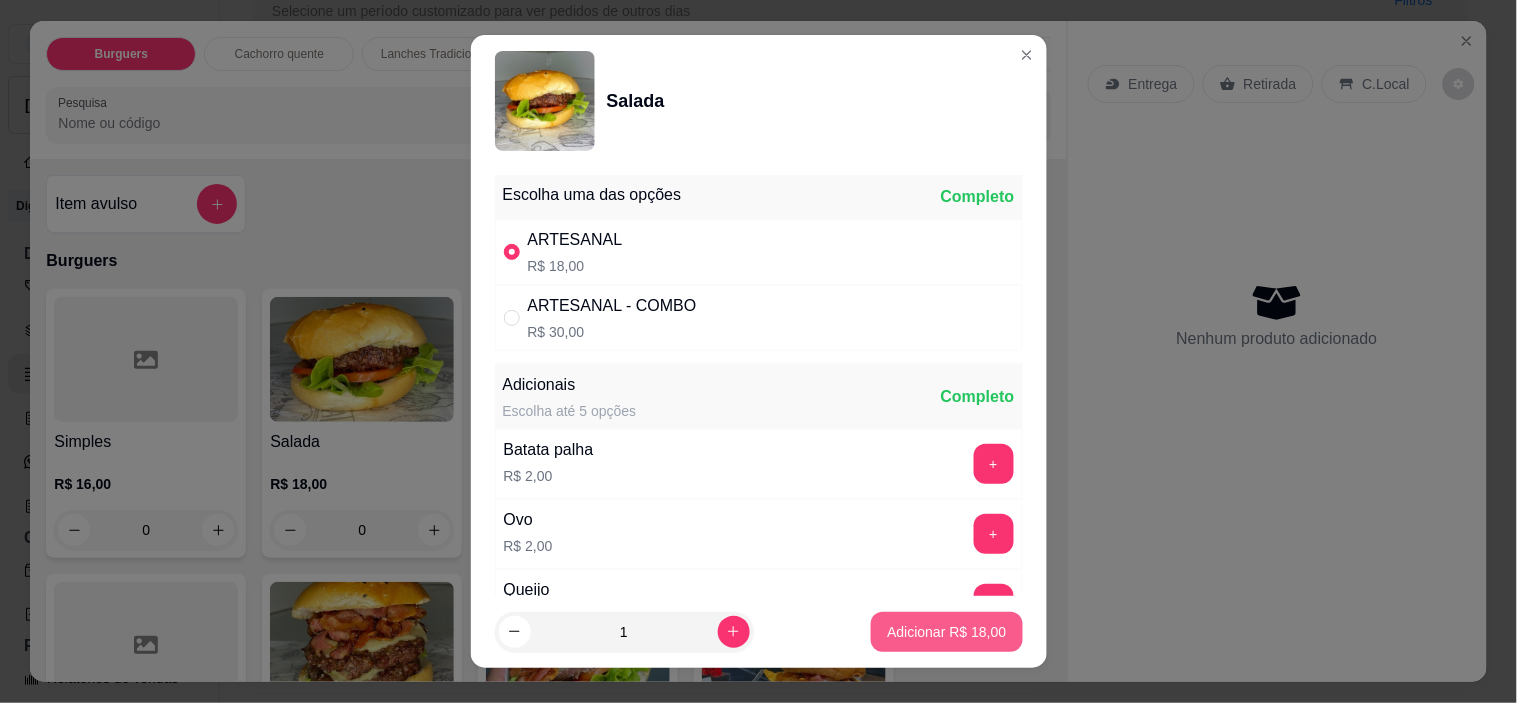 click on "Adicionar   R$ 18,00" at bounding box center (946, 632) 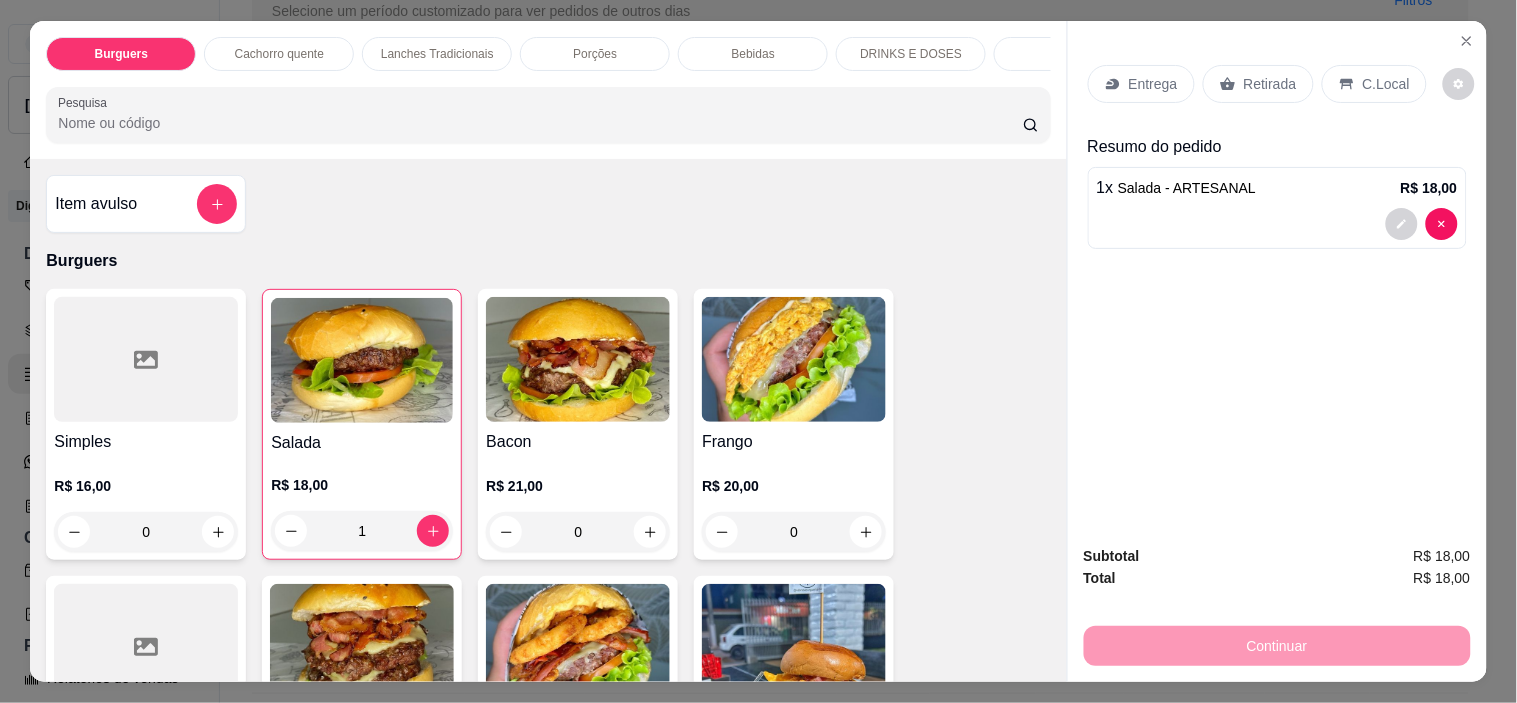 click on "Retirada" at bounding box center (1258, 84) 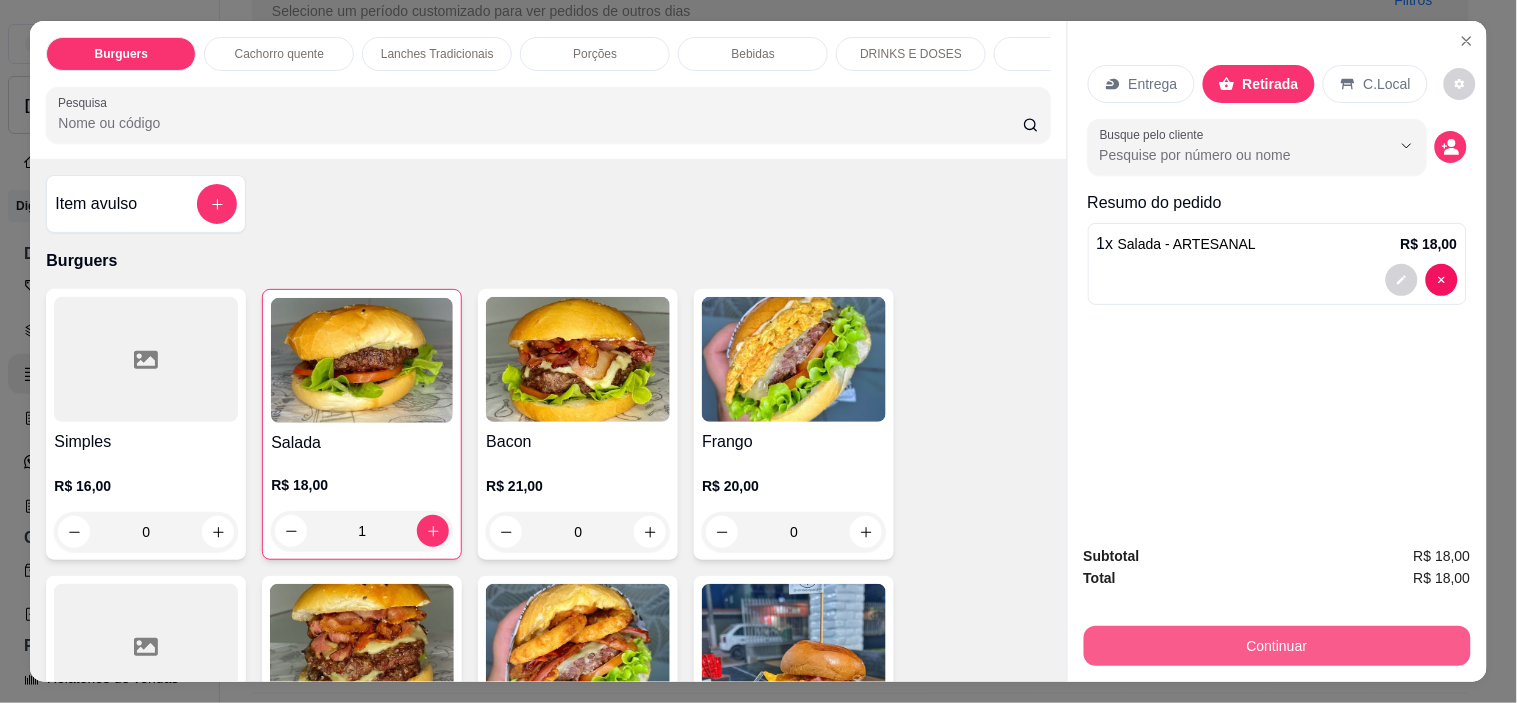 click on "Continuar" at bounding box center (1277, 646) 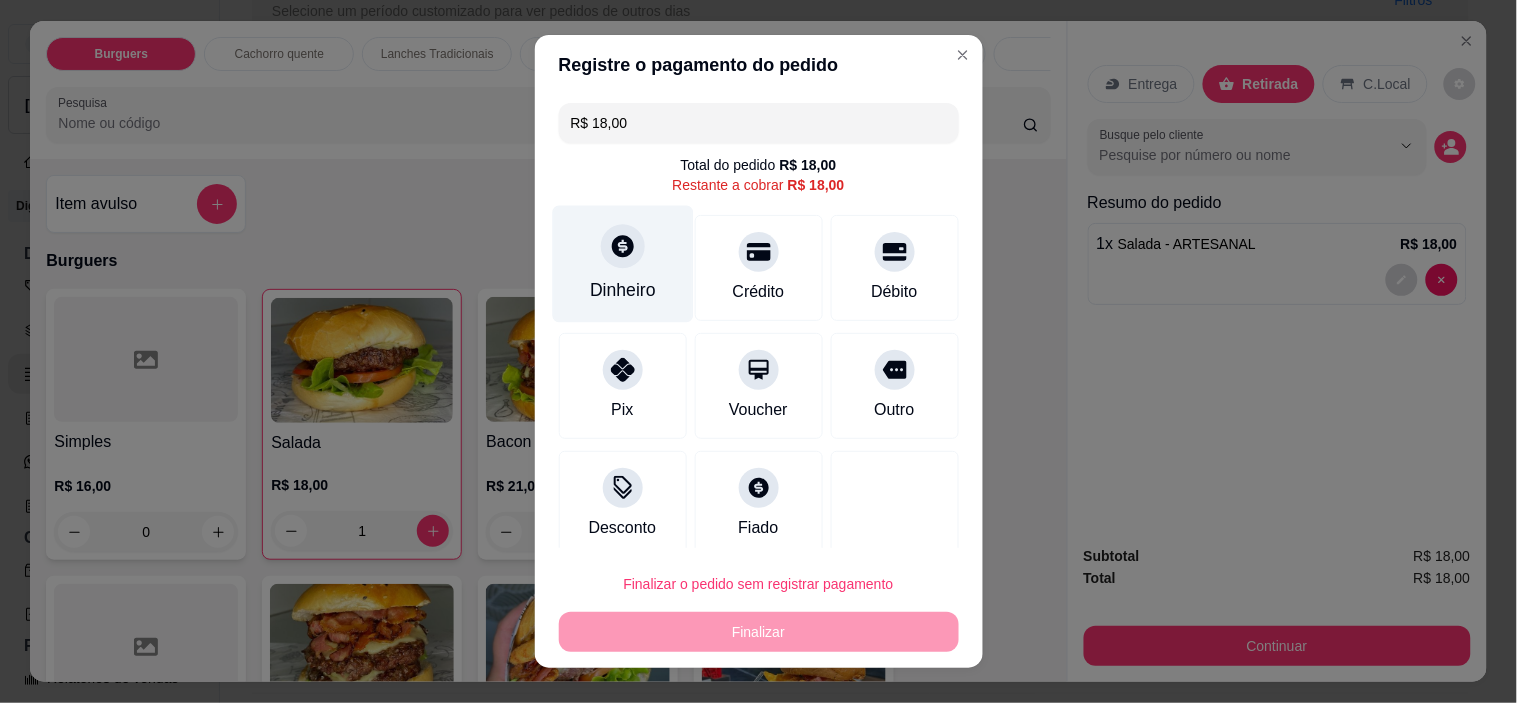 click on "Dinheiro" at bounding box center (622, 264) 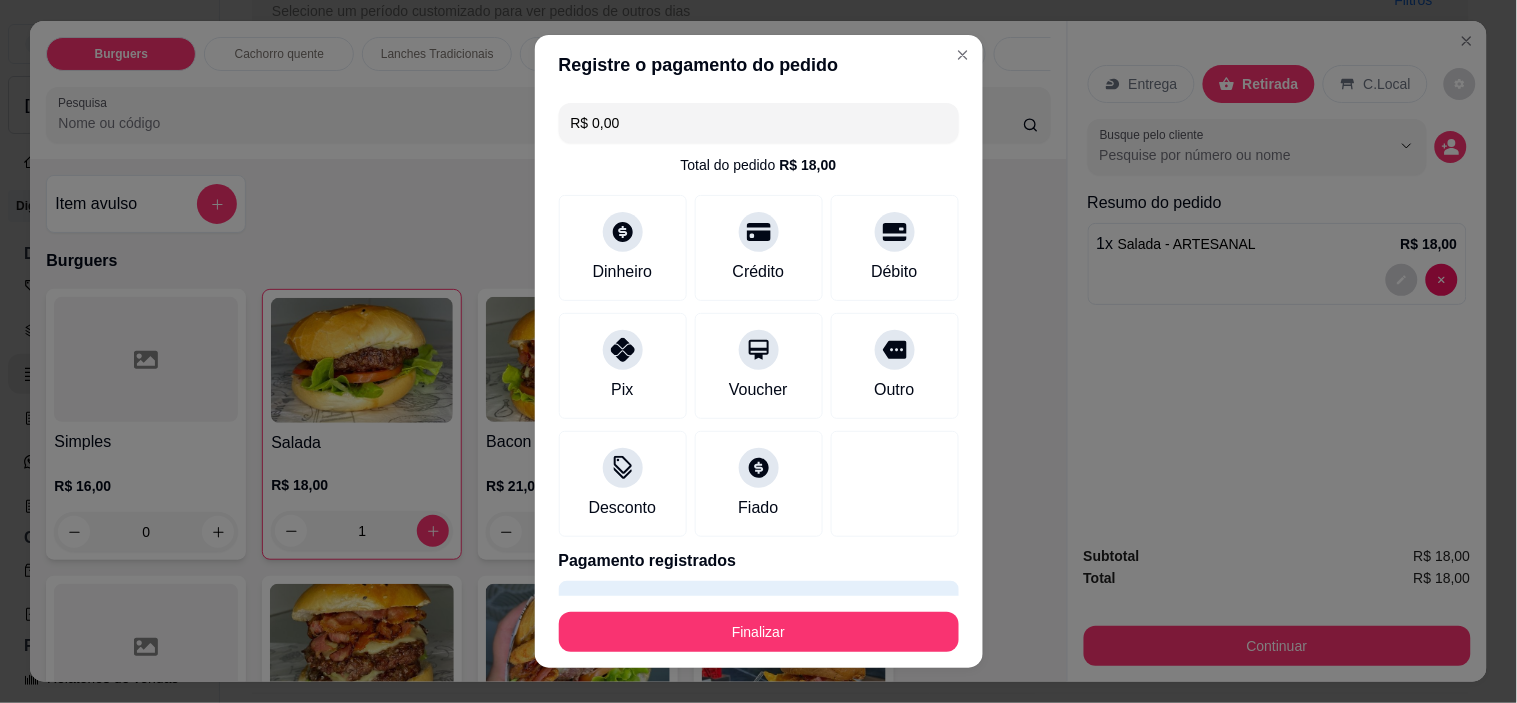 type on "R$ 0,00" 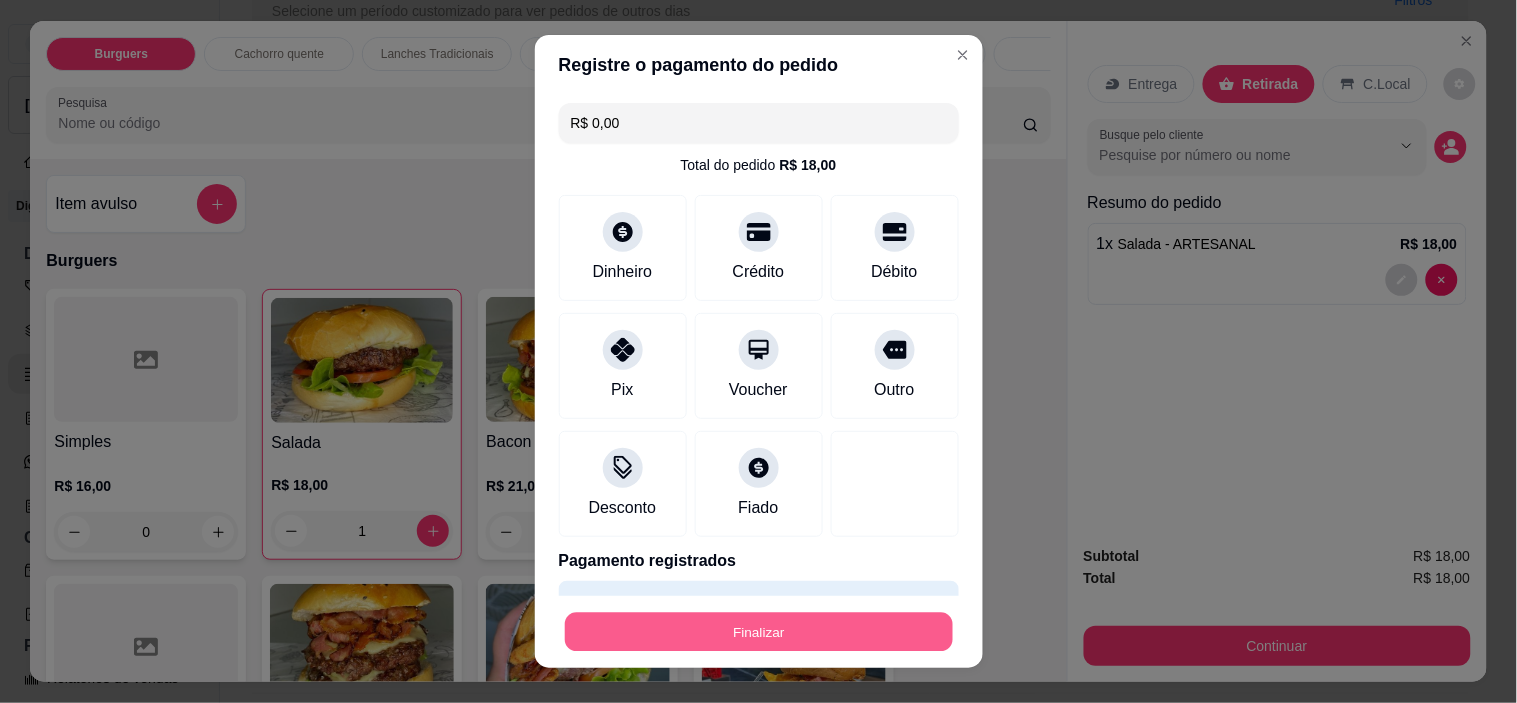 click on "Finalizar" at bounding box center (759, 631) 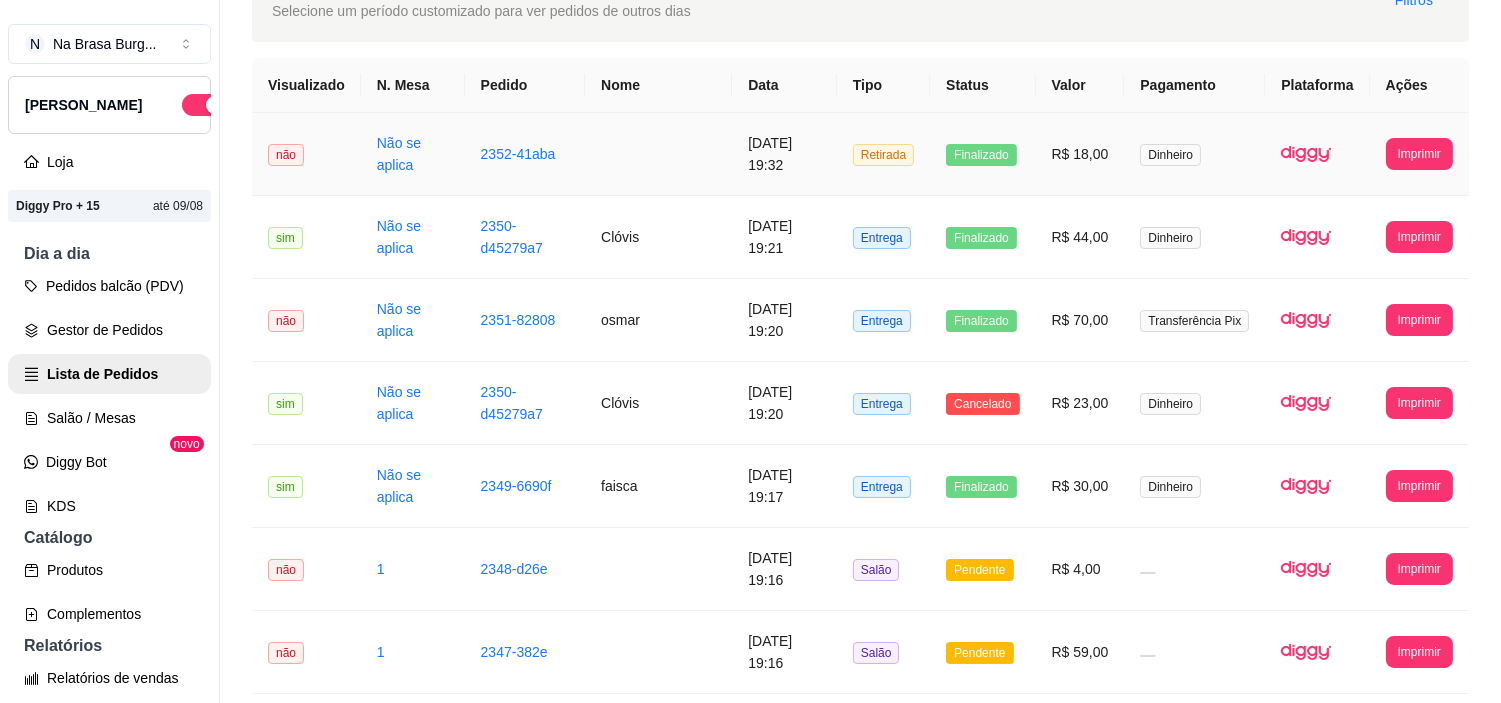 click at bounding box center (658, 154) 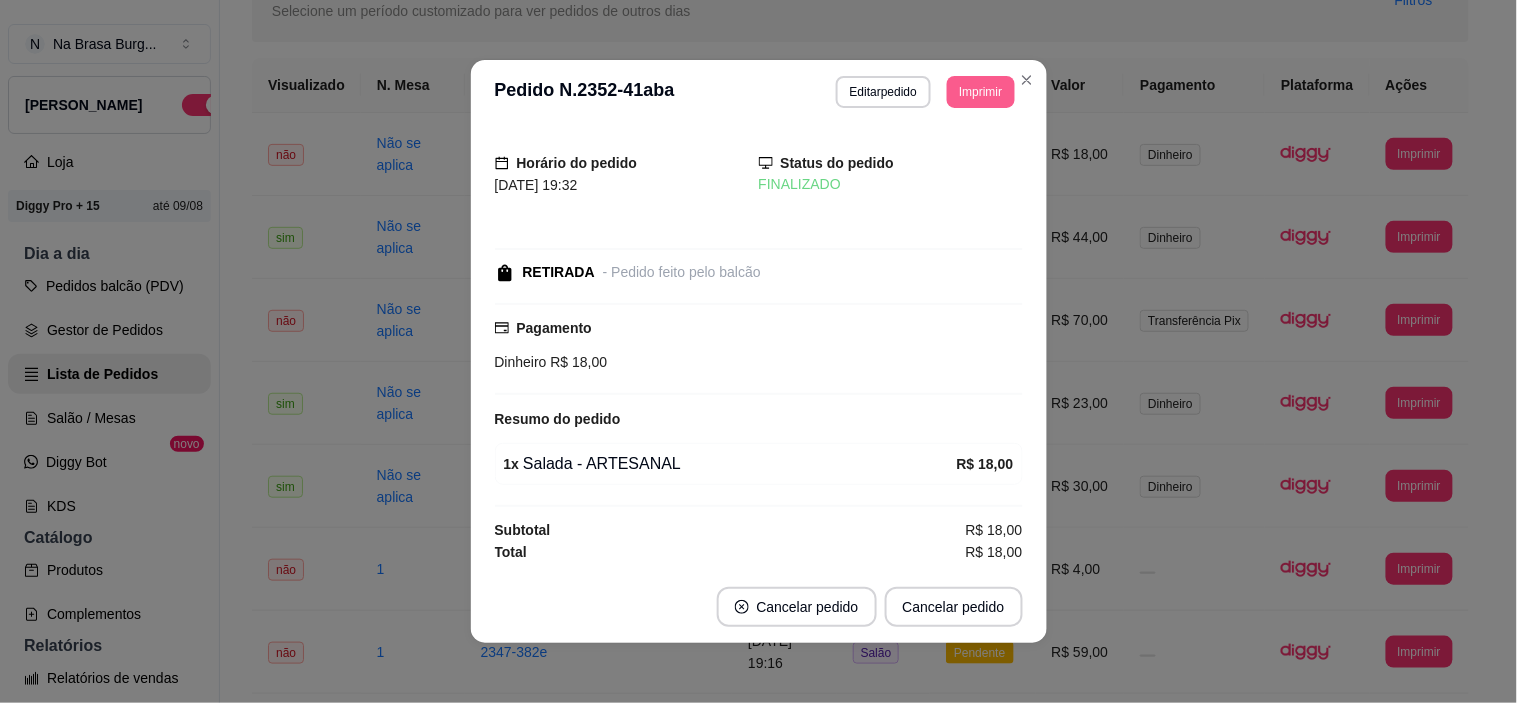 click on "Imprimir" at bounding box center [980, 92] 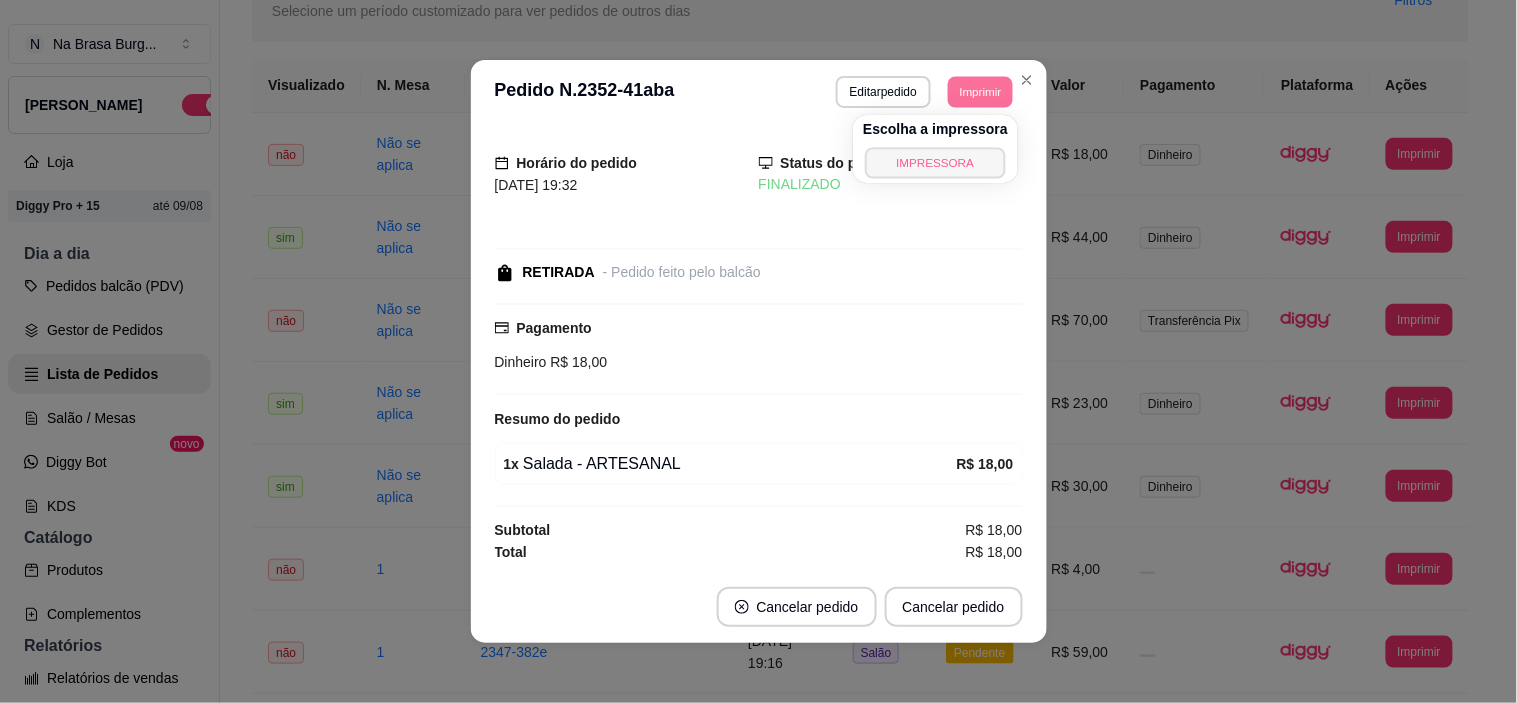 click on "IMPRESSORA" at bounding box center [935, 162] 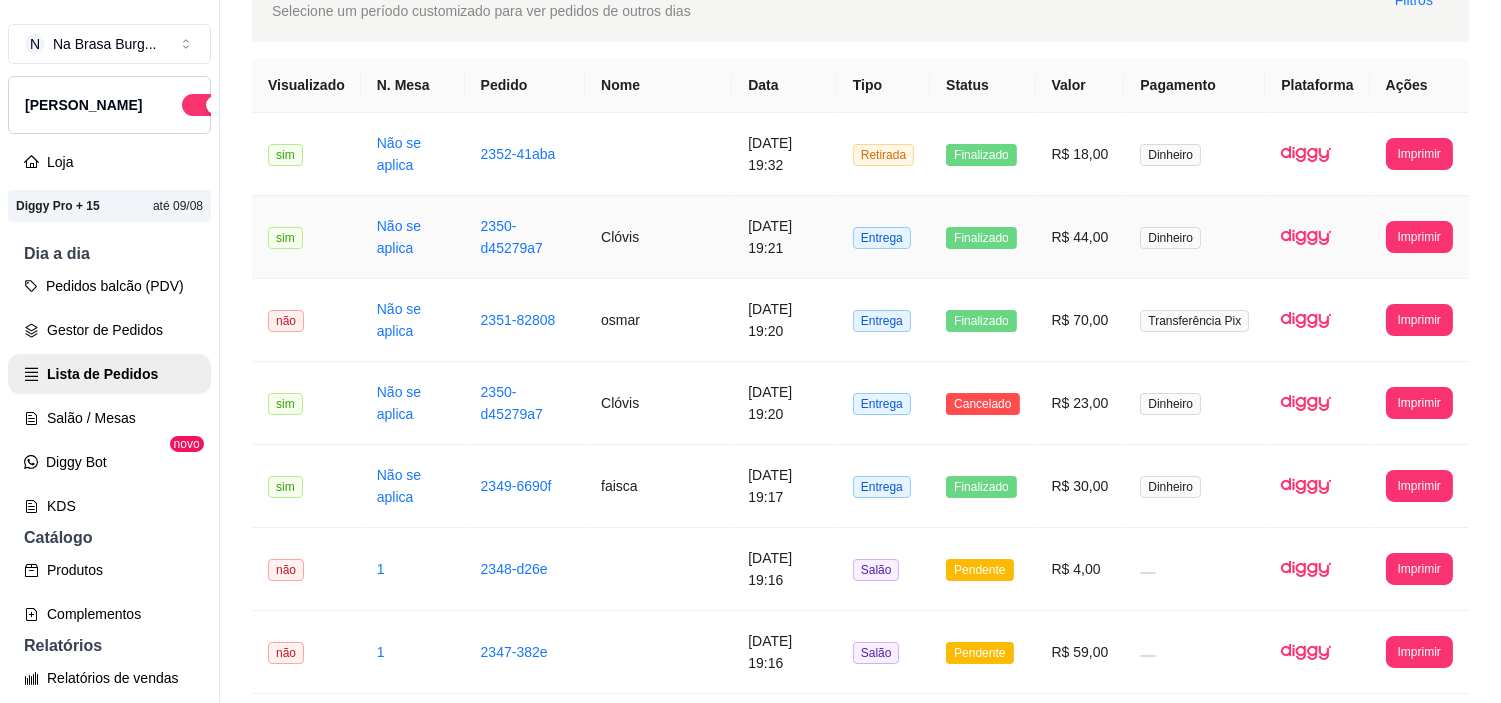 click on "[DATE] 19:21" at bounding box center [784, 237] 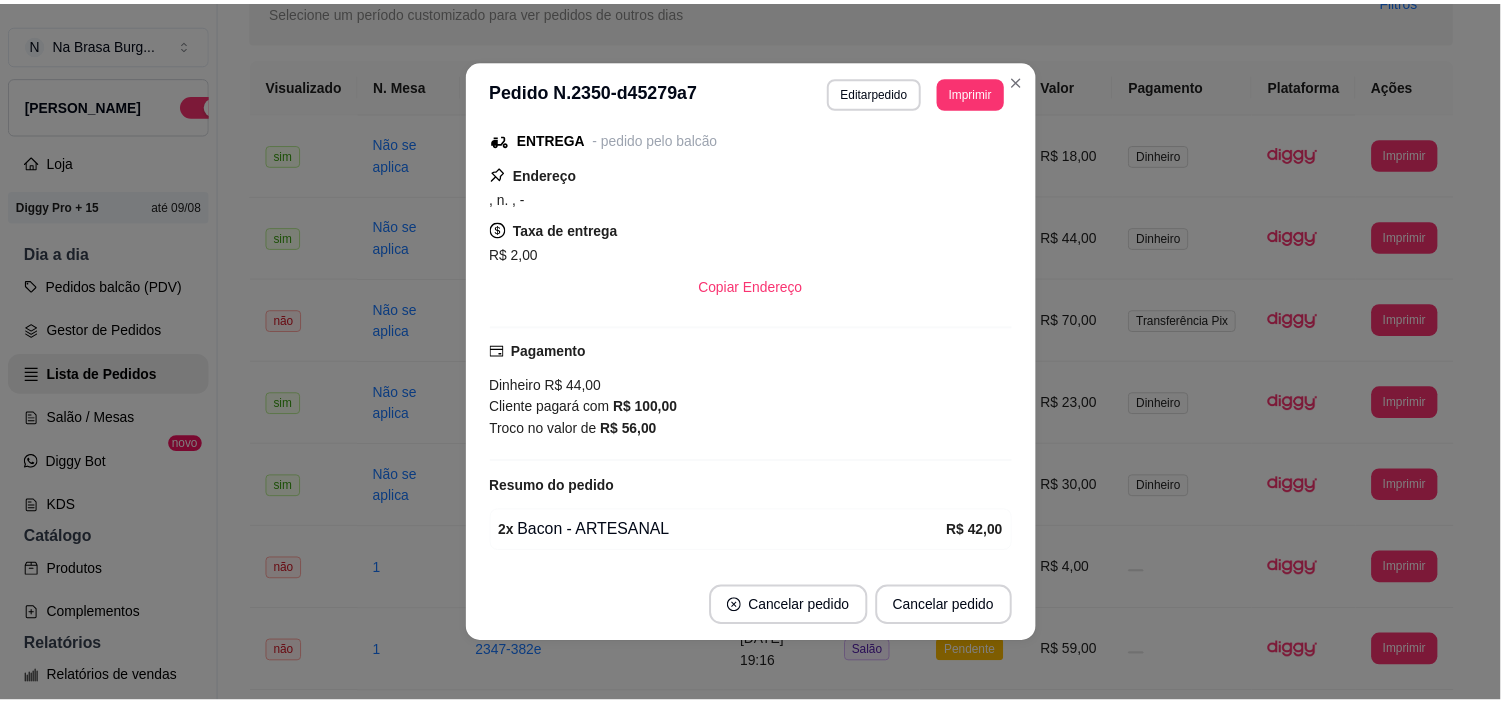 scroll, scrollTop: 250, scrollLeft: 0, axis: vertical 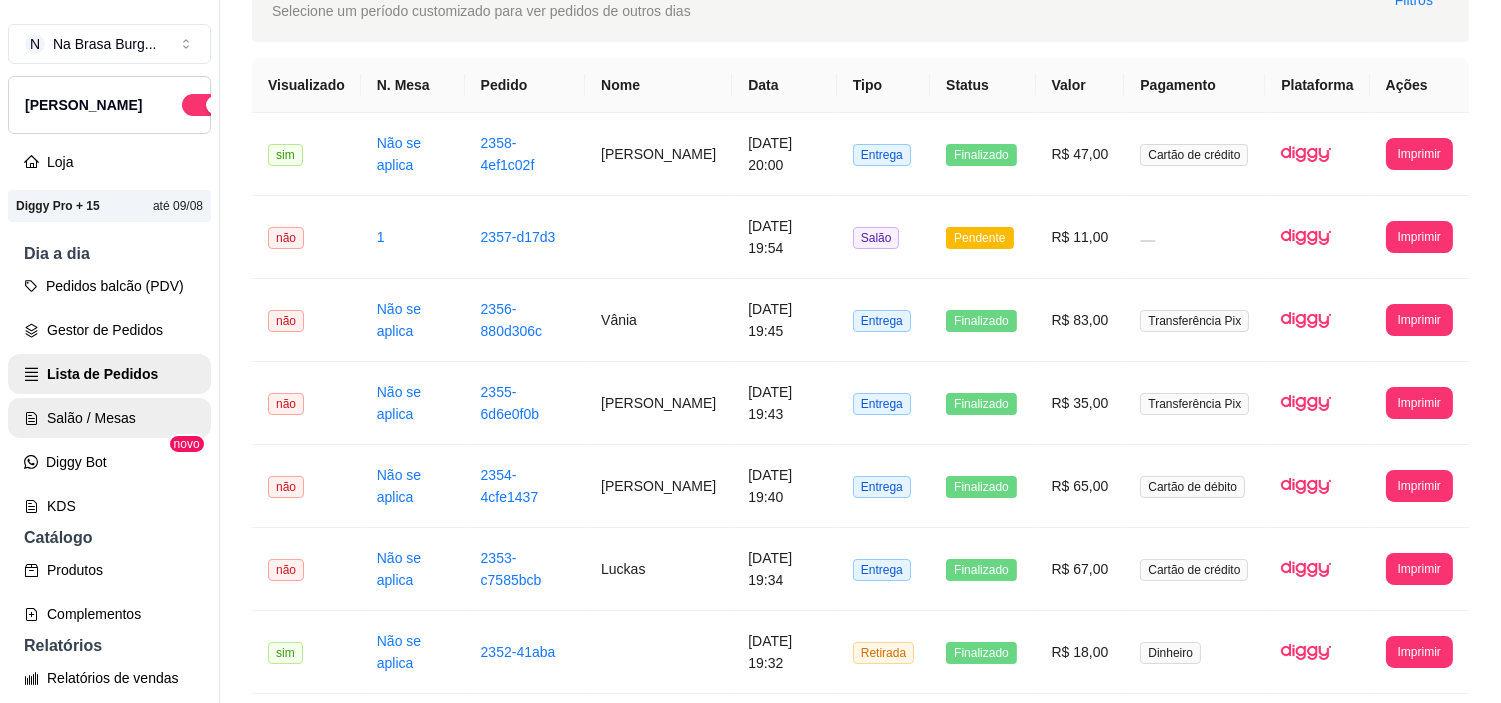 click on "Salão / Mesas" at bounding box center (109, 418) 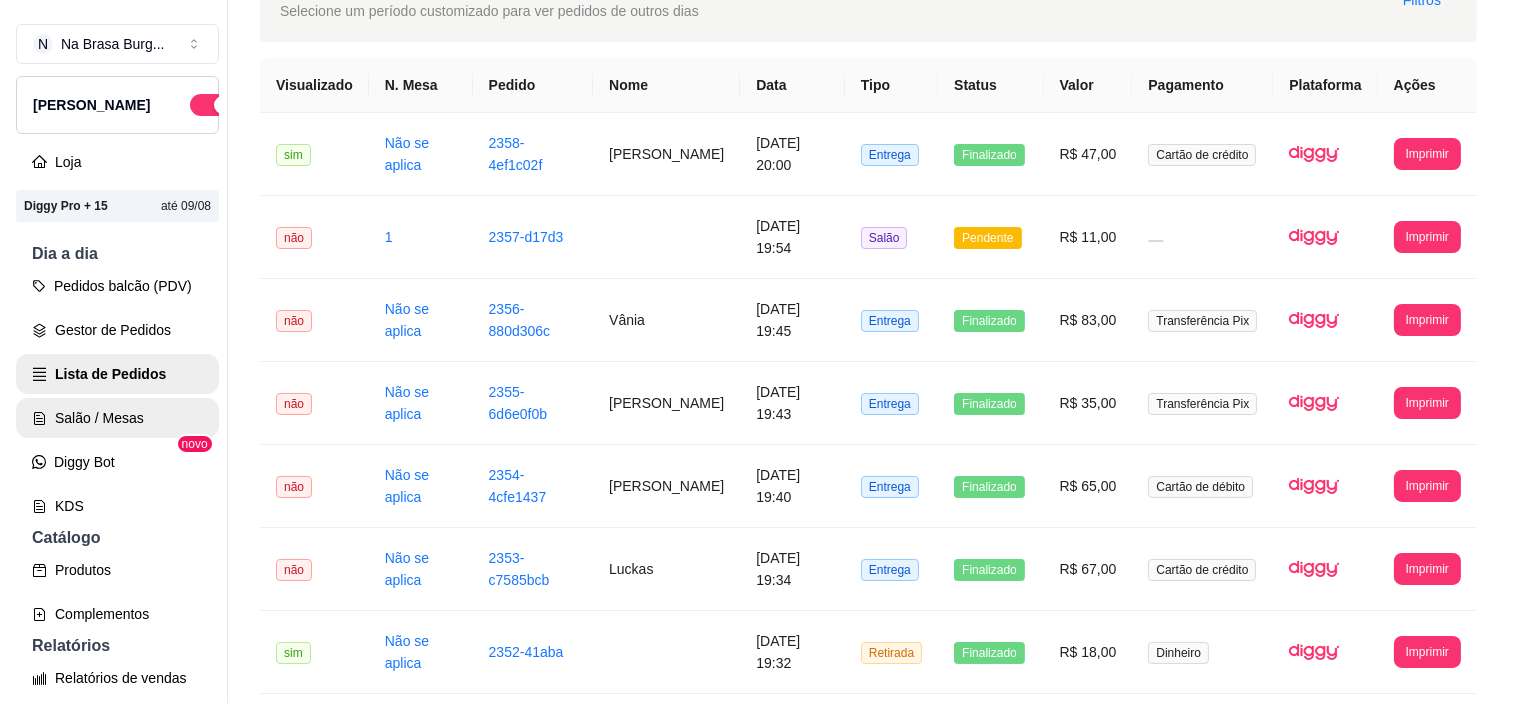 scroll, scrollTop: 0, scrollLeft: 0, axis: both 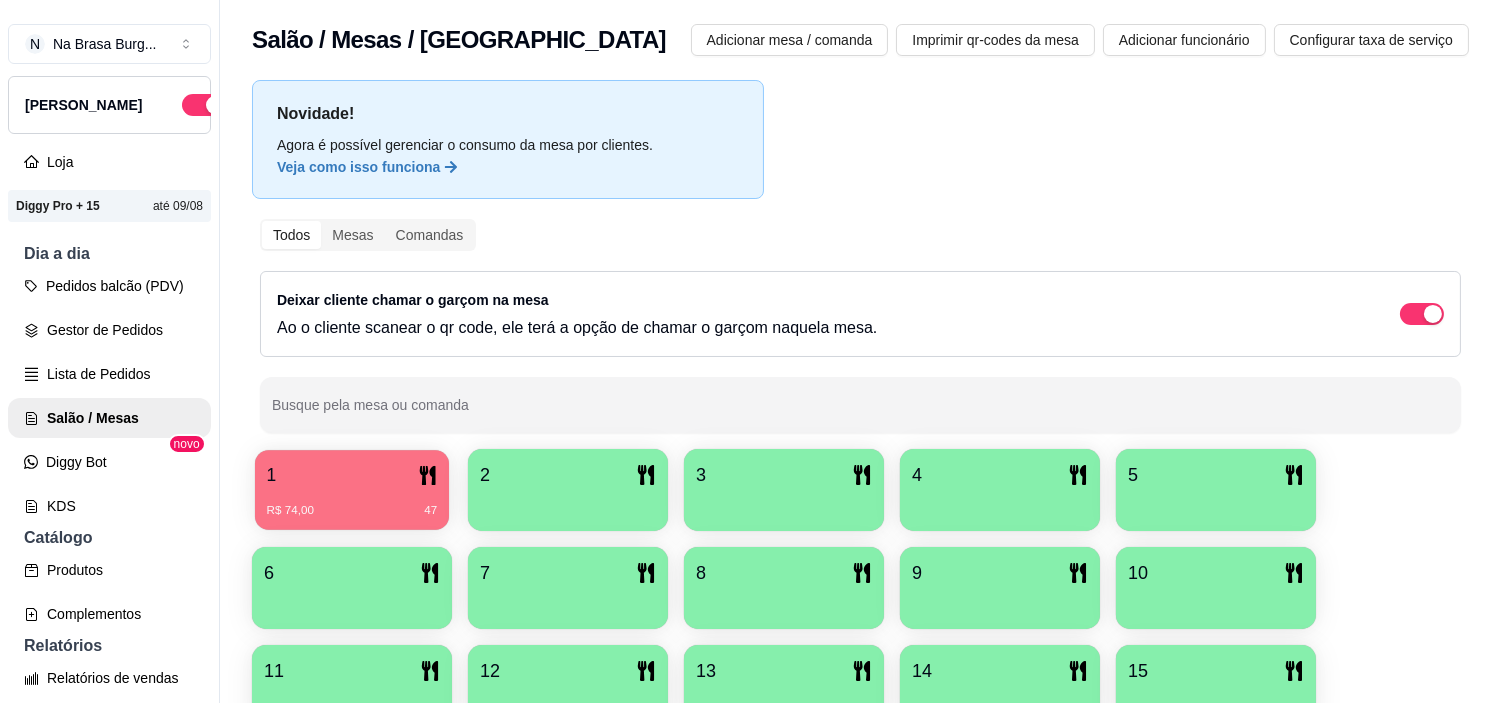 click on "R$ 74,00 47" at bounding box center (352, 503) 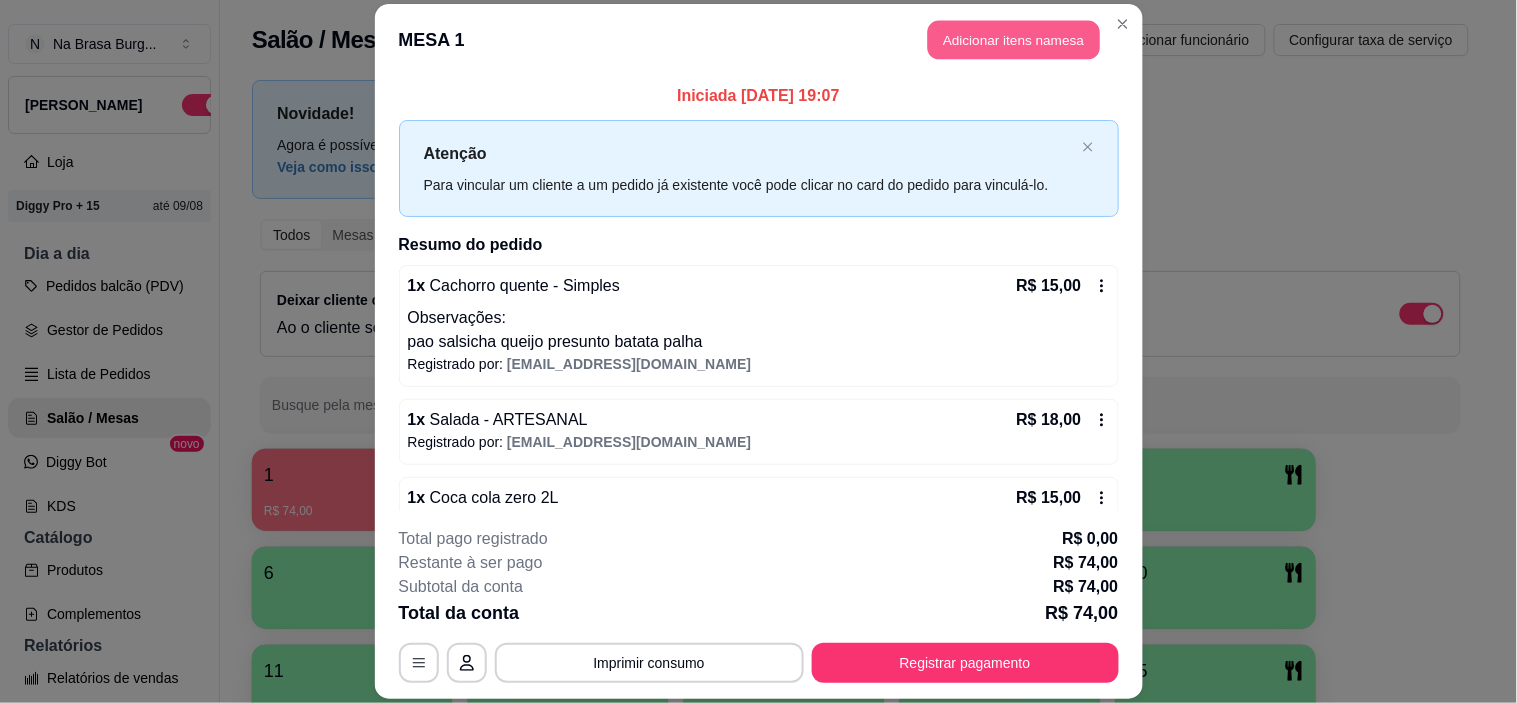 click on "Adicionar itens na  mesa" at bounding box center (1014, 39) 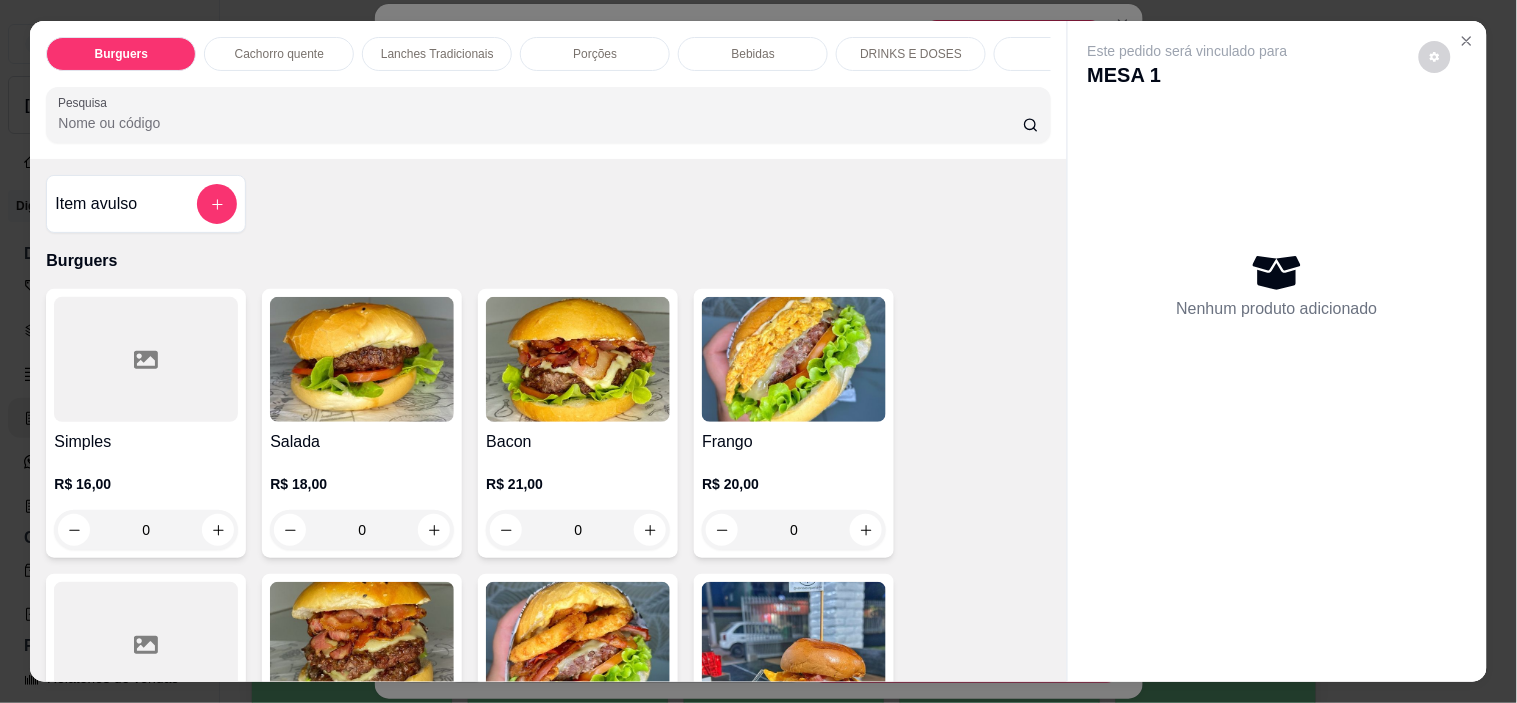 click on "Lanches Tradicionais" at bounding box center [437, 54] 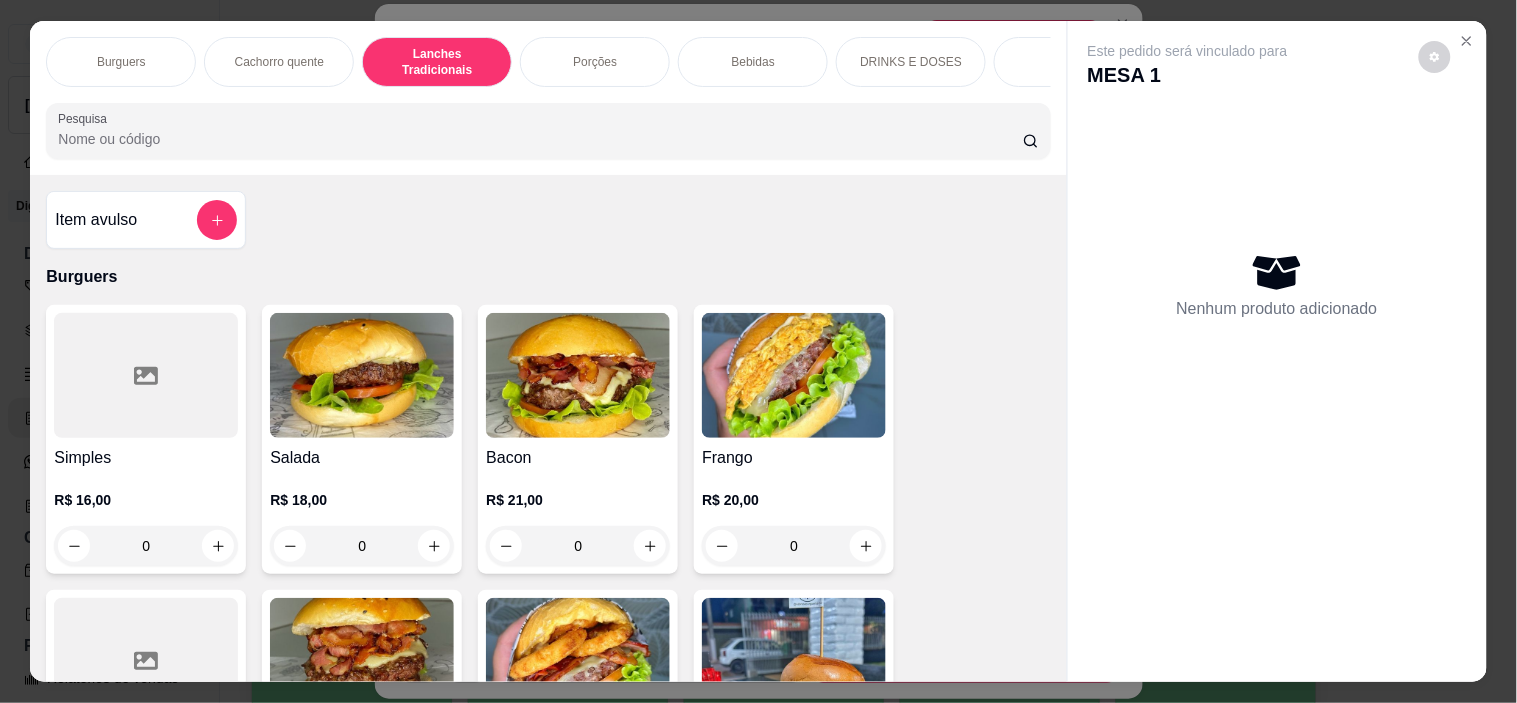 scroll, scrollTop: 1618, scrollLeft: 0, axis: vertical 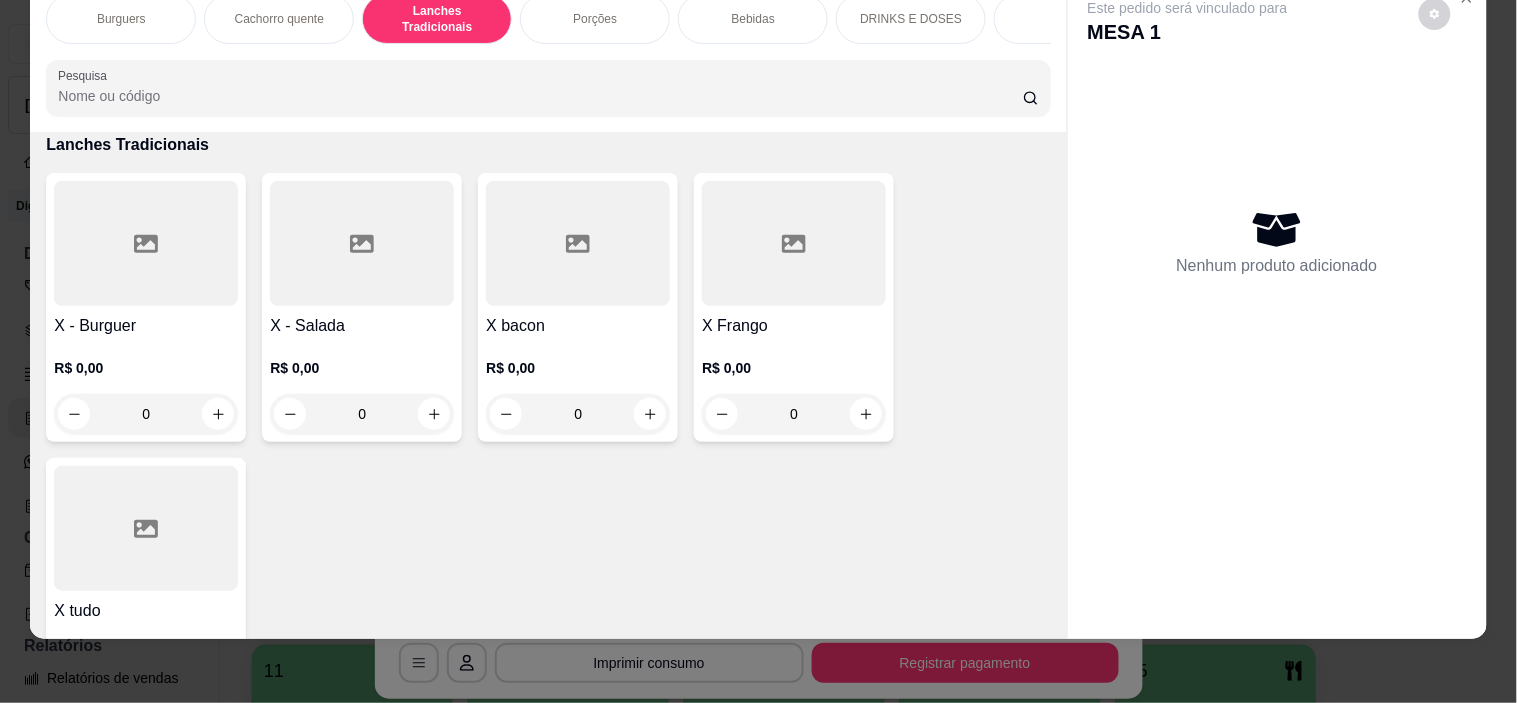 click on "R$ 0,00 0" at bounding box center (362, 386) 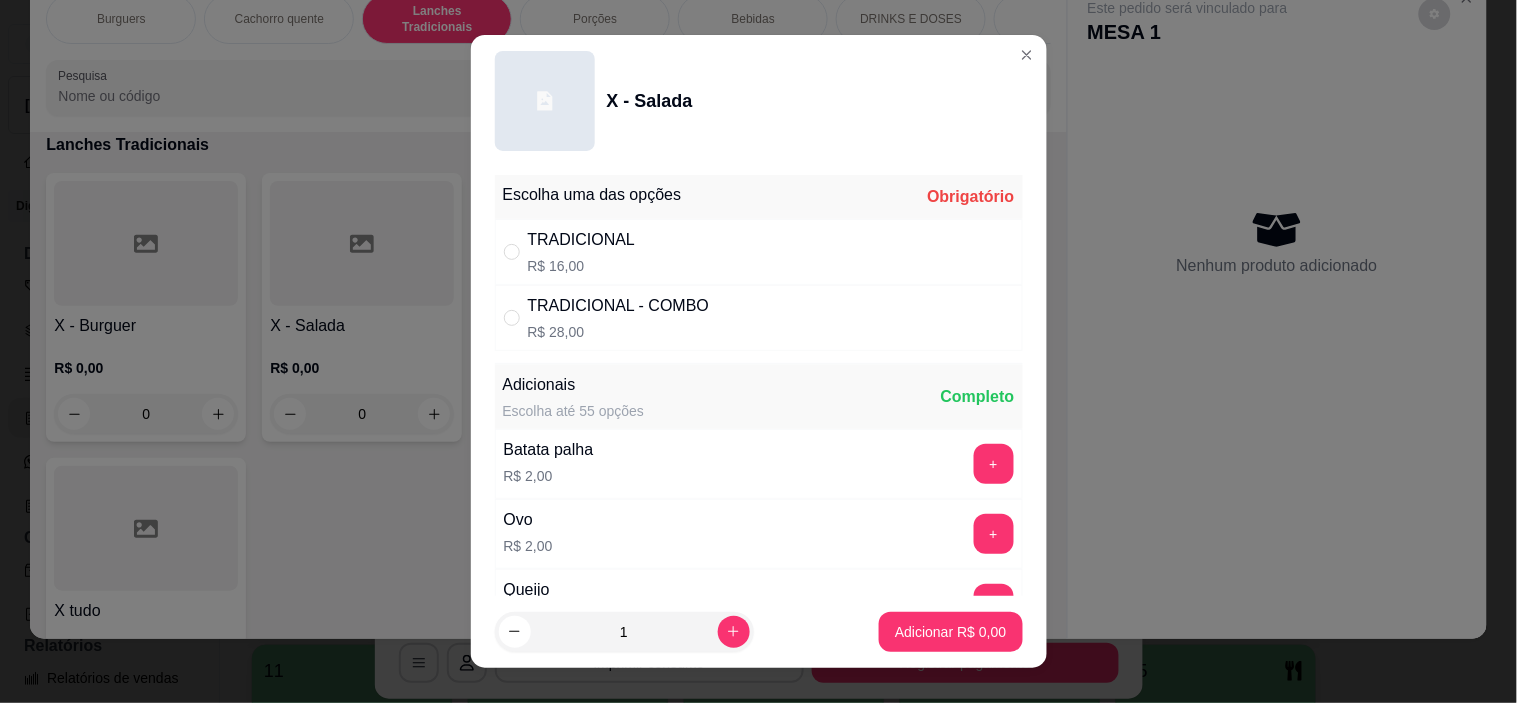 click on "TRADICIONAL R$ 16,00" at bounding box center (759, 252) 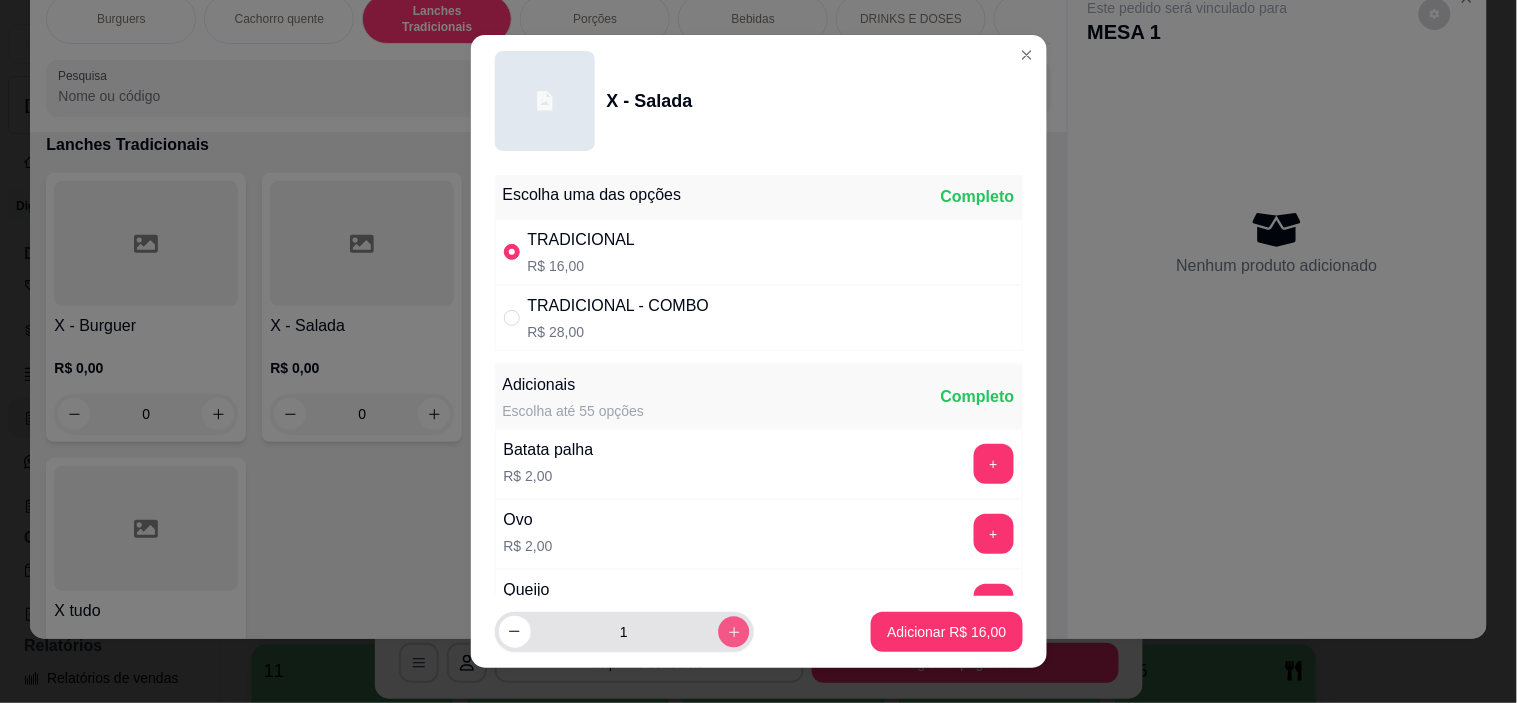 click 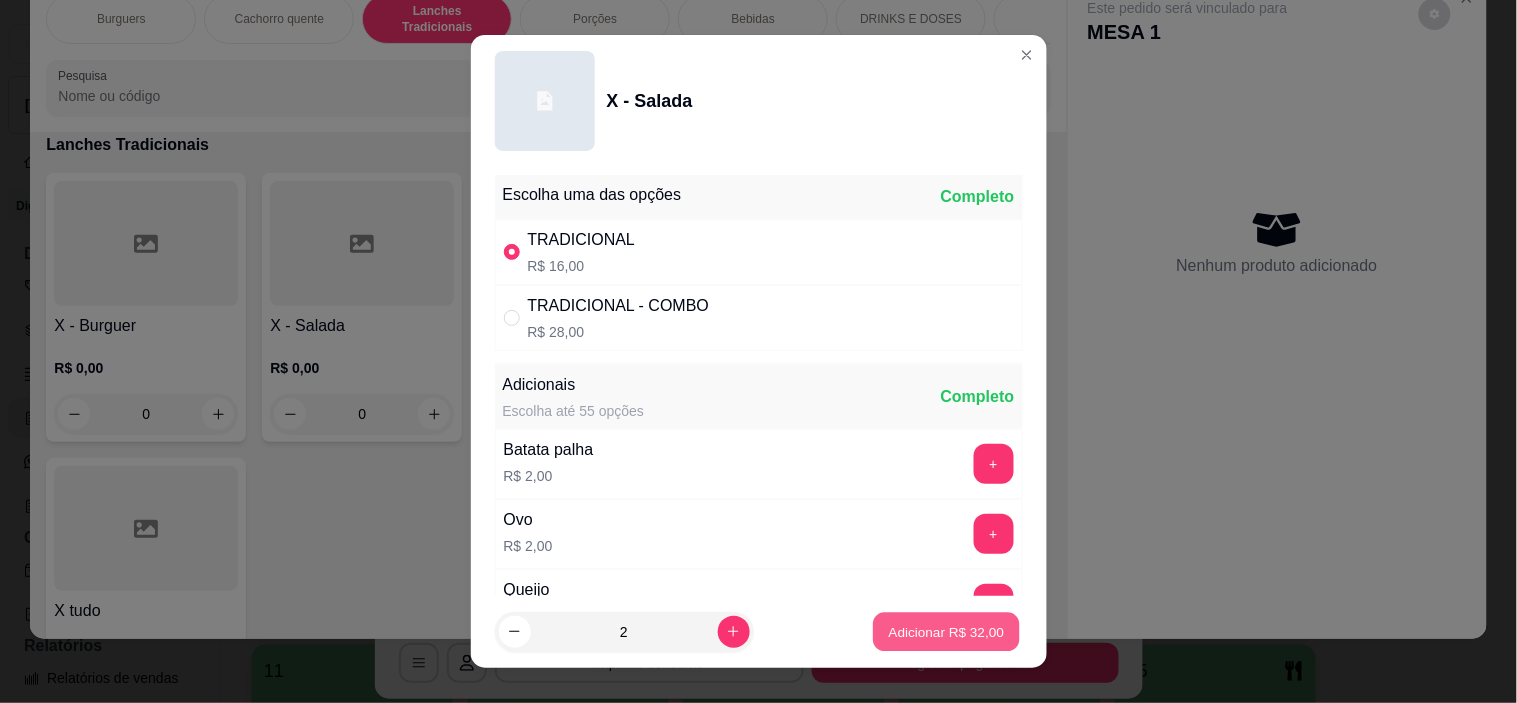 click on "Adicionar   R$ 32,00" at bounding box center [947, 631] 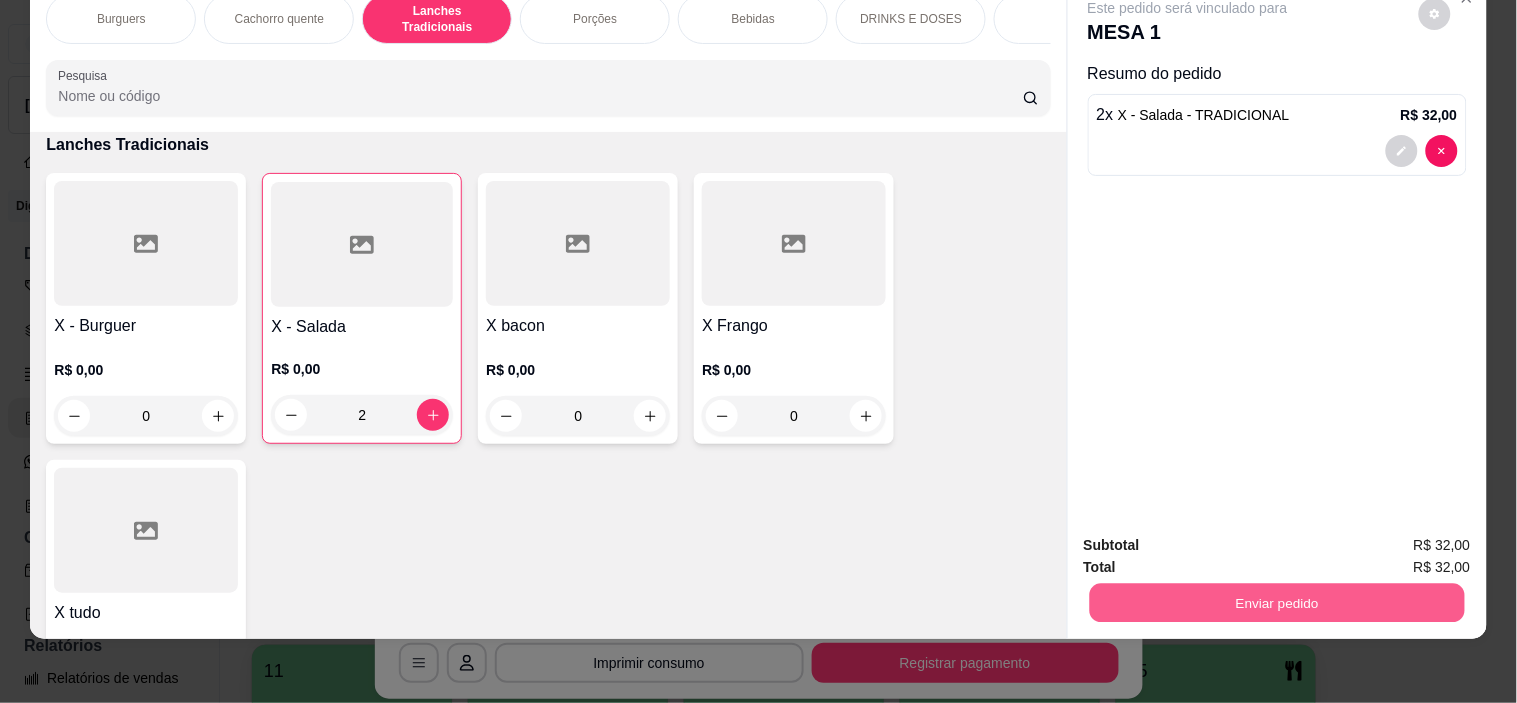 click on "Enviar pedido" at bounding box center (1276, 603) 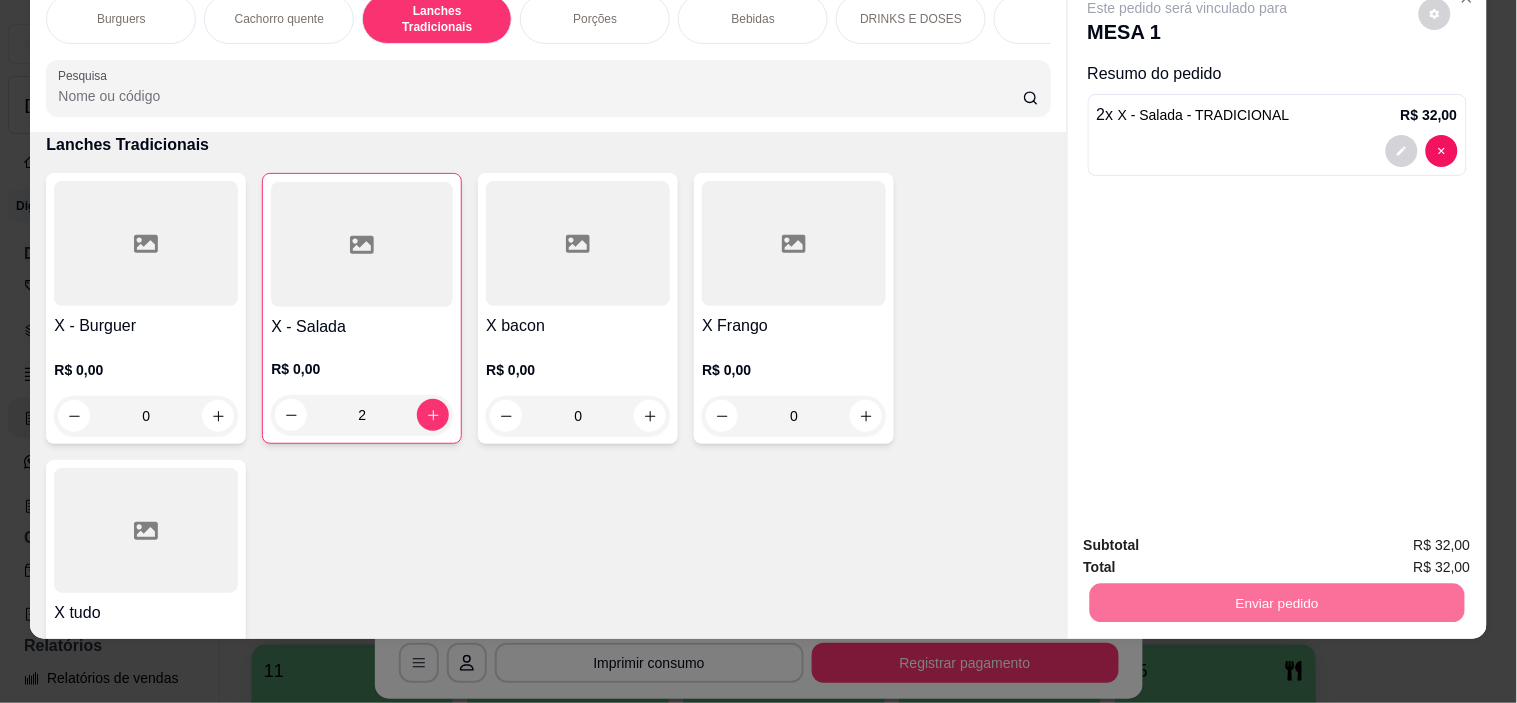 click on "Não registrar e enviar pedido" at bounding box center [1211, 537] 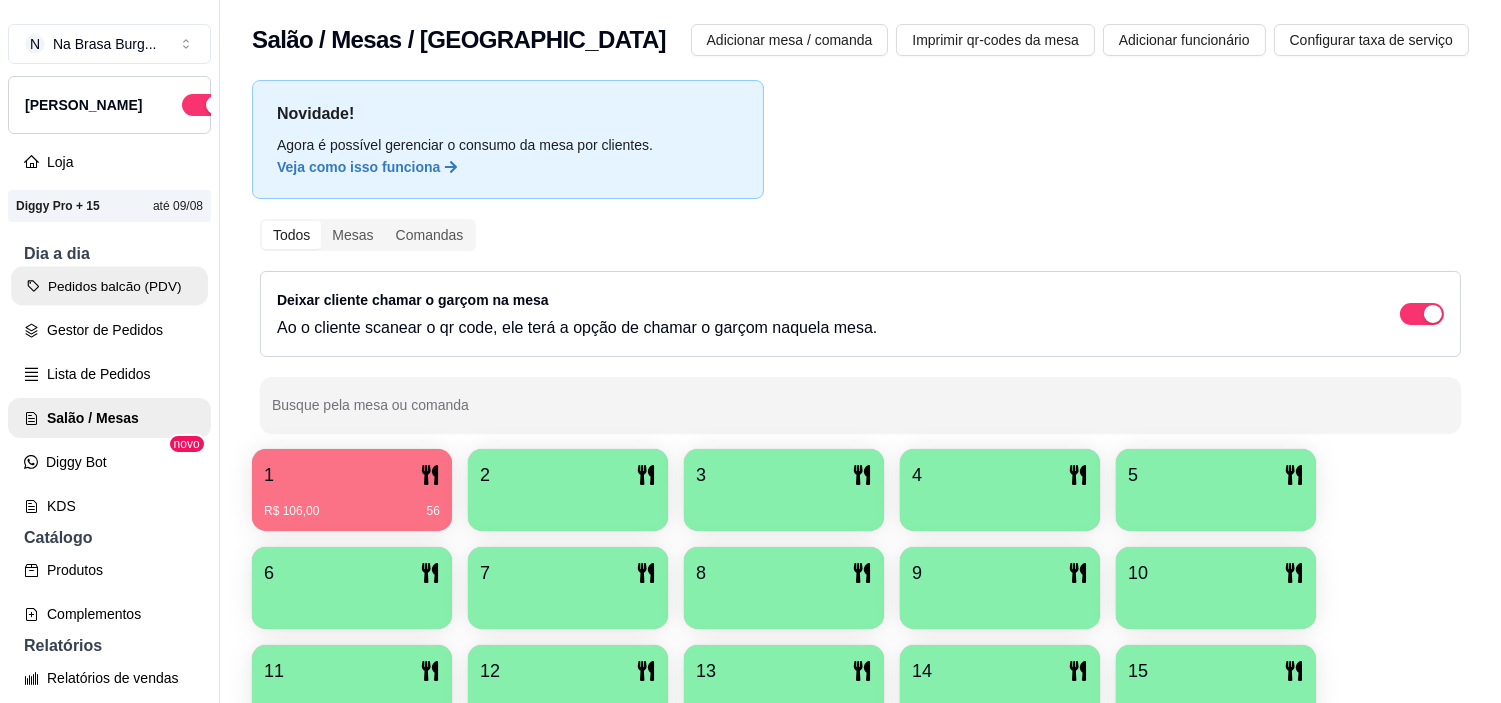 click on "Pedidos balcão (PDV)" at bounding box center (109, 286) 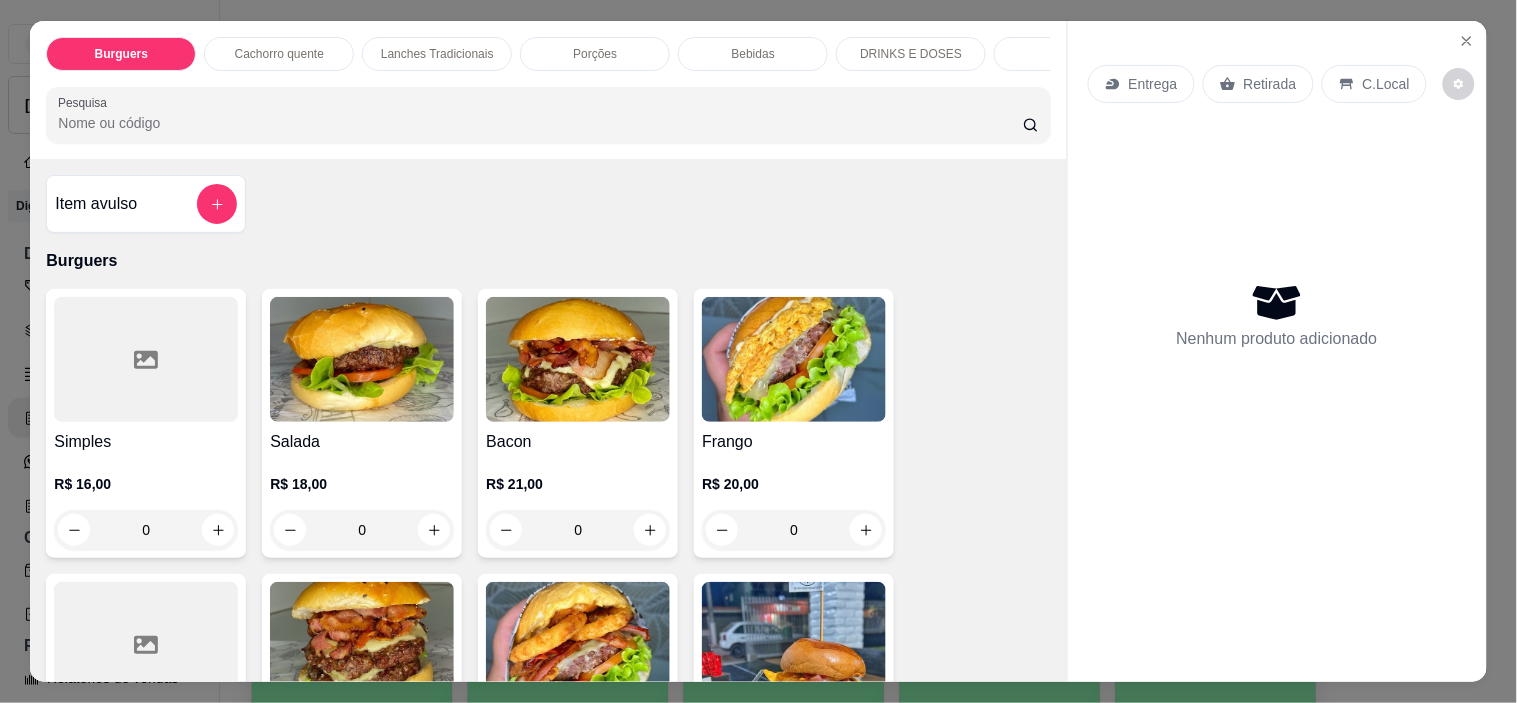 click at bounding box center (362, 644) 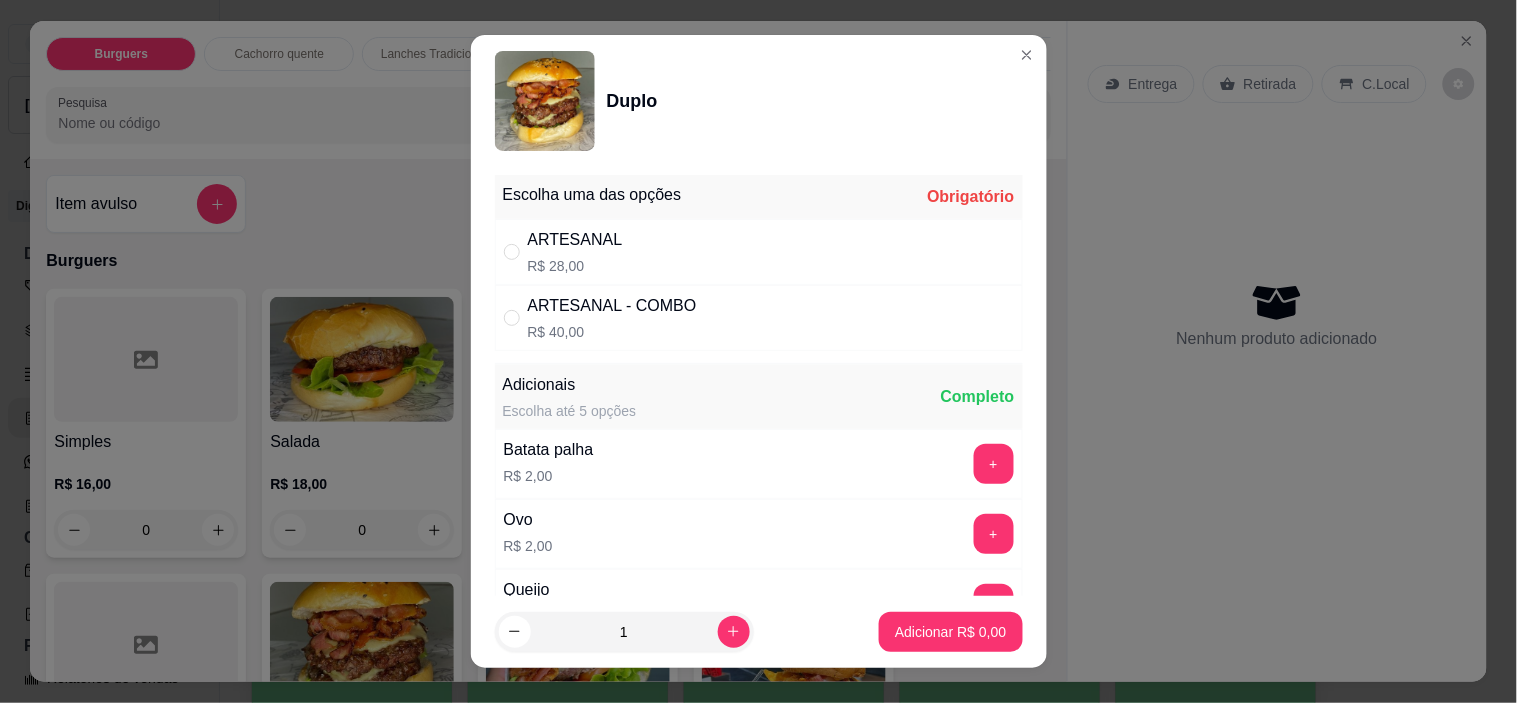 click on "ARTESANAL R$ 28,00" at bounding box center [759, 252] 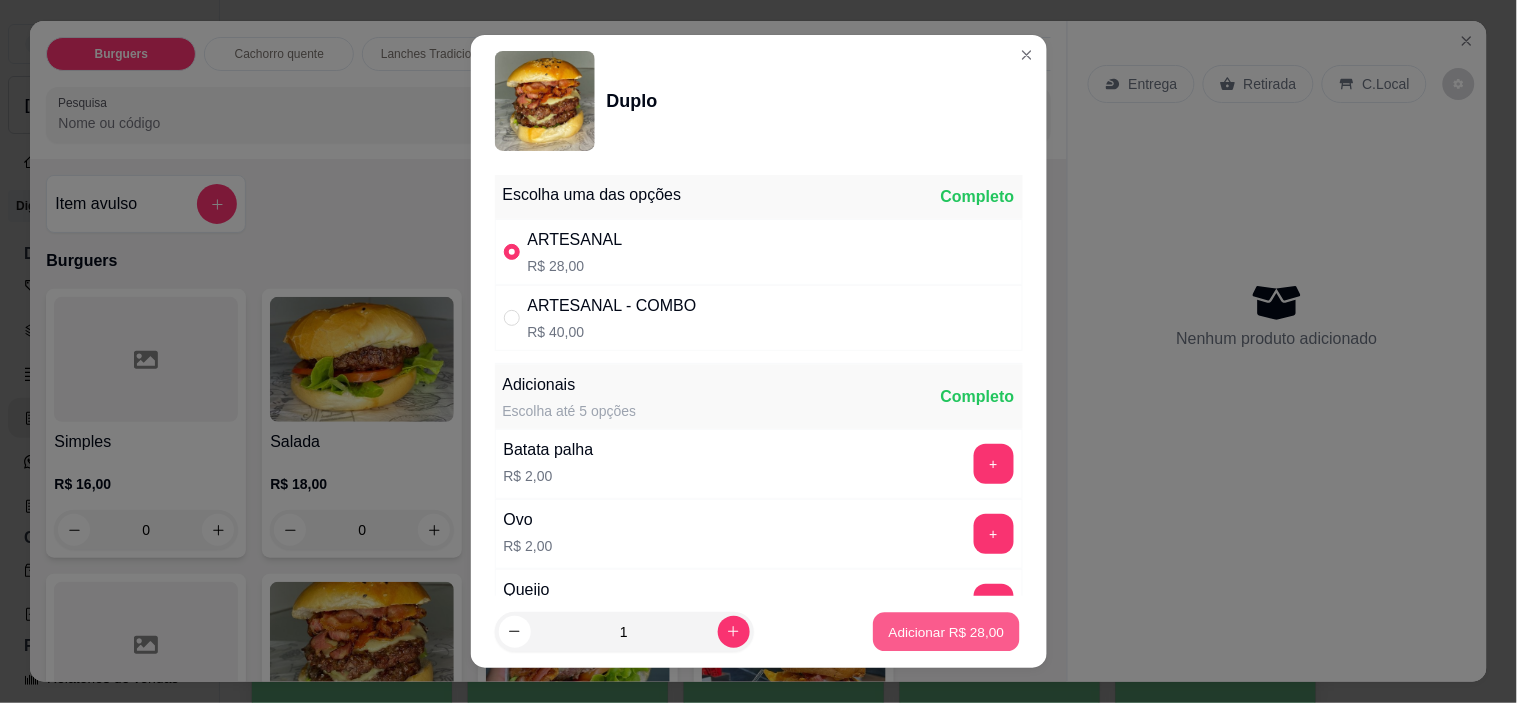 click on "Adicionar   R$ 28,00" at bounding box center [947, 631] 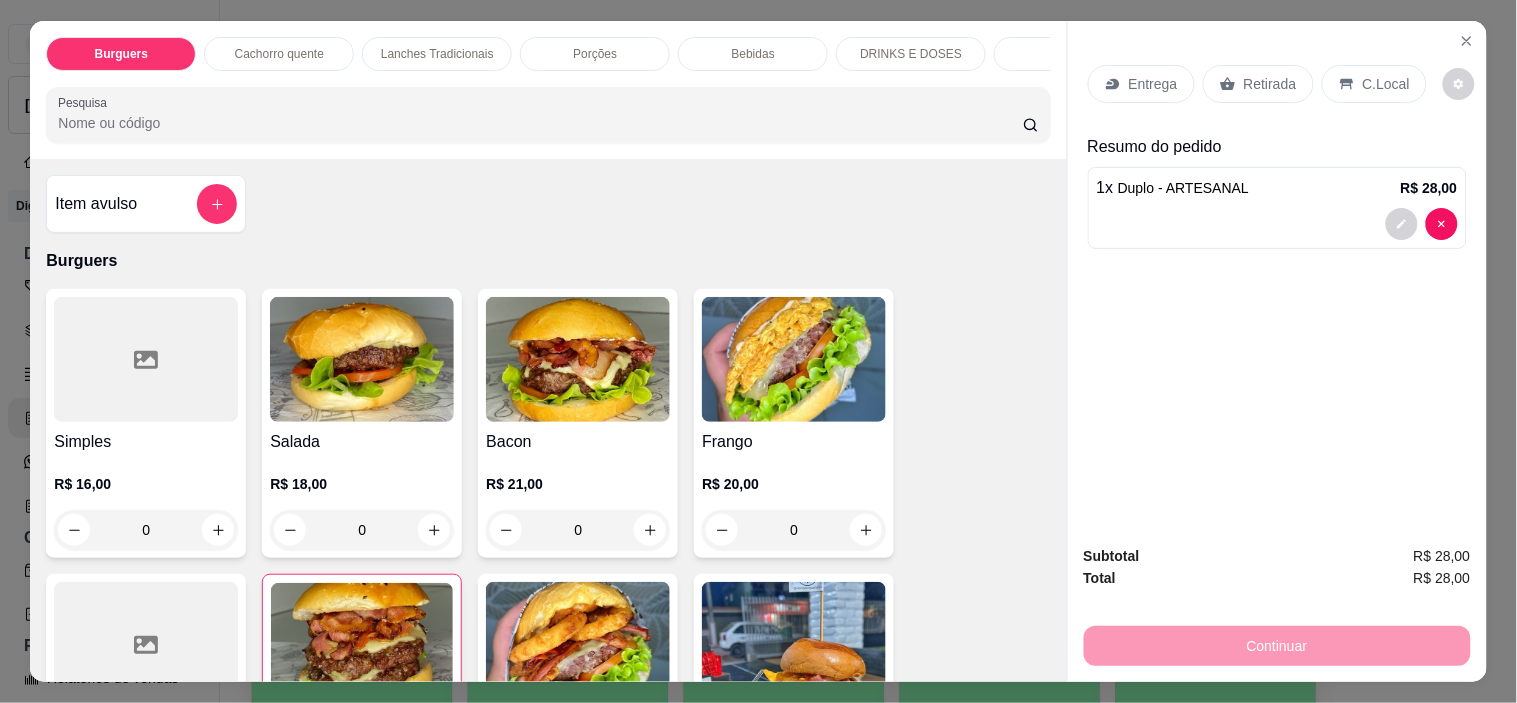 click at bounding box center [578, 359] 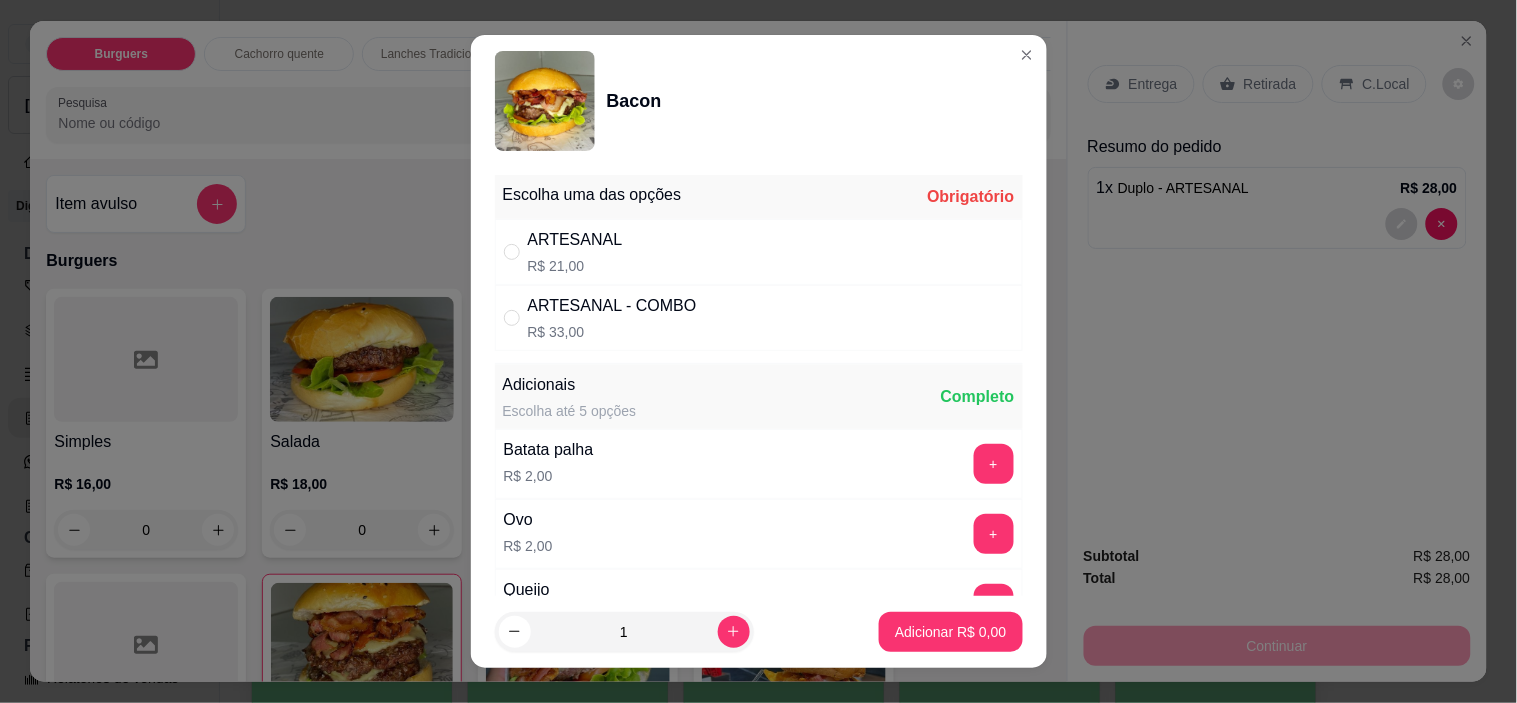 click on "ARTESANAL R$ 21,00" at bounding box center [759, 252] 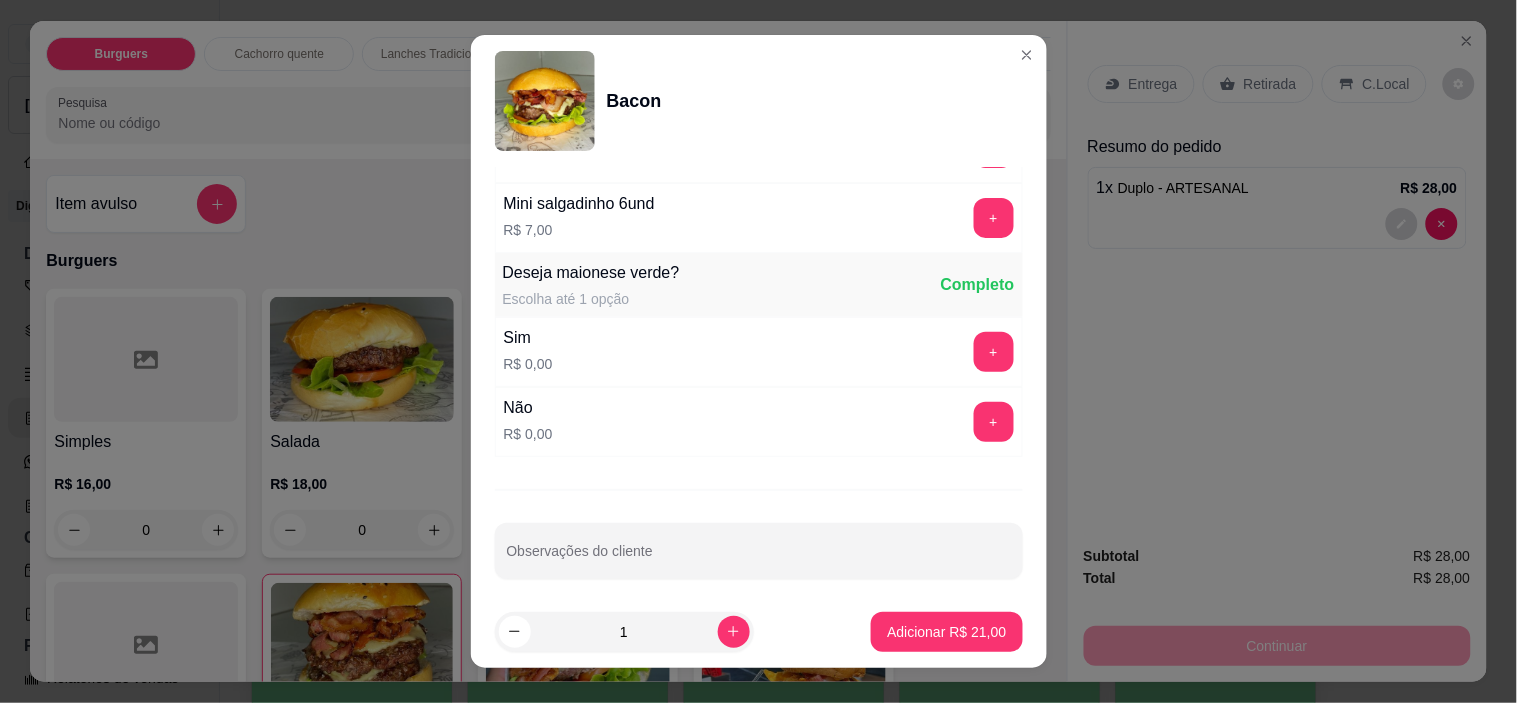 scroll, scrollTop: 1234, scrollLeft: 0, axis: vertical 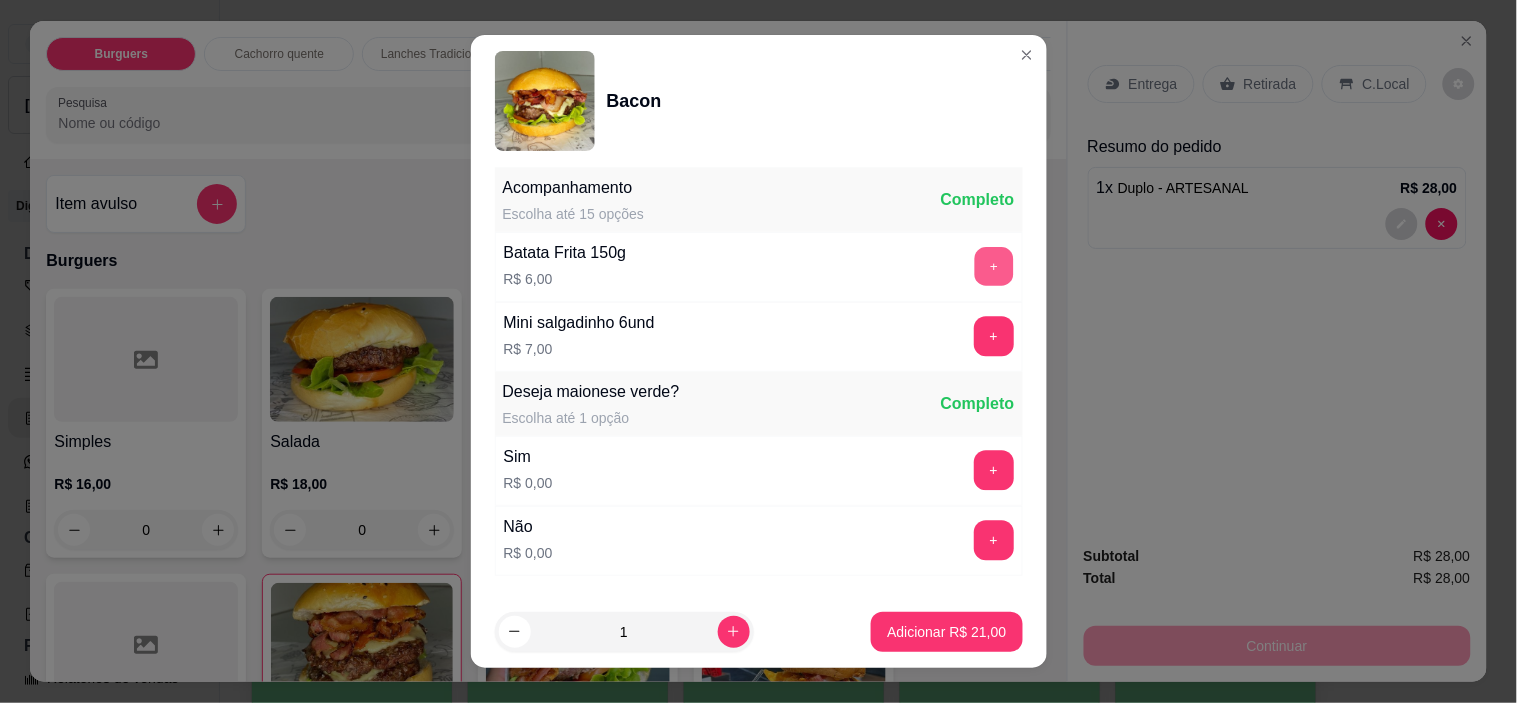 click on "+" at bounding box center (993, 267) 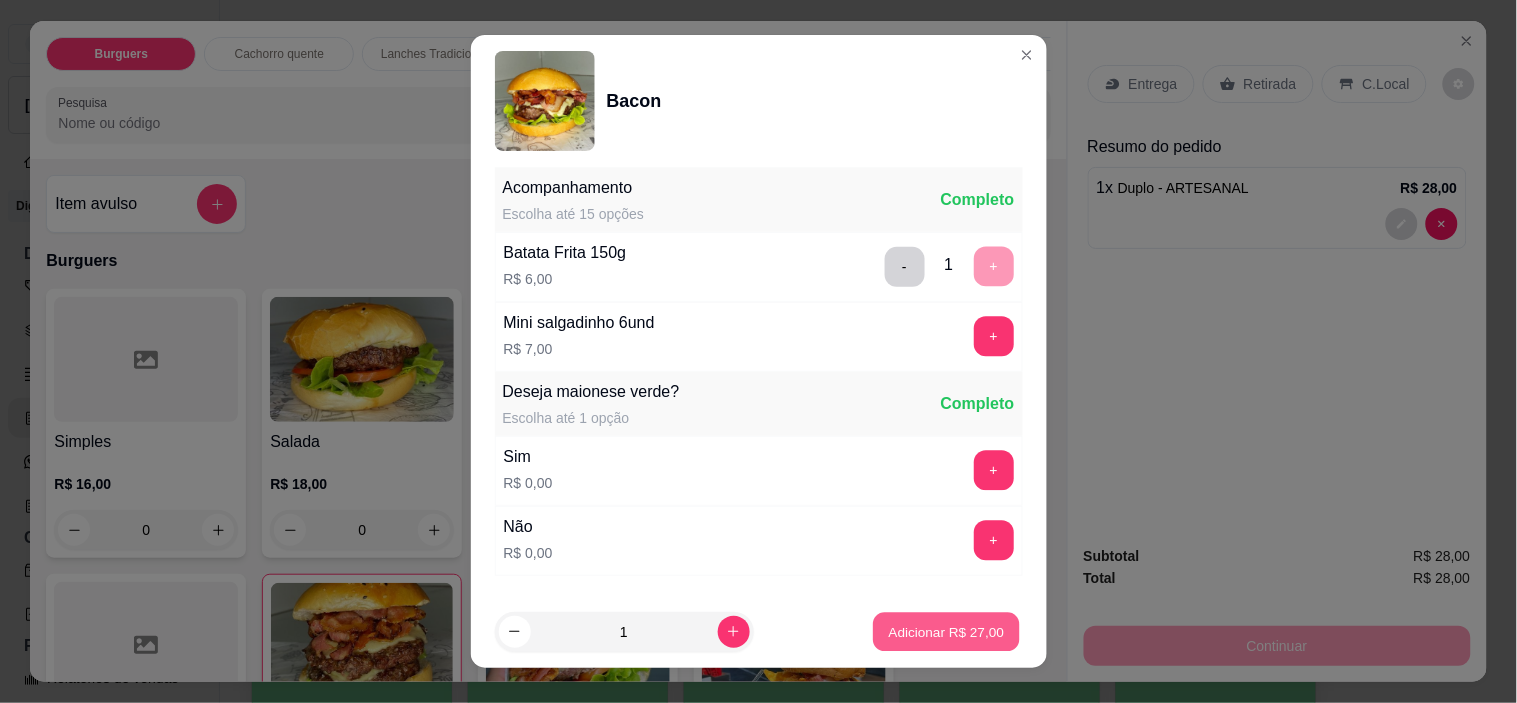 click on "Adicionar   R$ 27,00" at bounding box center [947, 631] 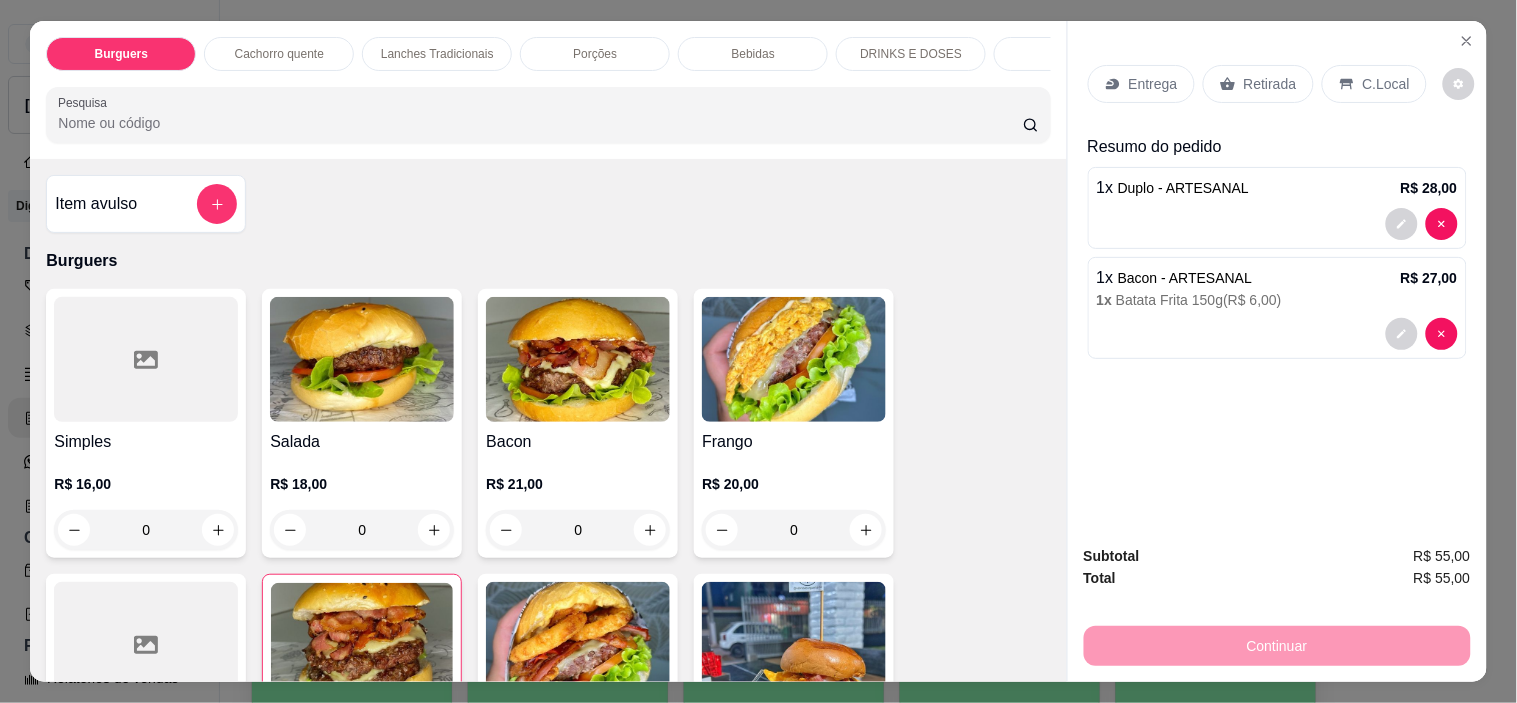 click 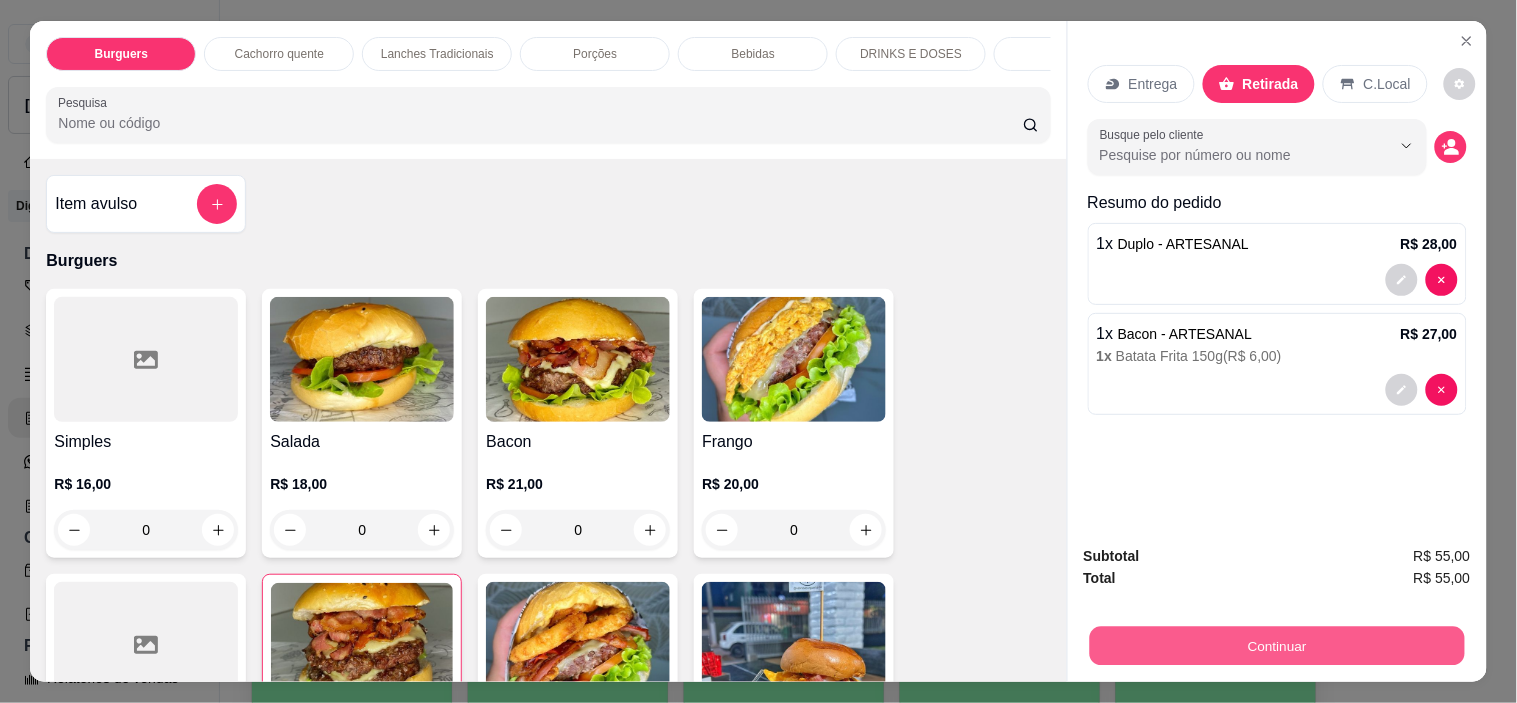 click on "Continuar" at bounding box center (1276, 646) 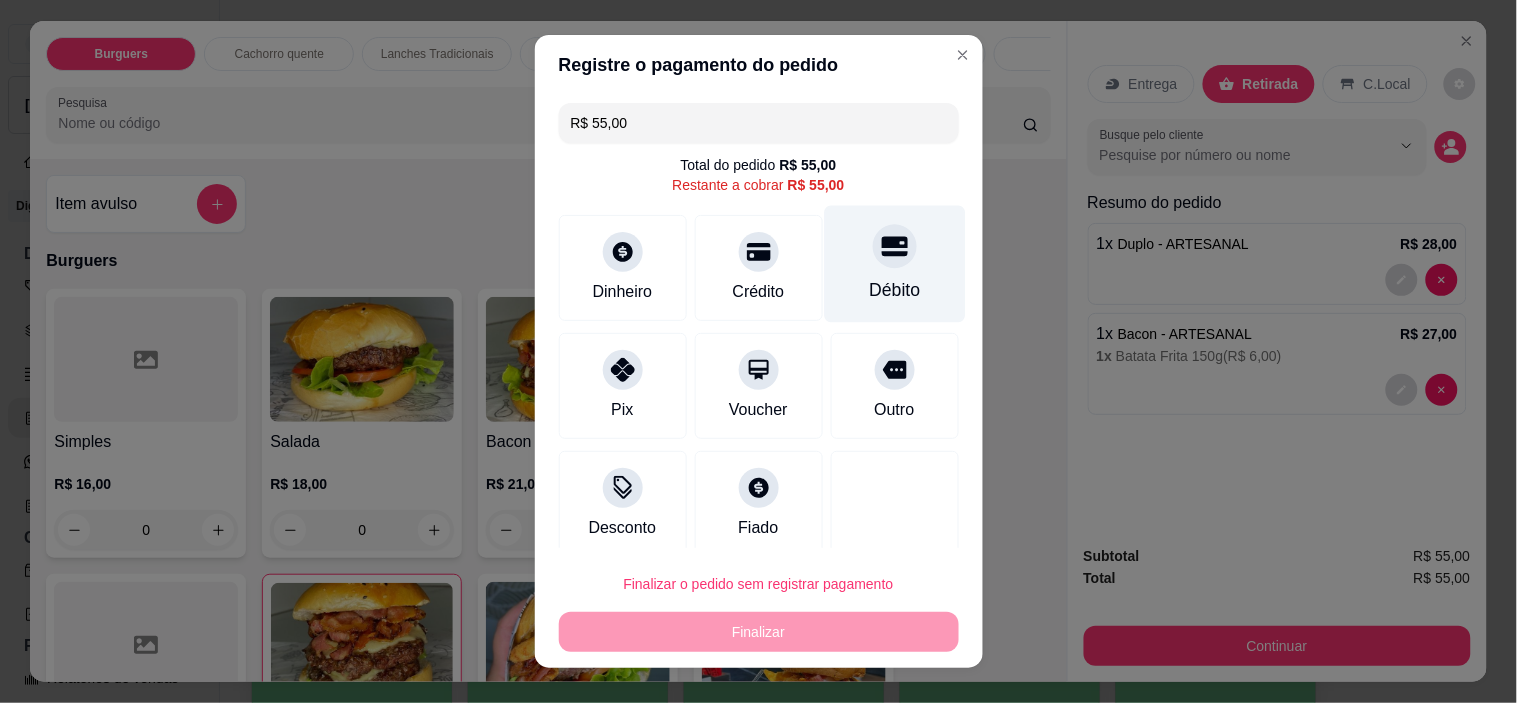 click on "Débito" at bounding box center [894, 264] 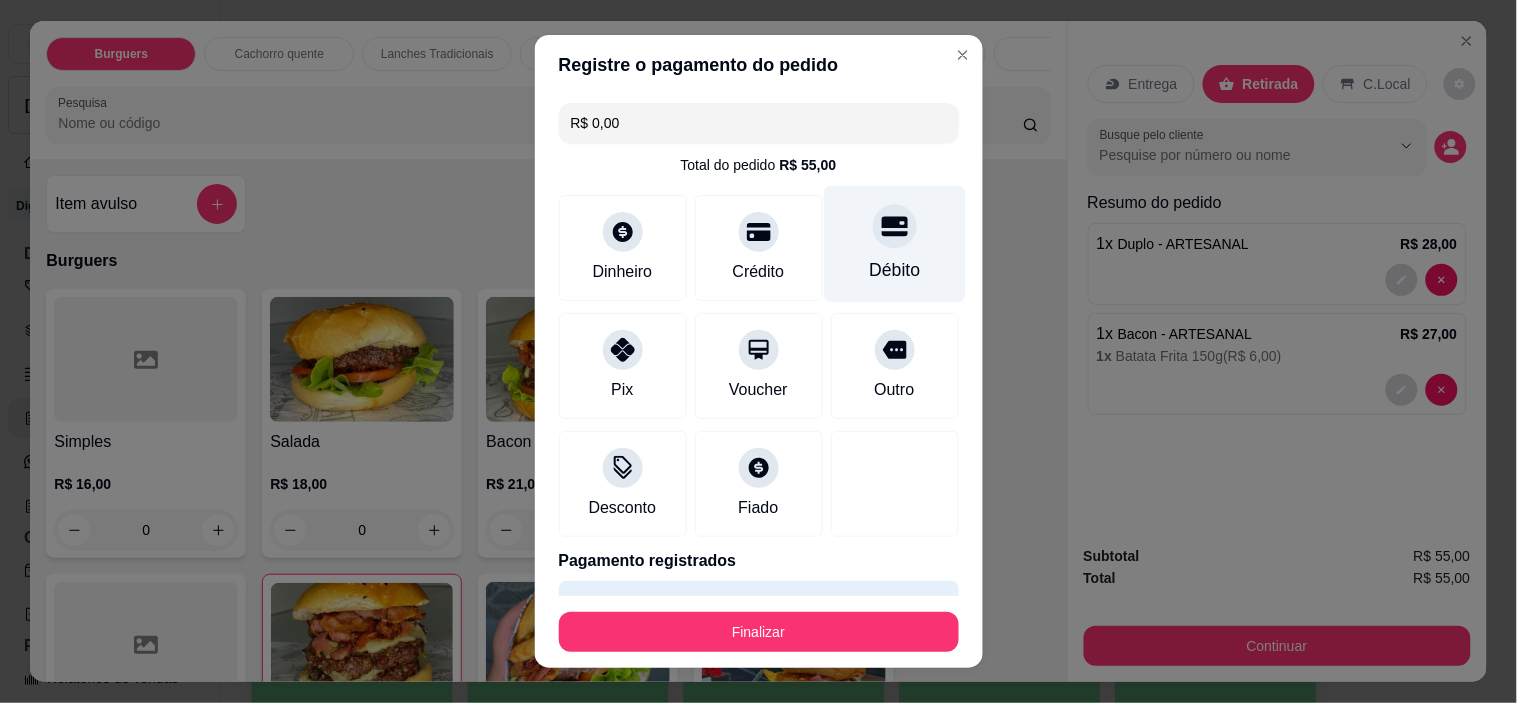 click on "Débito" at bounding box center (894, 270) 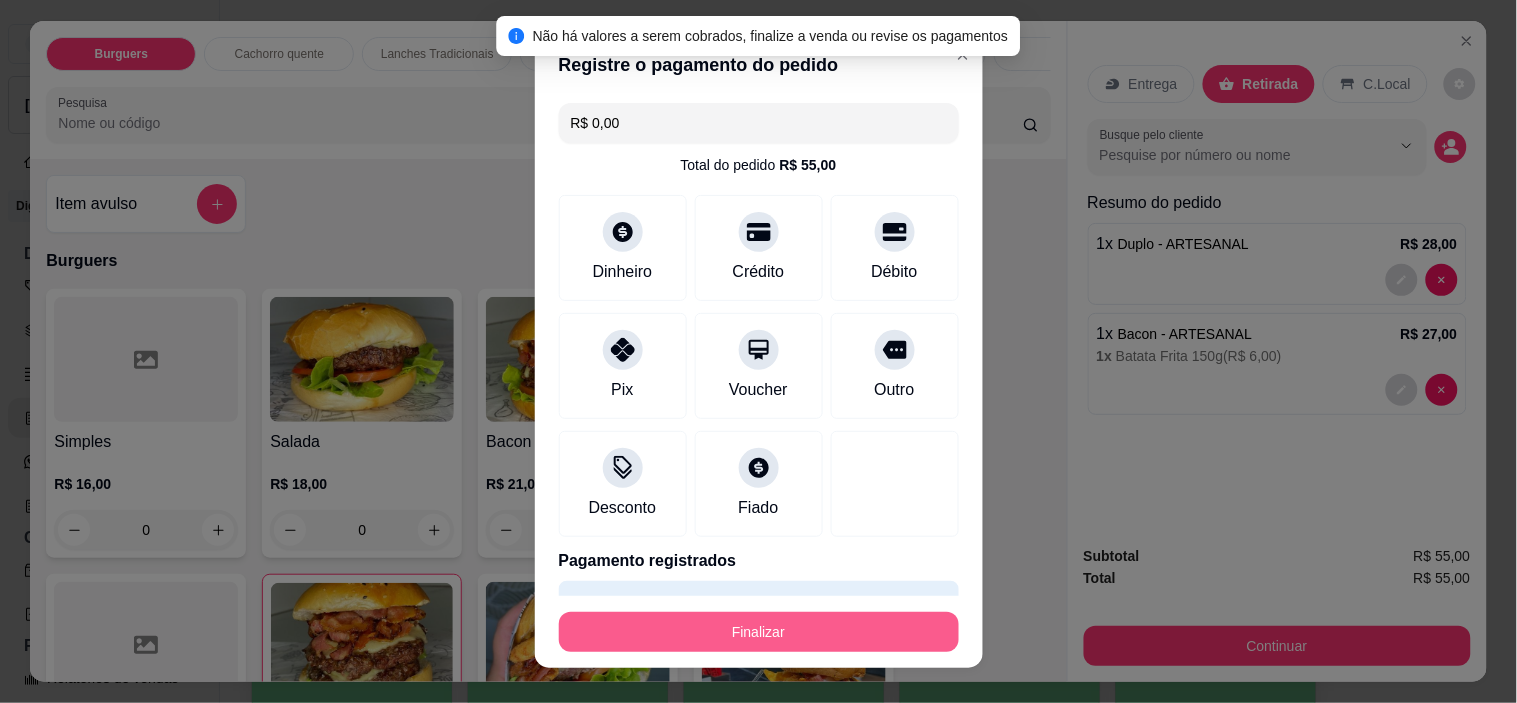 click on "Finalizar" at bounding box center (759, 632) 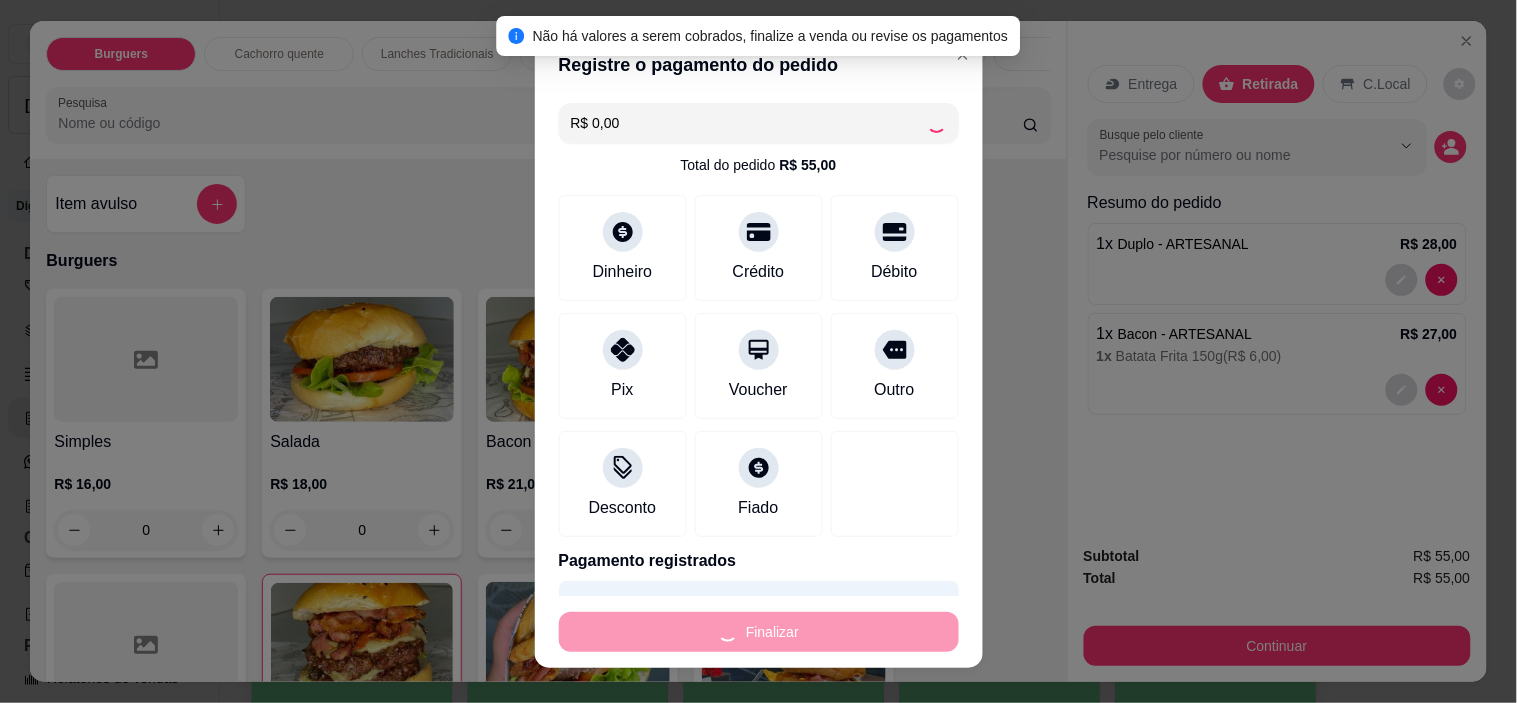 type on "0" 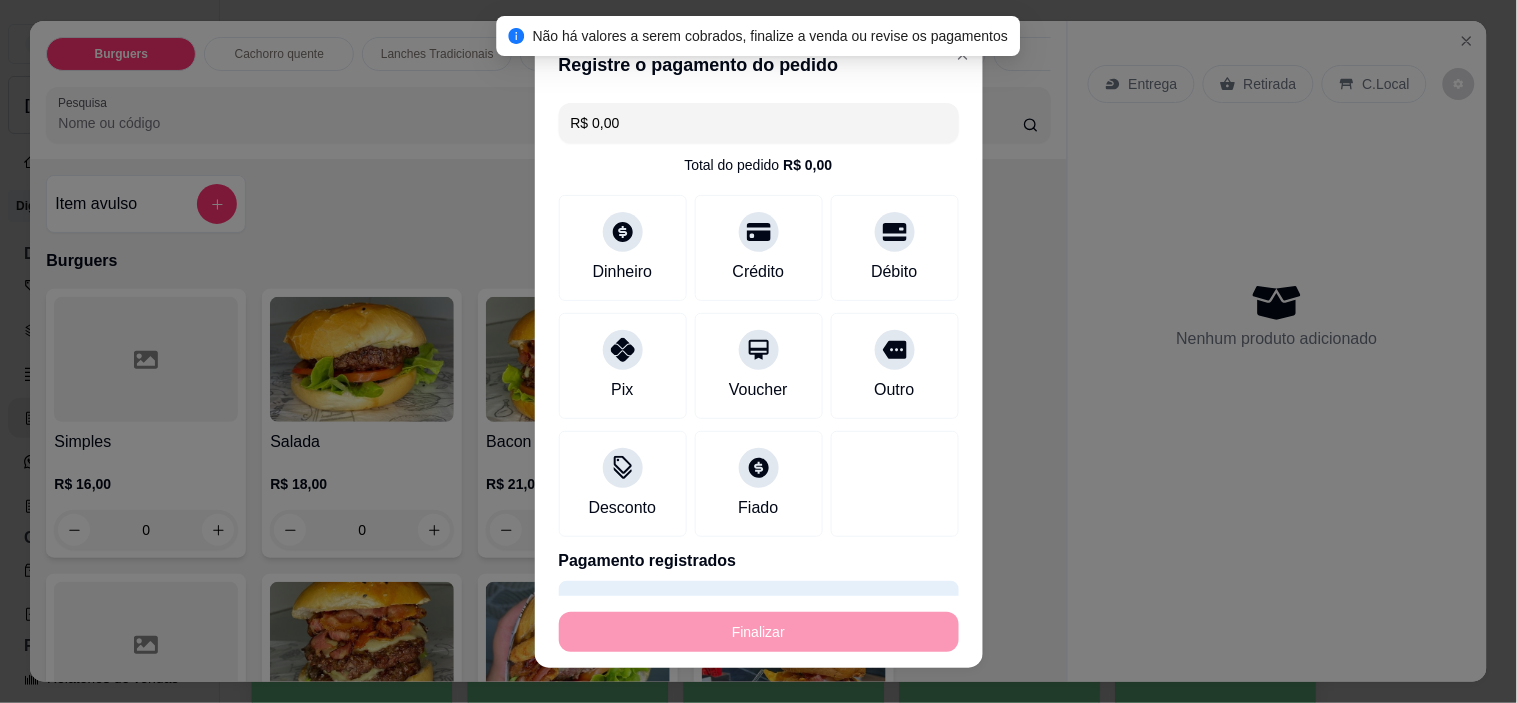 type on "-R$ 55,00" 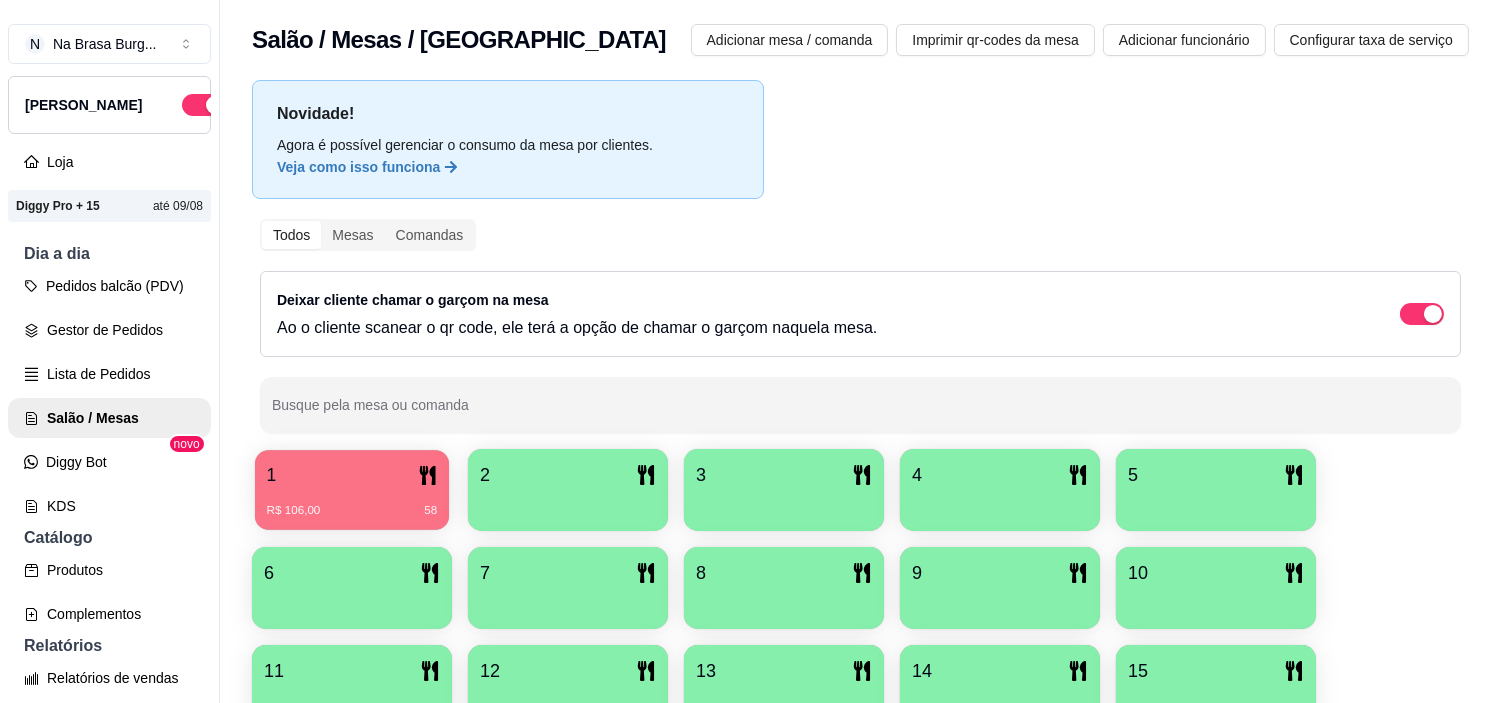 click on "R$ 106,00 58" at bounding box center (352, 511) 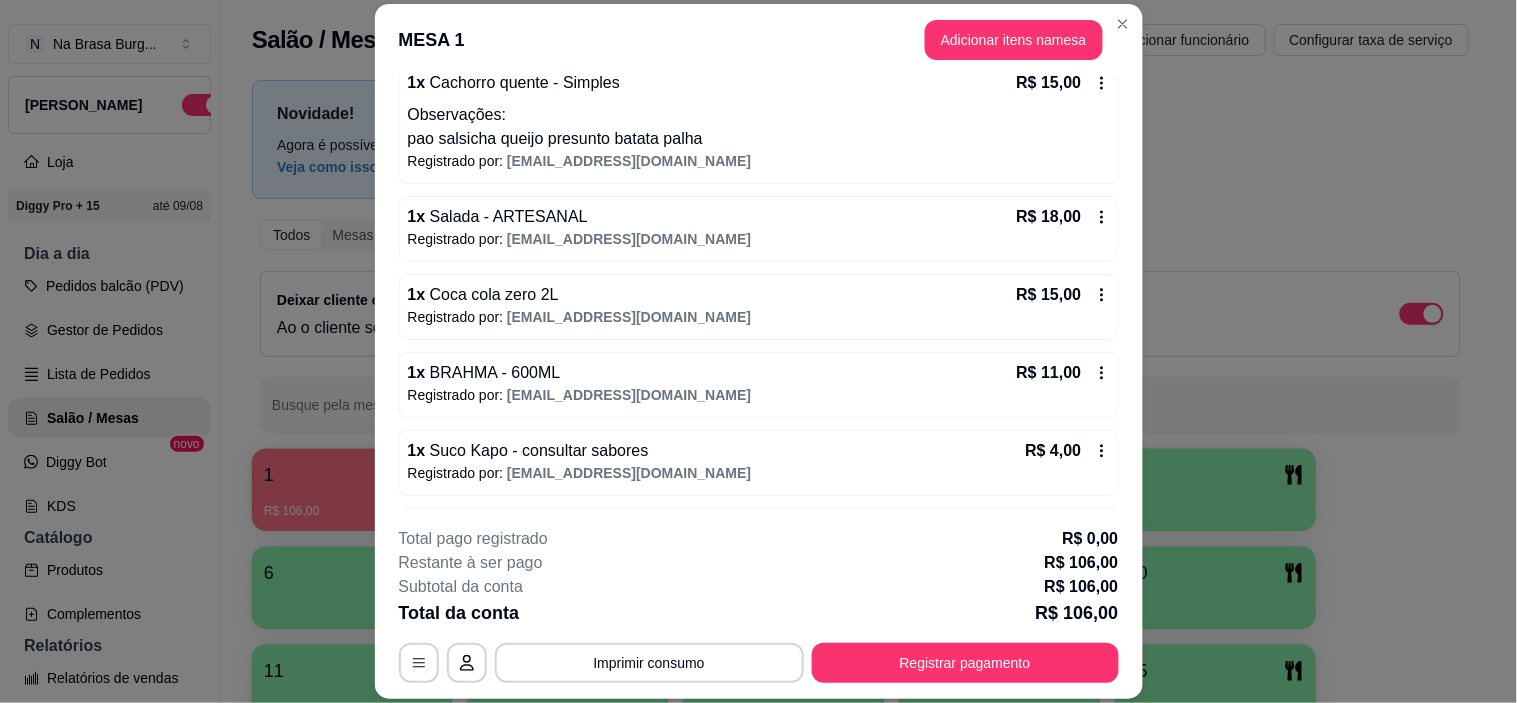 scroll, scrollTop: 108, scrollLeft: 0, axis: vertical 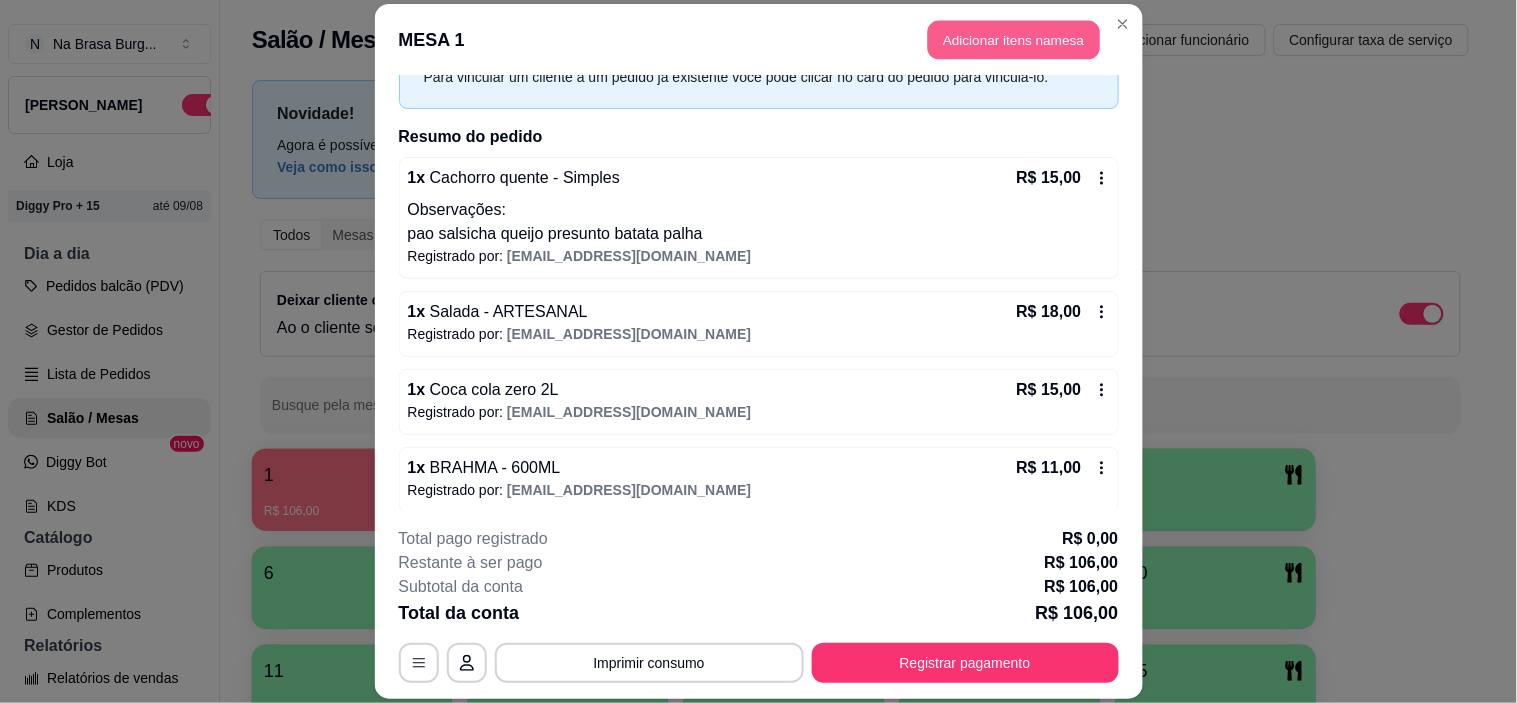 click on "Adicionar itens na  mesa" at bounding box center (1014, 39) 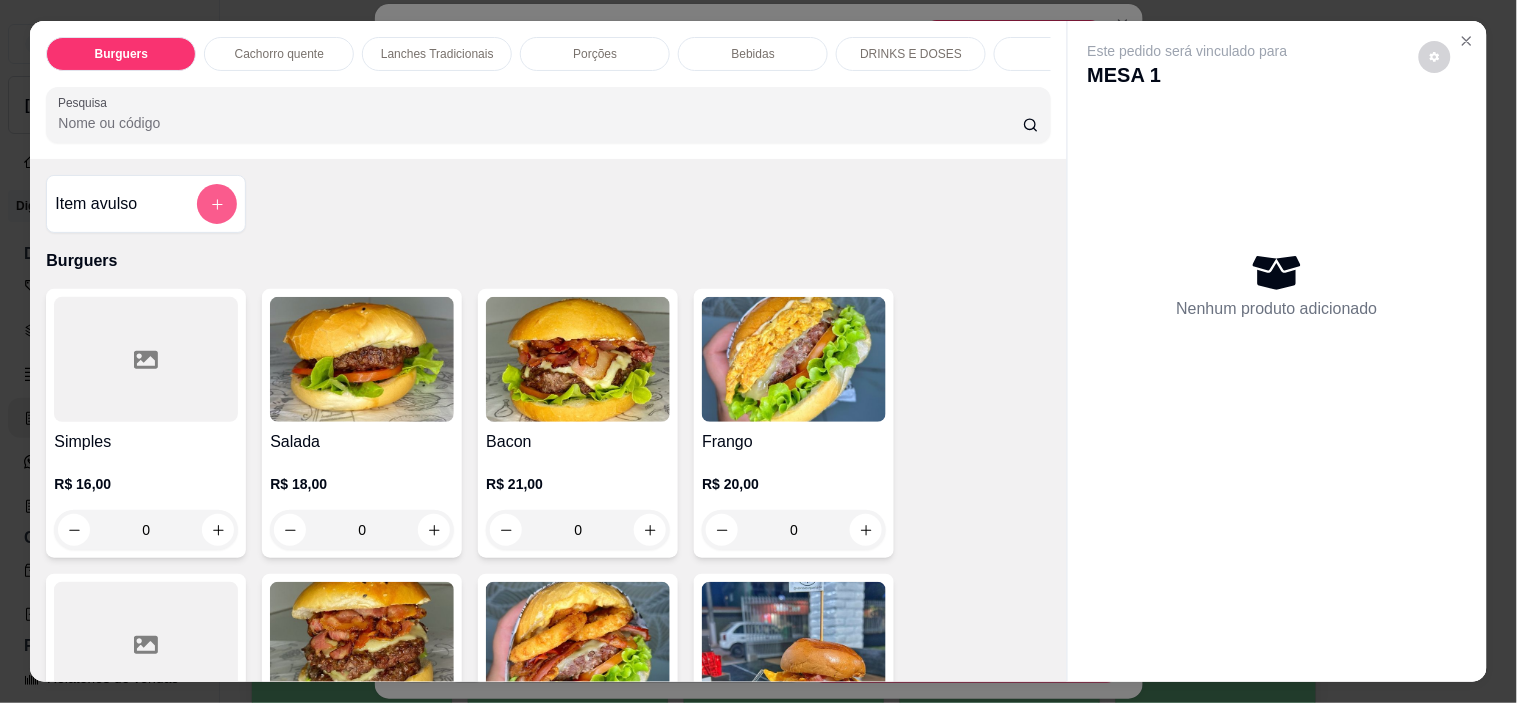 click 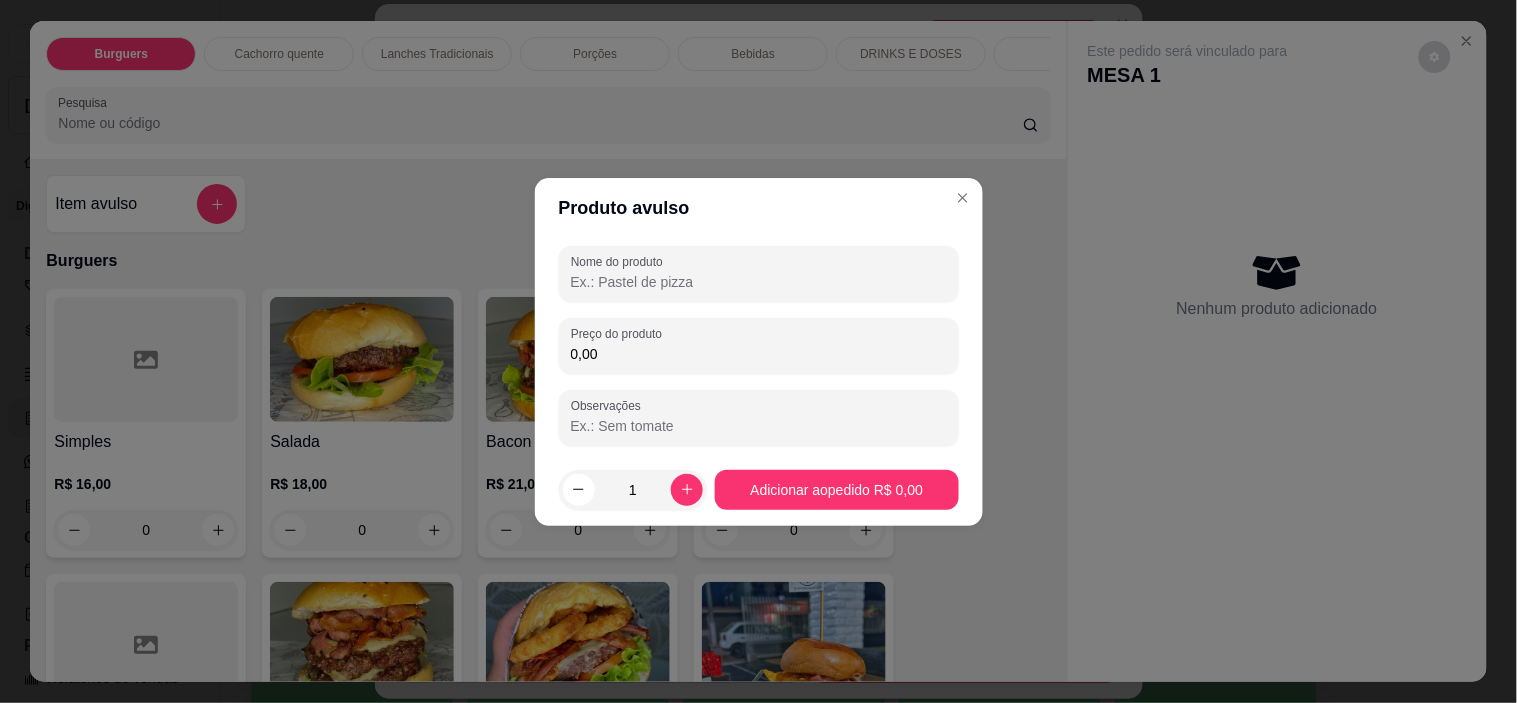 click on "Nome do produto" at bounding box center (759, 282) 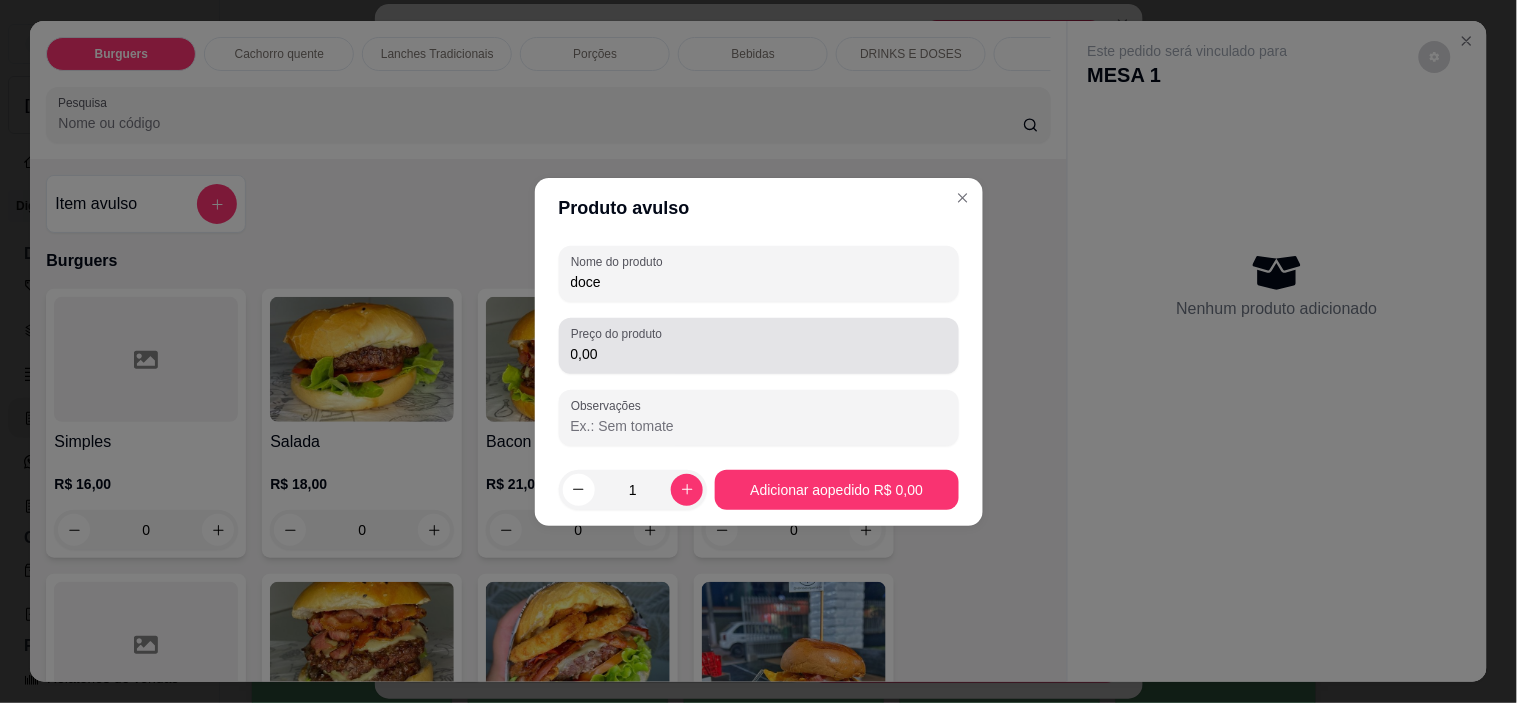 type on "doce" 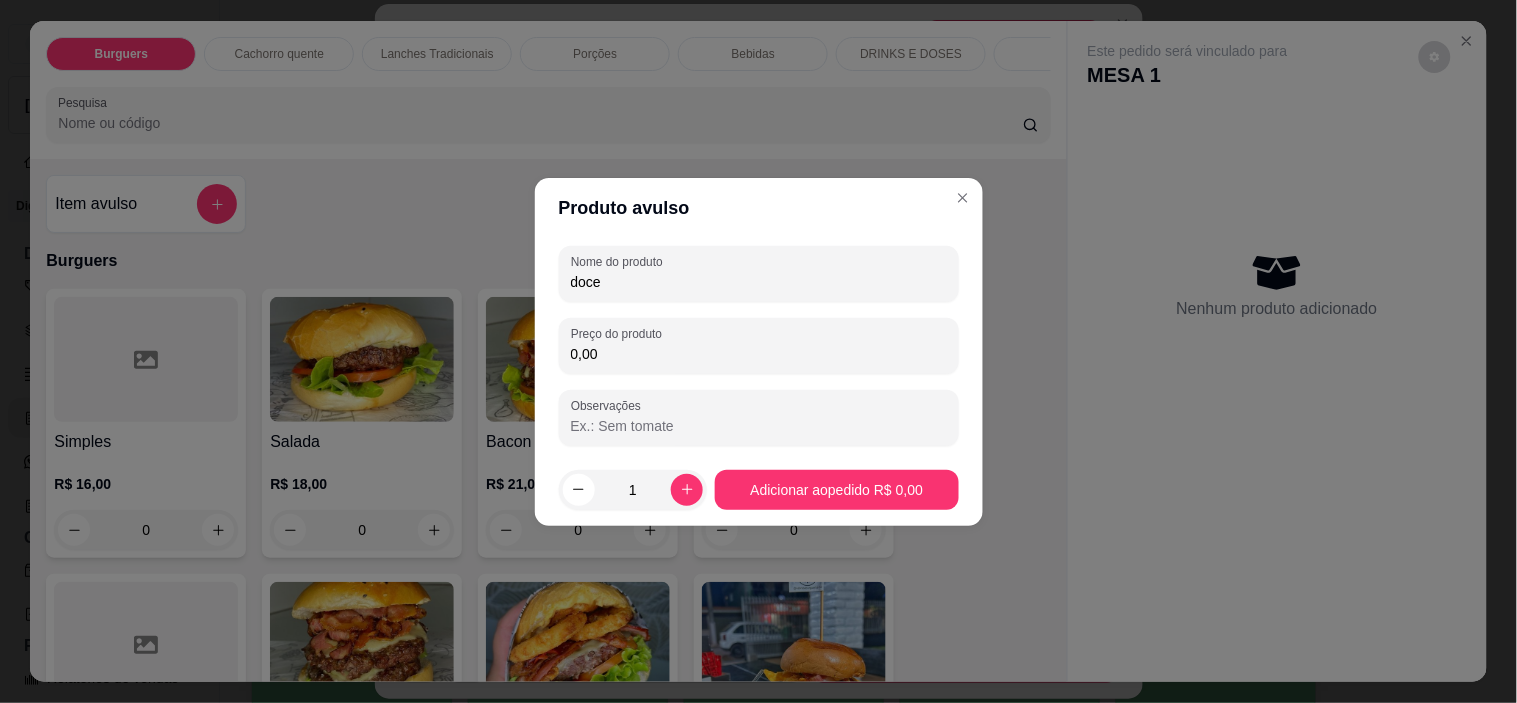 click on "0,00" at bounding box center (759, 354) 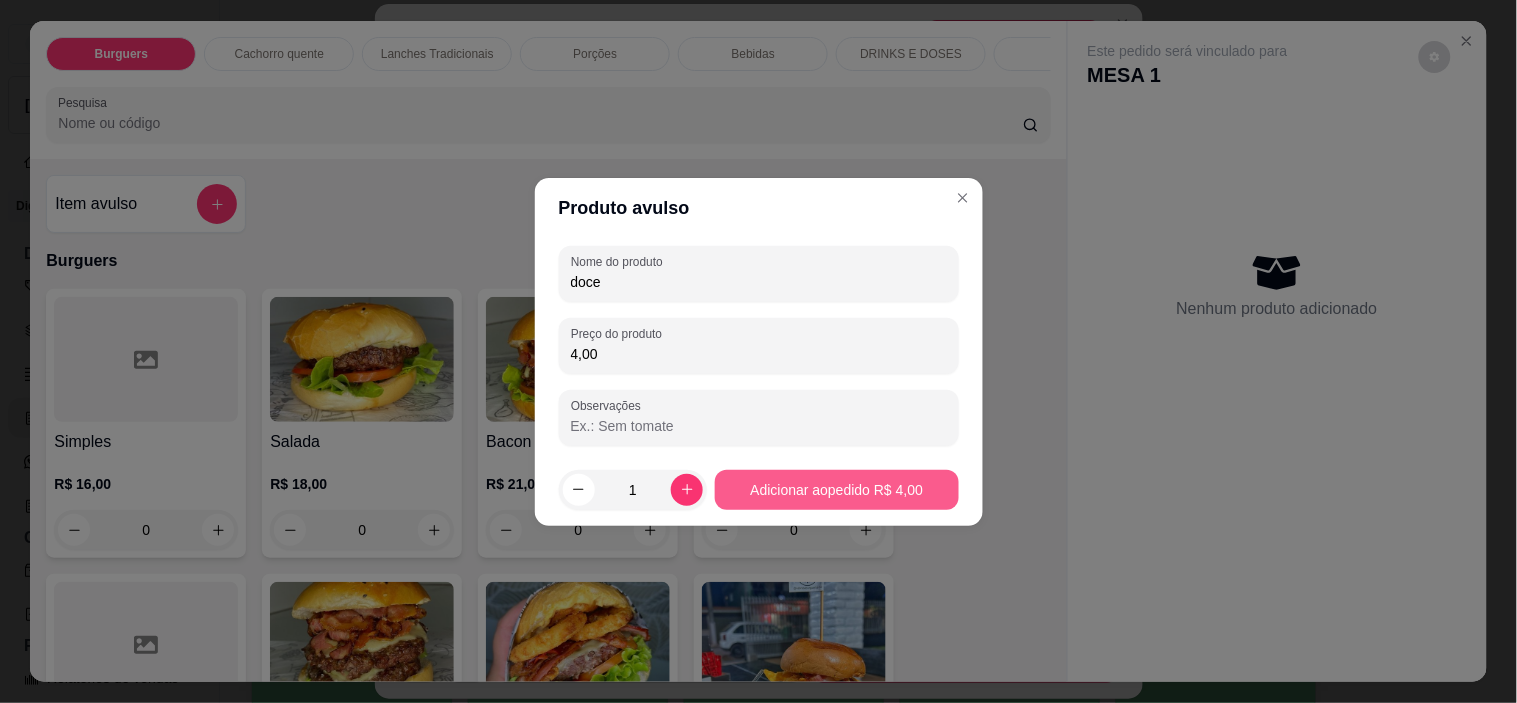 type on "4,00" 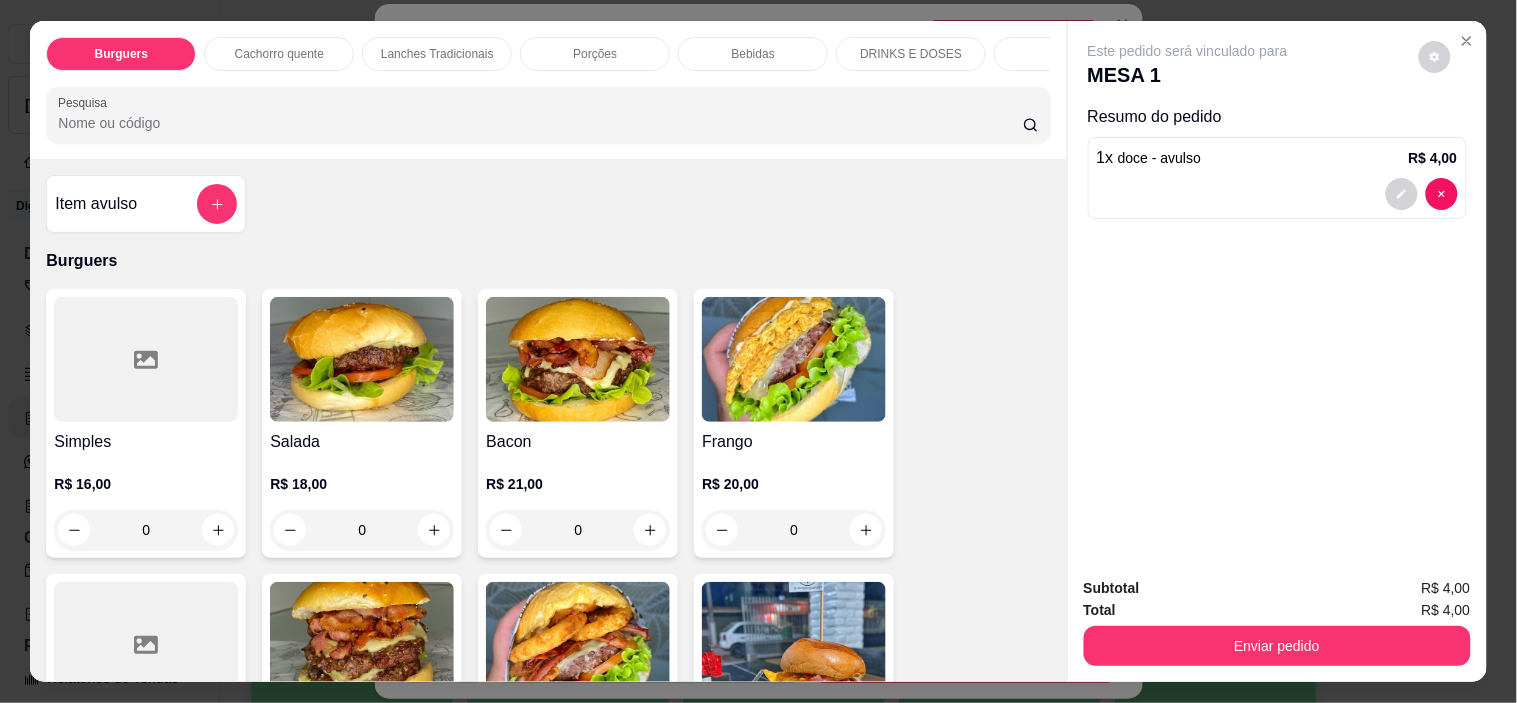 click at bounding box center (1277, 194) 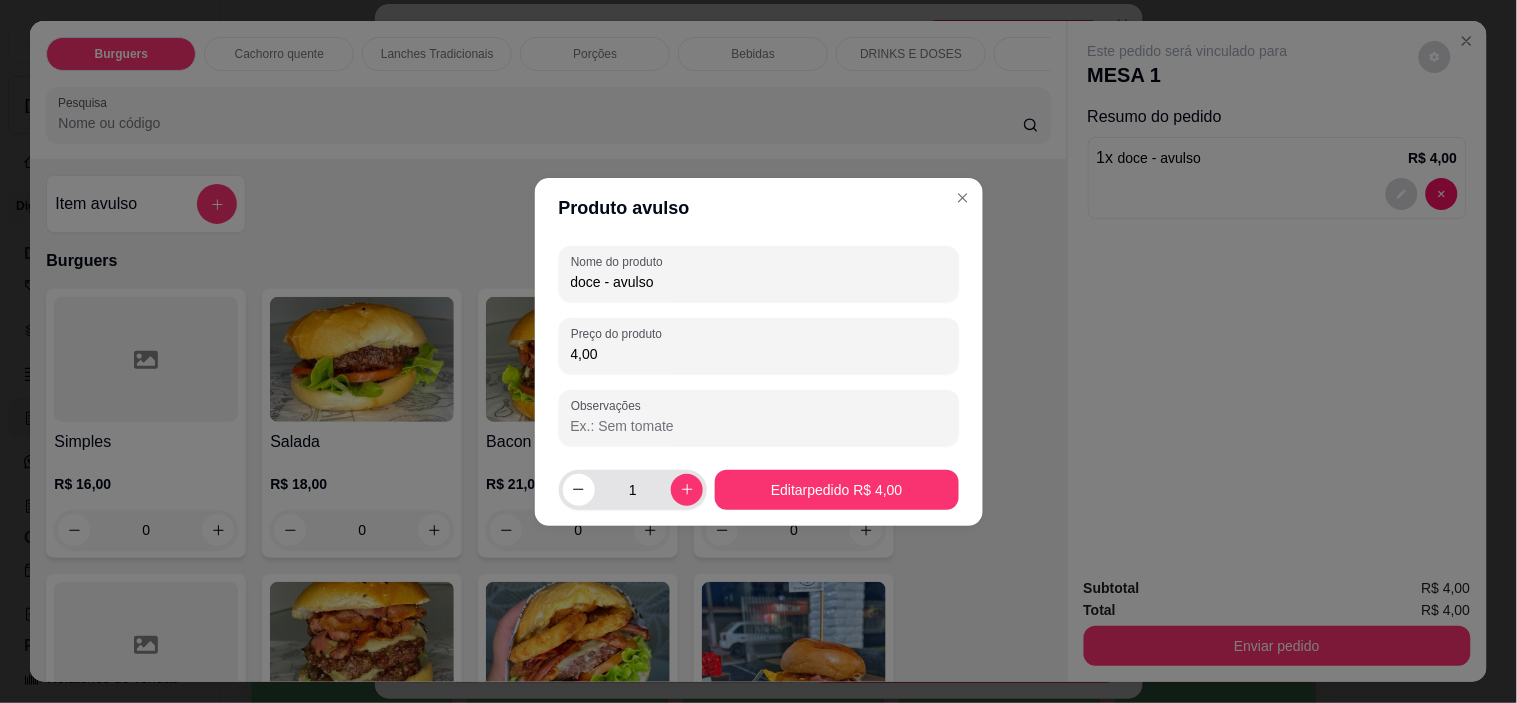 click on "1" at bounding box center (633, 490) 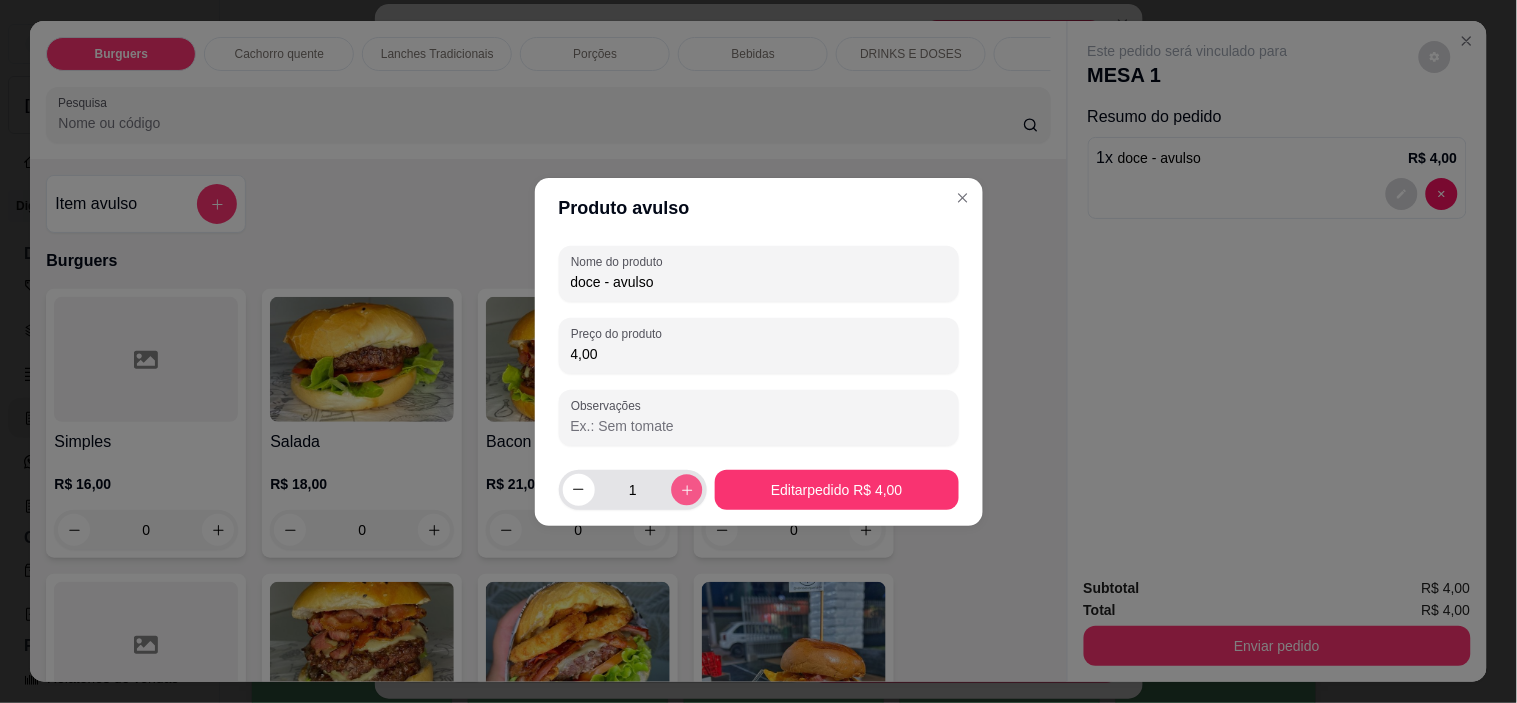 click 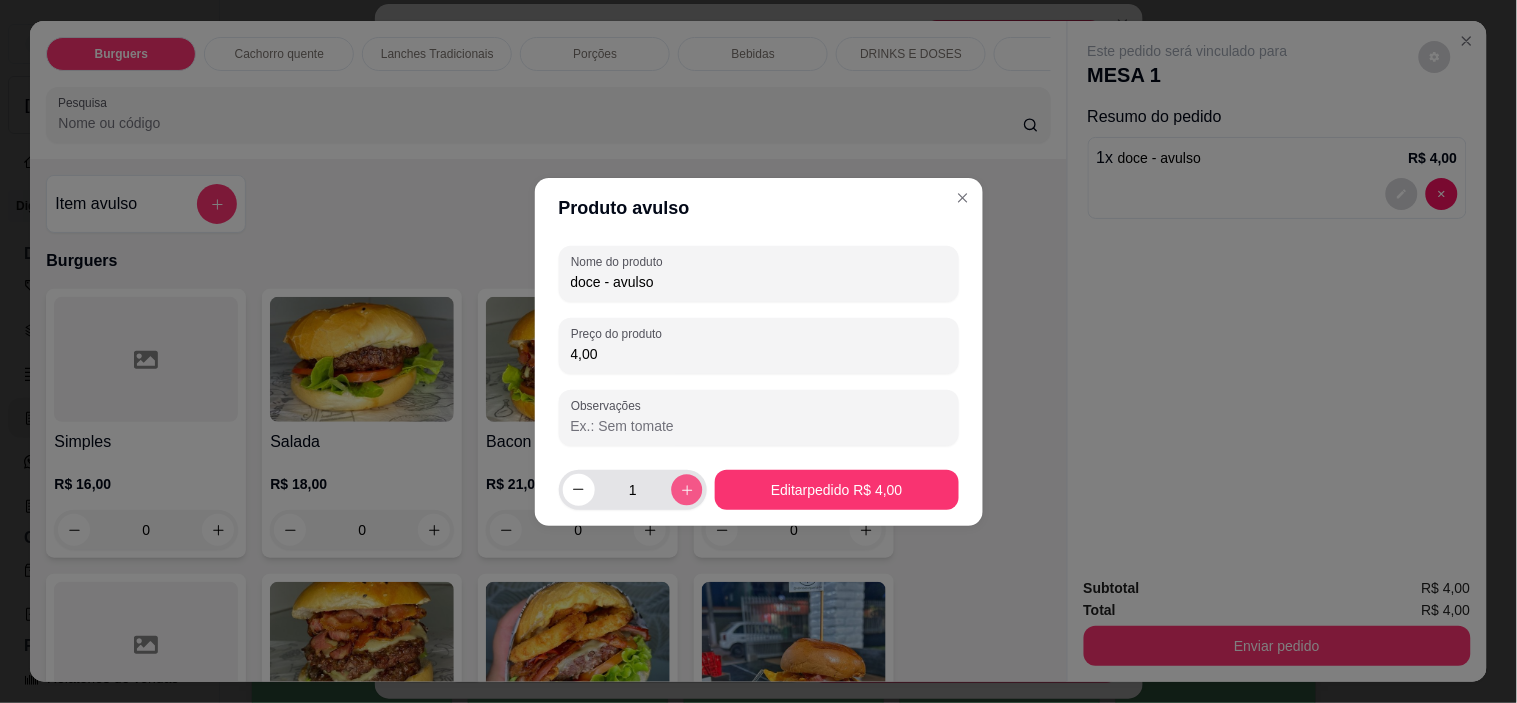 type on "2" 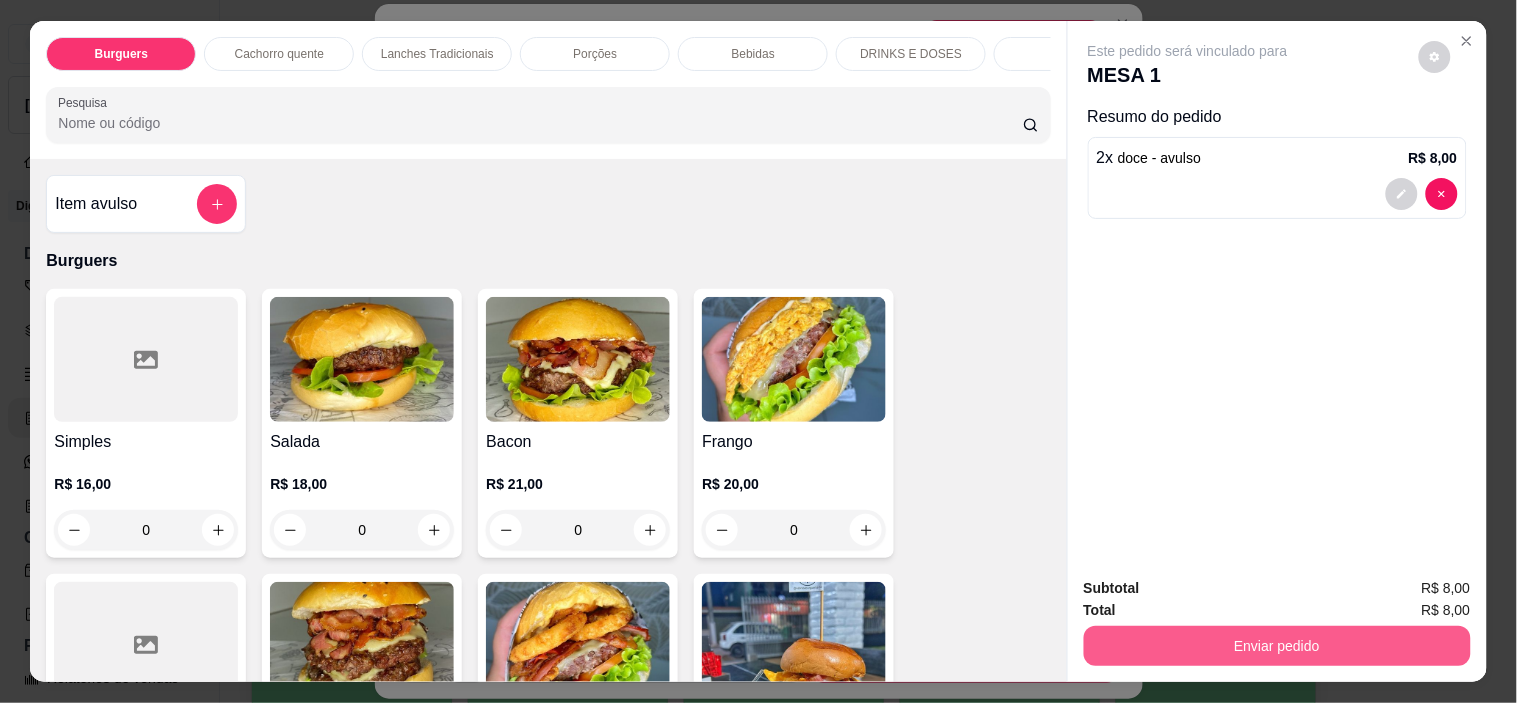 click on "Enviar pedido" at bounding box center [1277, 646] 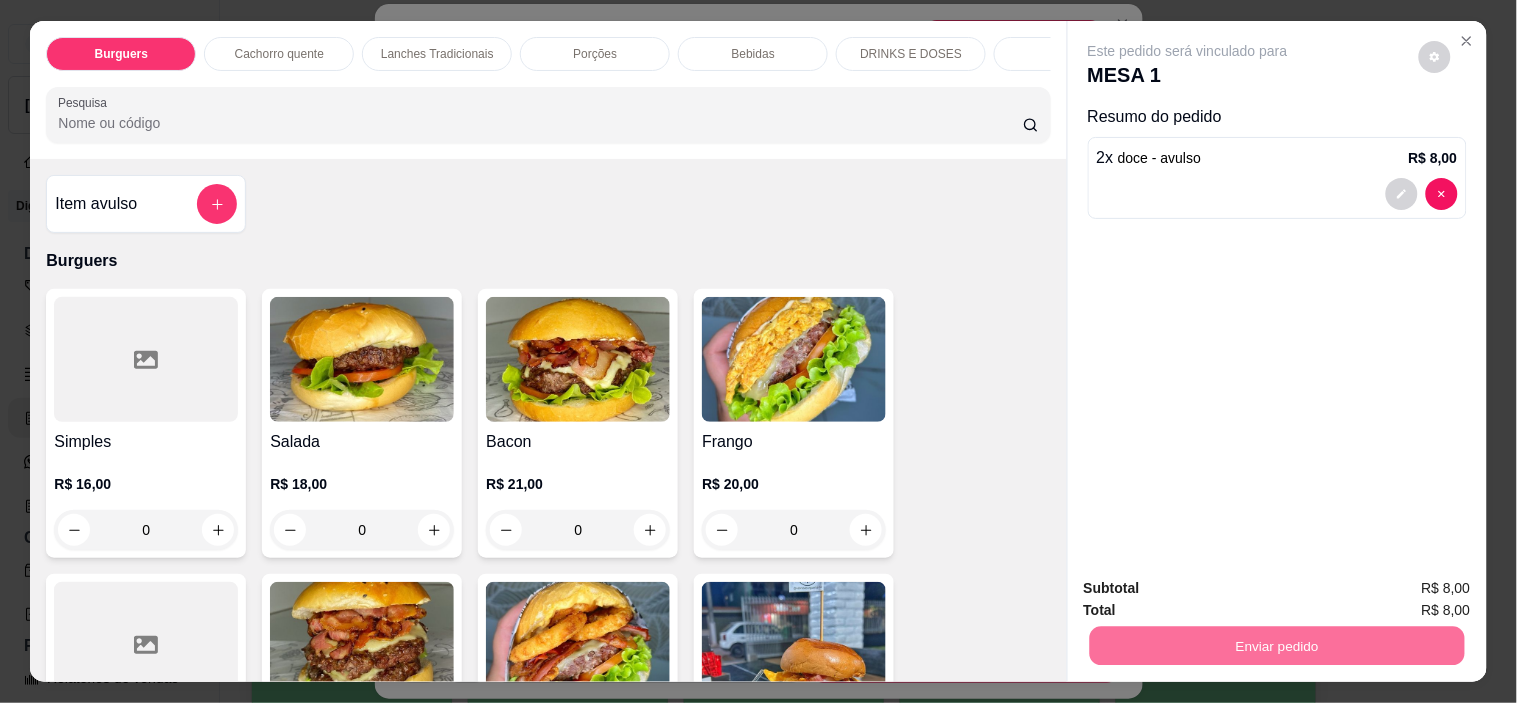 click on "Não registrar e enviar pedido" at bounding box center (1211, 588) 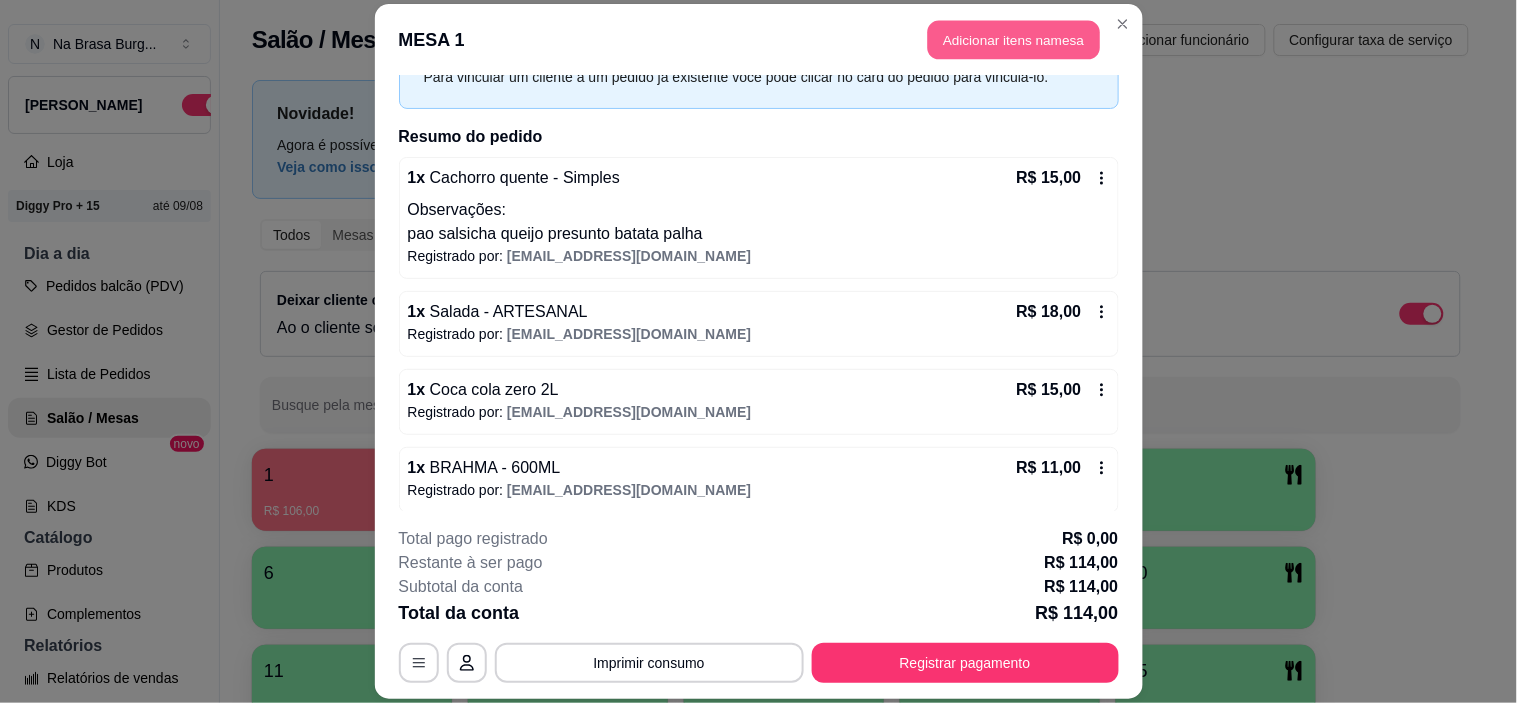 click on "Adicionar itens na  mesa" at bounding box center (1014, 39) 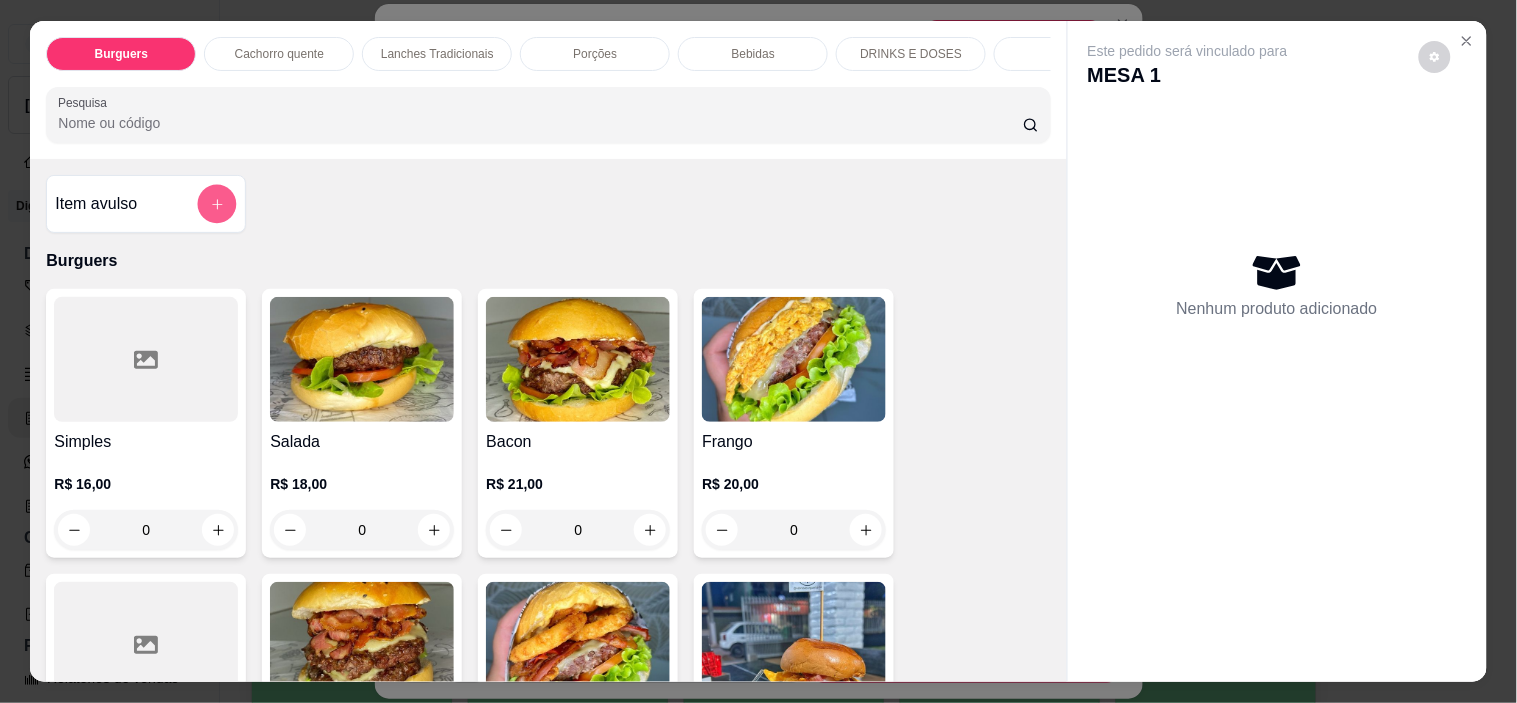 click at bounding box center [217, 204] 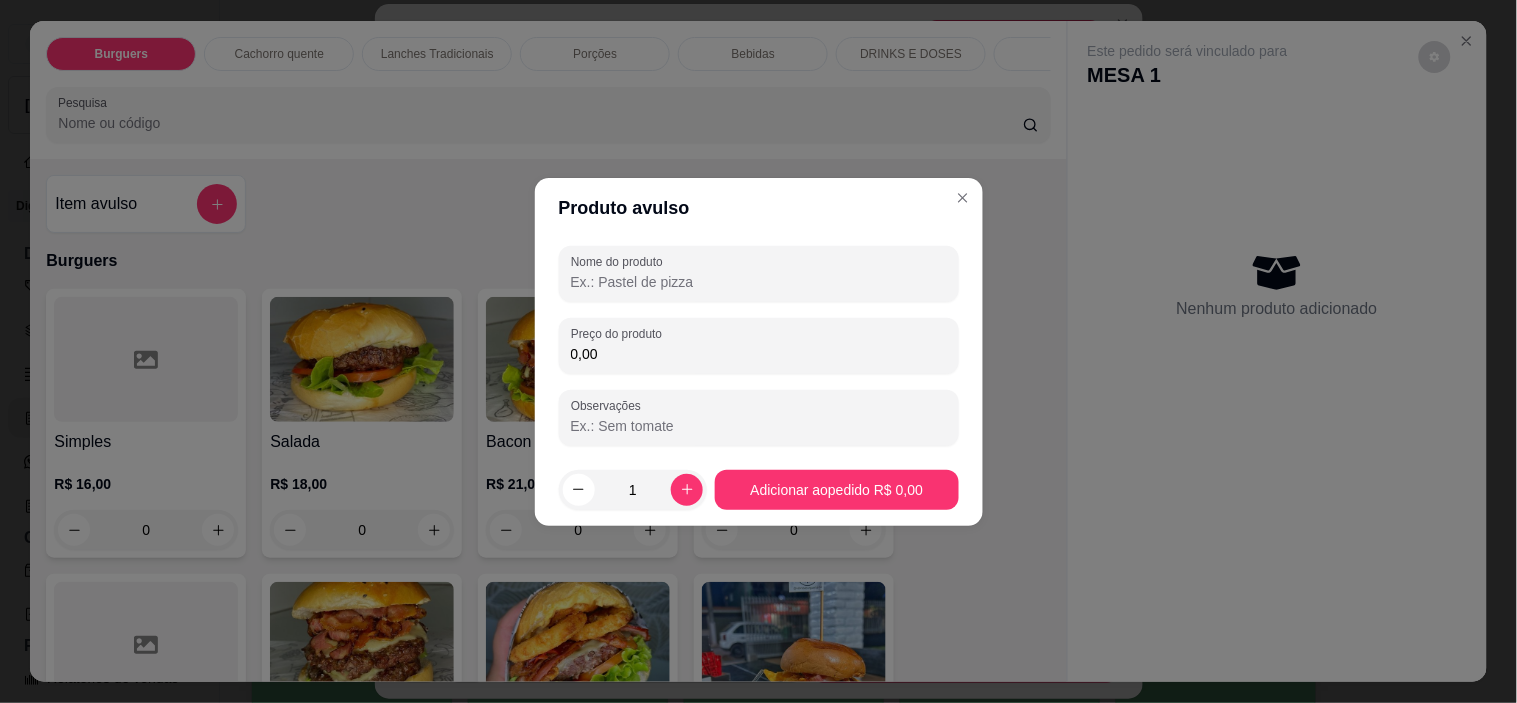 click on "Nome do produto" at bounding box center (759, 282) 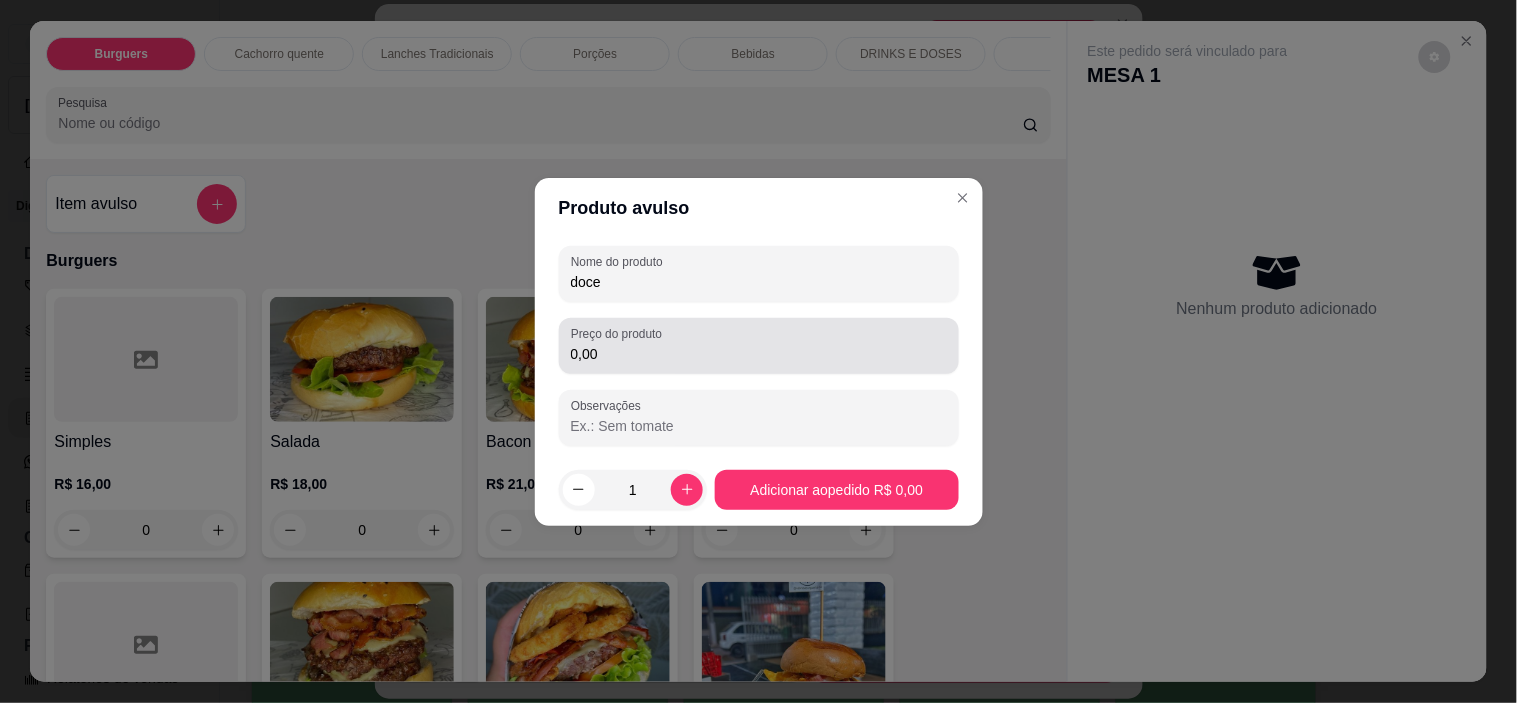type on "doce" 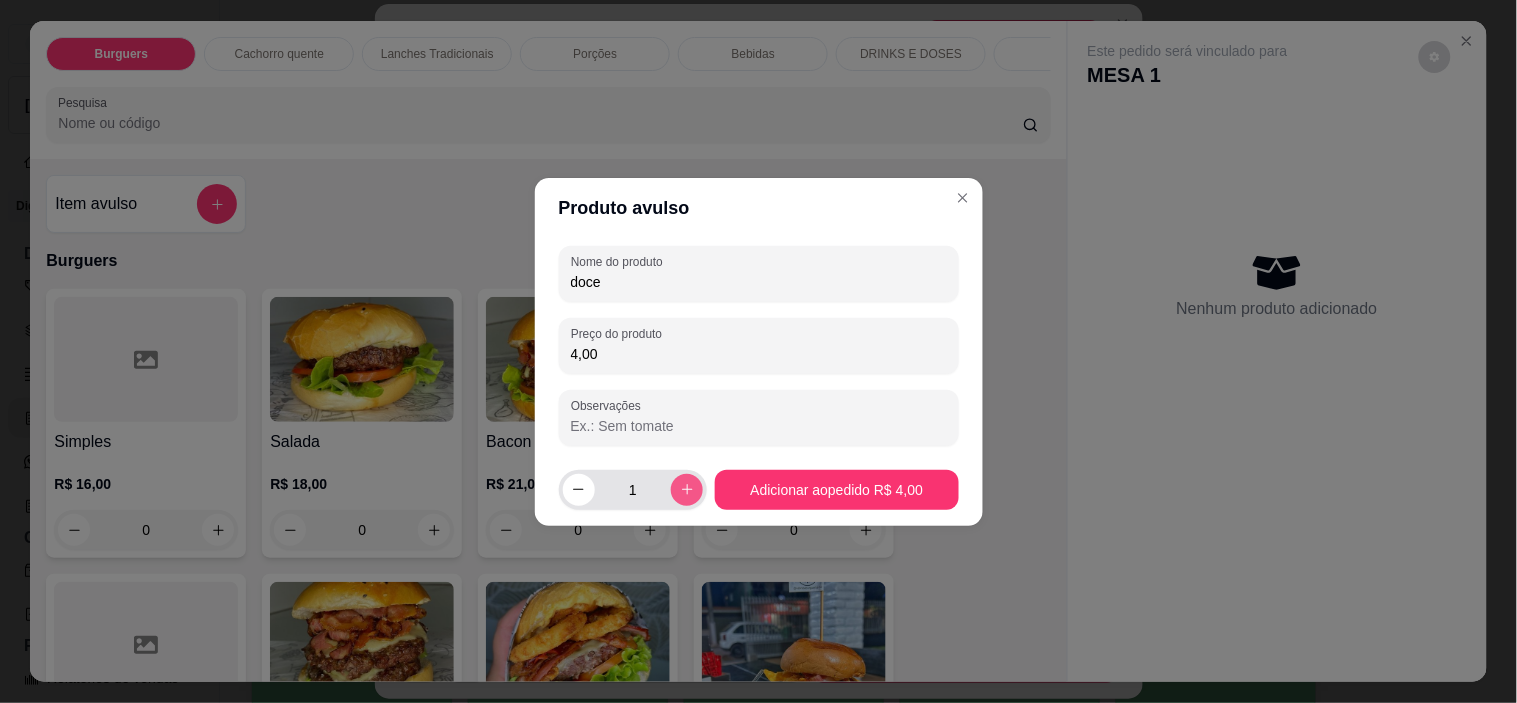 type on "4,00" 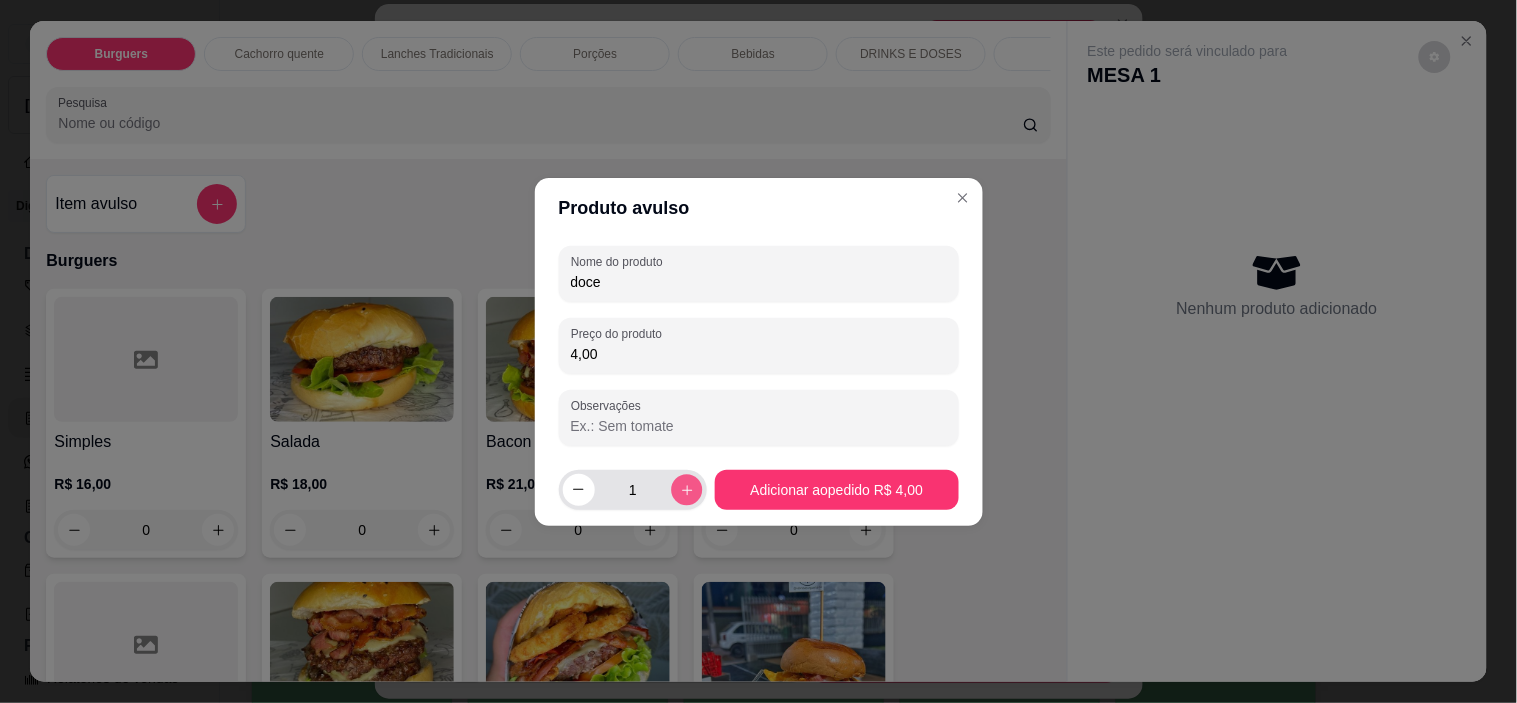 click 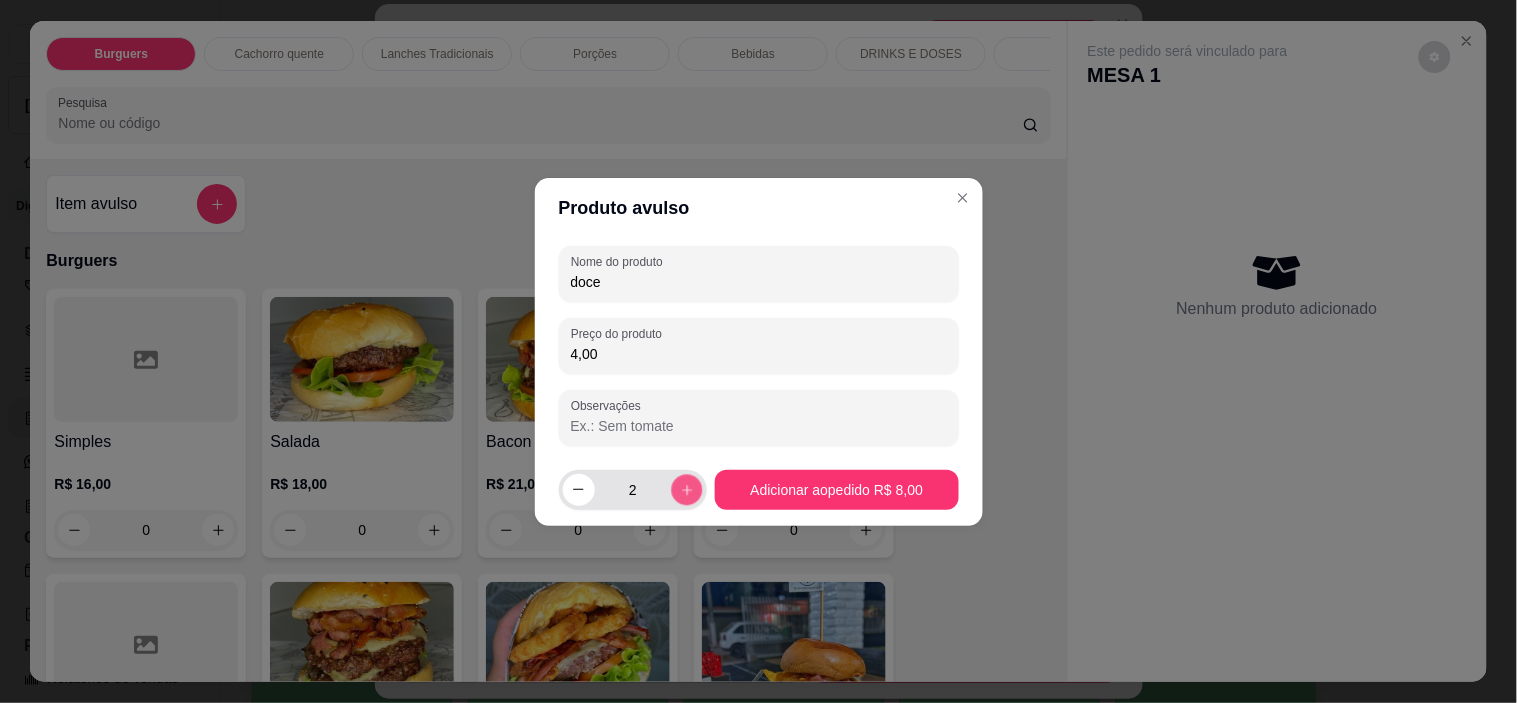 click 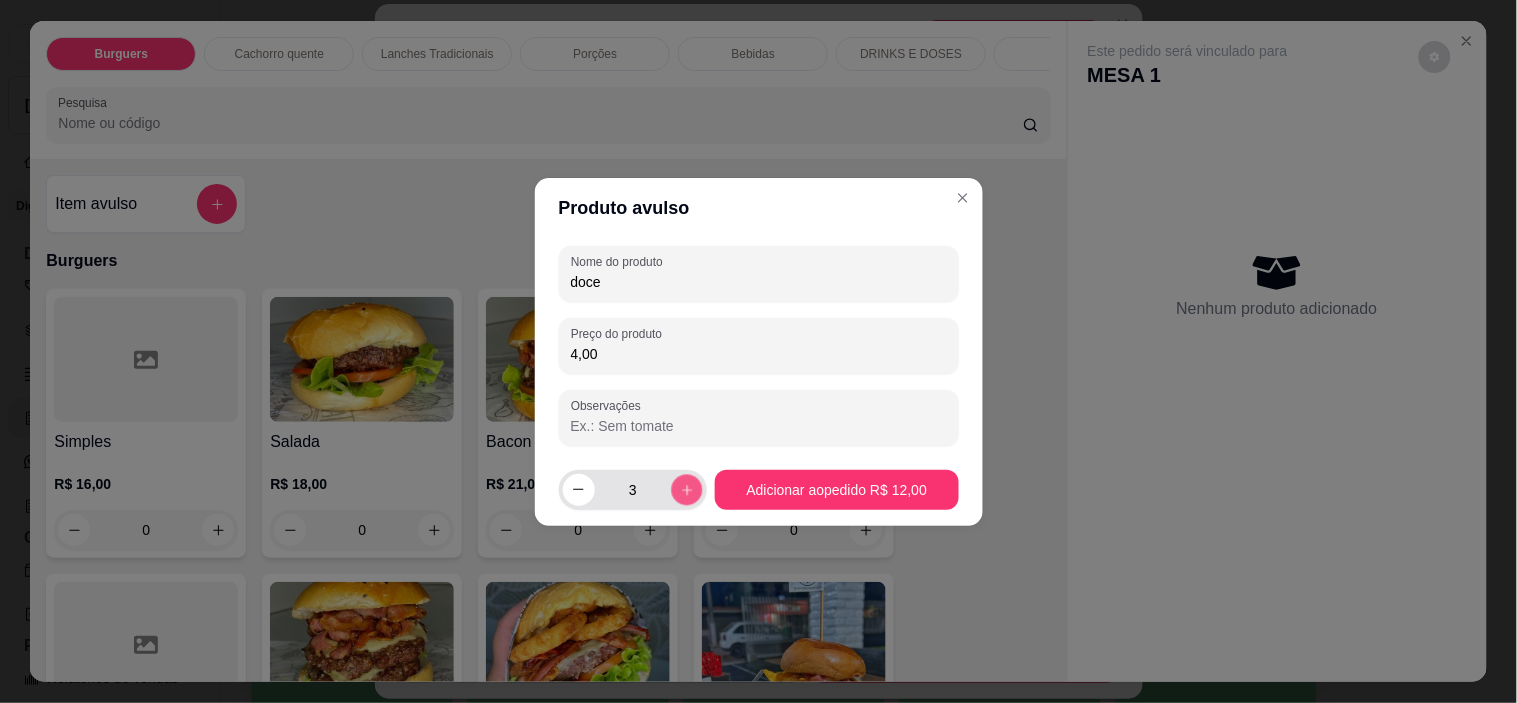 click 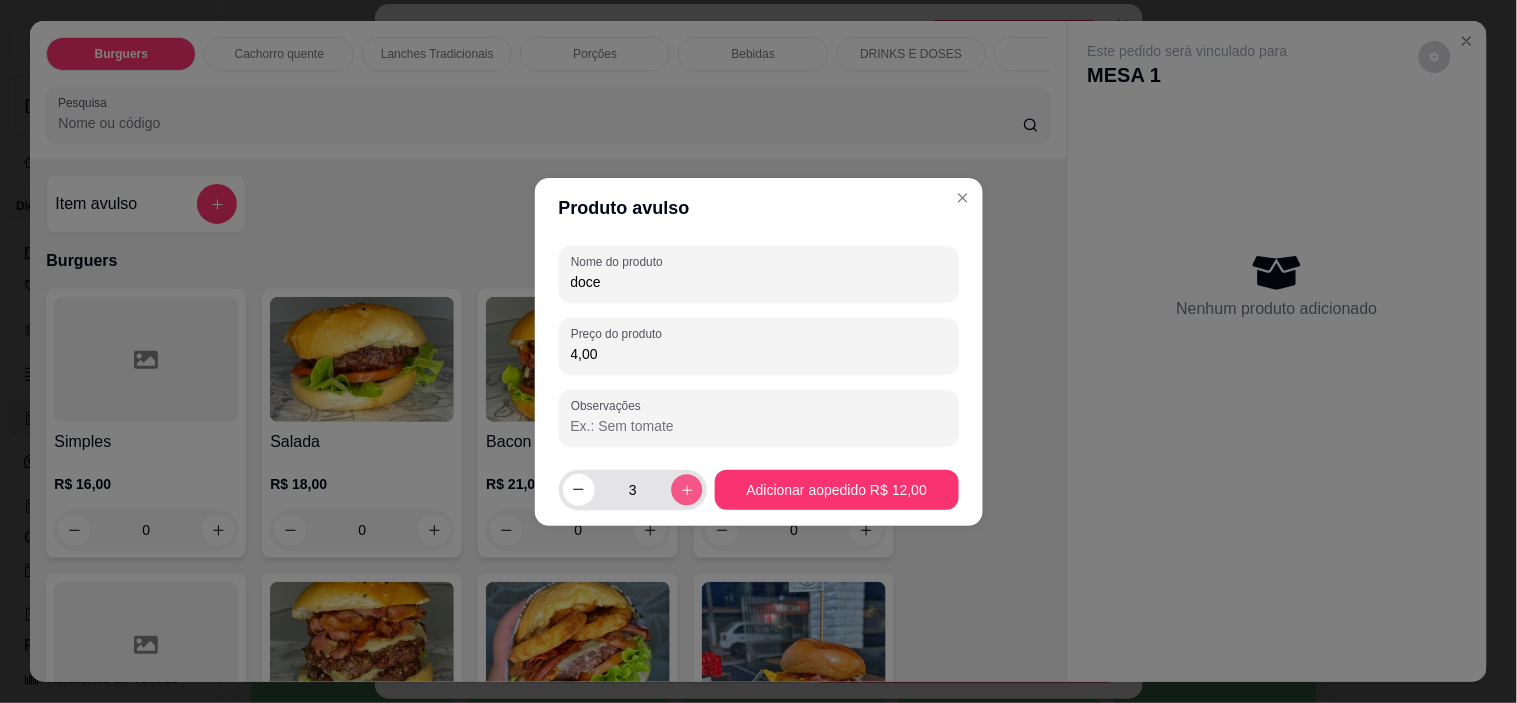type on "4" 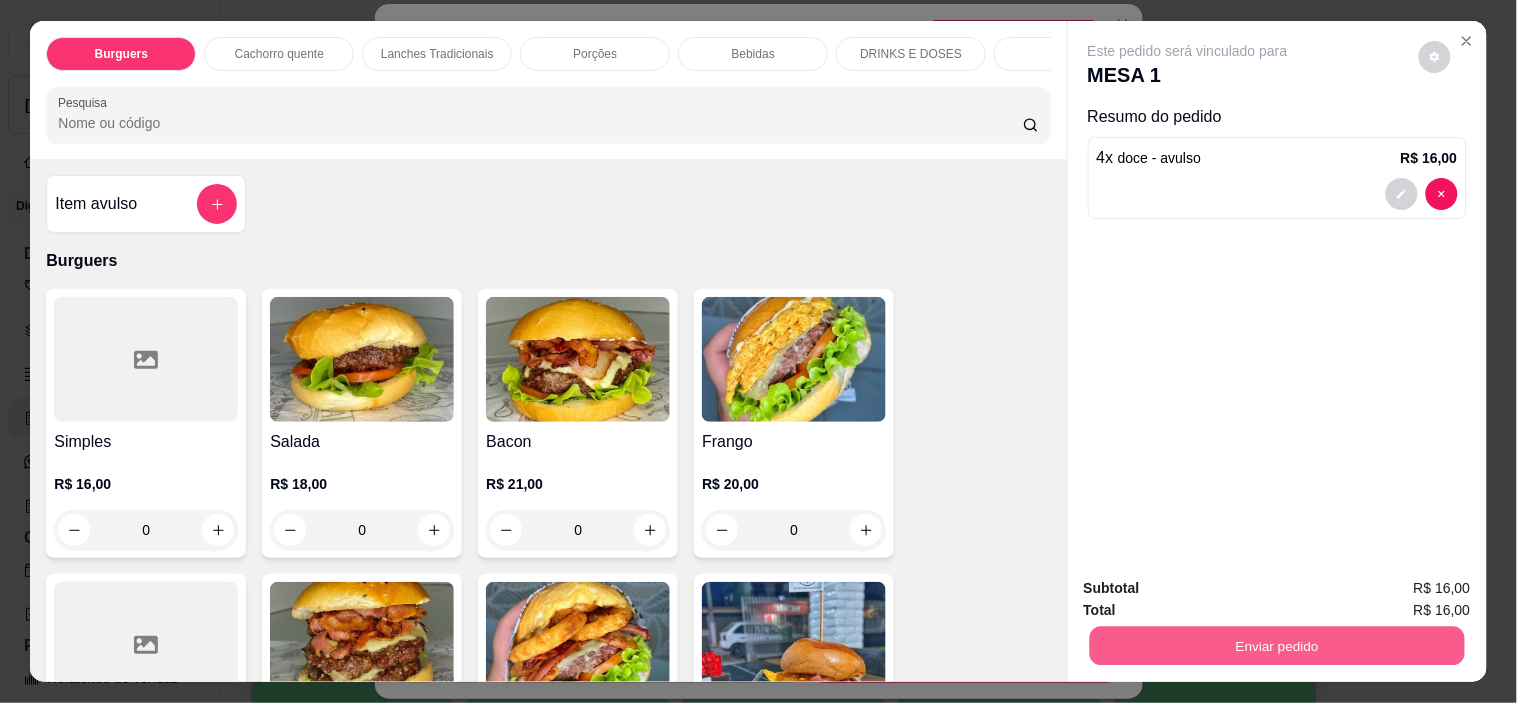 click on "Enviar pedido" at bounding box center (1276, 646) 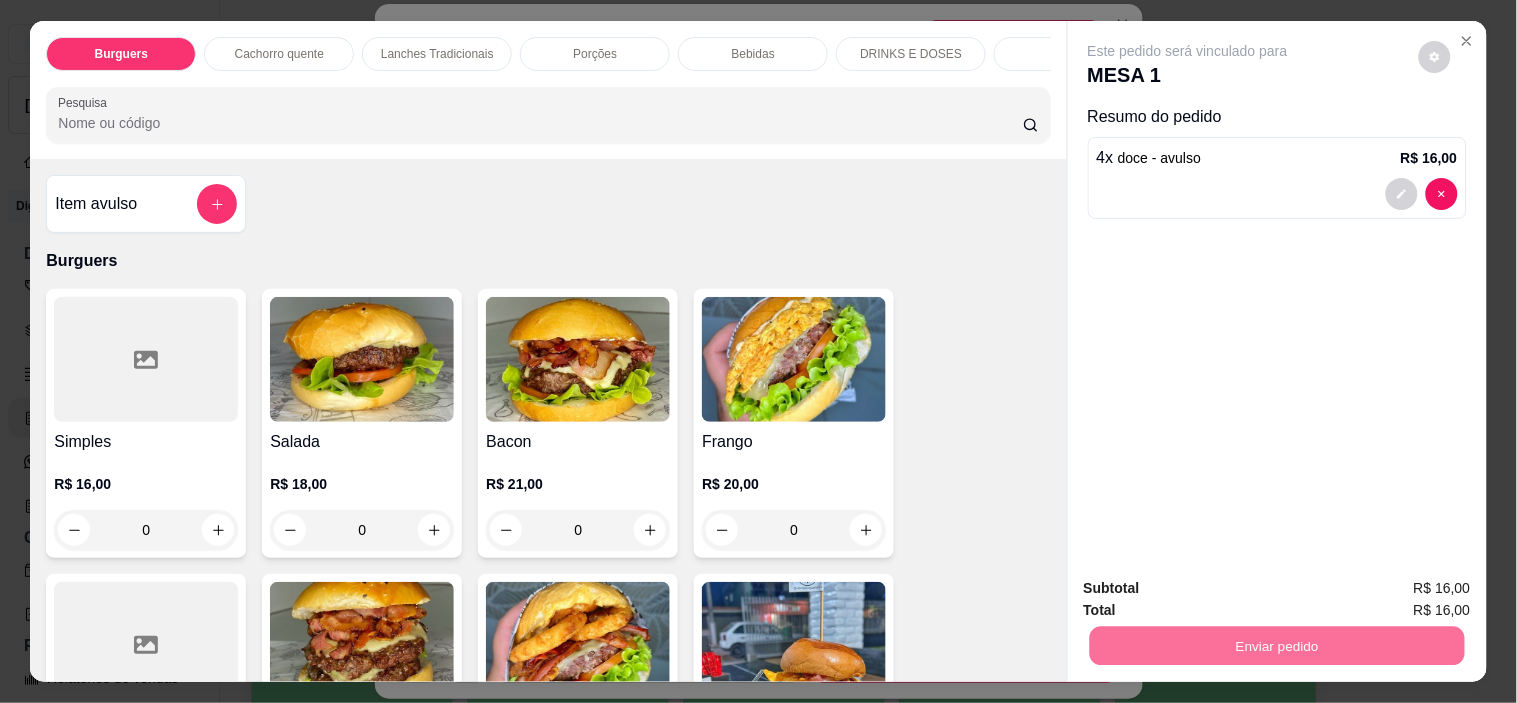 click on "Não registrar e enviar pedido" at bounding box center [1211, 588] 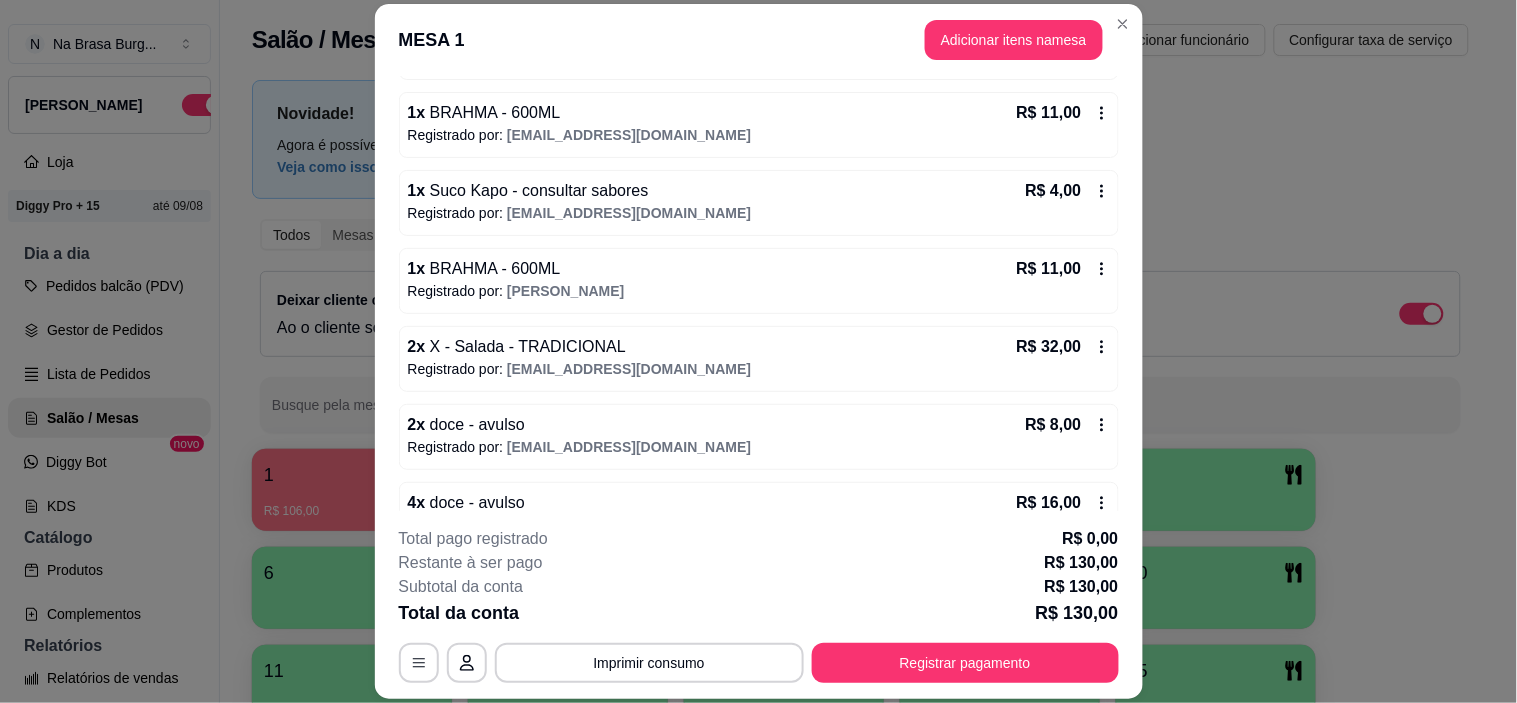 scroll, scrollTop: 508, scrollLeft: 0, axis: vertical 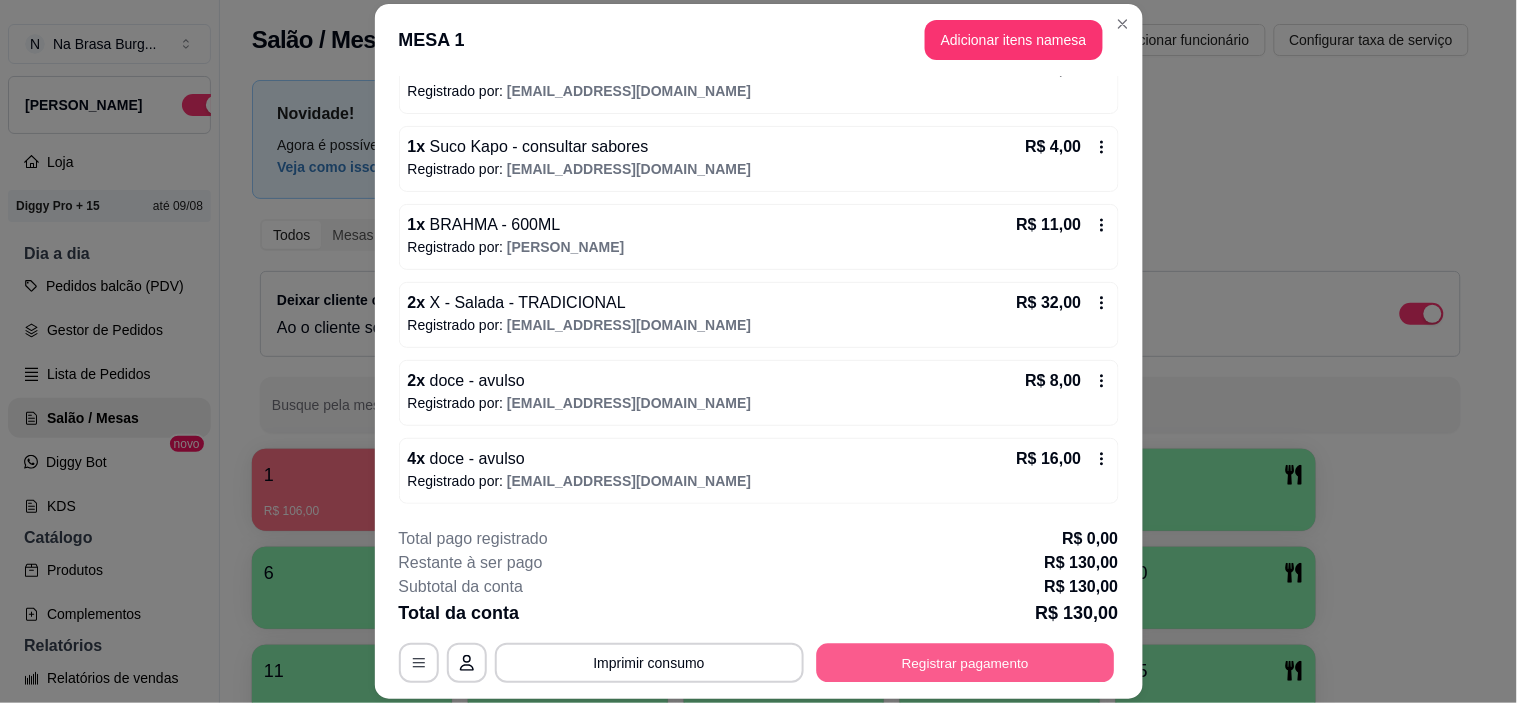 click on "Registrar pagamento" at bounding box center [965, 663] 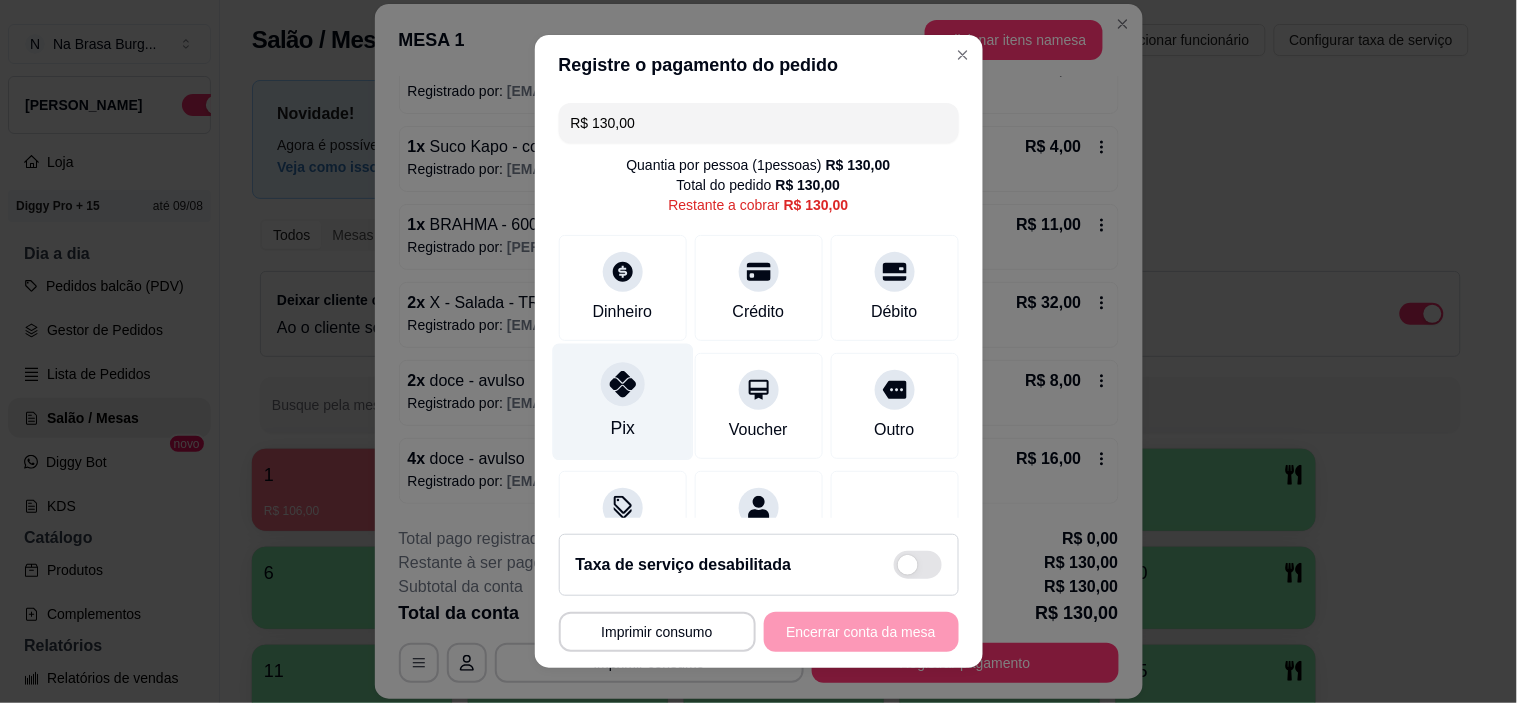 click 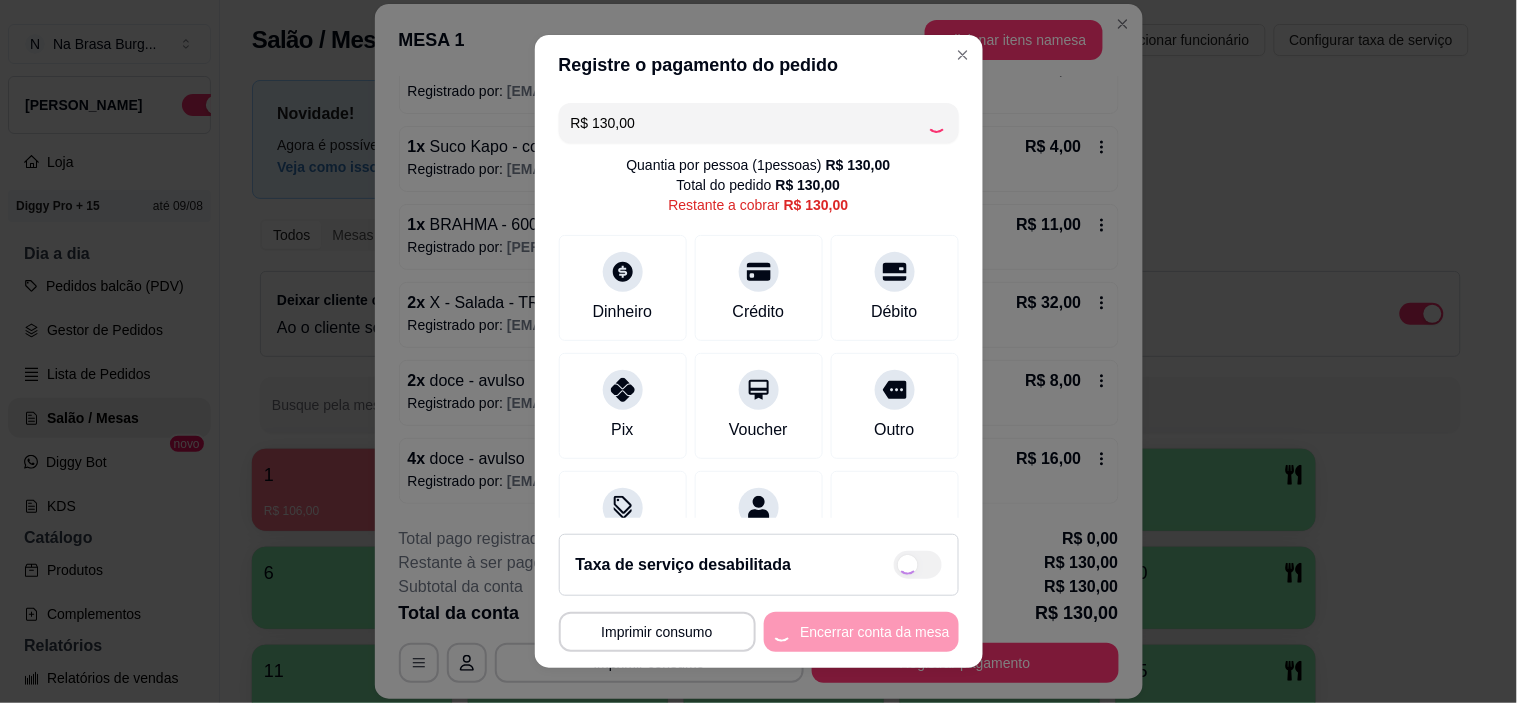 type on "R$ 0,00" 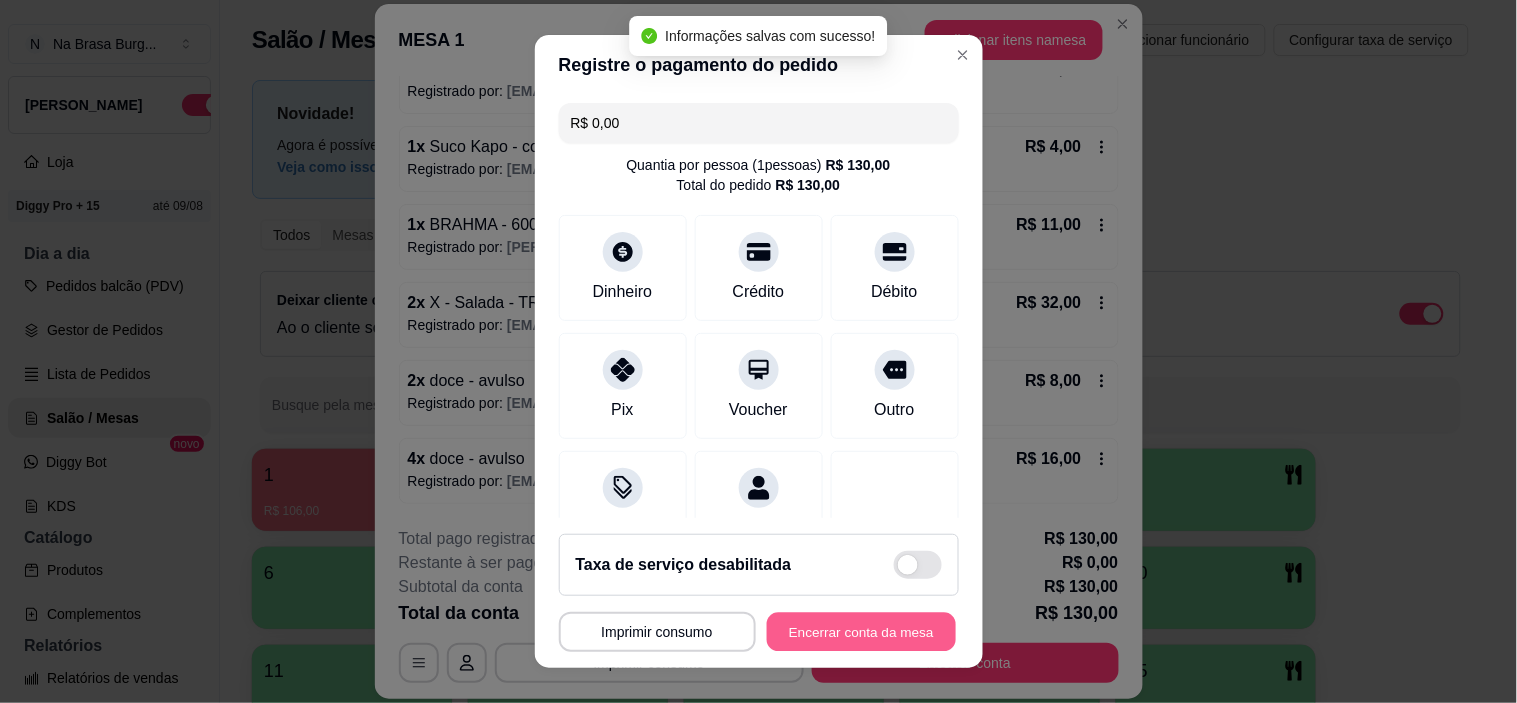 click on "Encerrar conta da mesa" at bounding box center [861, 631] 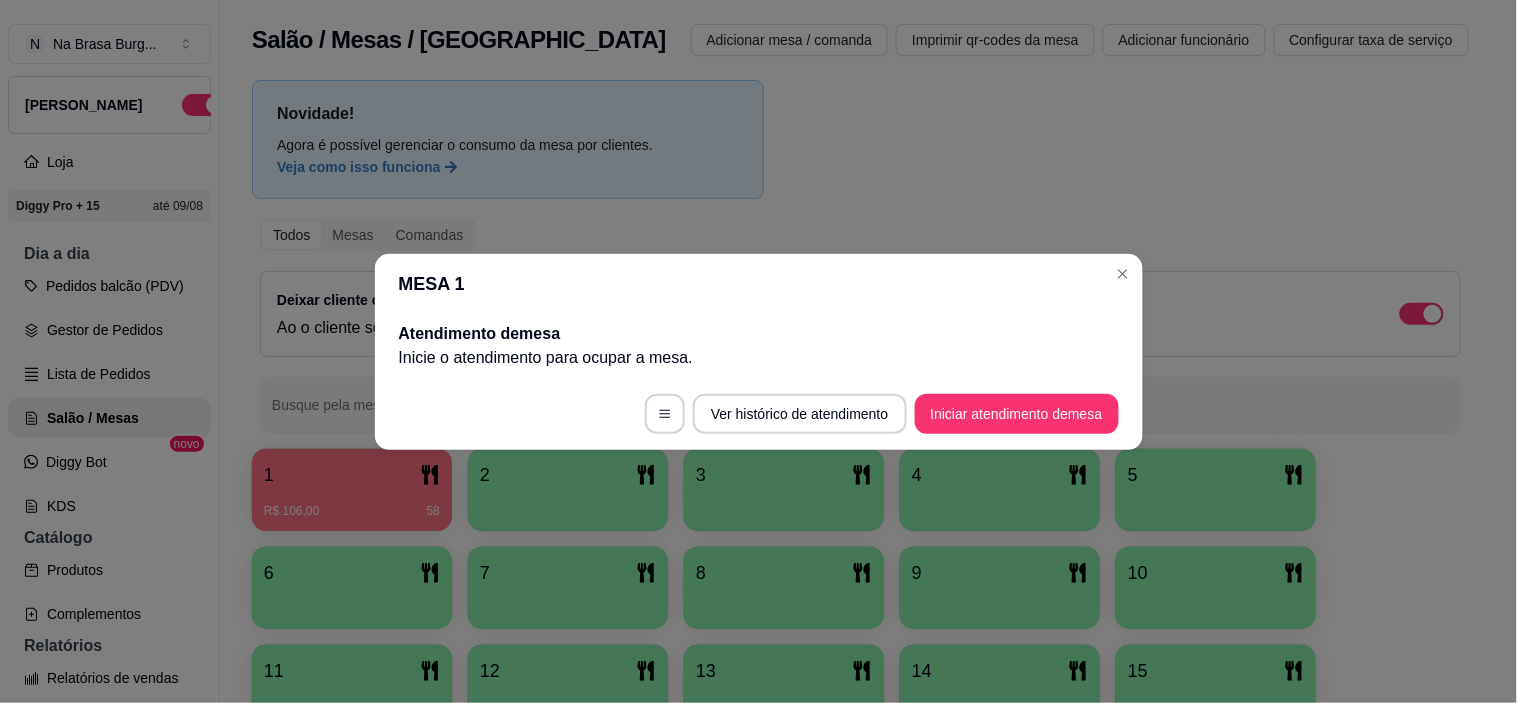 scroll, scrollTop: 0, scrollLeft: 0, axis: both 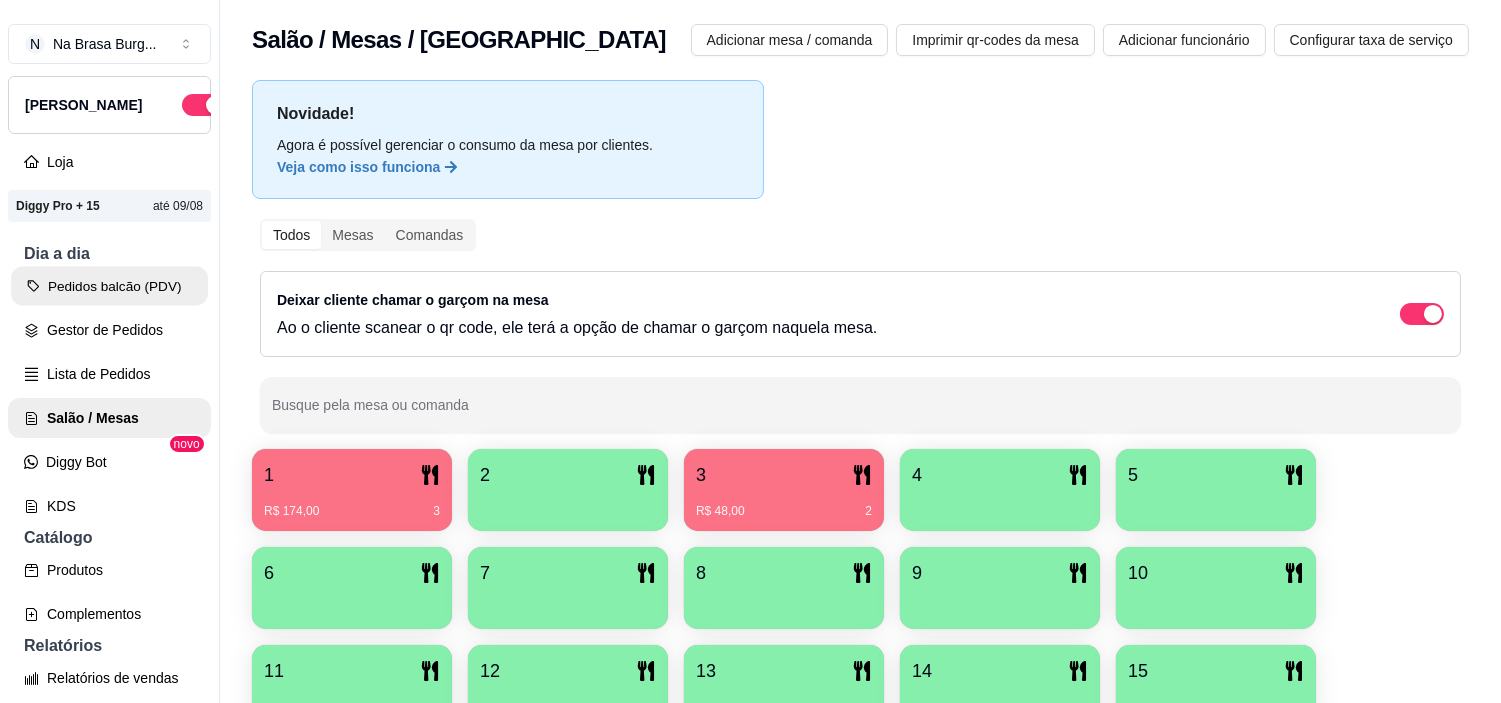 click on "Pedidos balcão (PDV)" at bounding box center (109, 286) 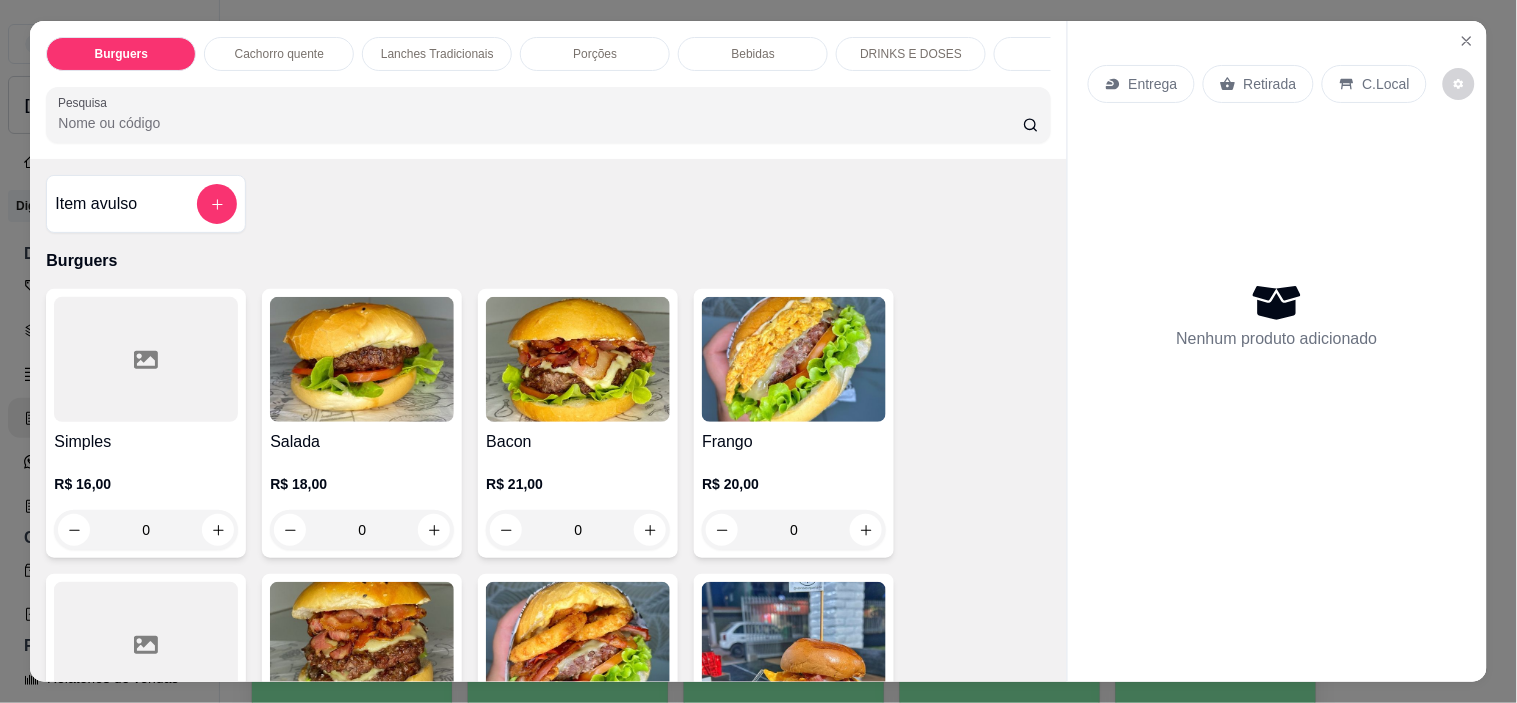 click on "Lanches Tradicionais" at bounding box center [437, 54] 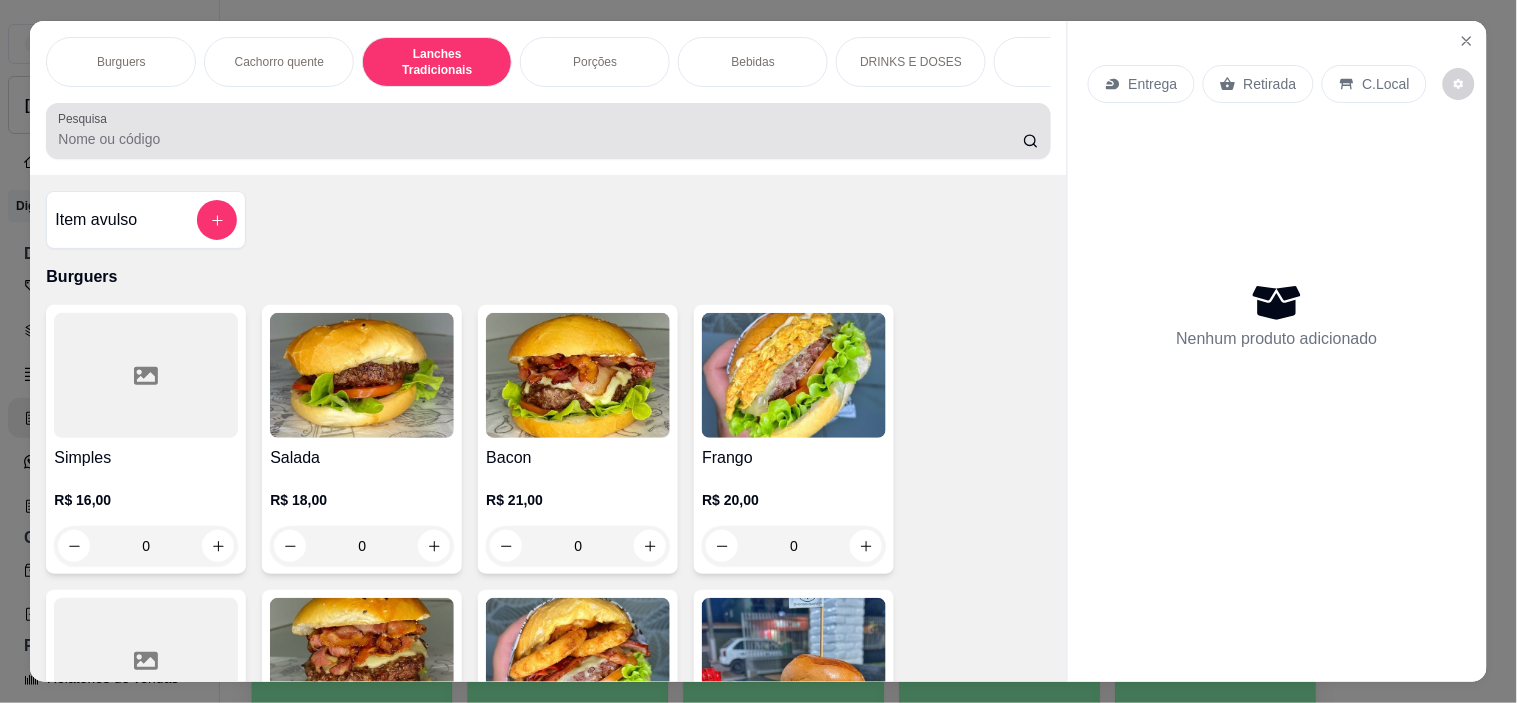 scroll, scrollTop: 1618, scrollLeft: 0, axis: vertical 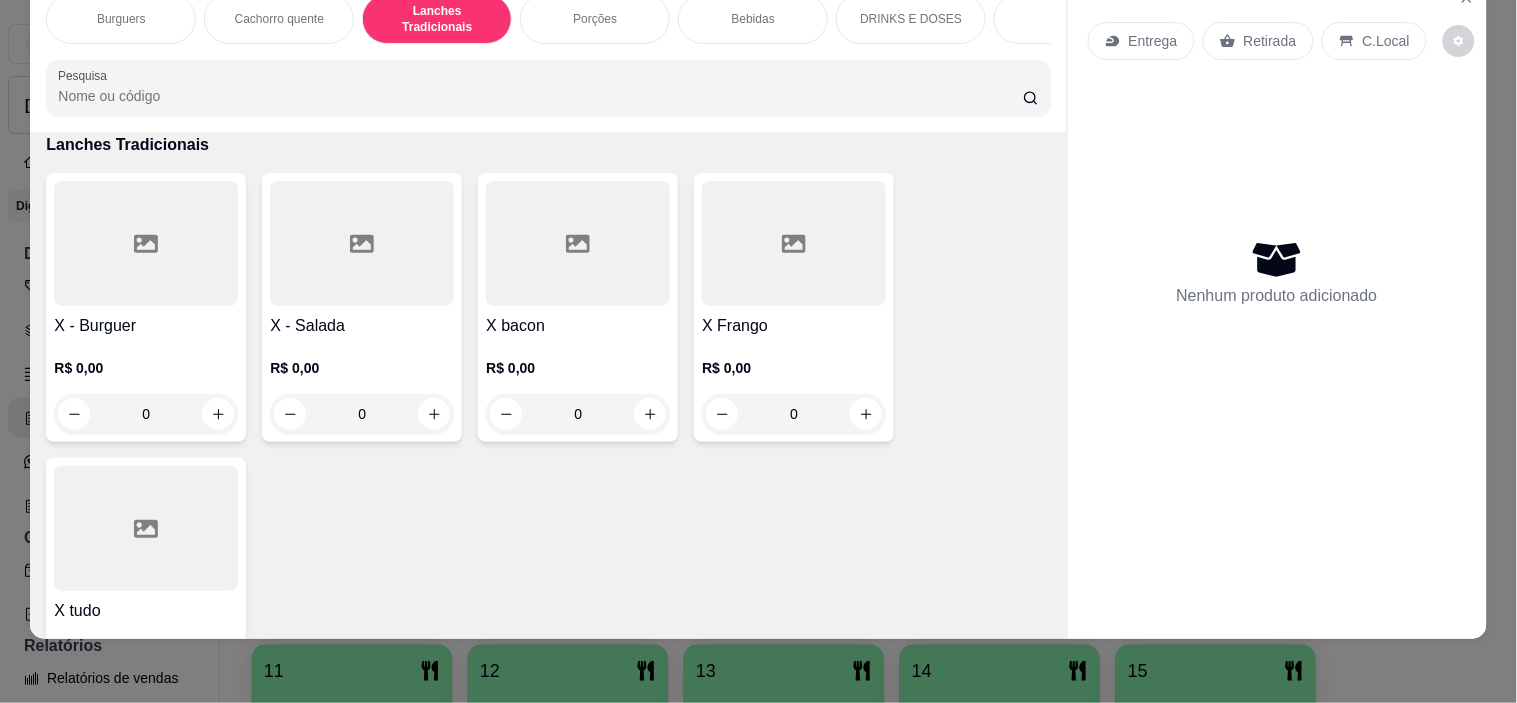 click at bounding box center [146, 528] 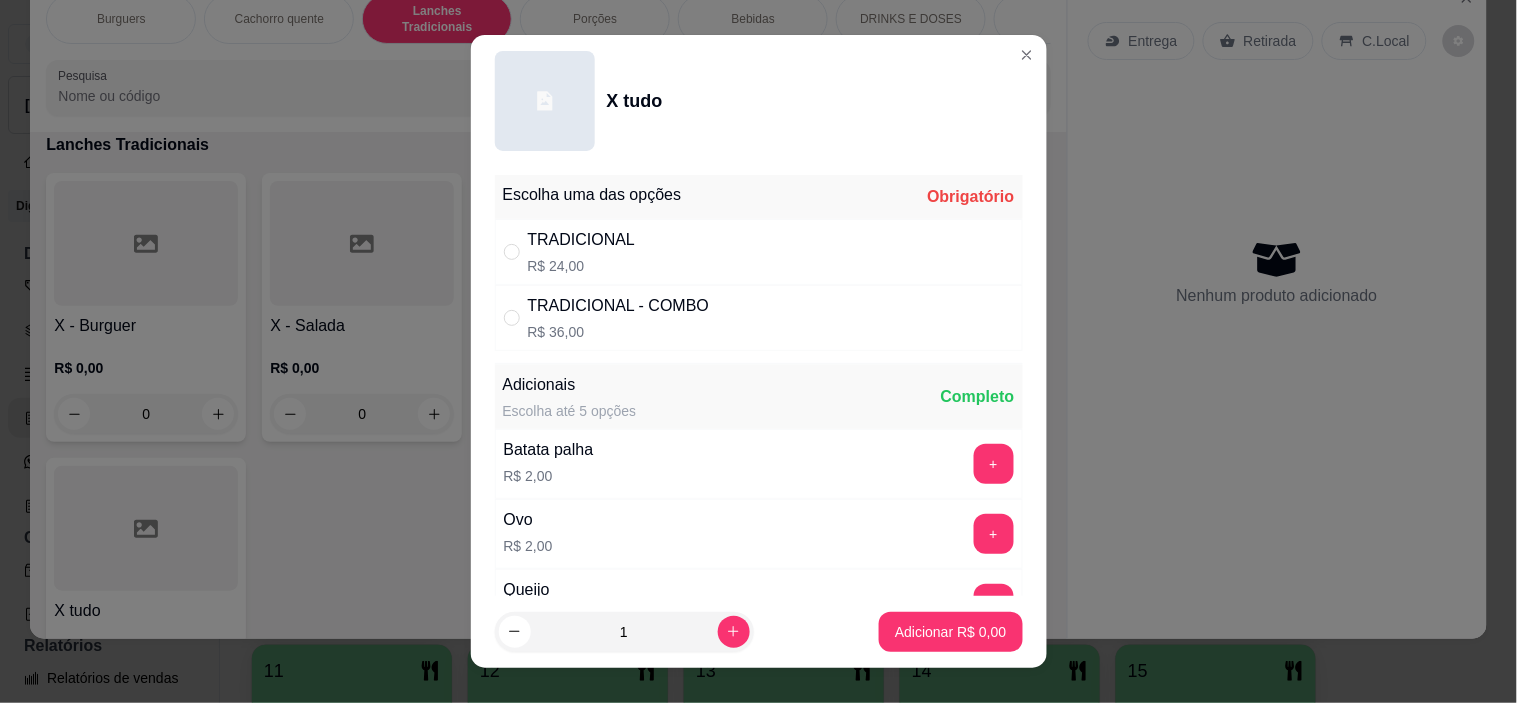 click on "TRADICIONAL R$ 24,00" at bounding box center (759, 252) 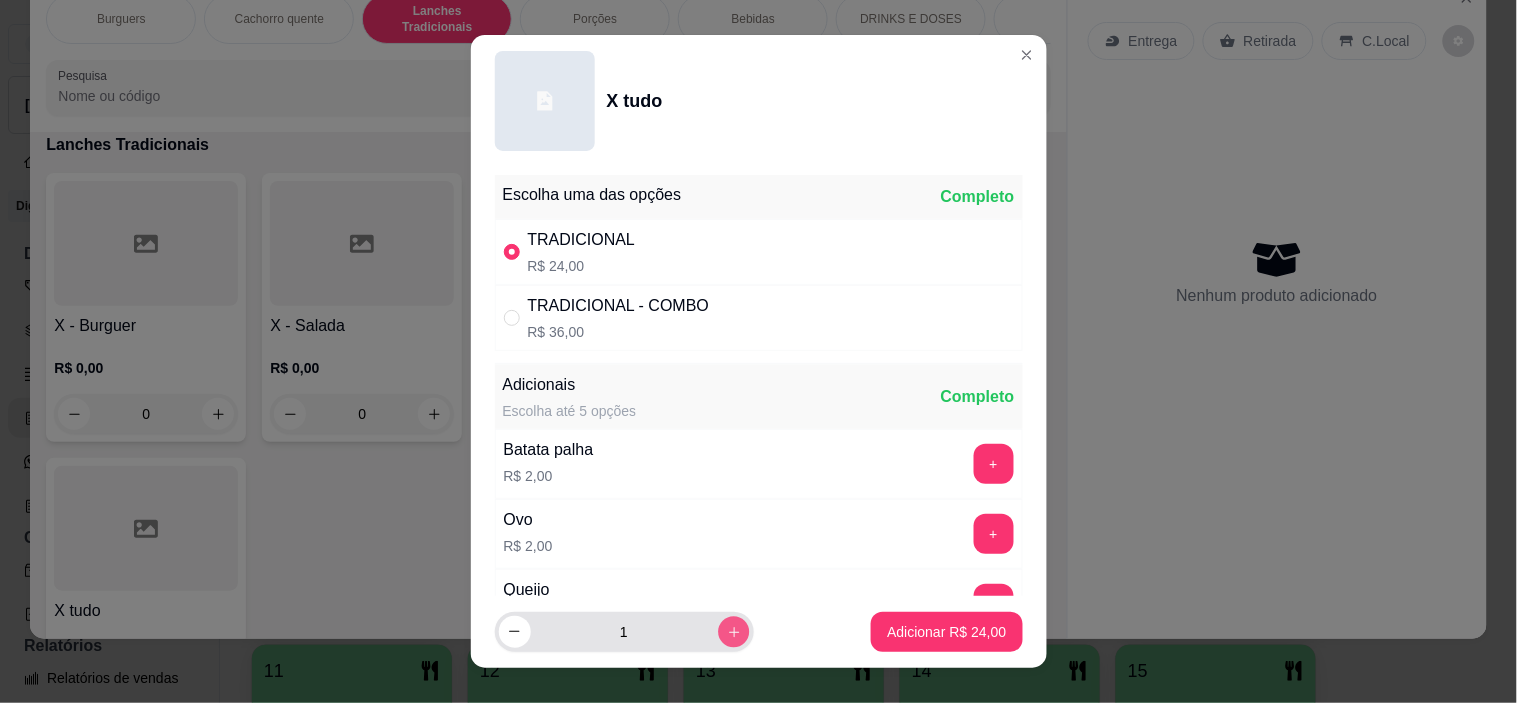 click 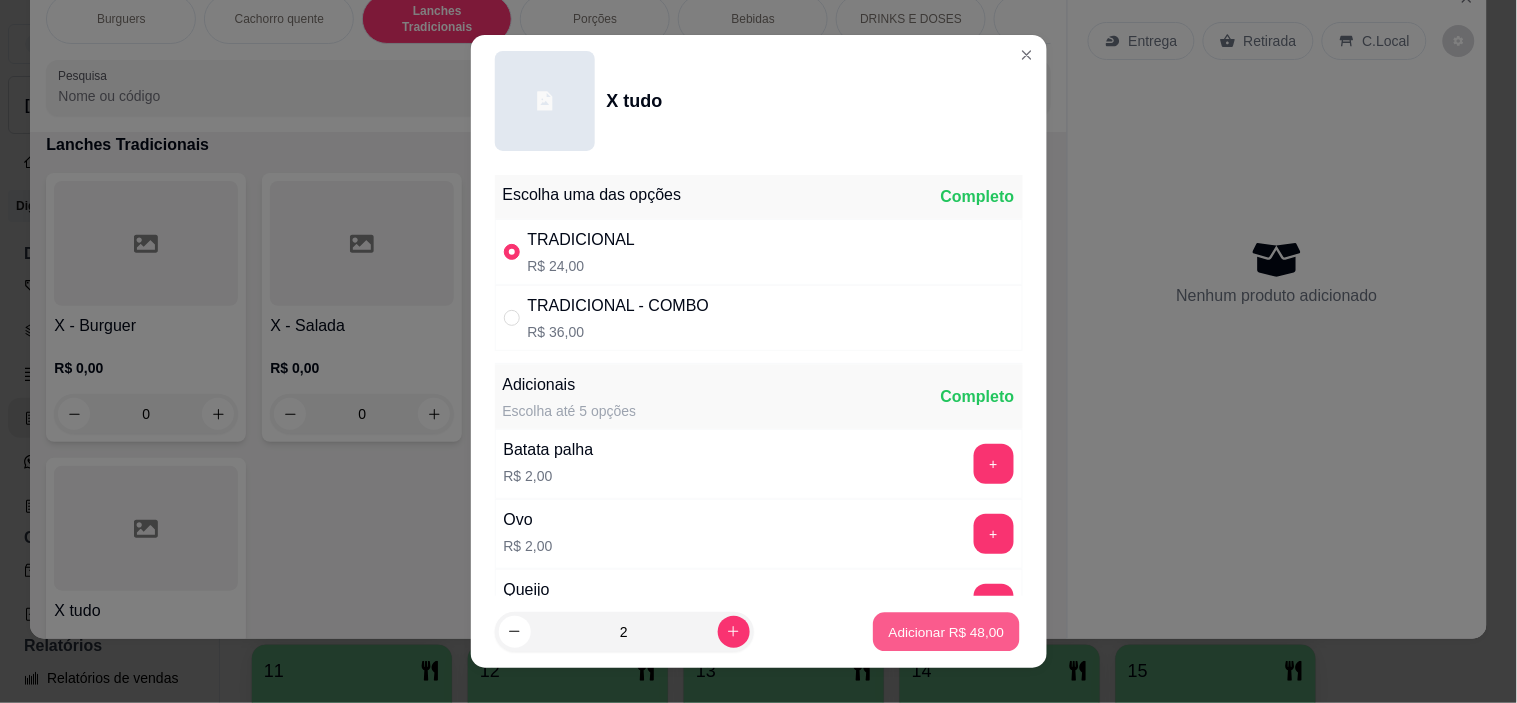 click on "Adicionar   R$ 48,00" at bounding box center (947, 631) 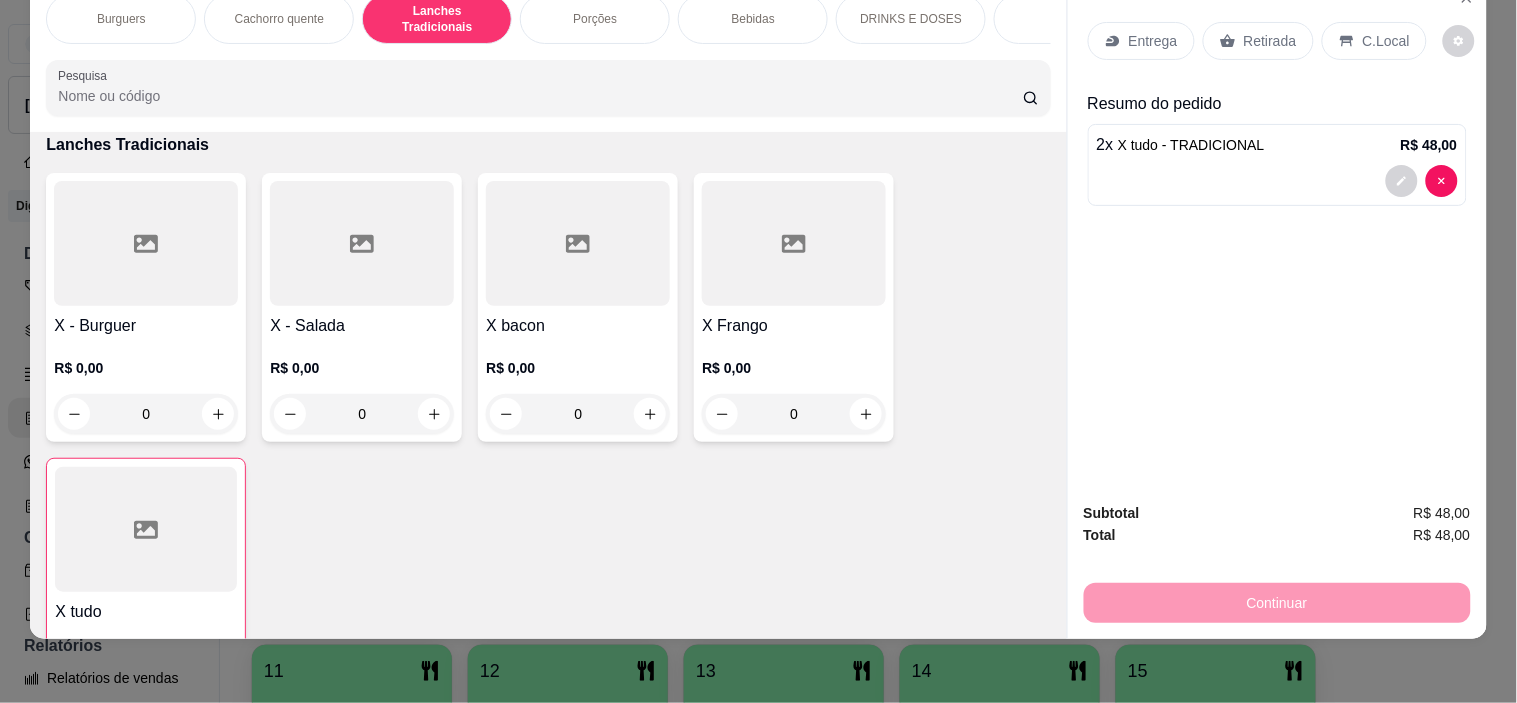 click on "Porções" at bounding box center [595, 19] 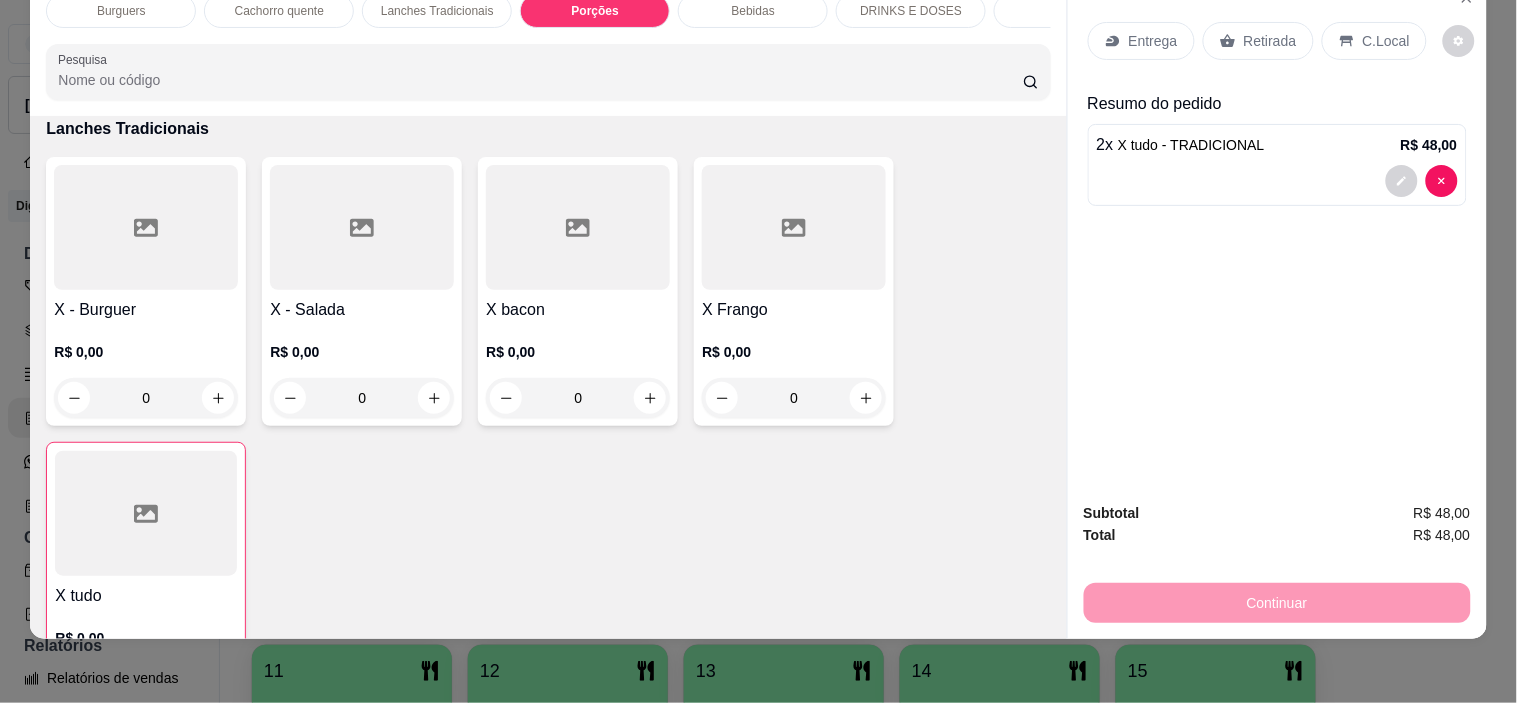 scroll, scrollTop: 2231, scrollLeft: 0, axis: vertical 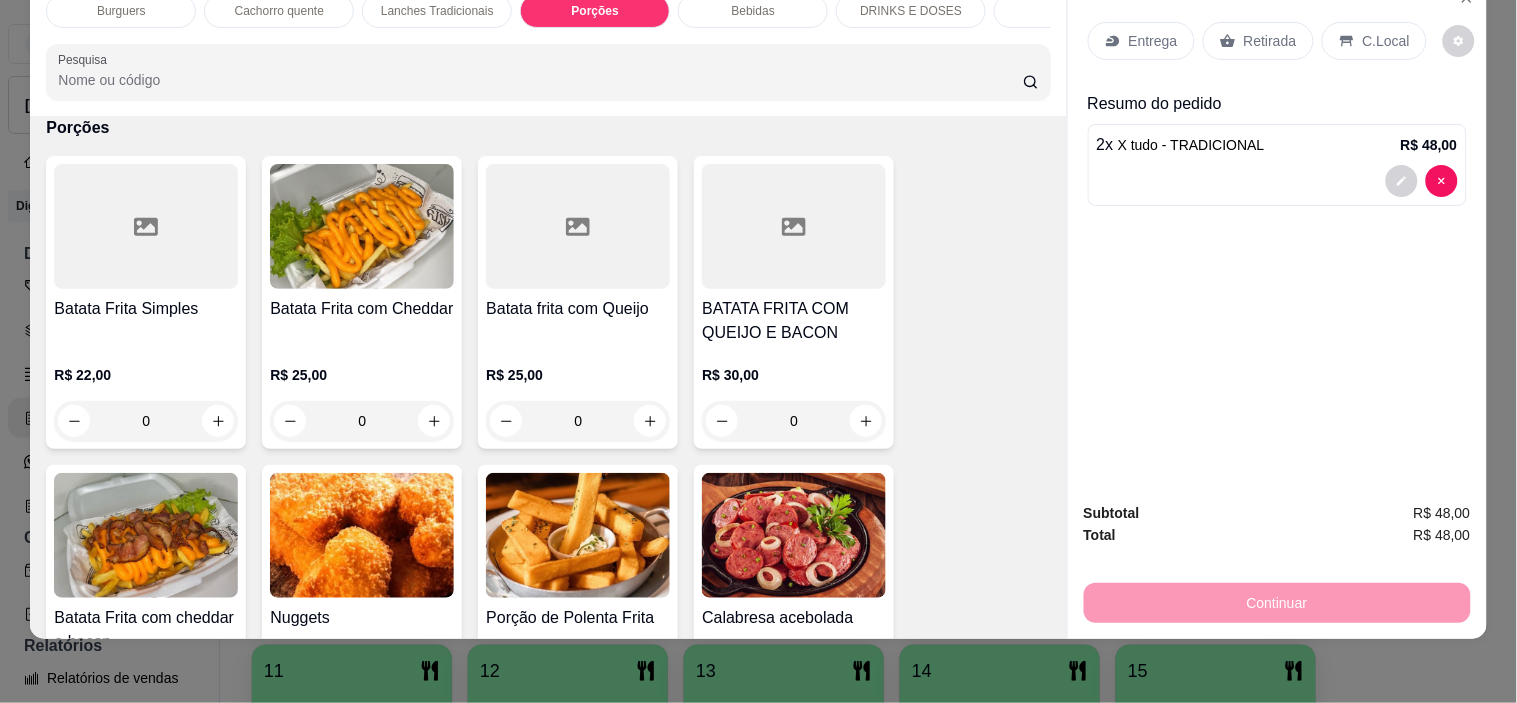 click on "Bebidas" at bounding box center (753, 11) 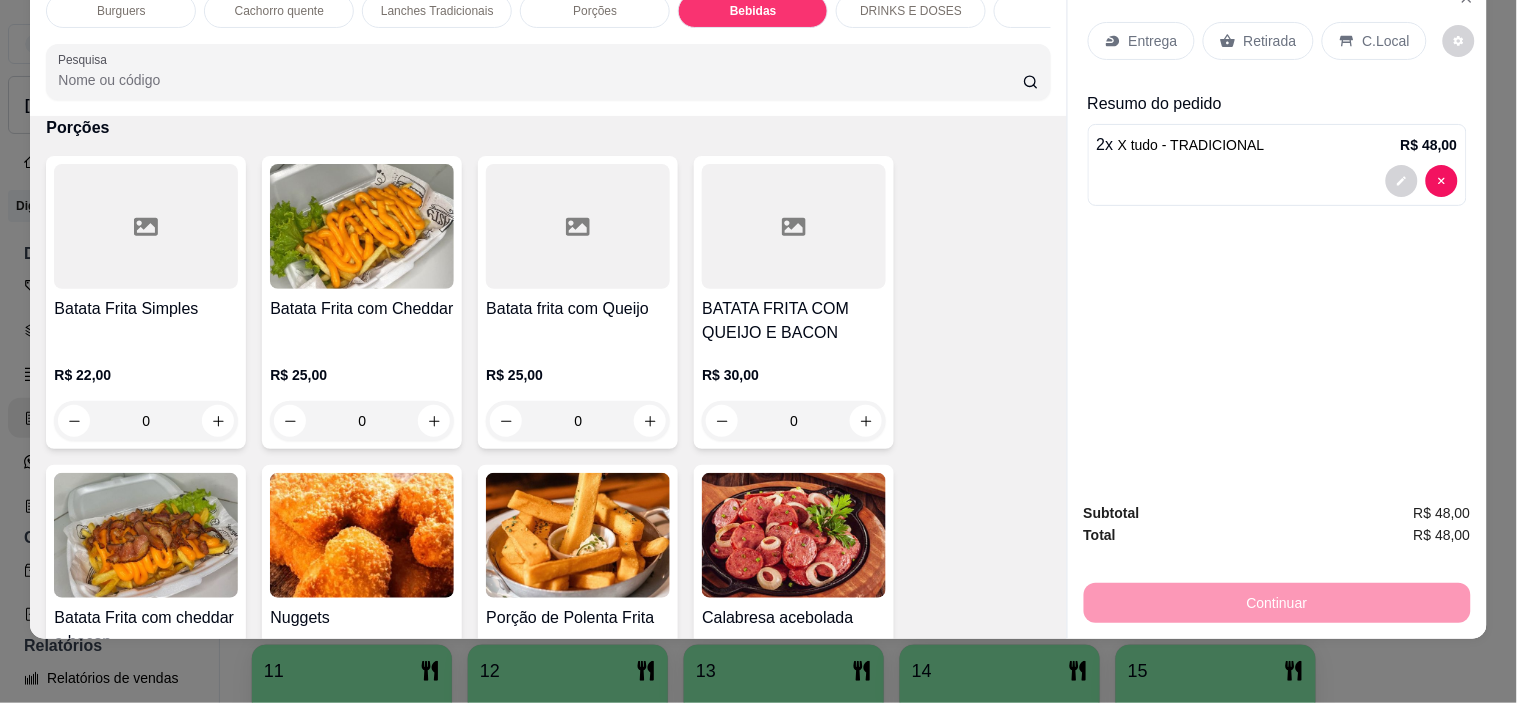 scroll, scrollTop: 2888, scrollLeft: 0, axis: vertical 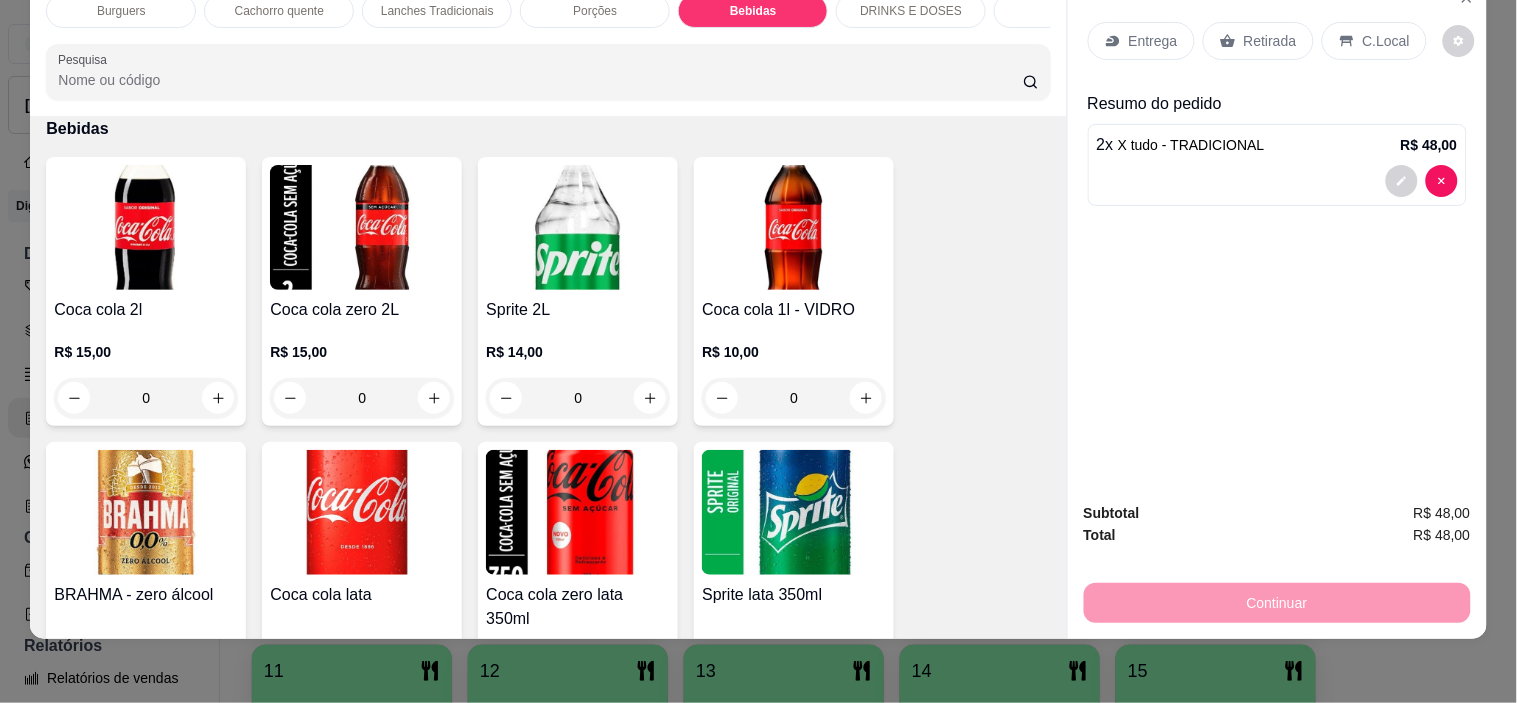 click on "Coca cola 2l" at bounding box center (146, 310) 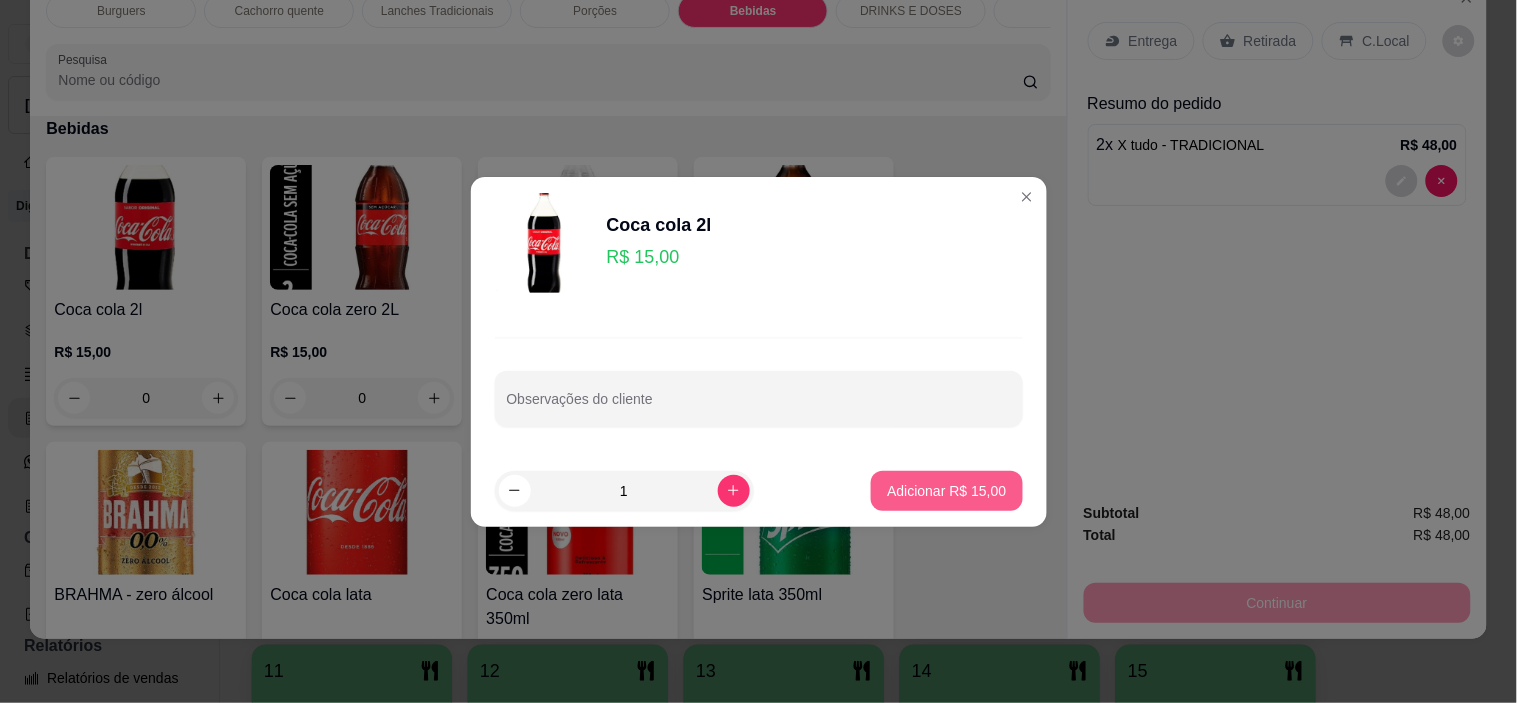 click on "Adicionar   R$ 15,00" at bounding box center [946, 491] 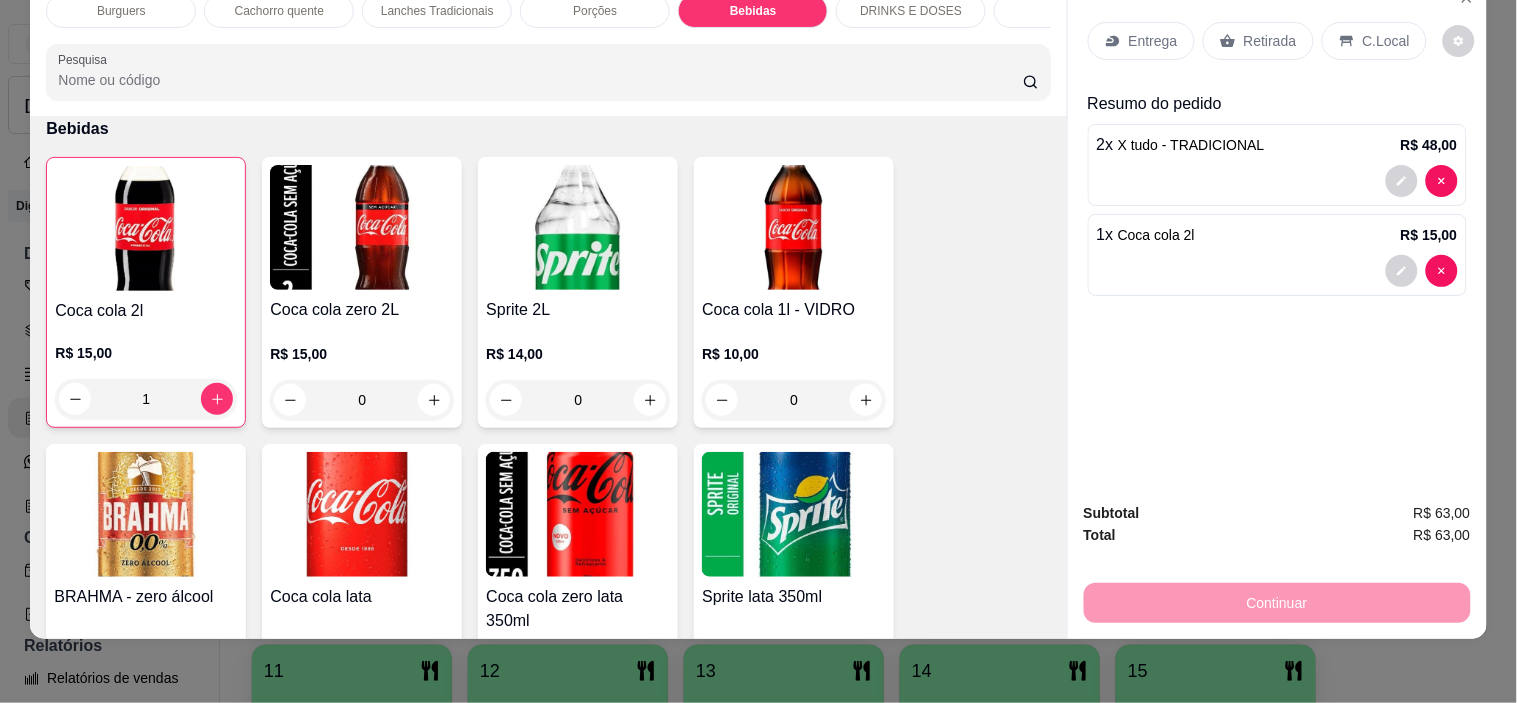 click on "Entrega" at bounding box center (1153, 41) 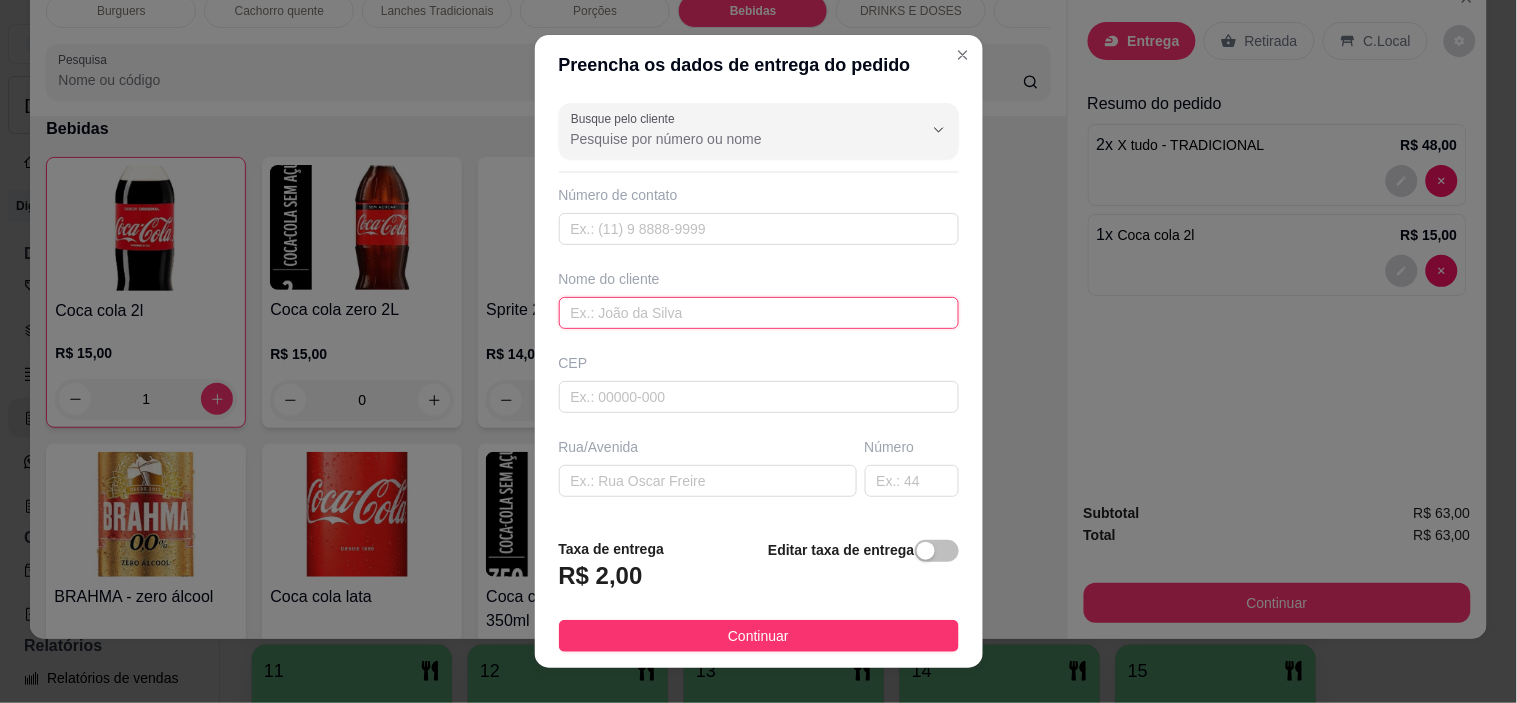 click at bounding box center (759, 313) 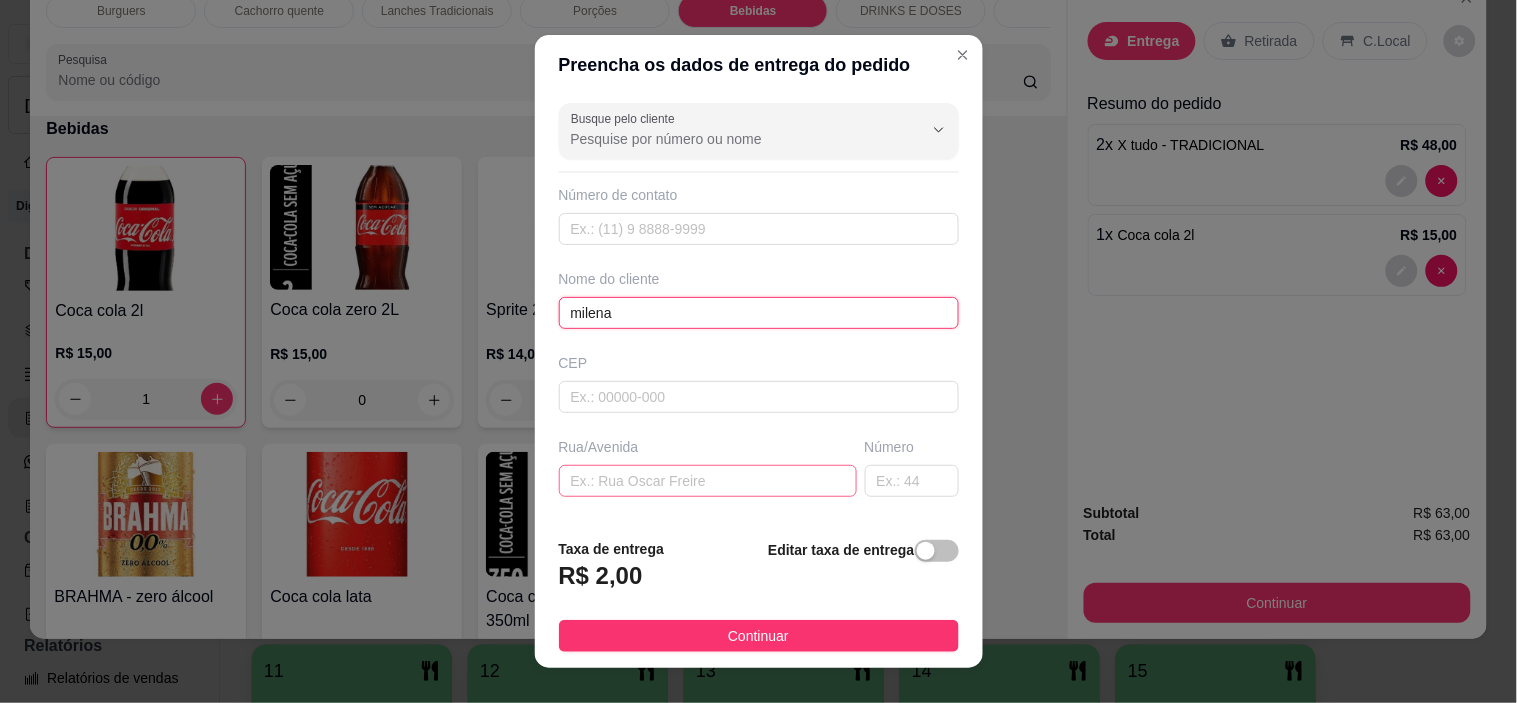 type on "milena" 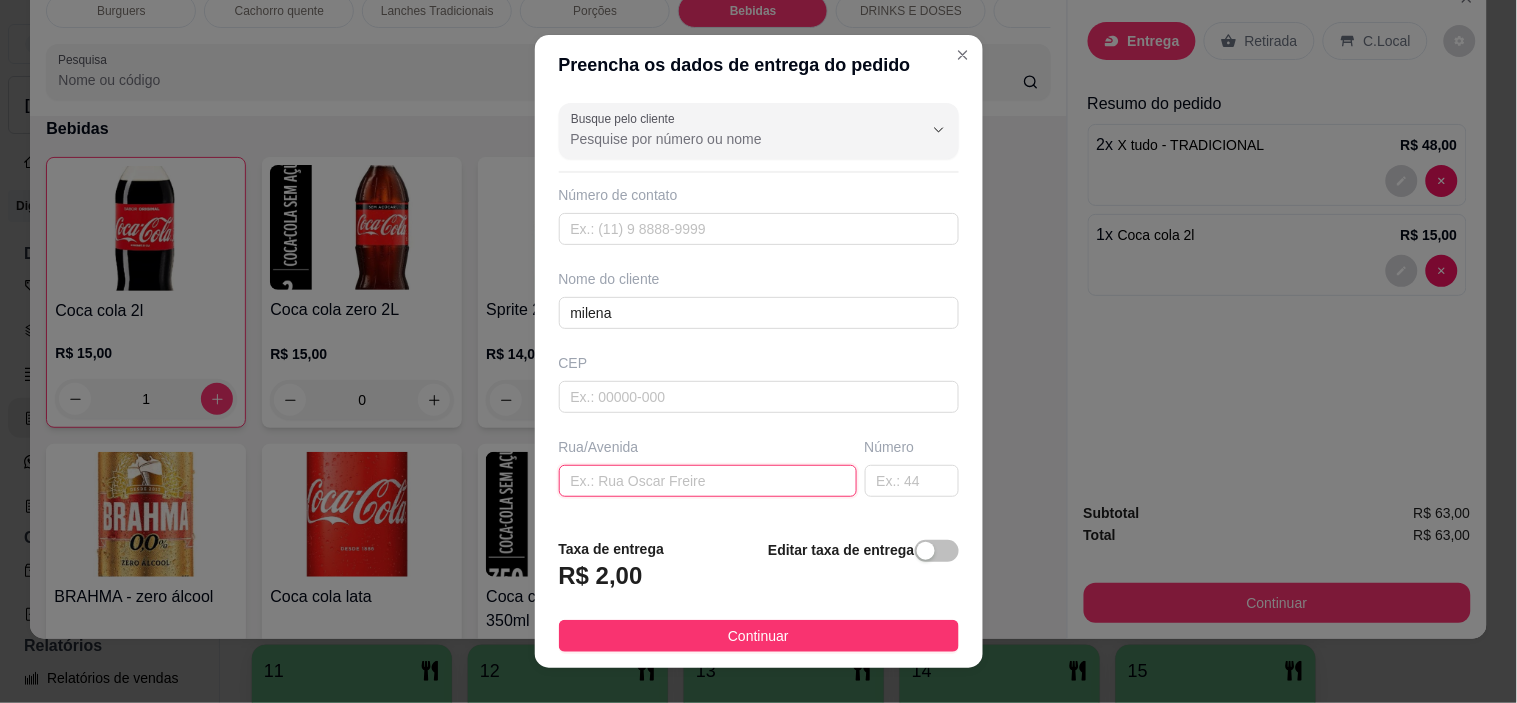 click at bounding box center (708, 481) 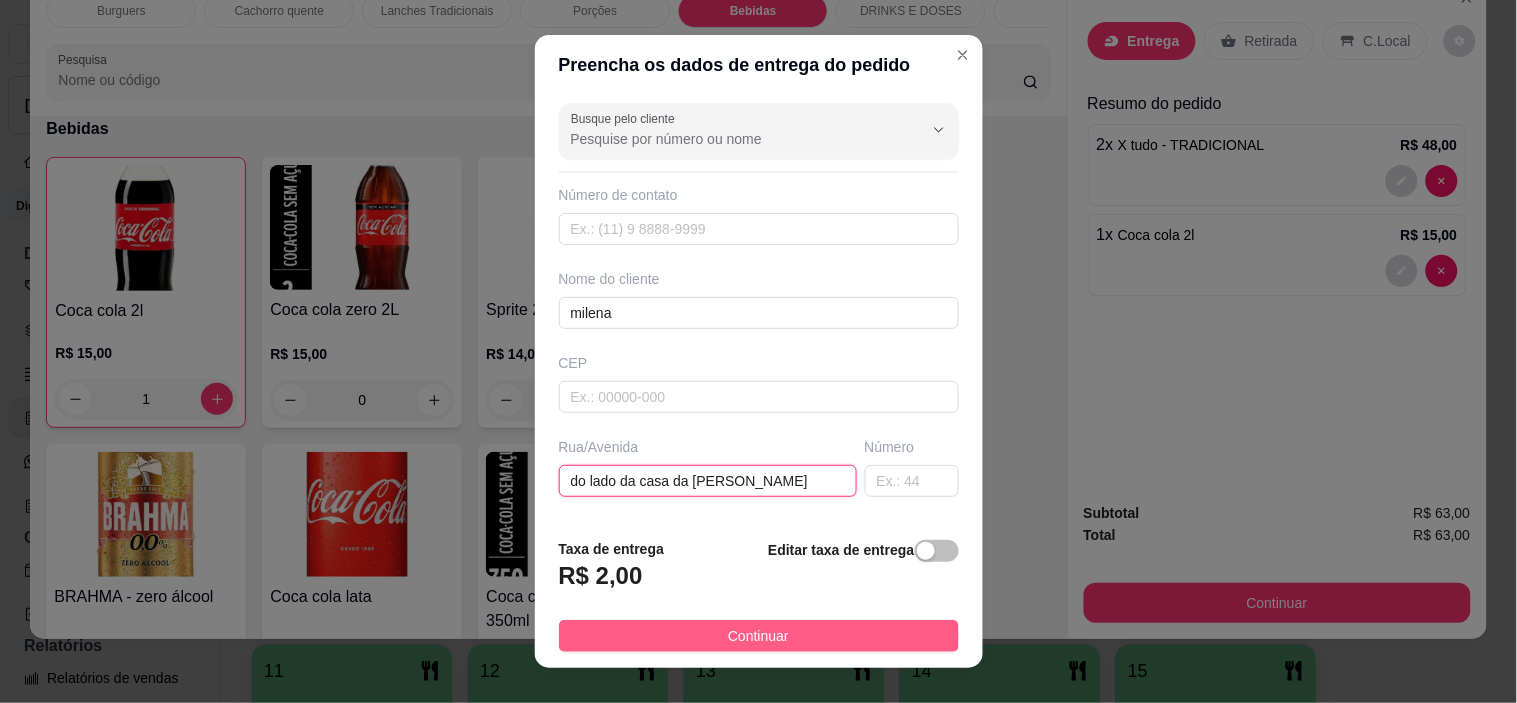 type on "do lado da casa da [PERSON_NAME]" 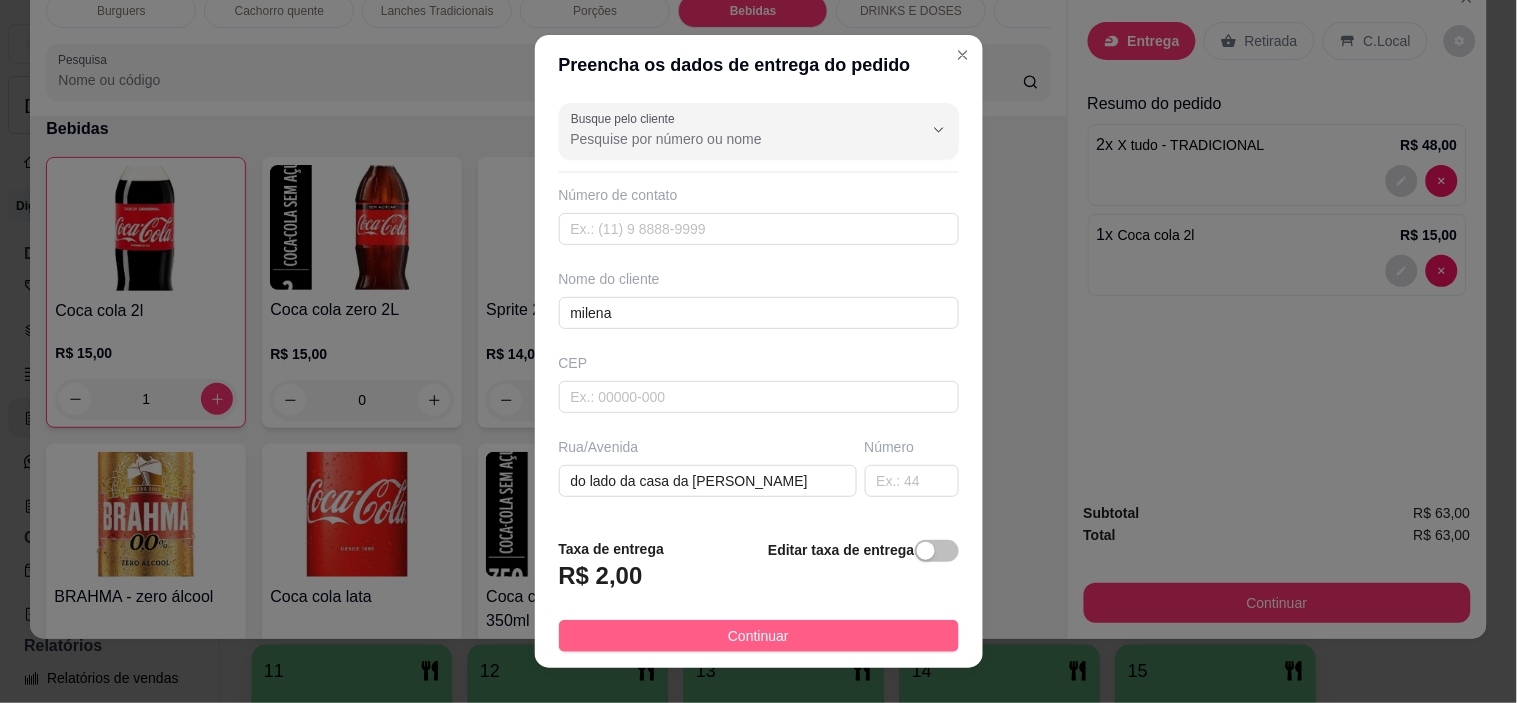 click on "Continuar" at bounding box center [758, 636] 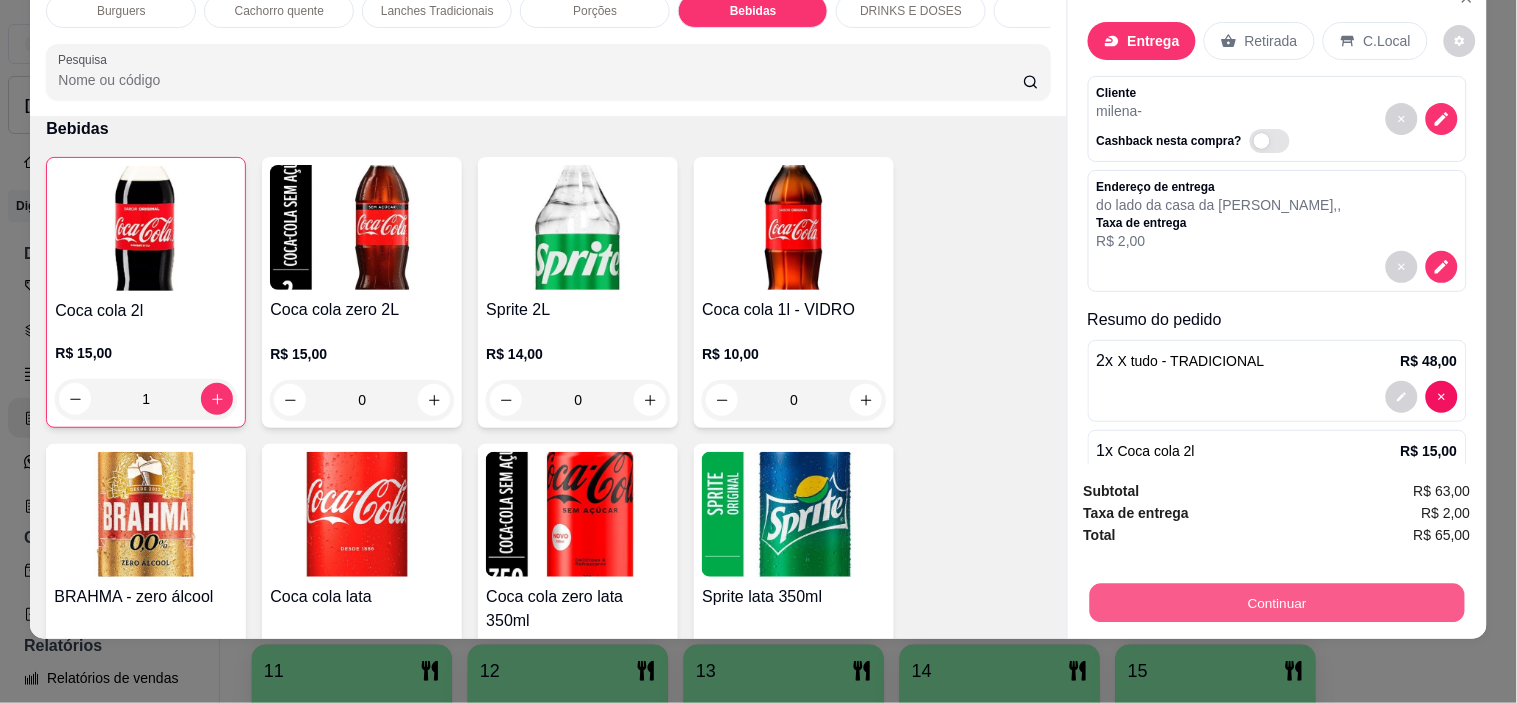 click on "Continuar" at bounding box center (1276, 603) 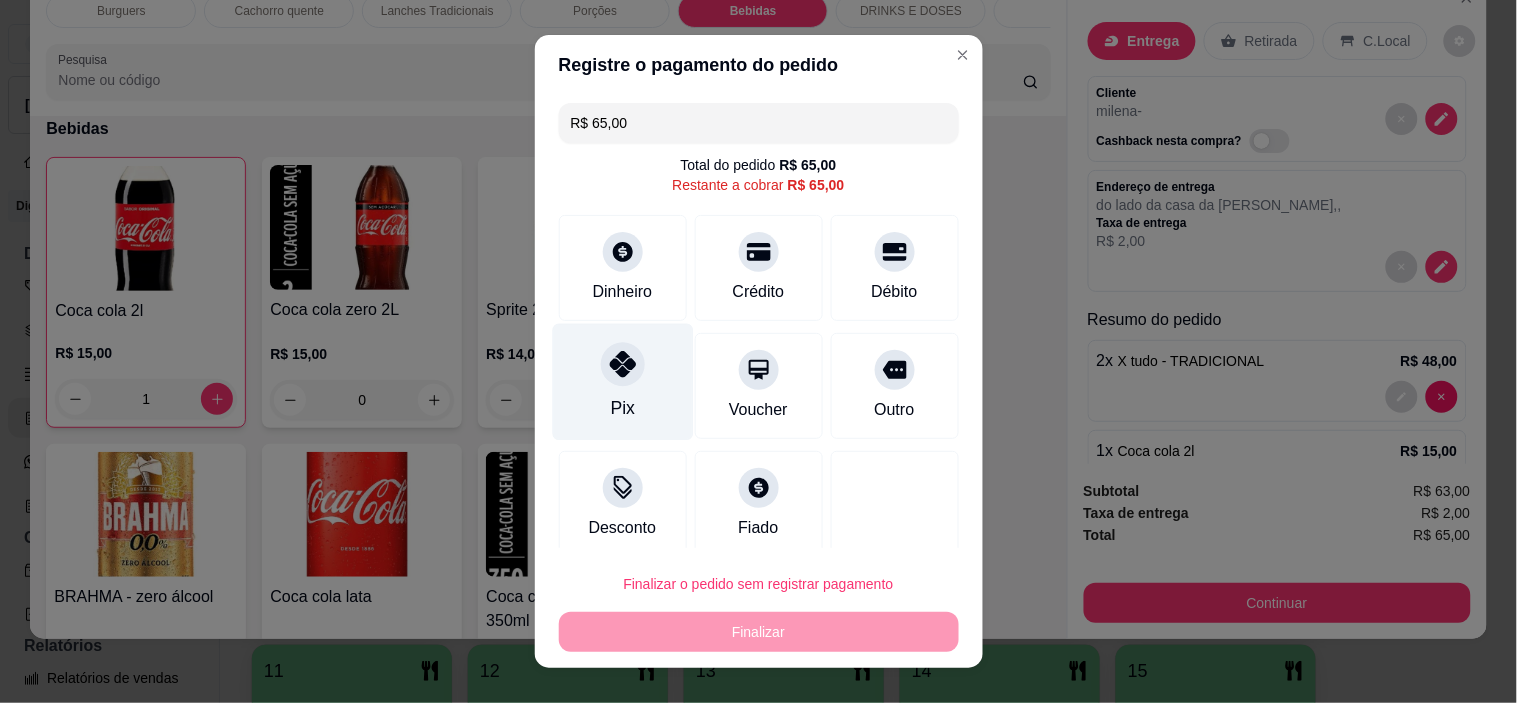 click on "Pix" at bounding box center (622, 382) 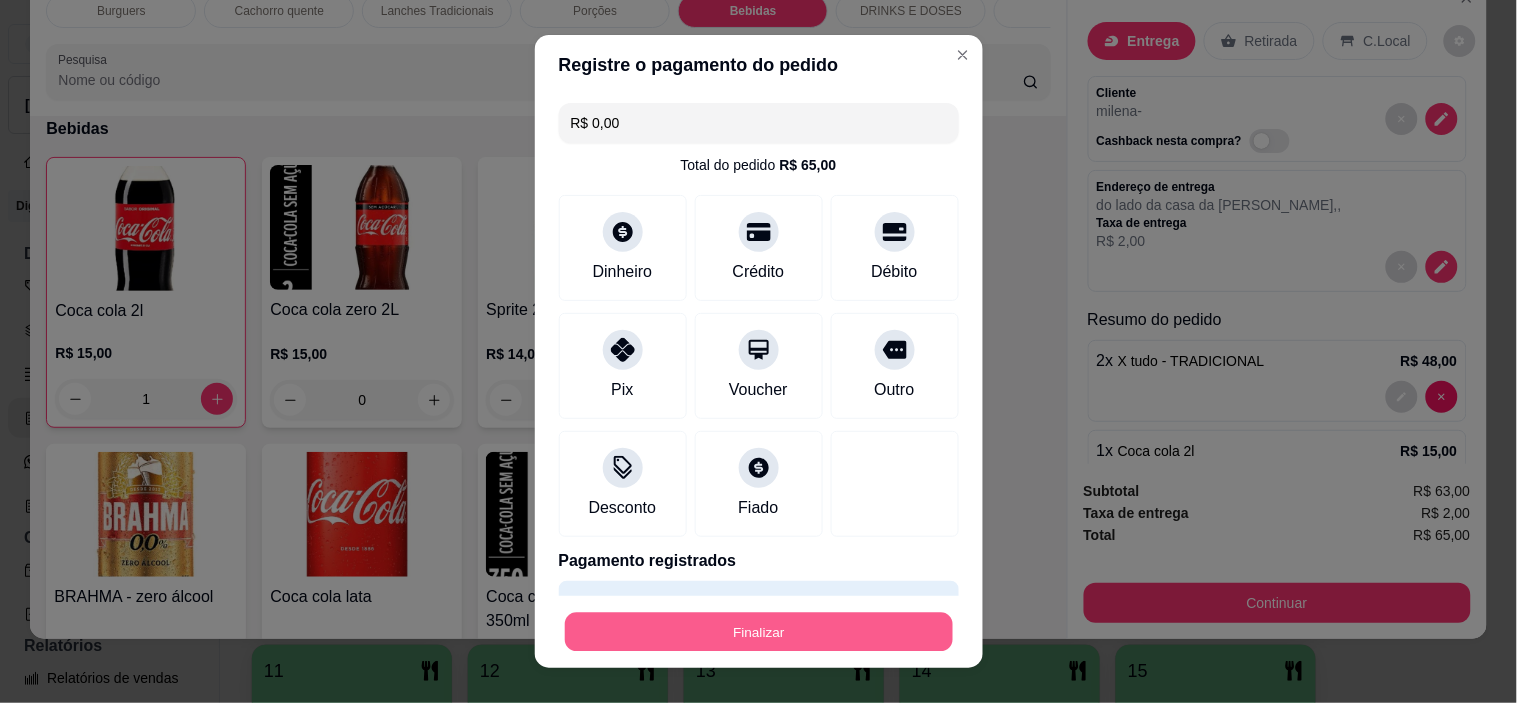 click on "Finalizar" at bounding box center (759, 631) 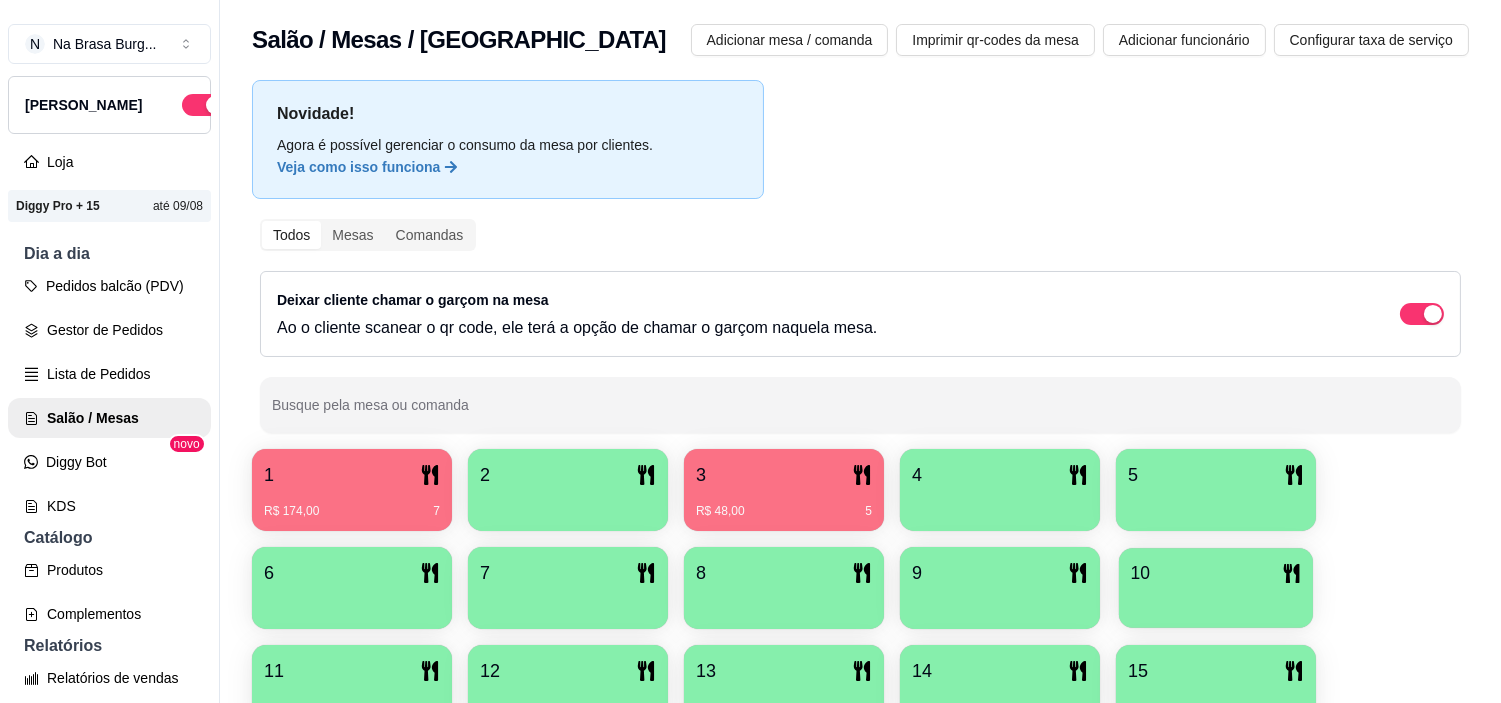 click at bounding box center [1216, 601] 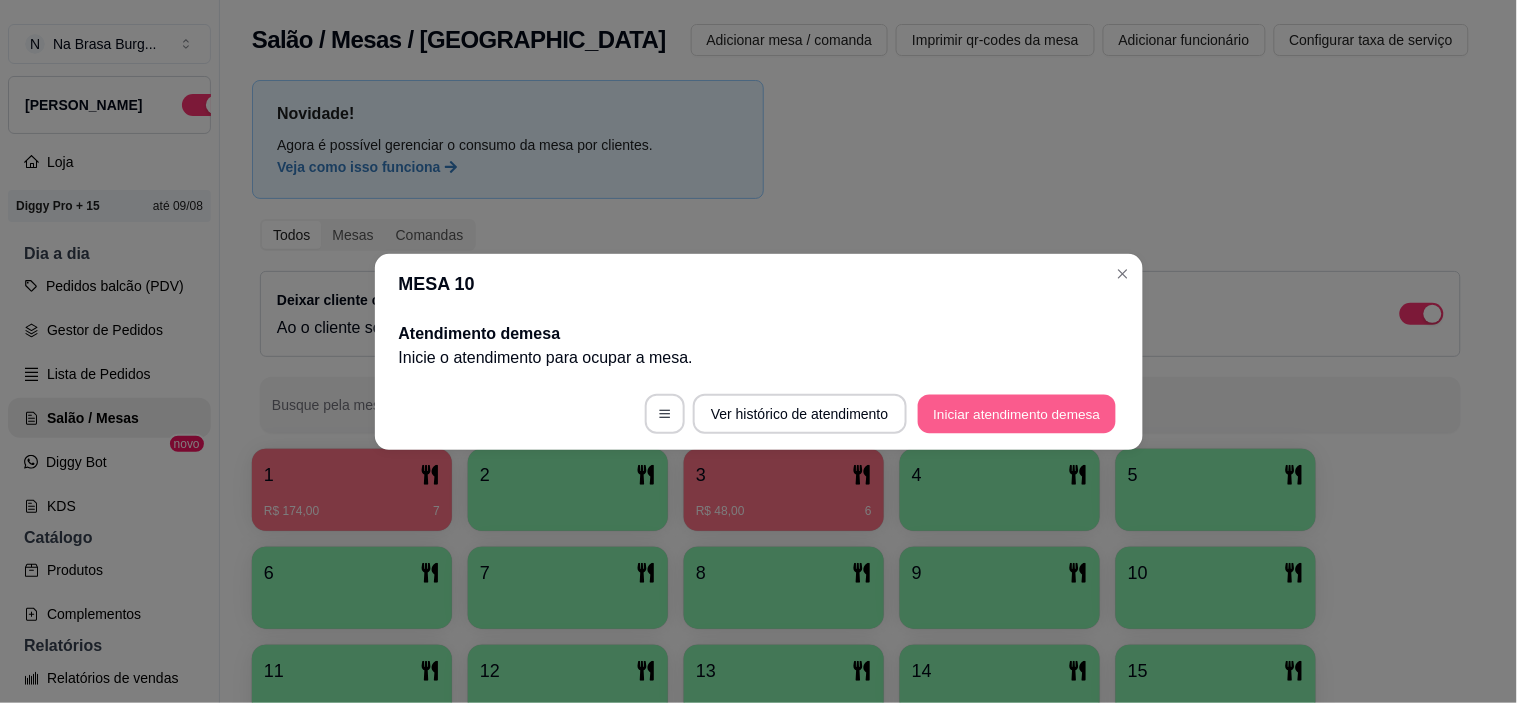 click on "Iniciar atendimento de  mesa" at bounding box center (1017, 413) 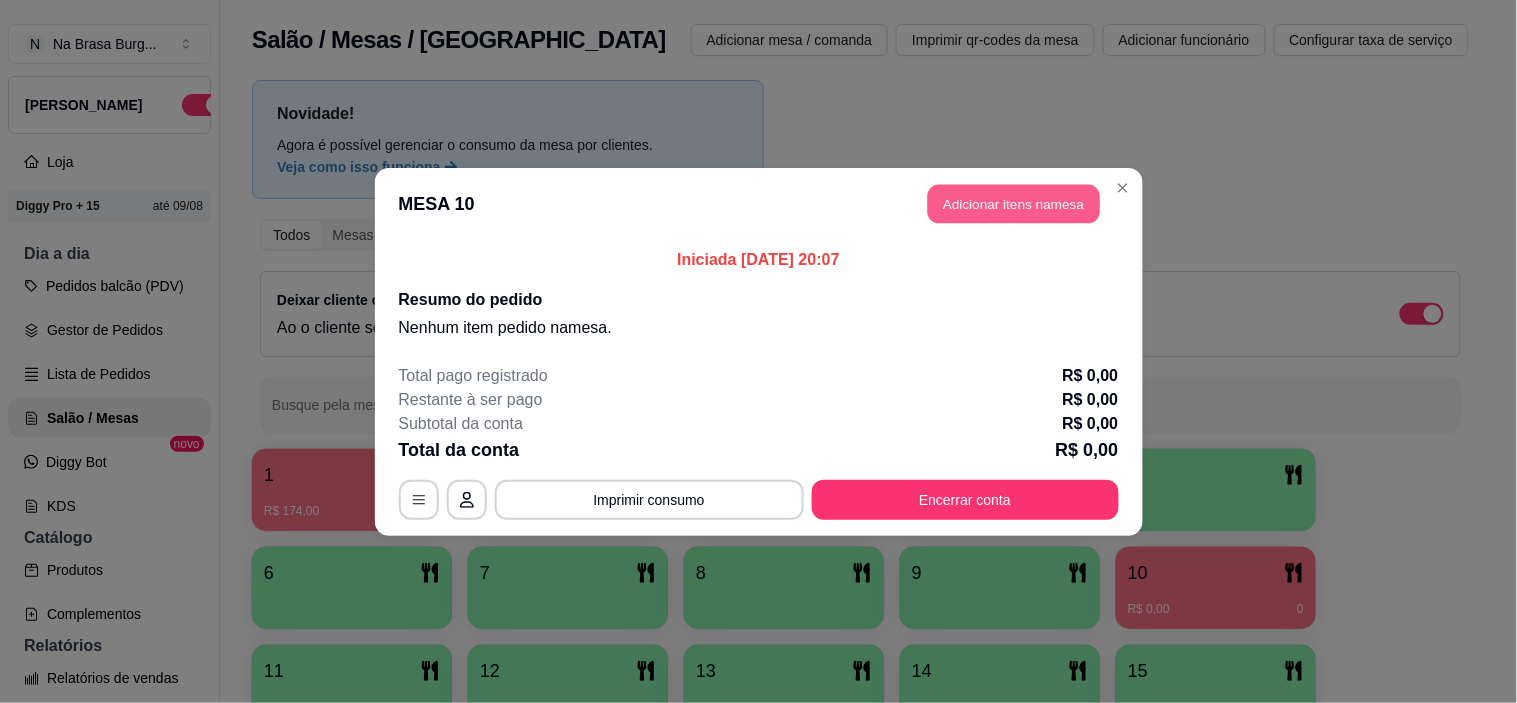 click on "Adicionar itens na  mesa" at bounding box center (1014, 203) 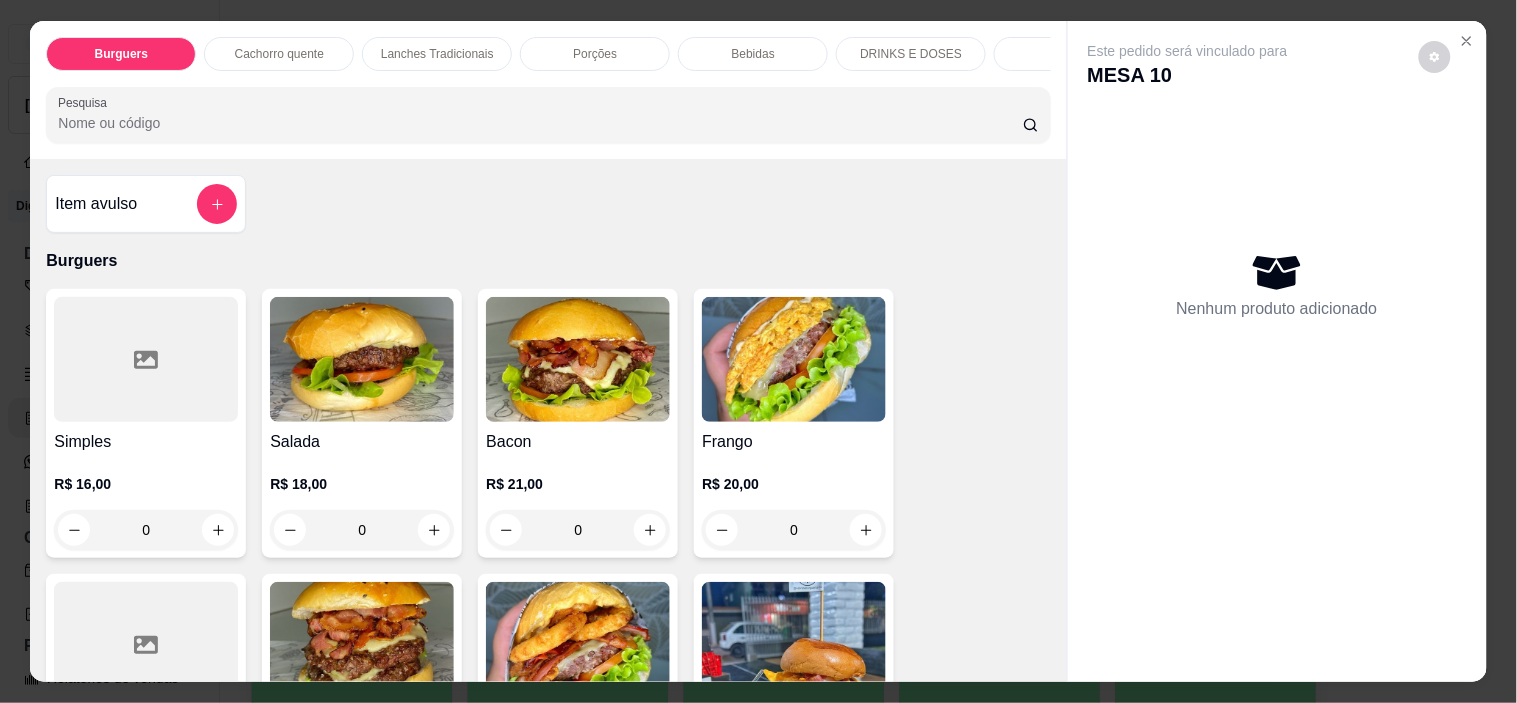 click on "Lanches Tradicionais" at bounding box center [437, 54] 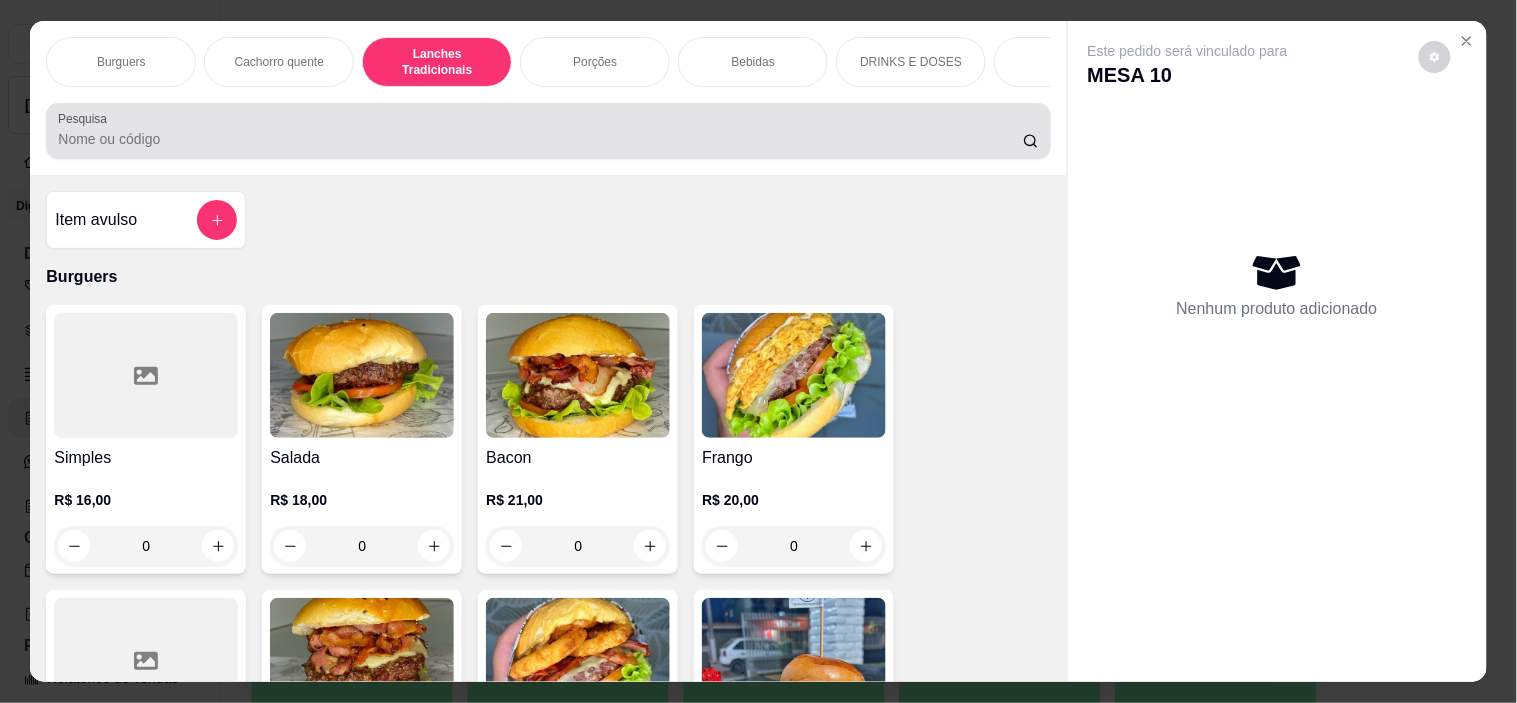 scroll, scrollTop: 1618, scrollLeft: 0, axis: vertical 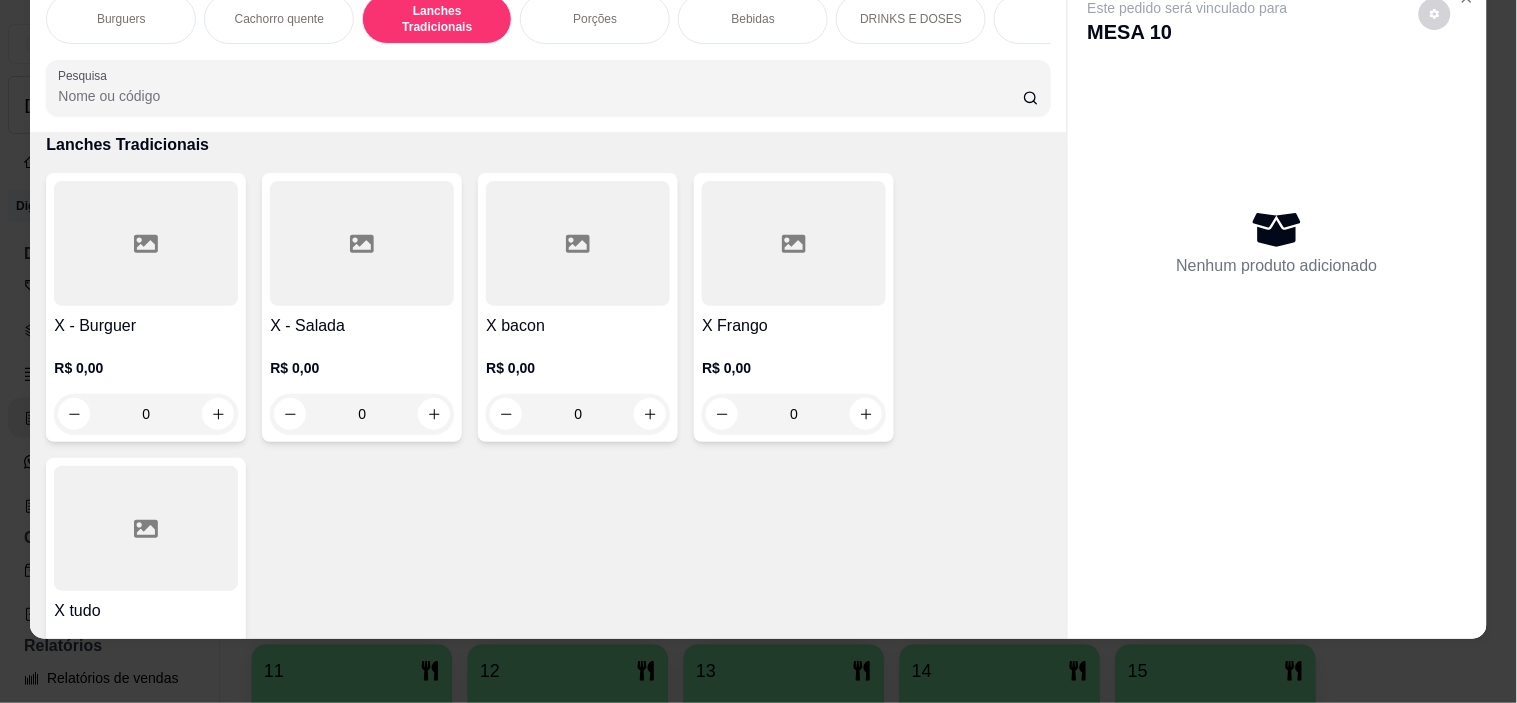 click 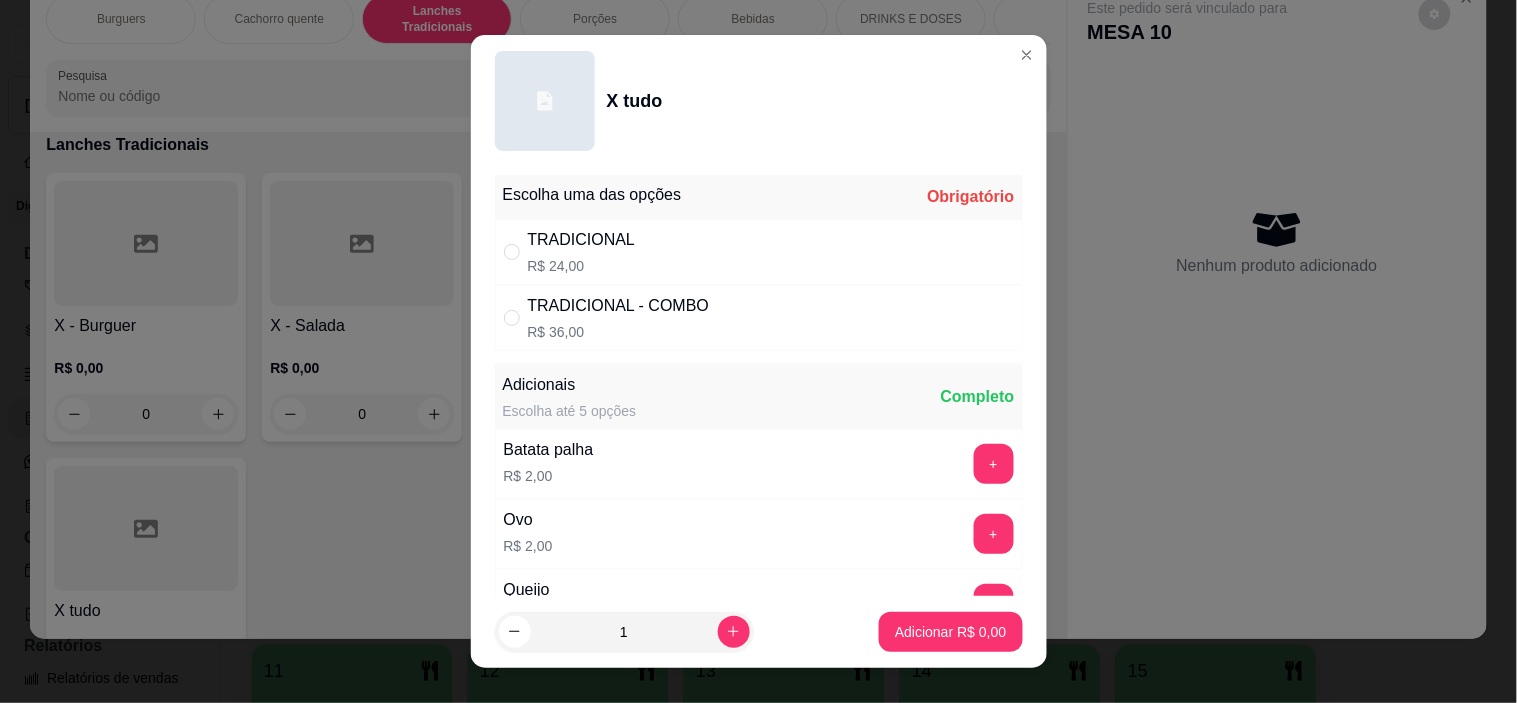 click on "TRADICIONAL R$ 24,00" at bounding box center (759, 252) 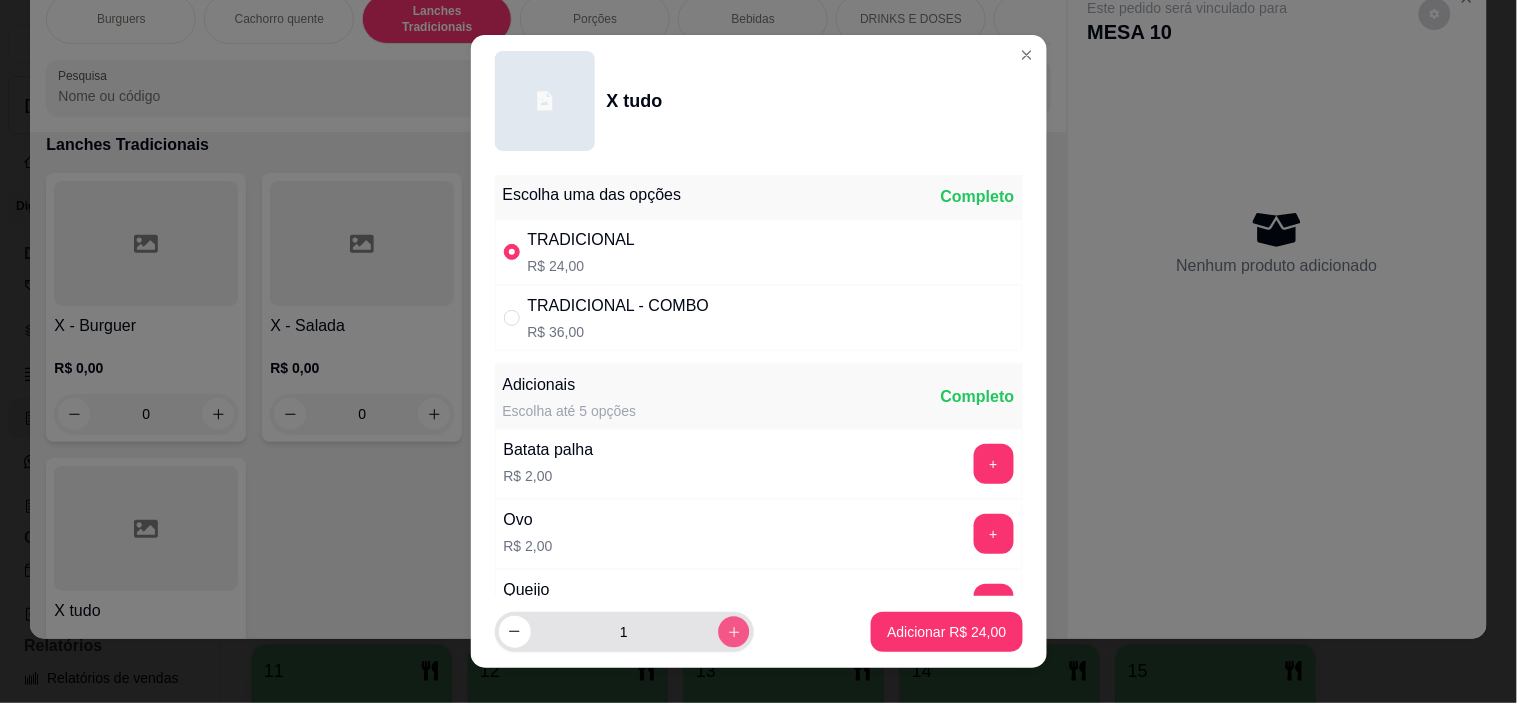 click 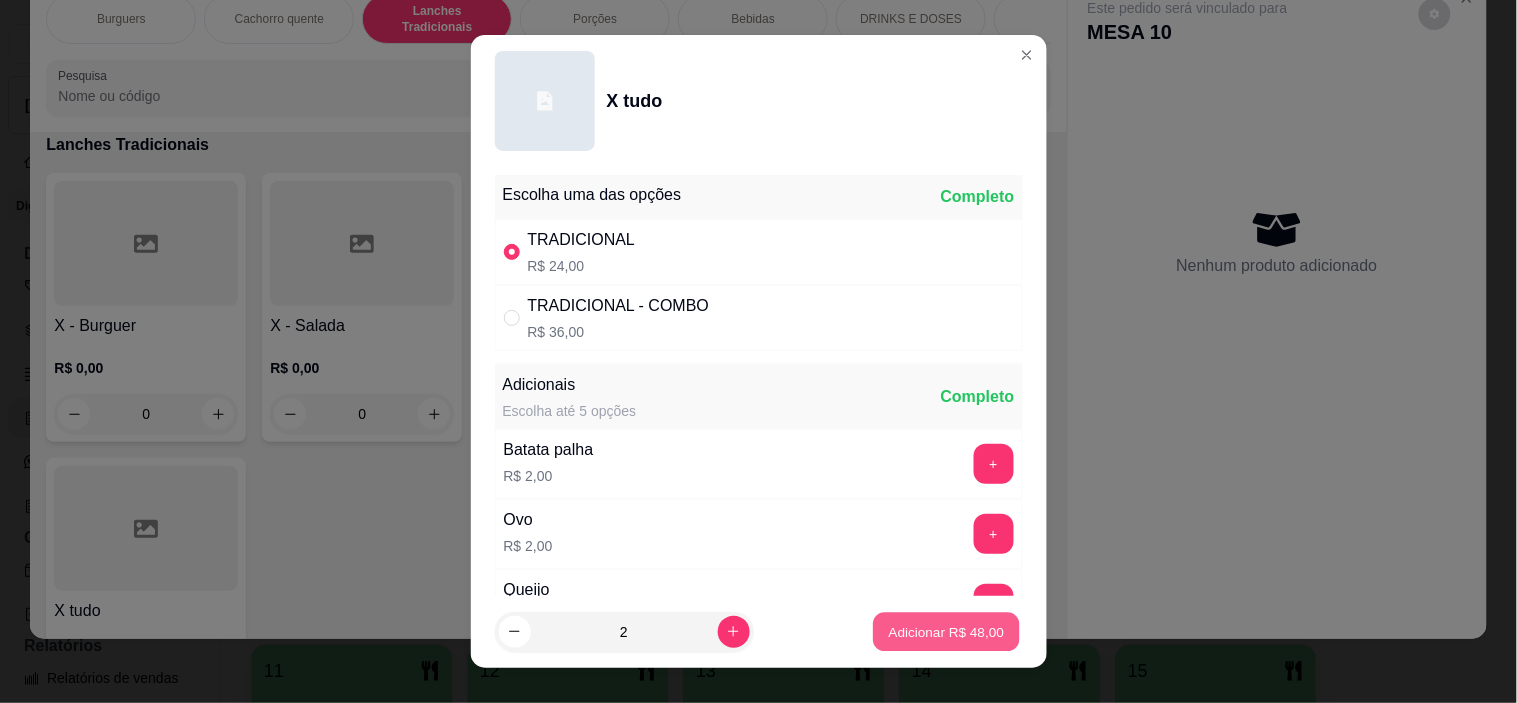 click on "Adicionar   R$ 48,00" at bounding box center [947, 631] 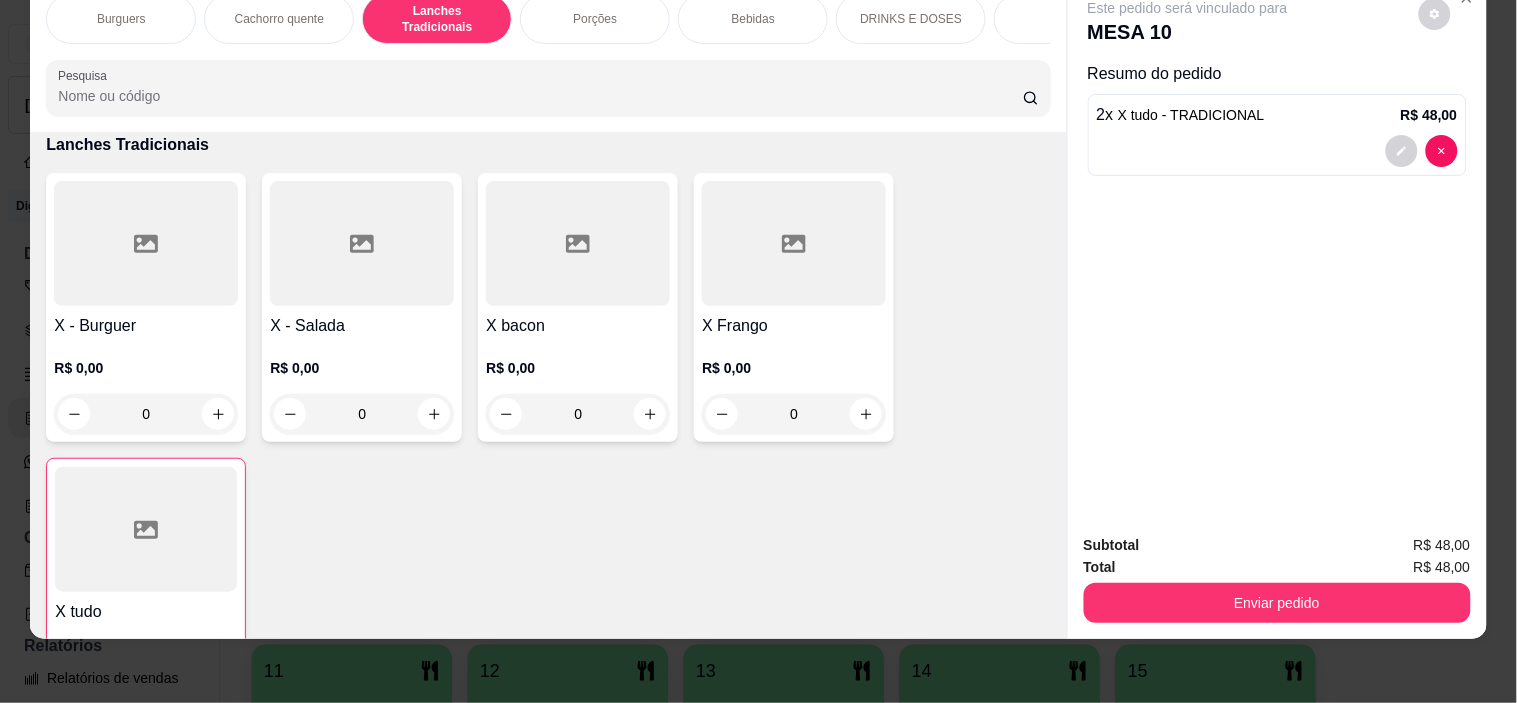 click on "Bebidas" at bounding box center [753, 19] 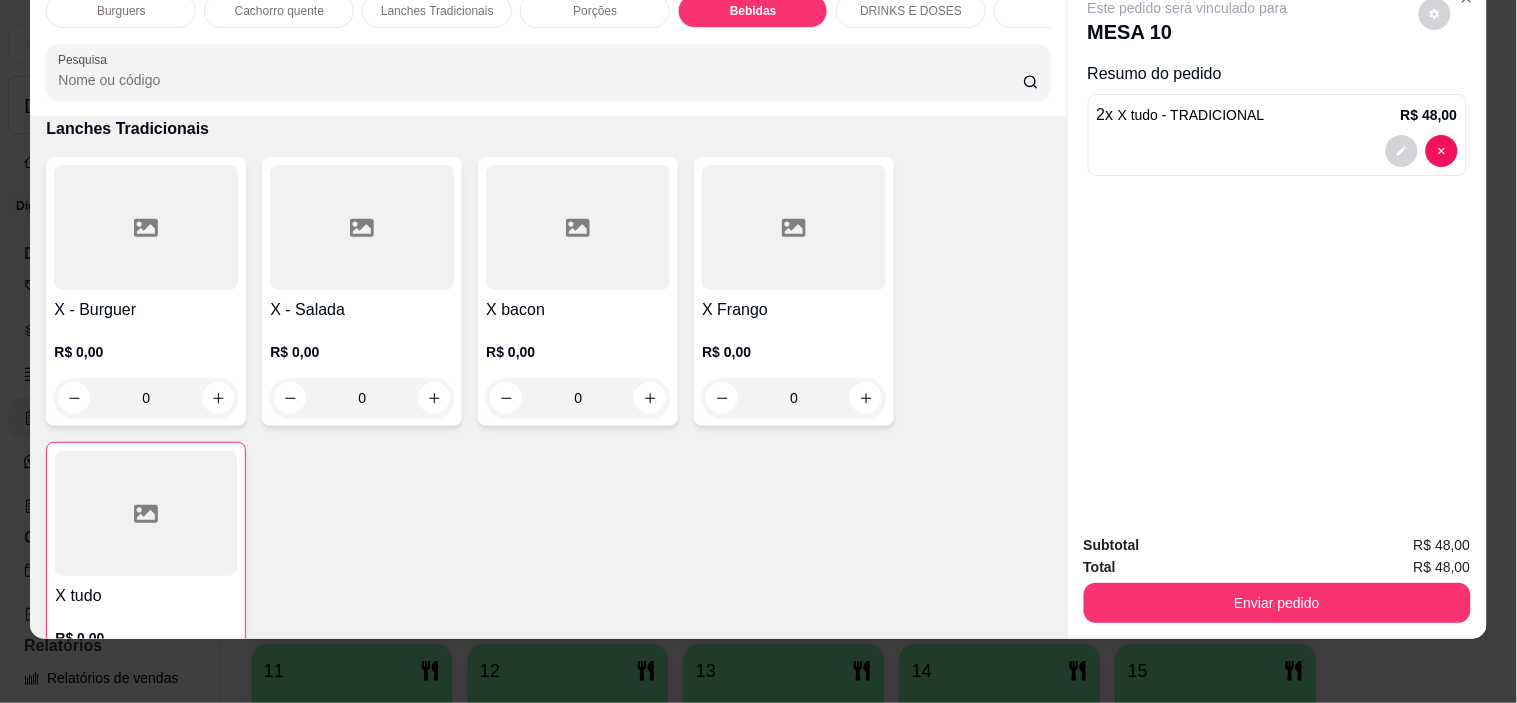 scroll, scrollTop: 2888, scrollLeft: 0, axis: vertical 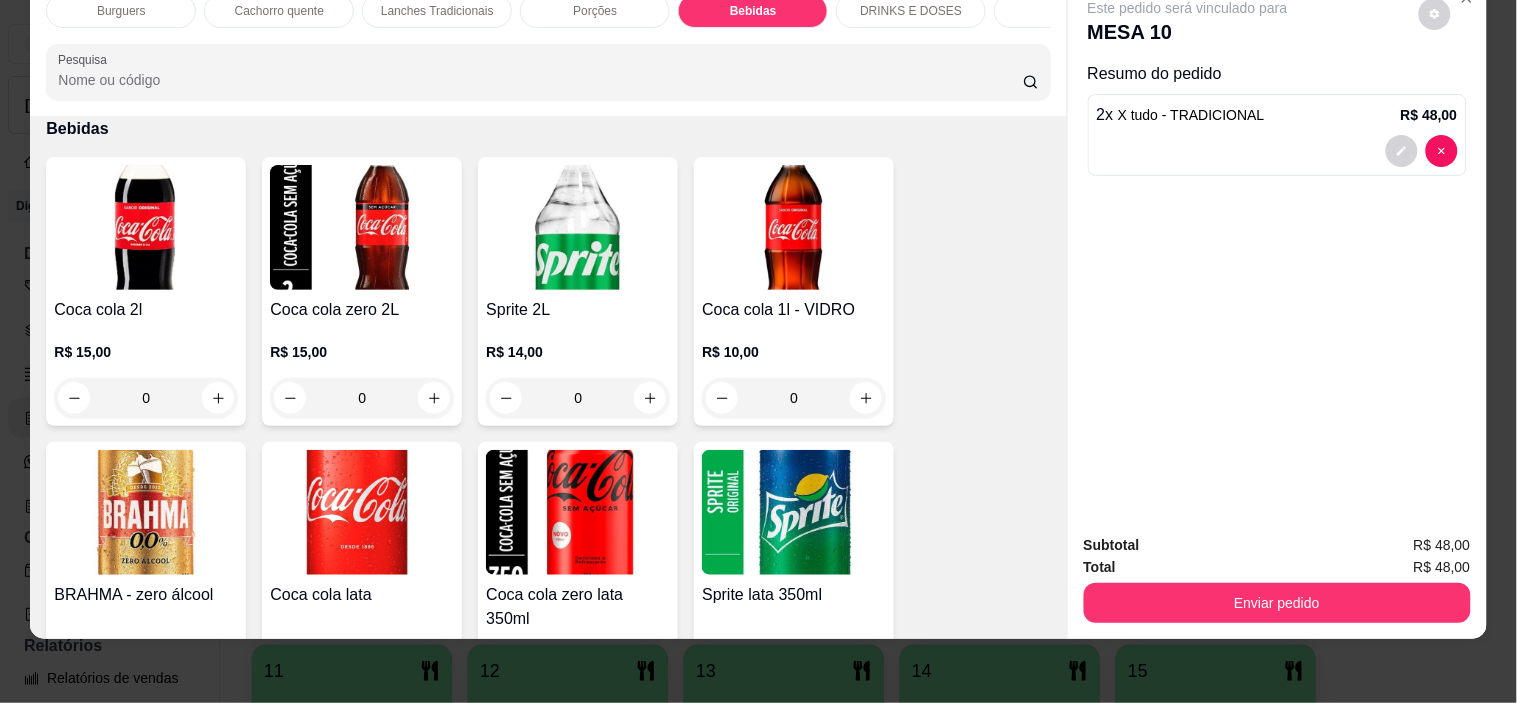click at bounding box center [794, 227] 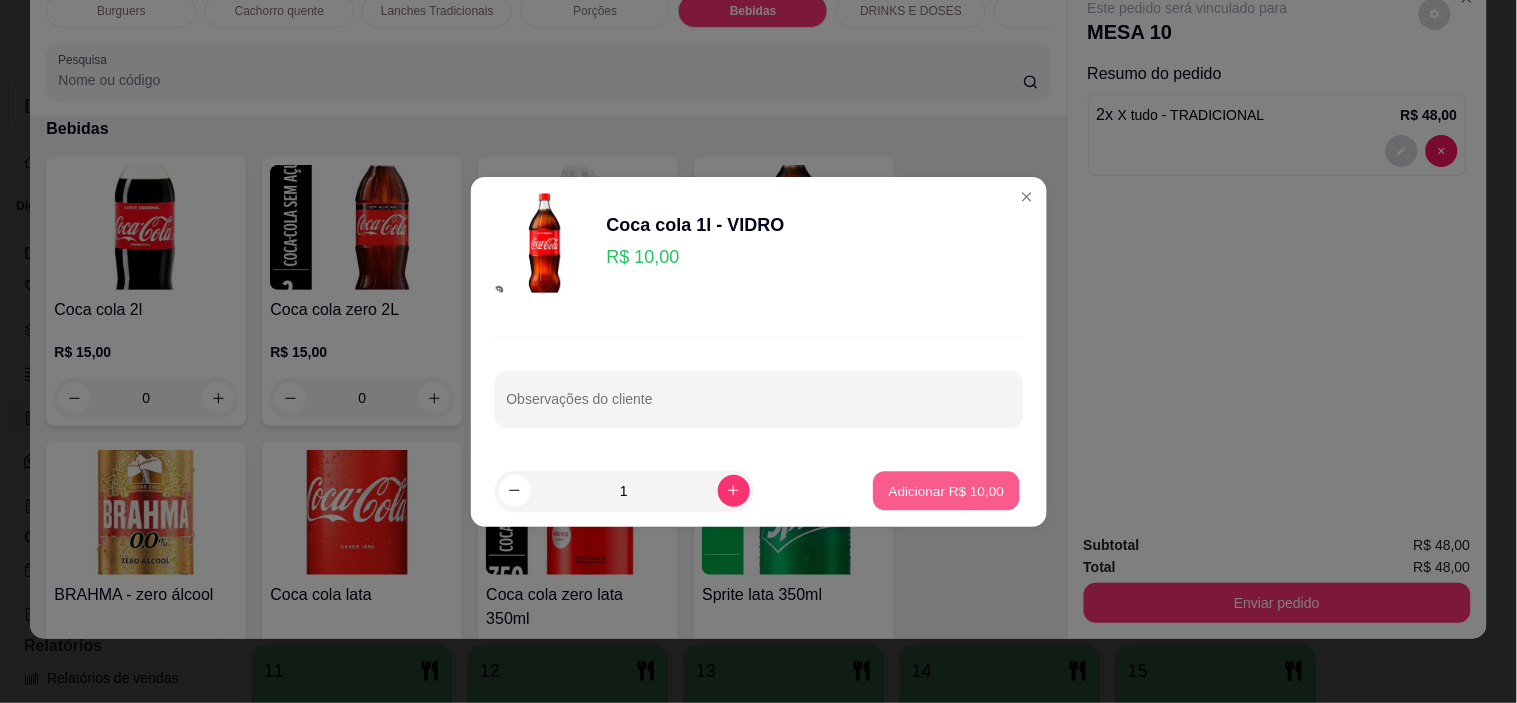 click on "Adicionar   R$ 10,00" at bounding box center [947, 490] 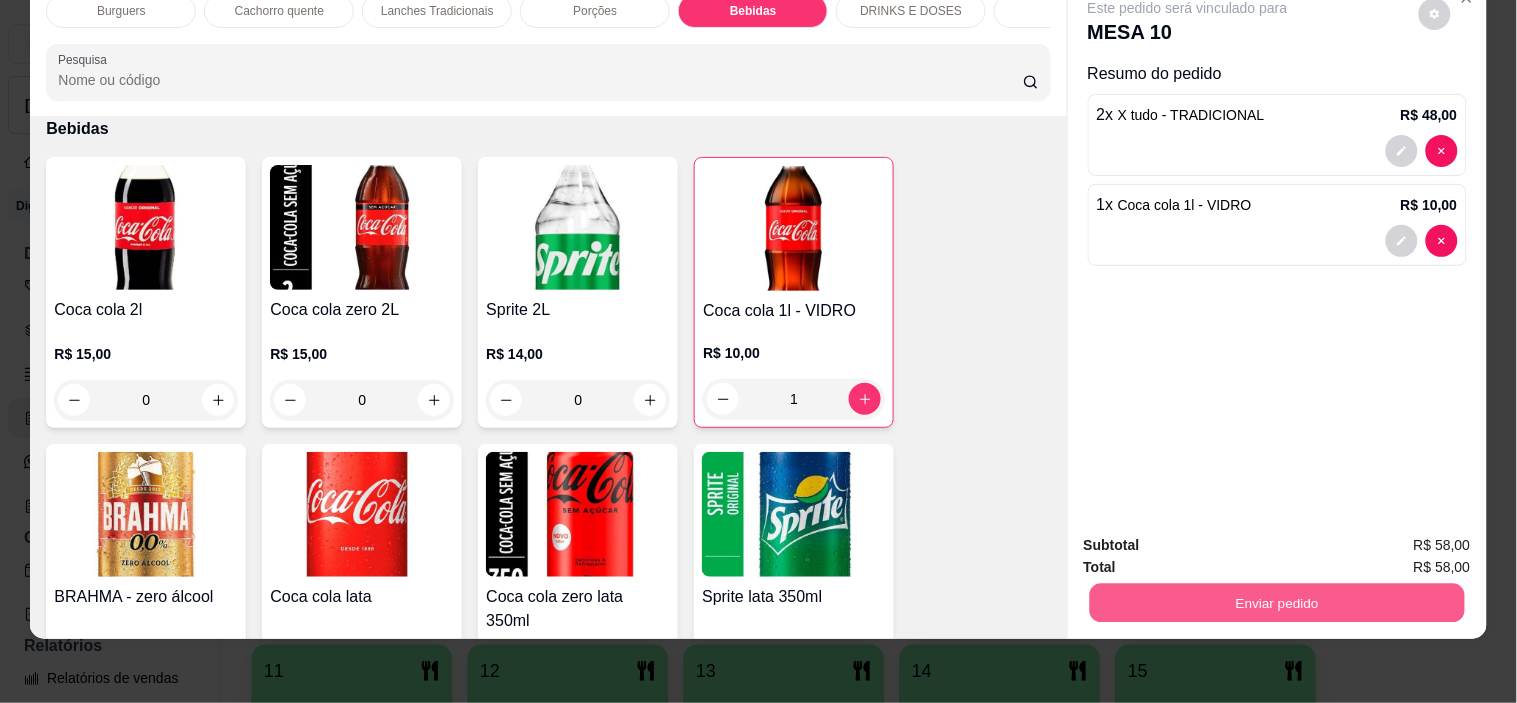 click on "Enviar pedido" at bounding box center [1276, 603] 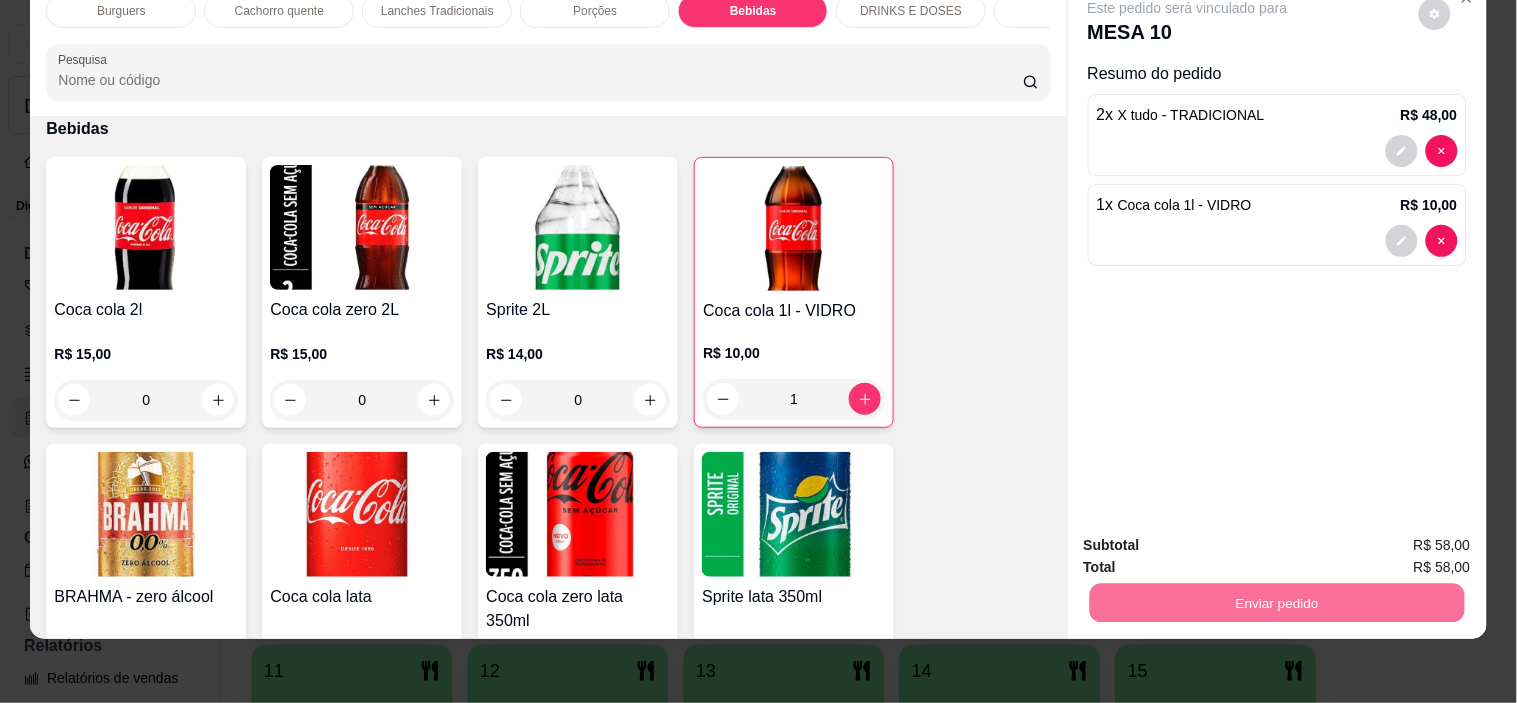 click on "Não registrar e enviar pedido" at bounding box center [1211, 537] 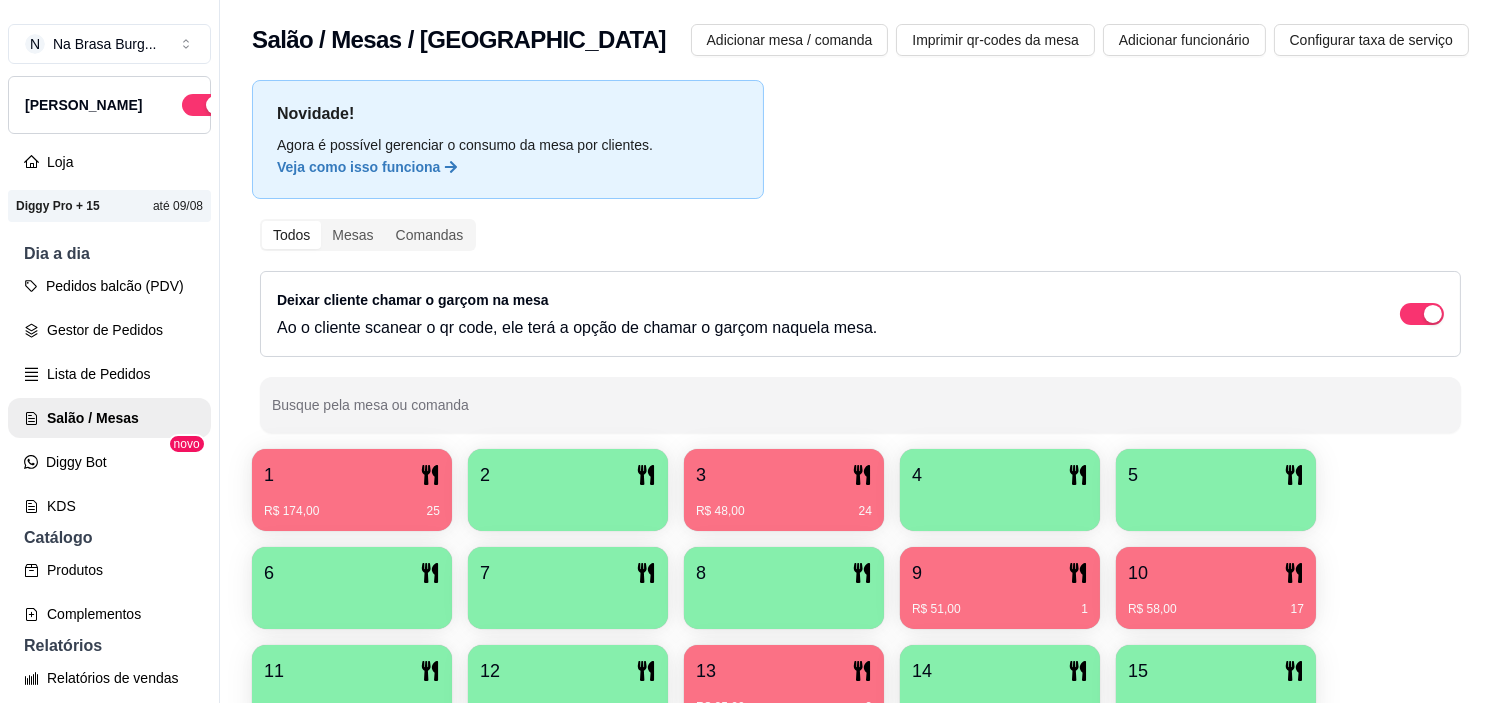 click on "13" at bounding box center (784, 671) 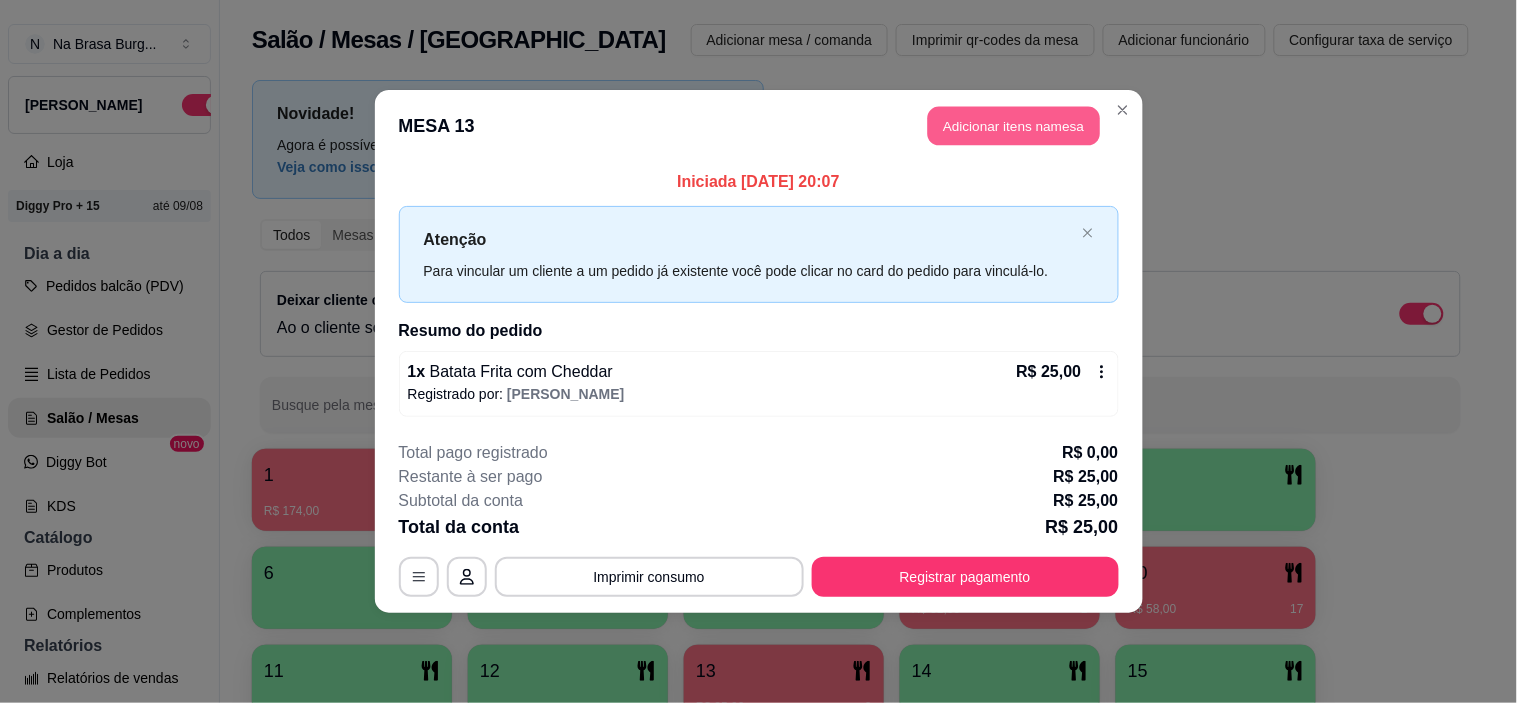 click on "Adicionar itens na  mesa" at bounding box center [1014, 126] 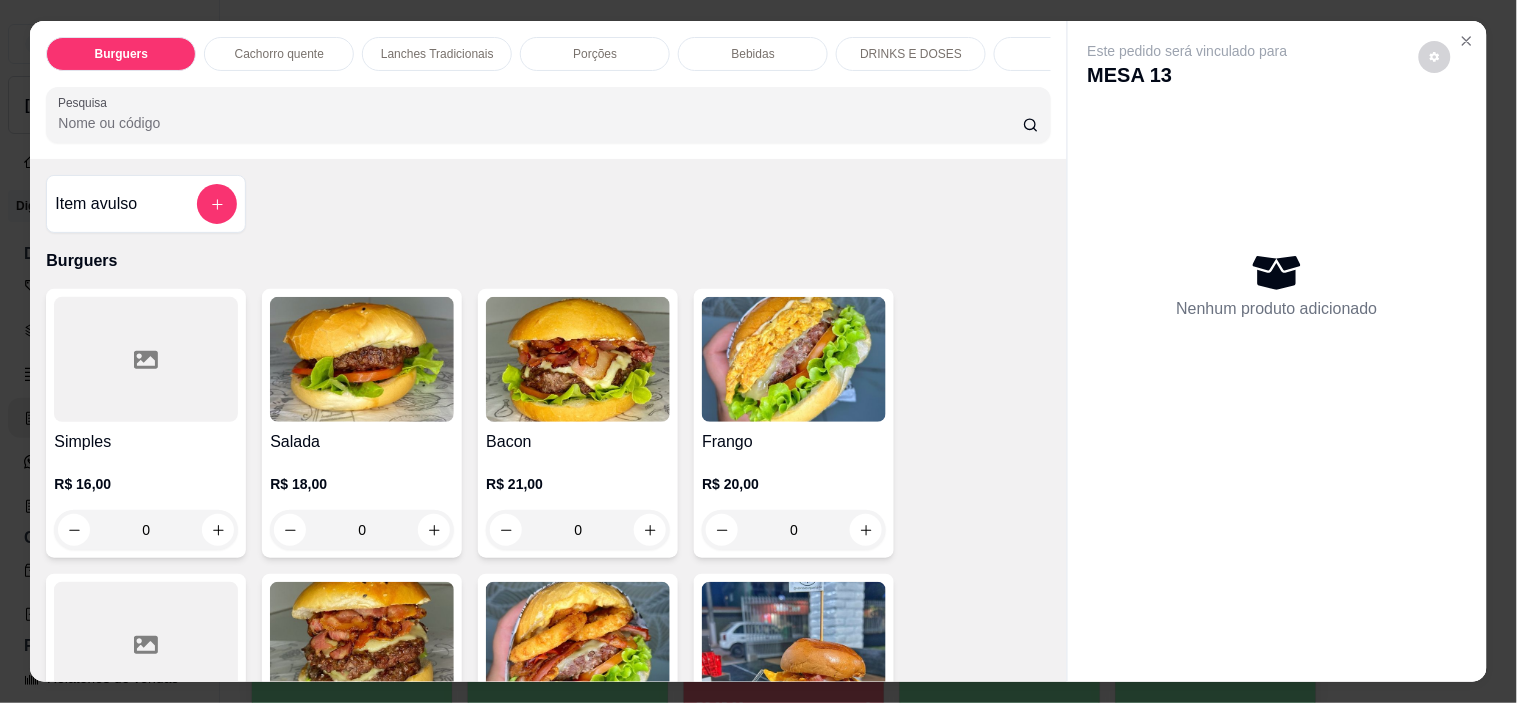 click on "Bebidas" at bounding box center [753, 54] 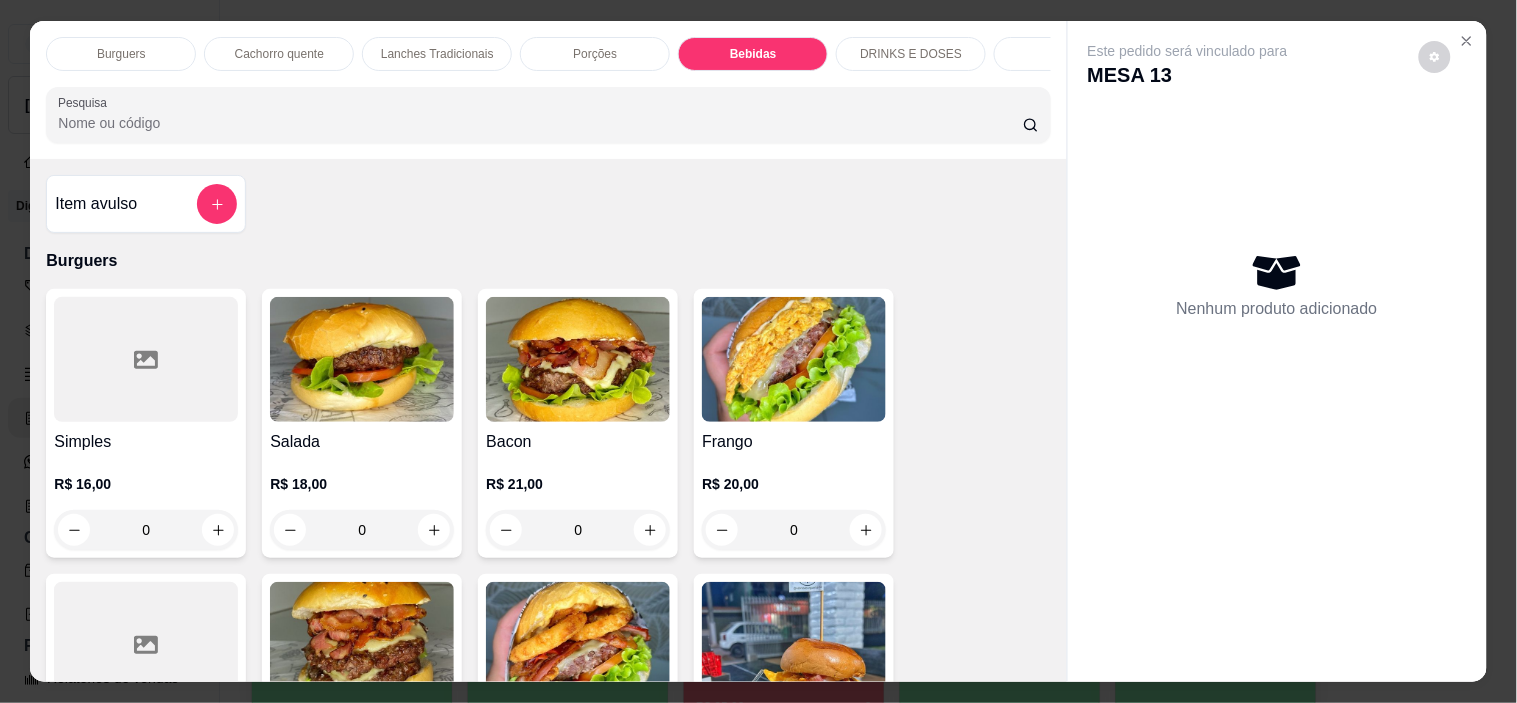 scroll, scrollTop: 2886, scrollLeft: 0, axis: vertical 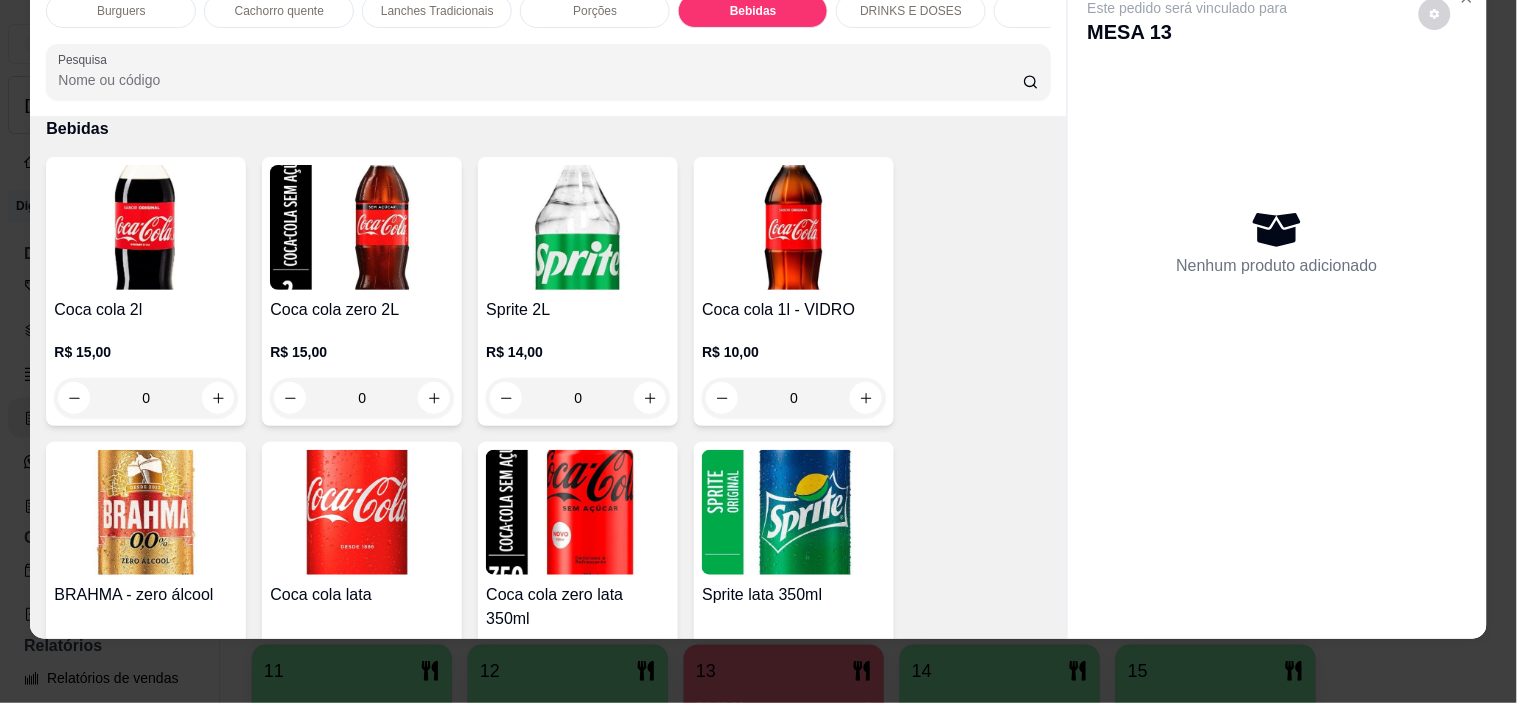 click at bounding box center (146, 227) 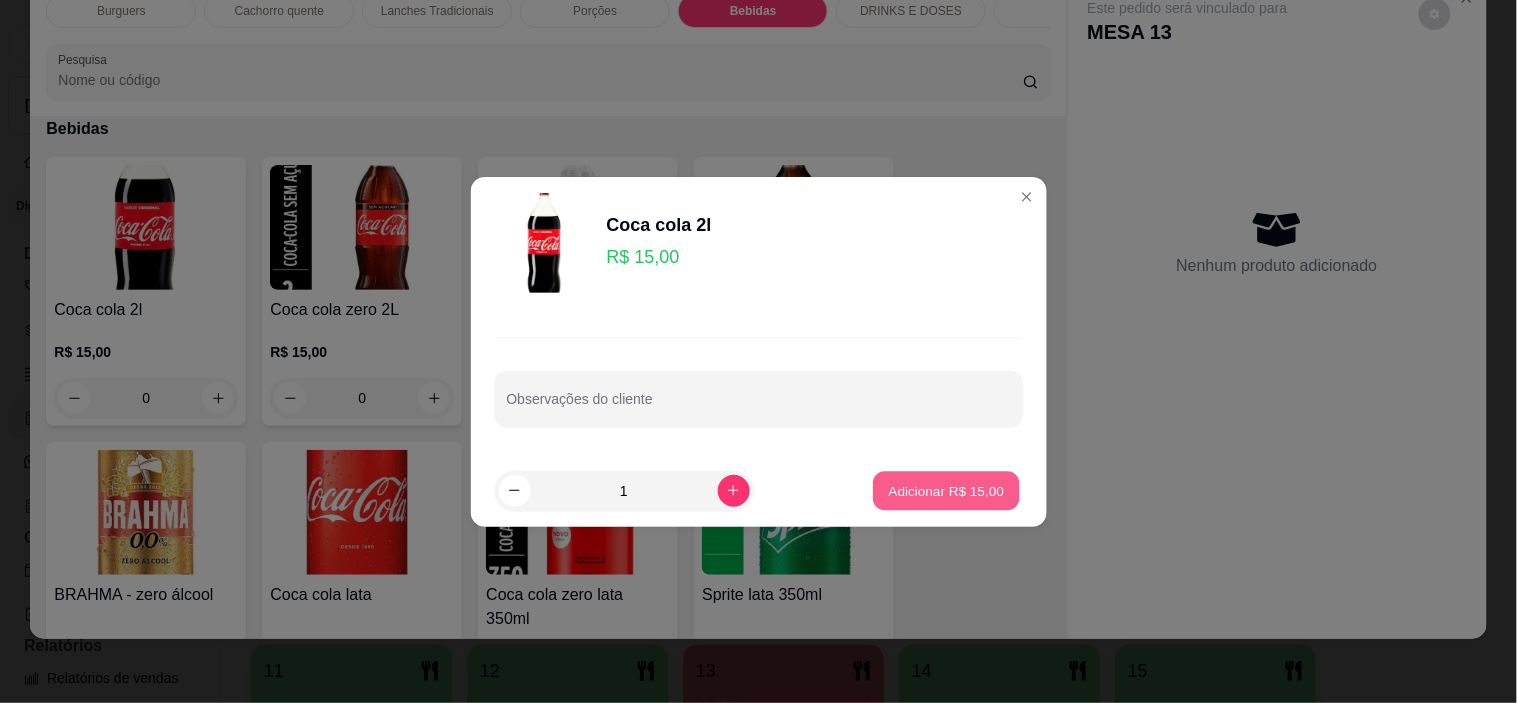 click on "Adicionar   R$ 15,00" at bounding box center (947, 490) 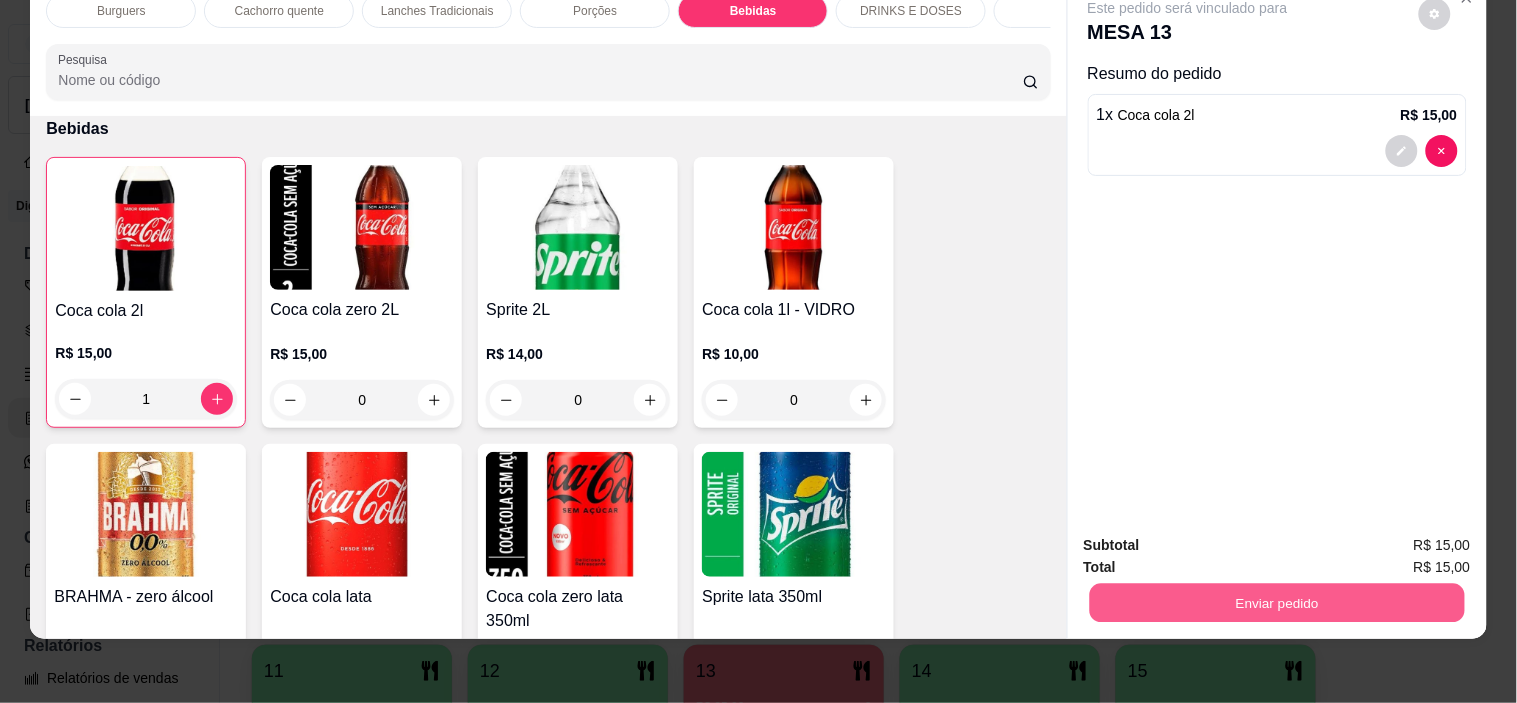 click on "Enviar pedido" at bounding box center [1276, 603] 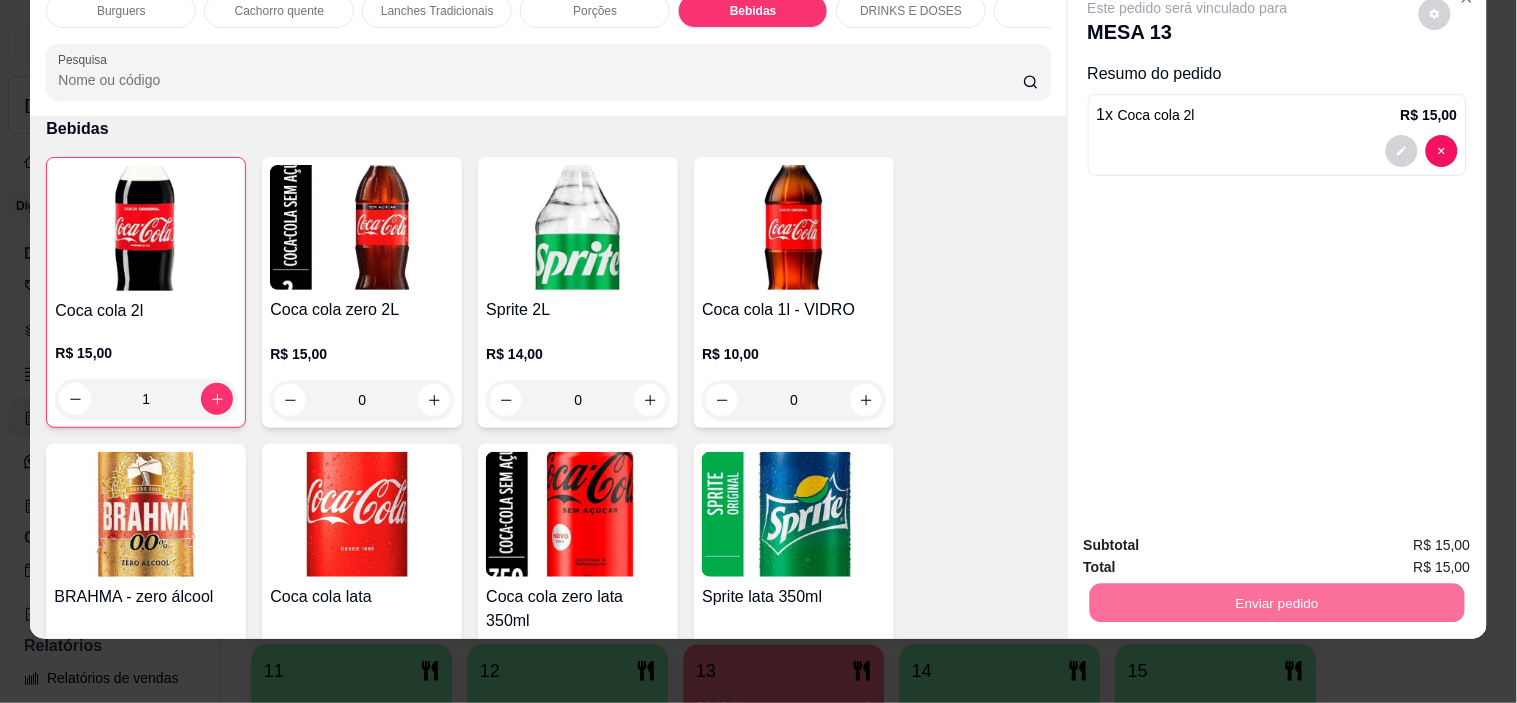 click on "Não registrar e enviar pedido" at bounding box center [1211, 537] 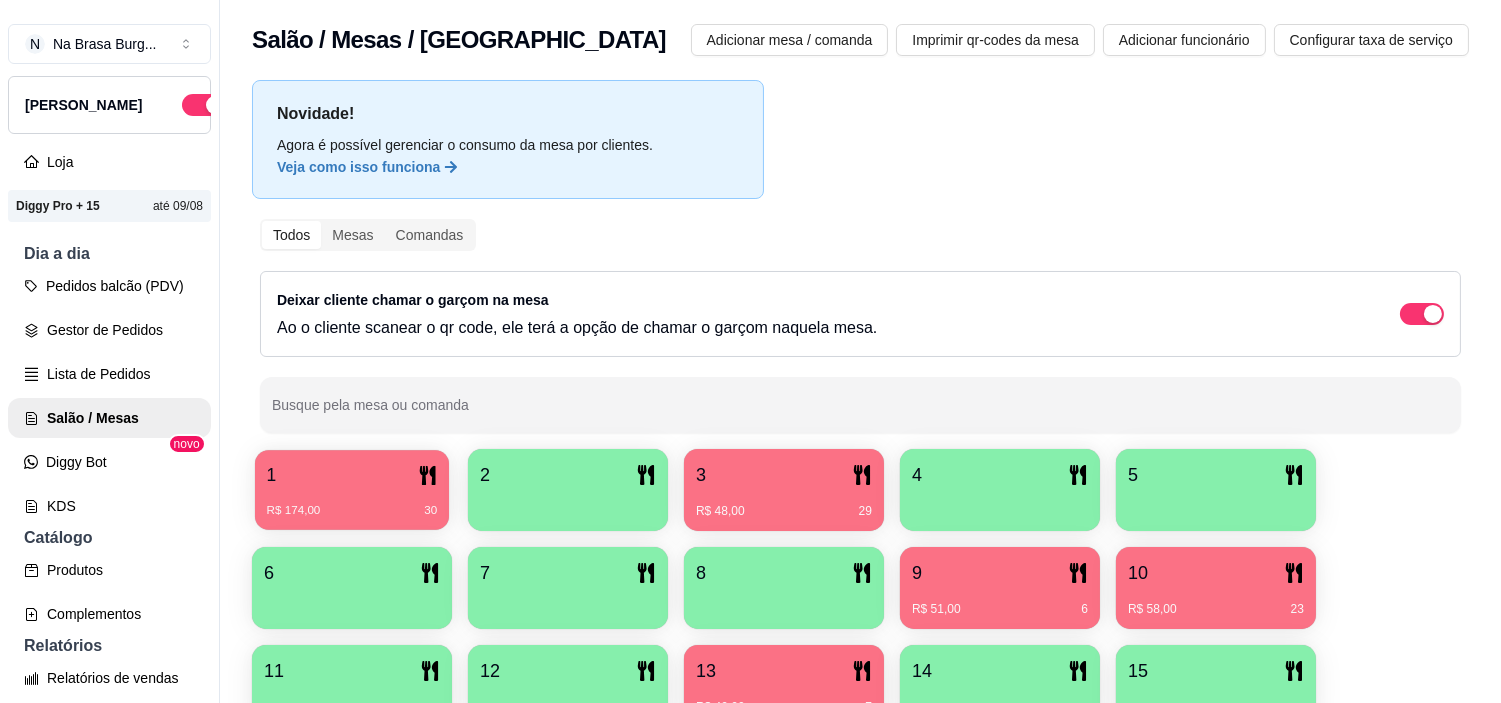 click on "R$ 174,00 30" at bounding box center [352, 503] 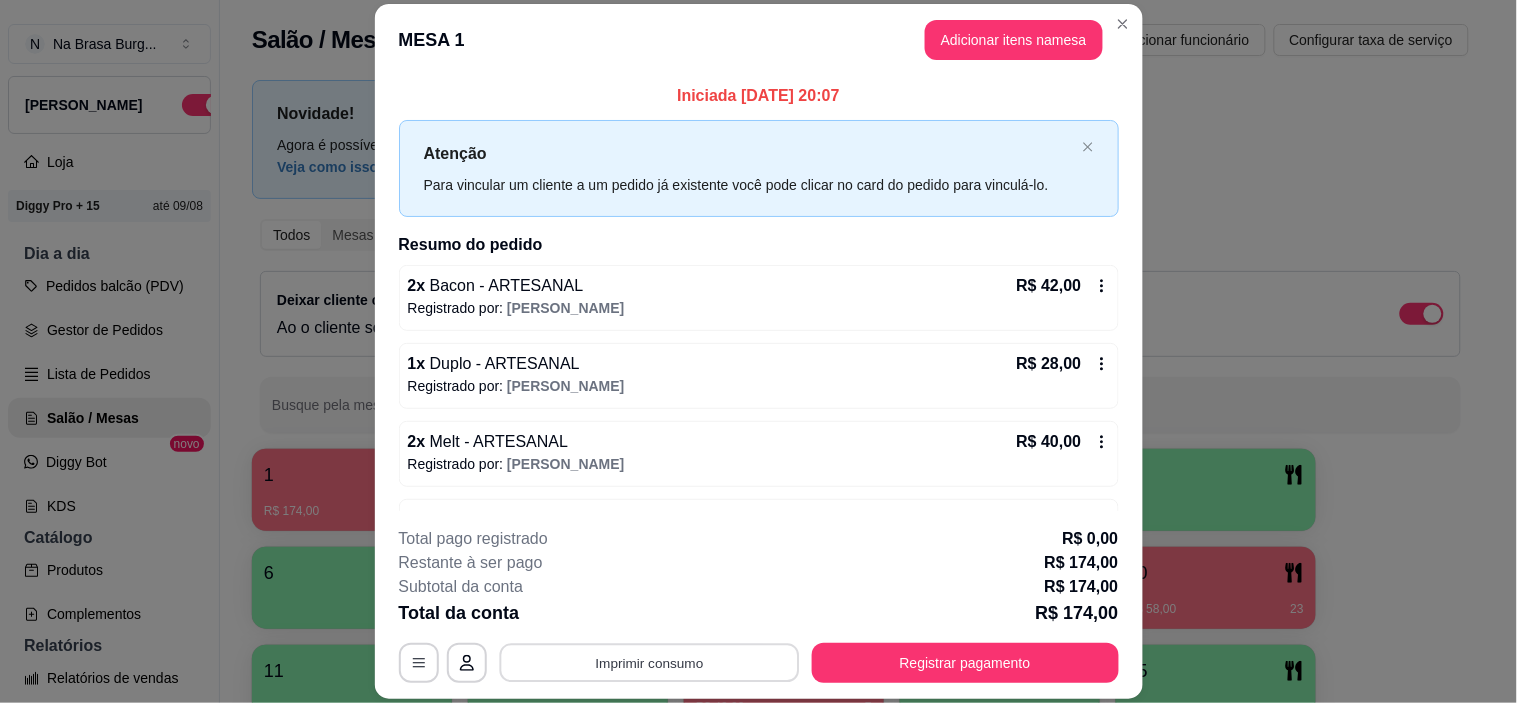 click on "Imprimir consumo" at bounding box center [649, 663] 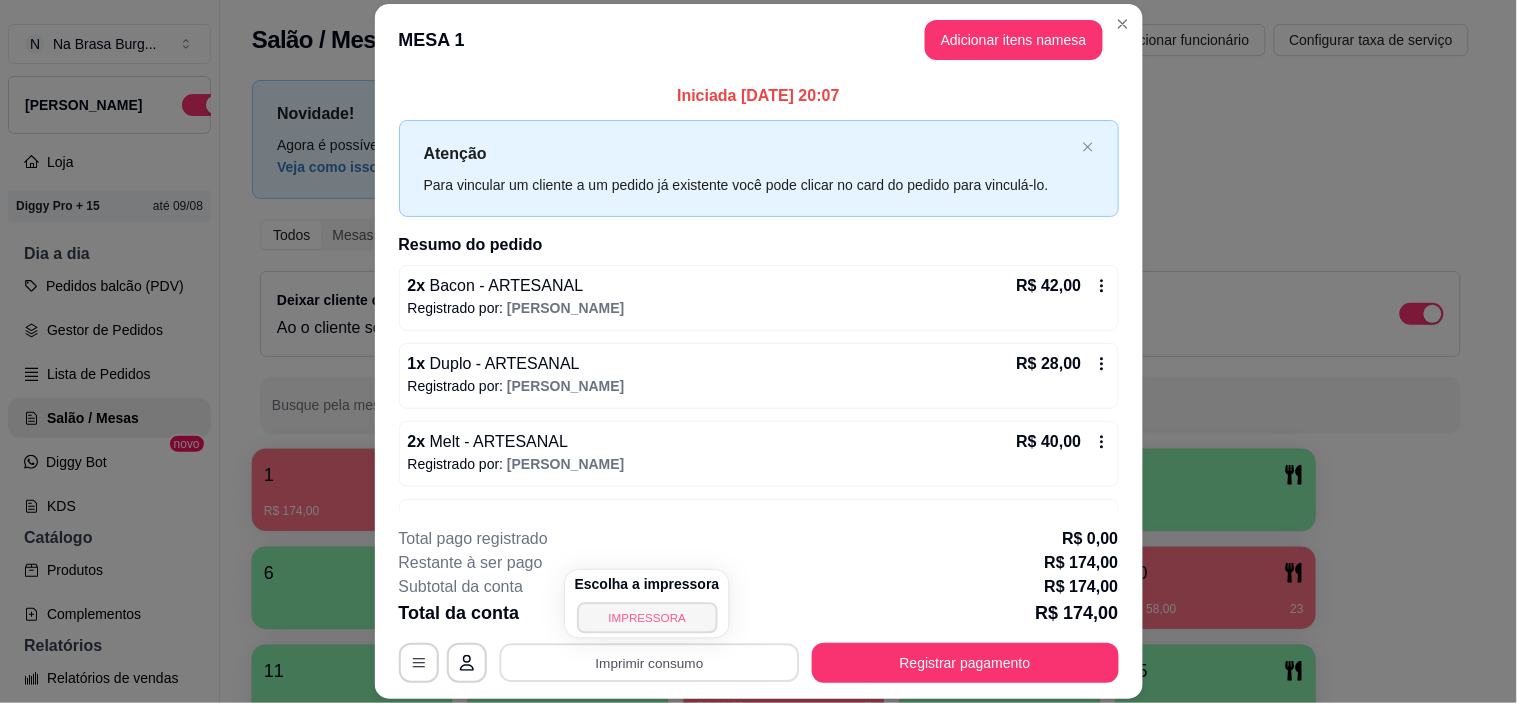 click on "IMPRESSORA" at bounding box center (647, 617) 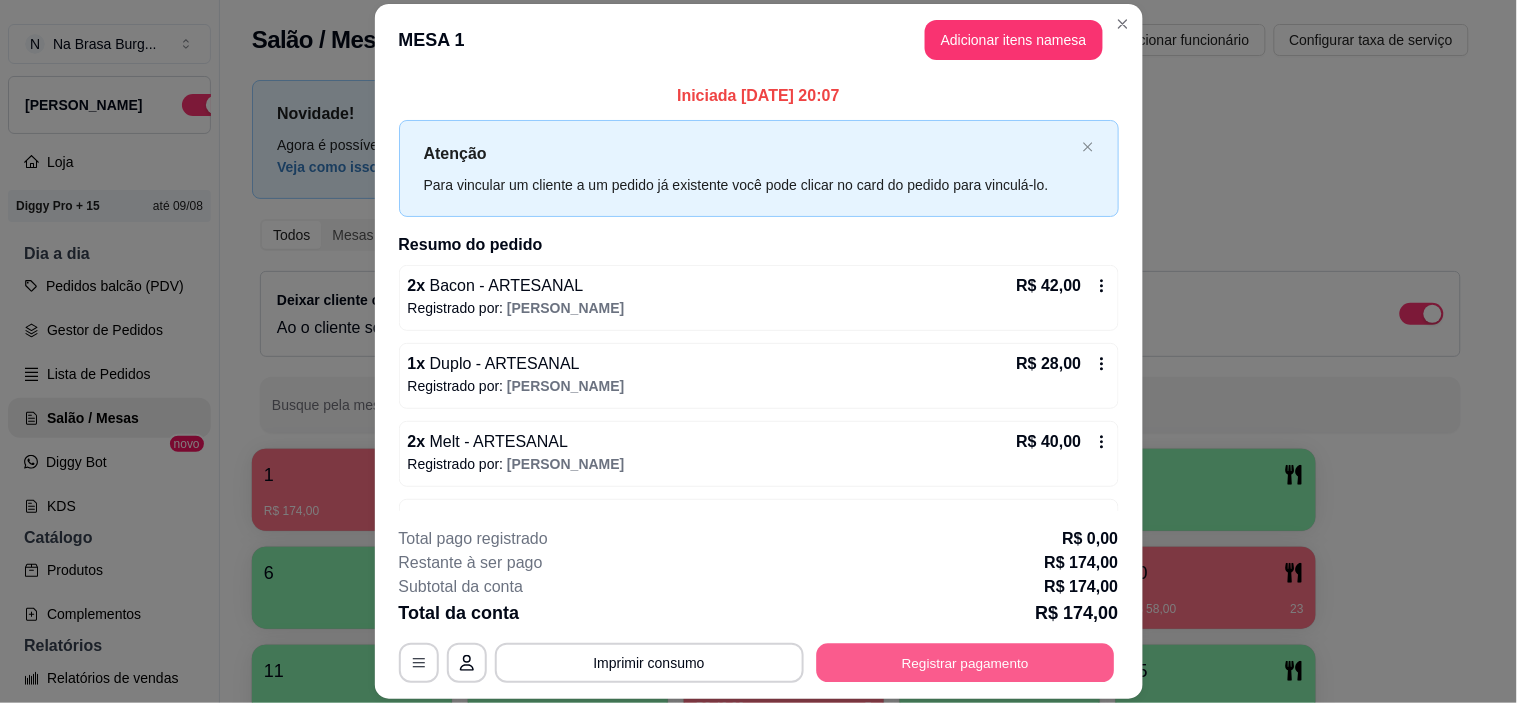 click on "Registrar pagamento" at bounding box center (965, 663) 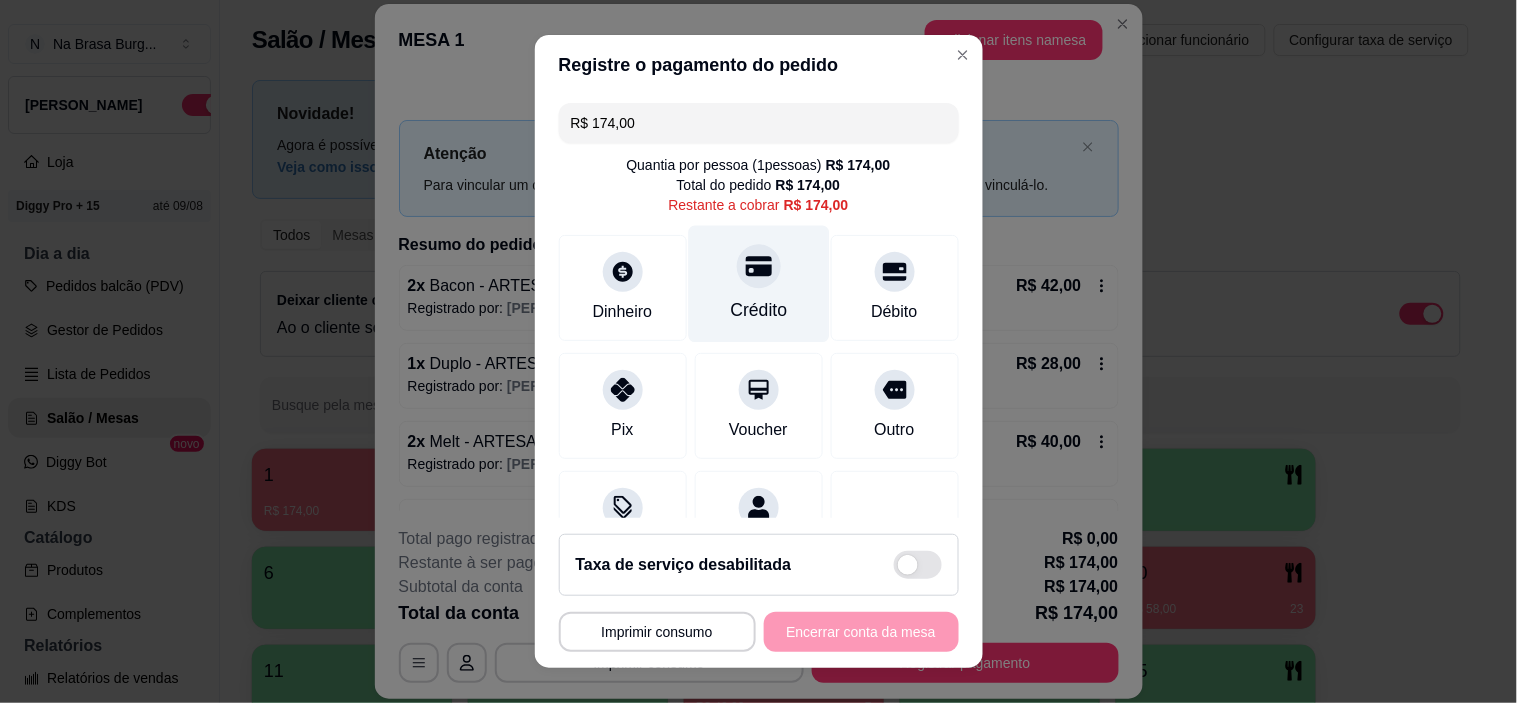 click at bounding box center [759, 267] 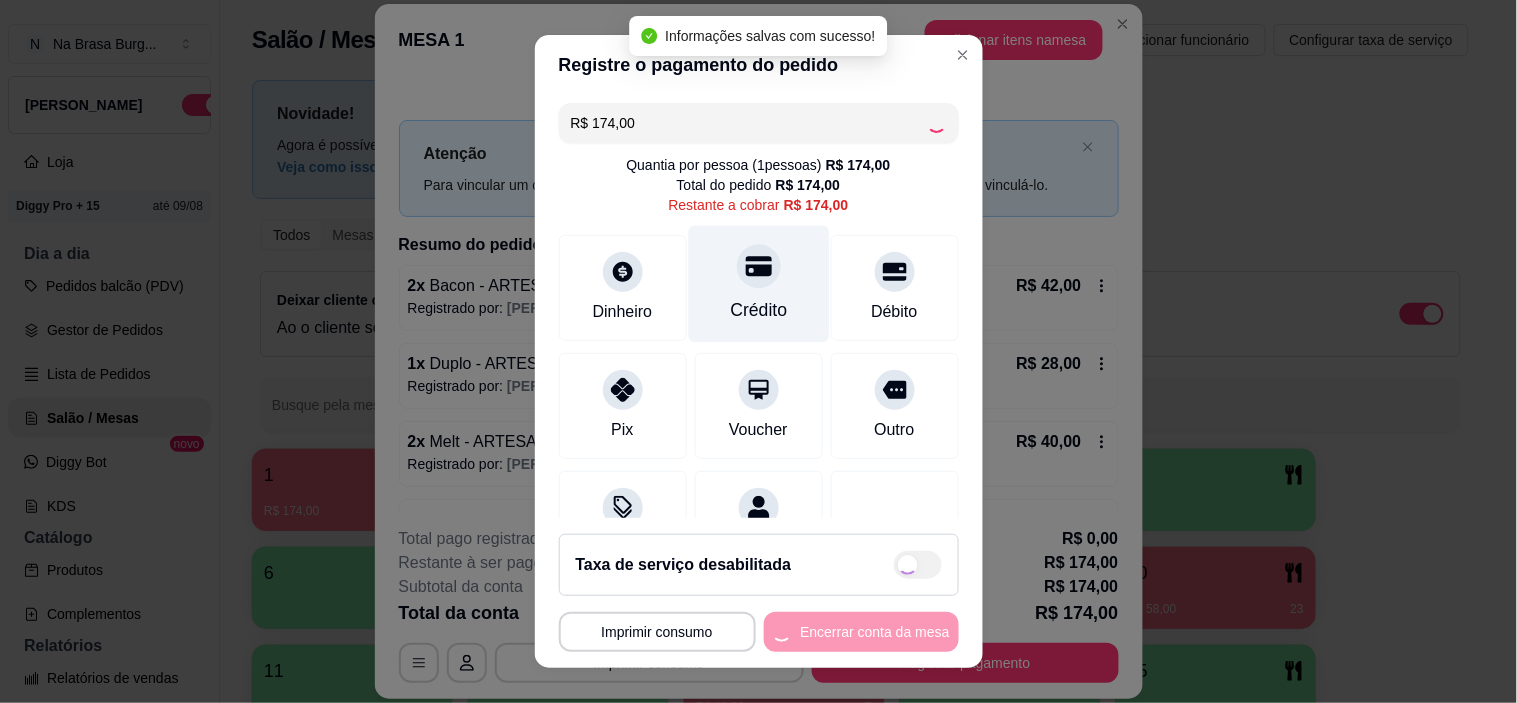 type on "R$ 0,00" 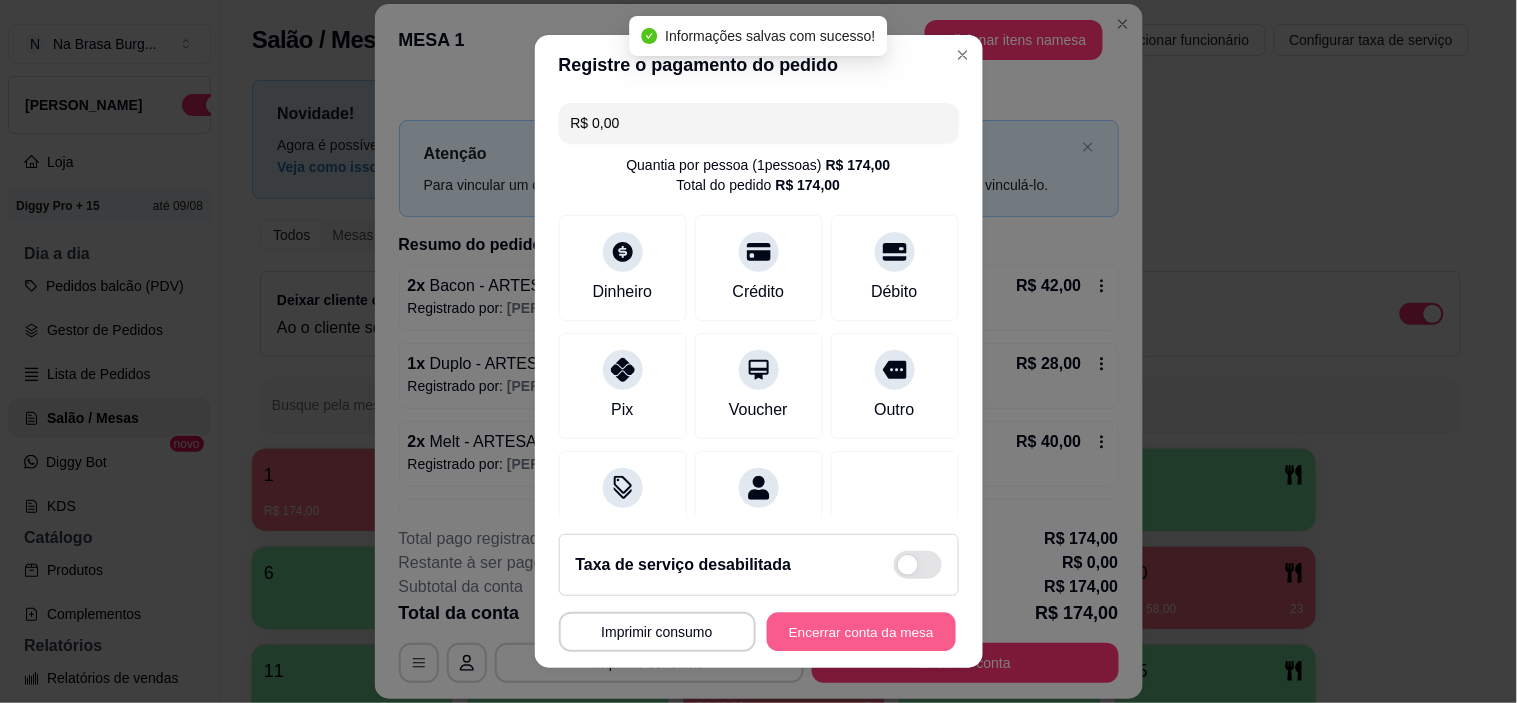 click on "Encerrar conta da mesa" at bounding box center [861, 631] 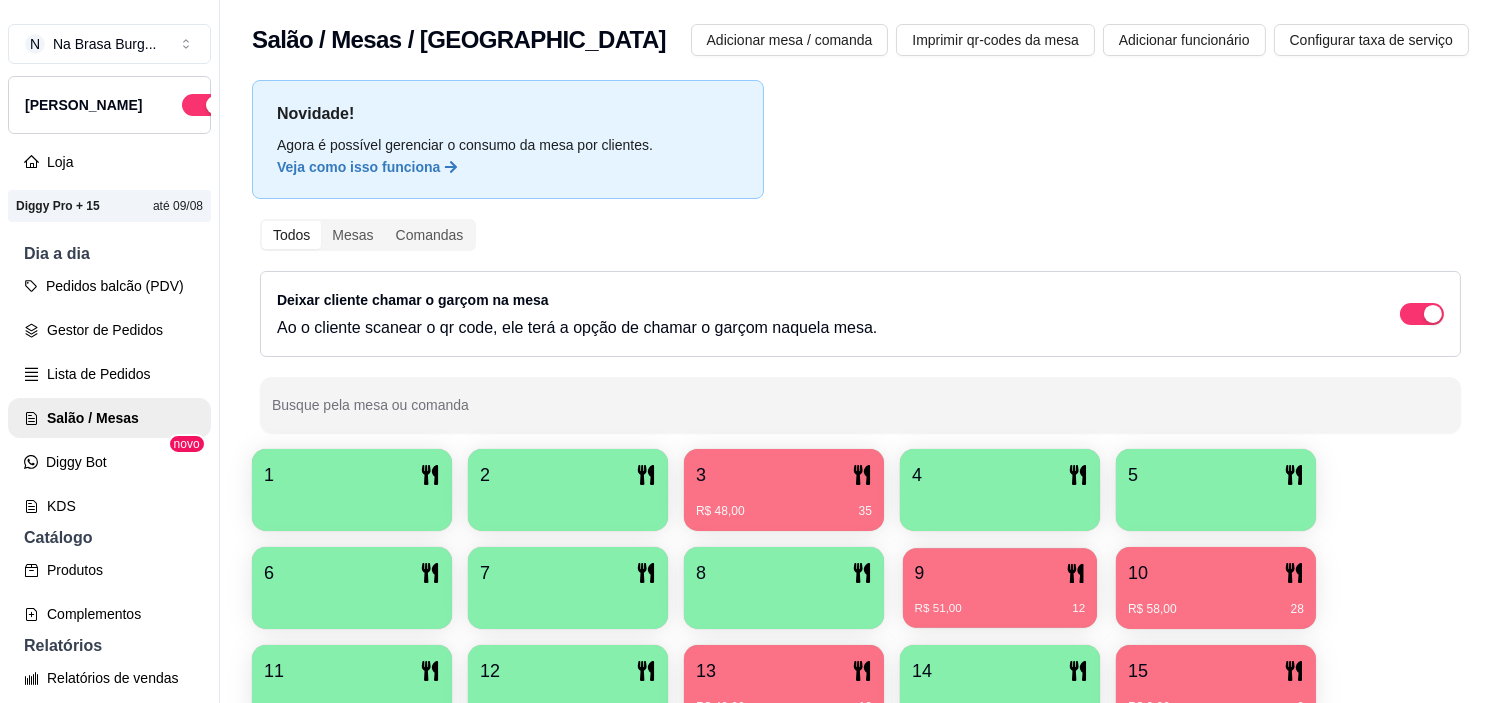 click on "9 R$ 51,00 12" at bounding box center [1000, 588] 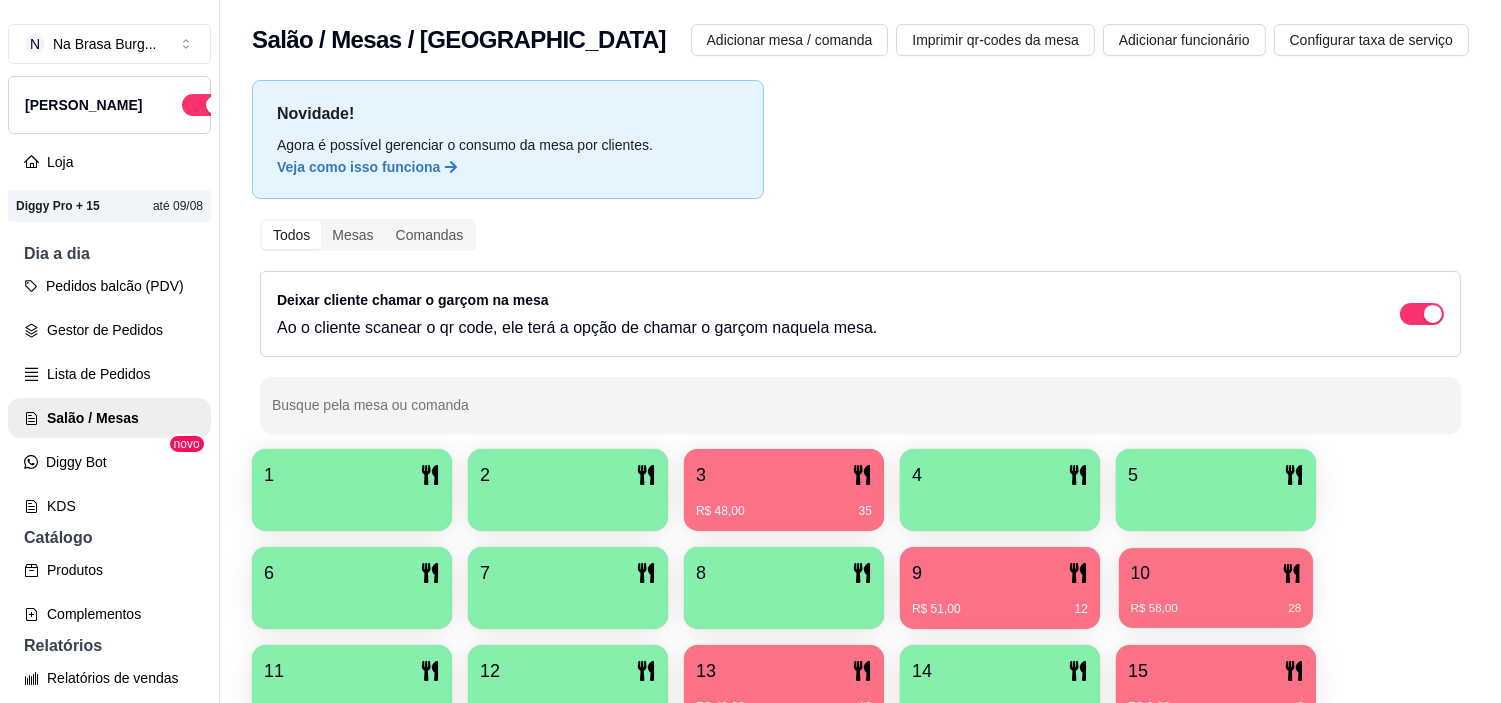 click on "10" at bounding box center (1216, 573) 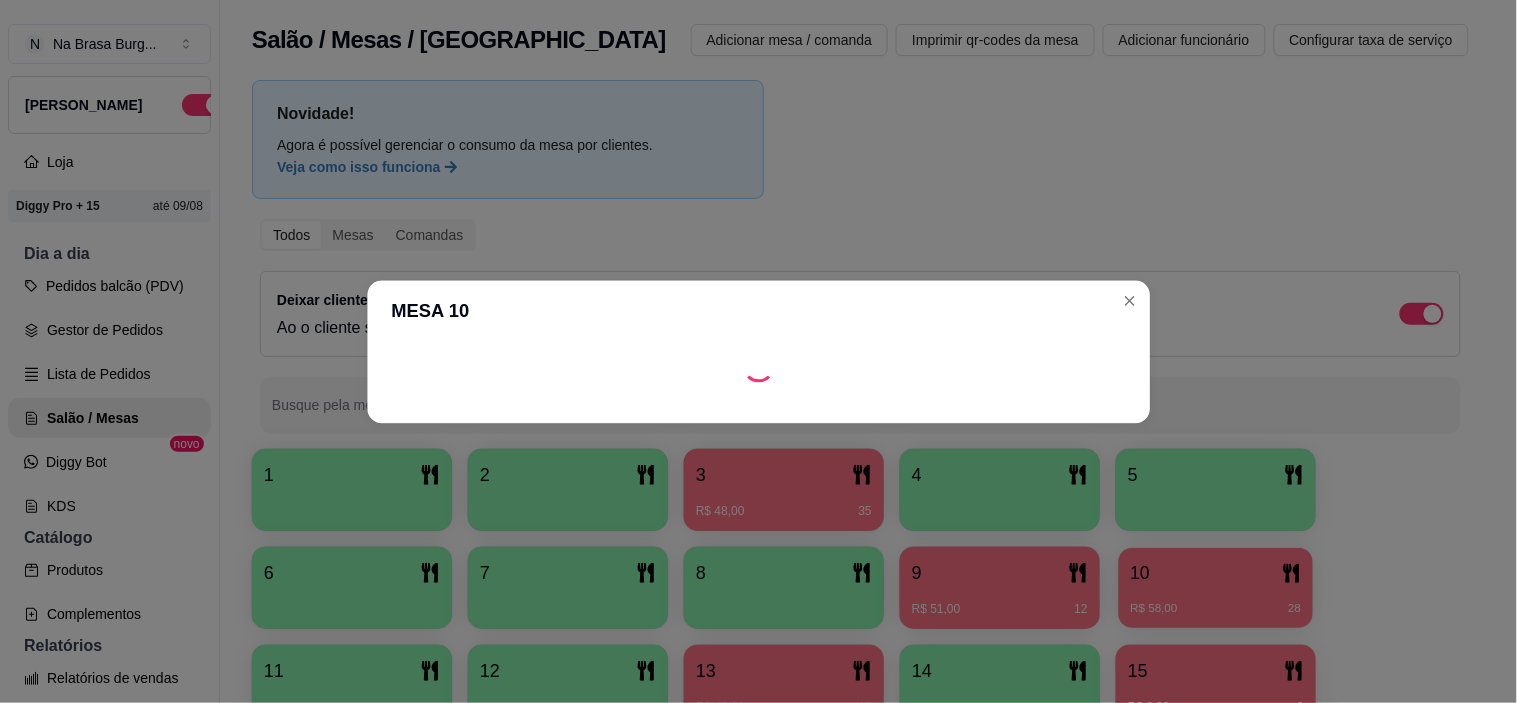 click on "N Na Brasa Burg ... Loja Aberta Loja Diggy Pro + 15 até 09/08   Dia a dia Pedidos balcão (PDV) Gestor de Pedidos Lista de Pedidos Salão / Mesas Diggy Bot novo KDS Catálogo Produtos Complementos Relatórios Relatórios de vendas Relatório de clientes Relatório de fidelidade novo Gerenciar Entregadores novo Nota Fiscal (NFC-e) Controle de caixa Controle de fiado Cupons Clientes Estoque Configurações Diggy Planos Precisa de ajuda? Sair Salão / Mesas / Comandas Adicionar mesa / comanda Imprimir qr-codes da mesa Adicionar funcionário Configurar taxa de serviço Novidade! Agora é possível gerenciar o consumo da mesa por clientes.   Veja como isso funciona Todos Mesas Comandas Deixar cliente chamar o garçom na mesa Ao o cliente scanear o qr code, ele terá a opção de chamar o garçom naquela mesa. Busque pela mesa ou comanda
1 2 3 R$ 48,00 35 4 5 6 7 8 9 R$ 51,00 12 10 R$ 58,00 28 11 12 13 R$ 40,00 13 14 15 R$ 0,00 0 16 17 18 Cardápio Digital Diggy © 2025 MESA 10" at bounding box center (750, 351) 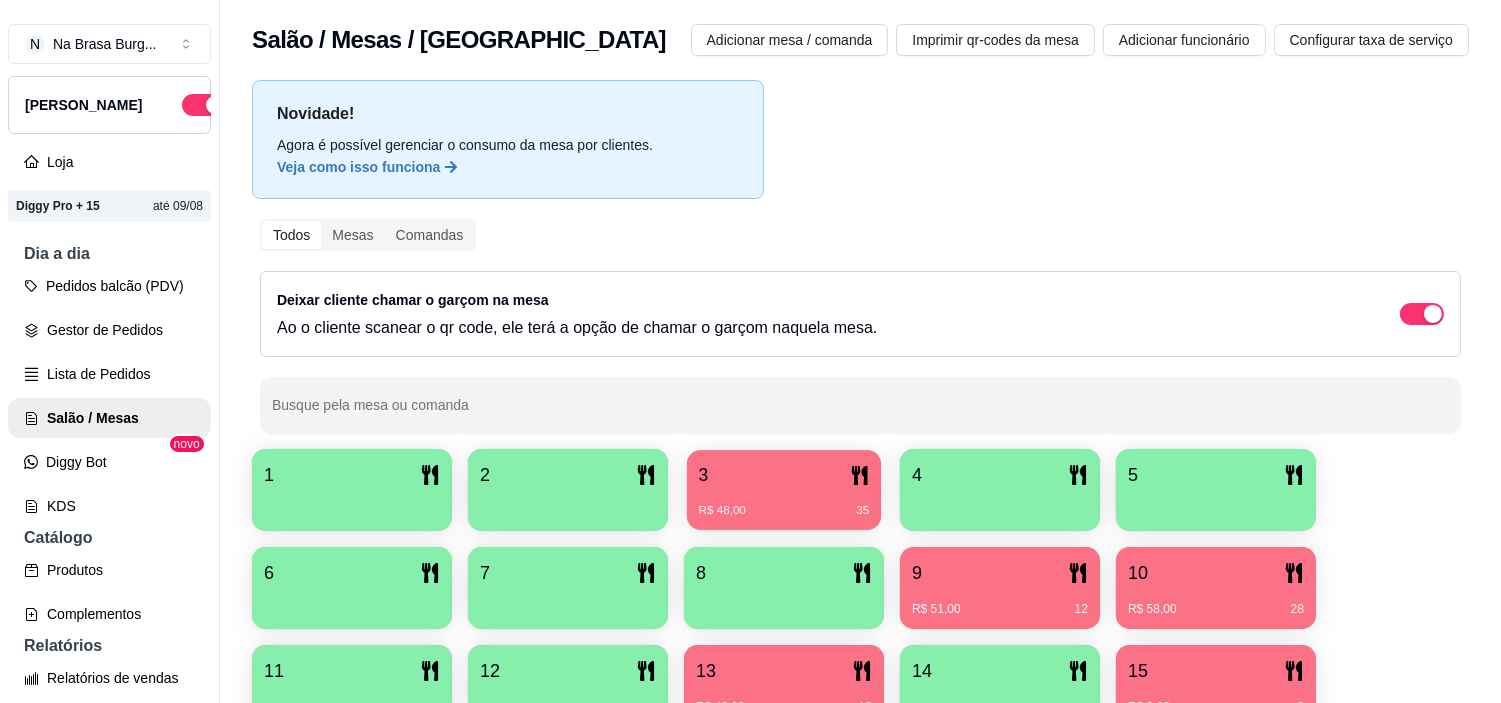 click on "3 R$ 48,00 35" at bounding box center (784, 490) 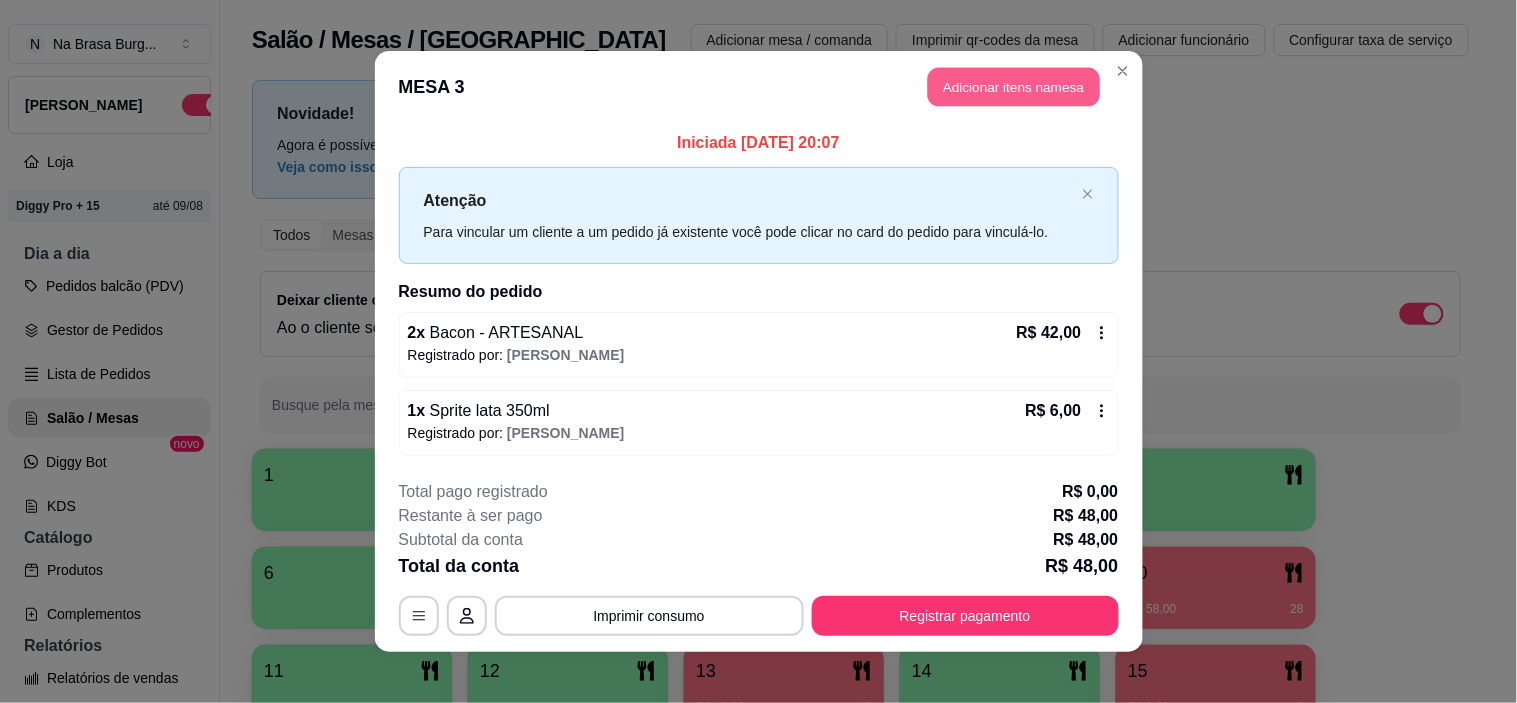 click on "Adicionar itens na  mesa" at bounding box center [1014, 87] 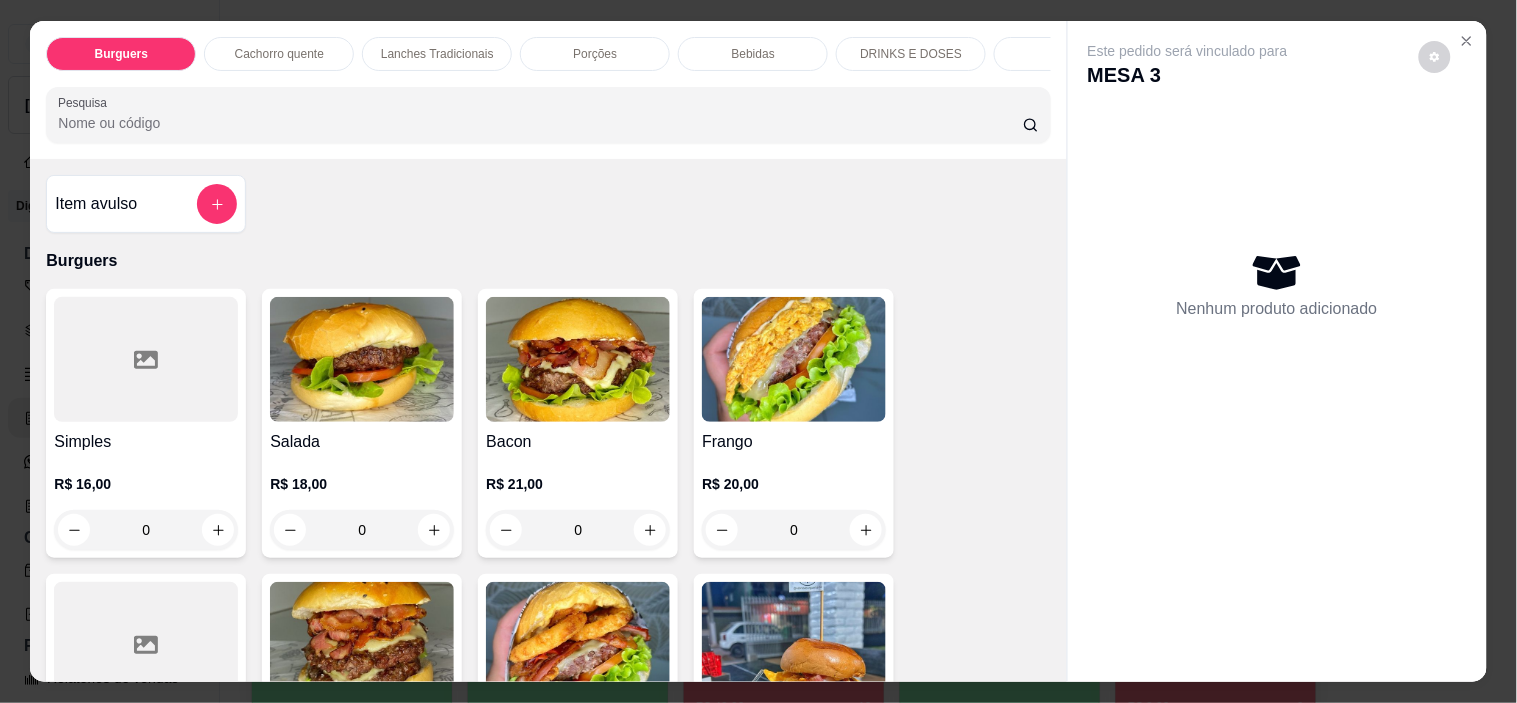 click on "Bebidas" at bounding box center (753, 54) 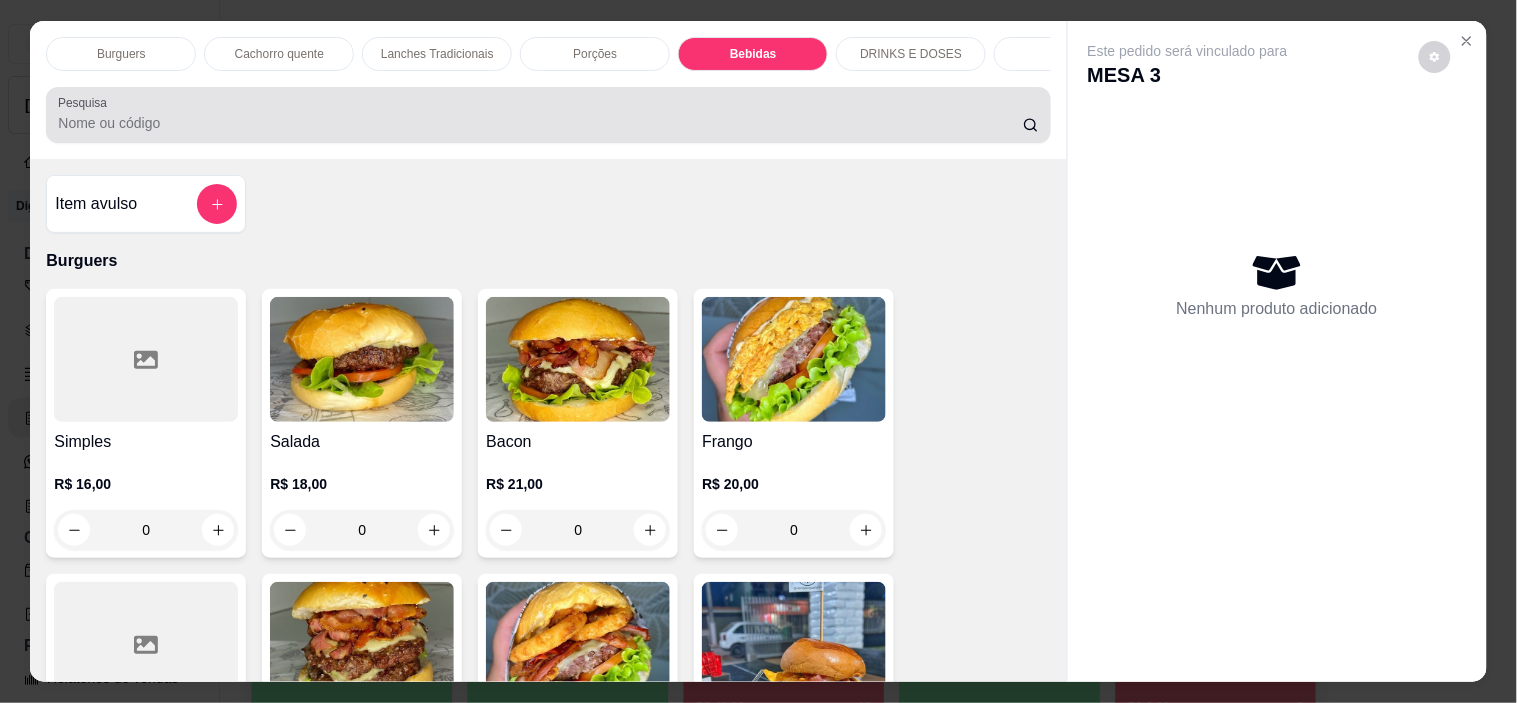 scroll, scrollTop: 2886, scrollLeft: 0, axis: vertical 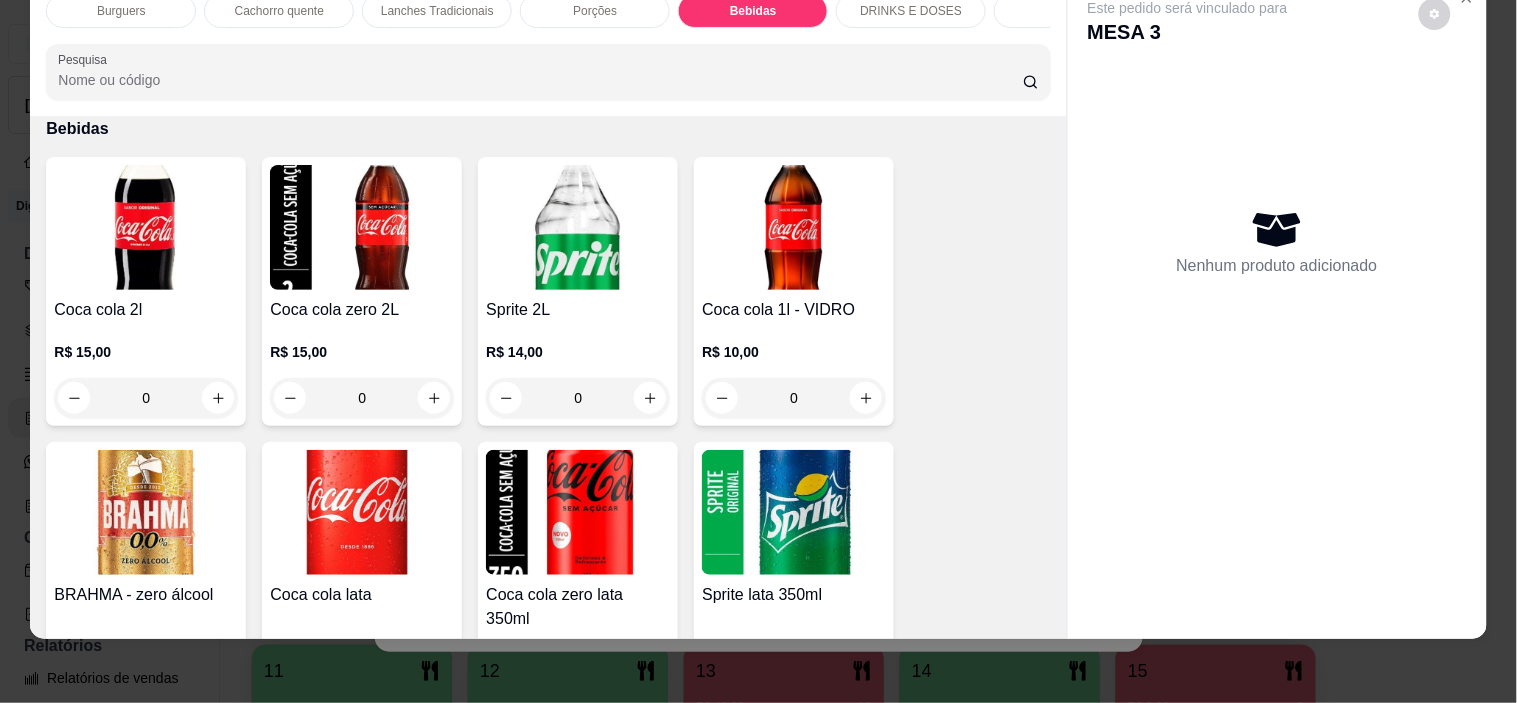 click at bounding box center [362, 512] 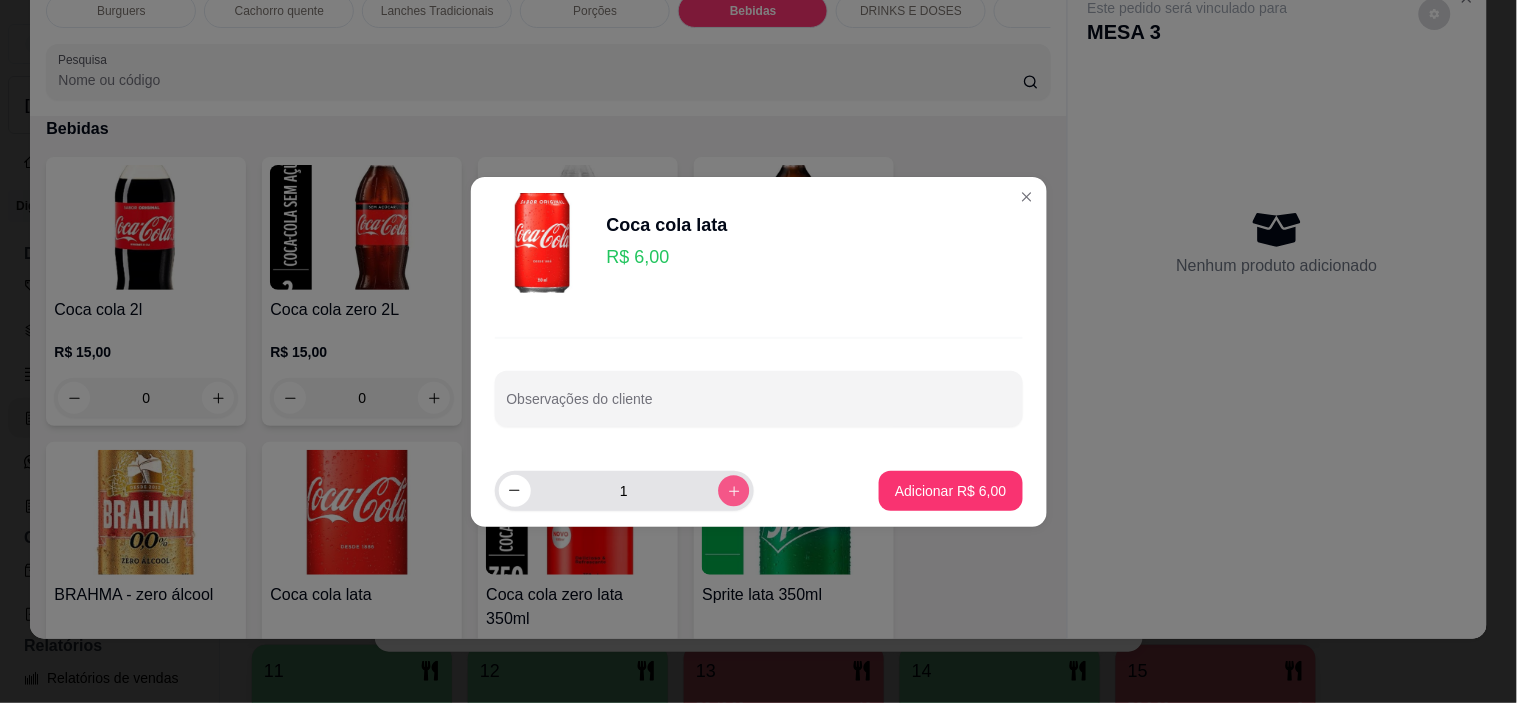 click at bounding box center (733, 490) 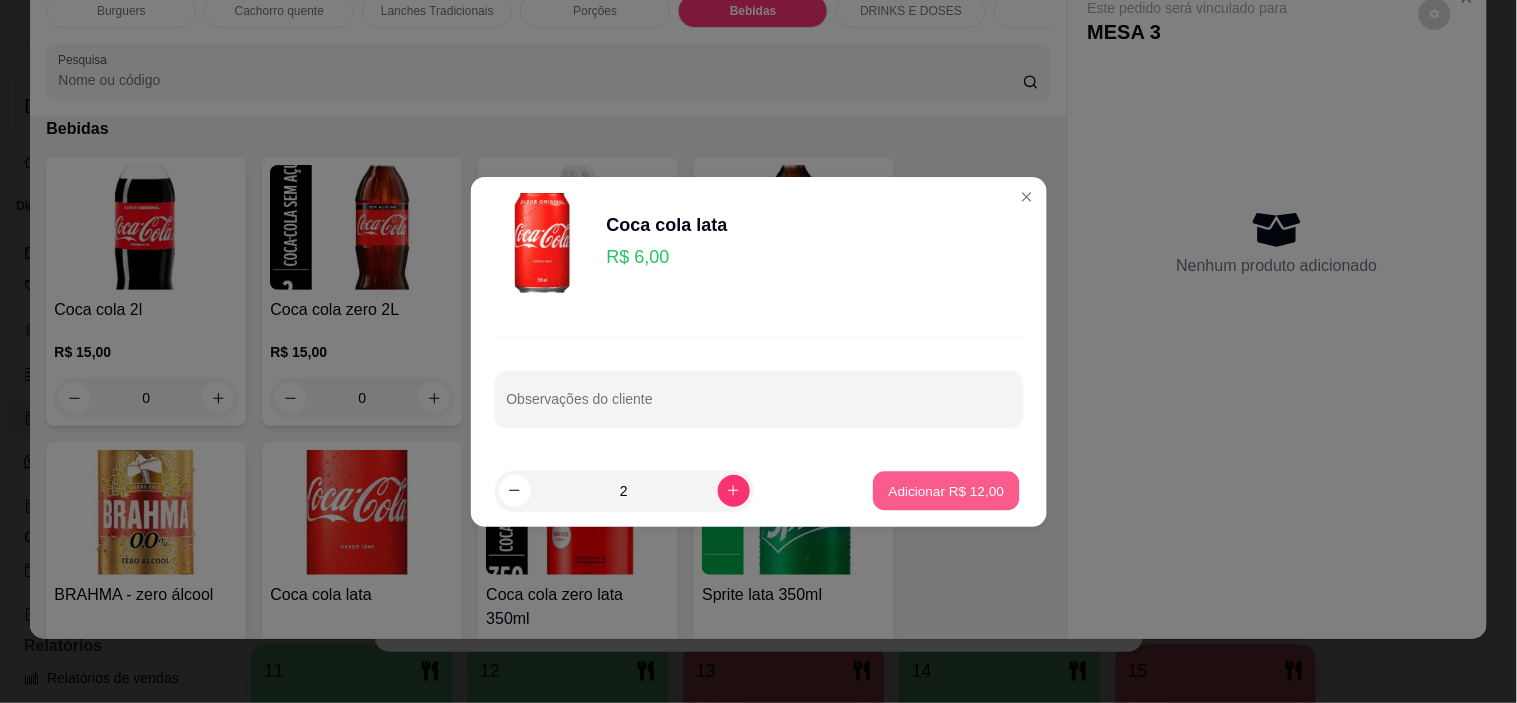 click on "Adicionar   R$ 12,00" at bounding box center [947, 490] 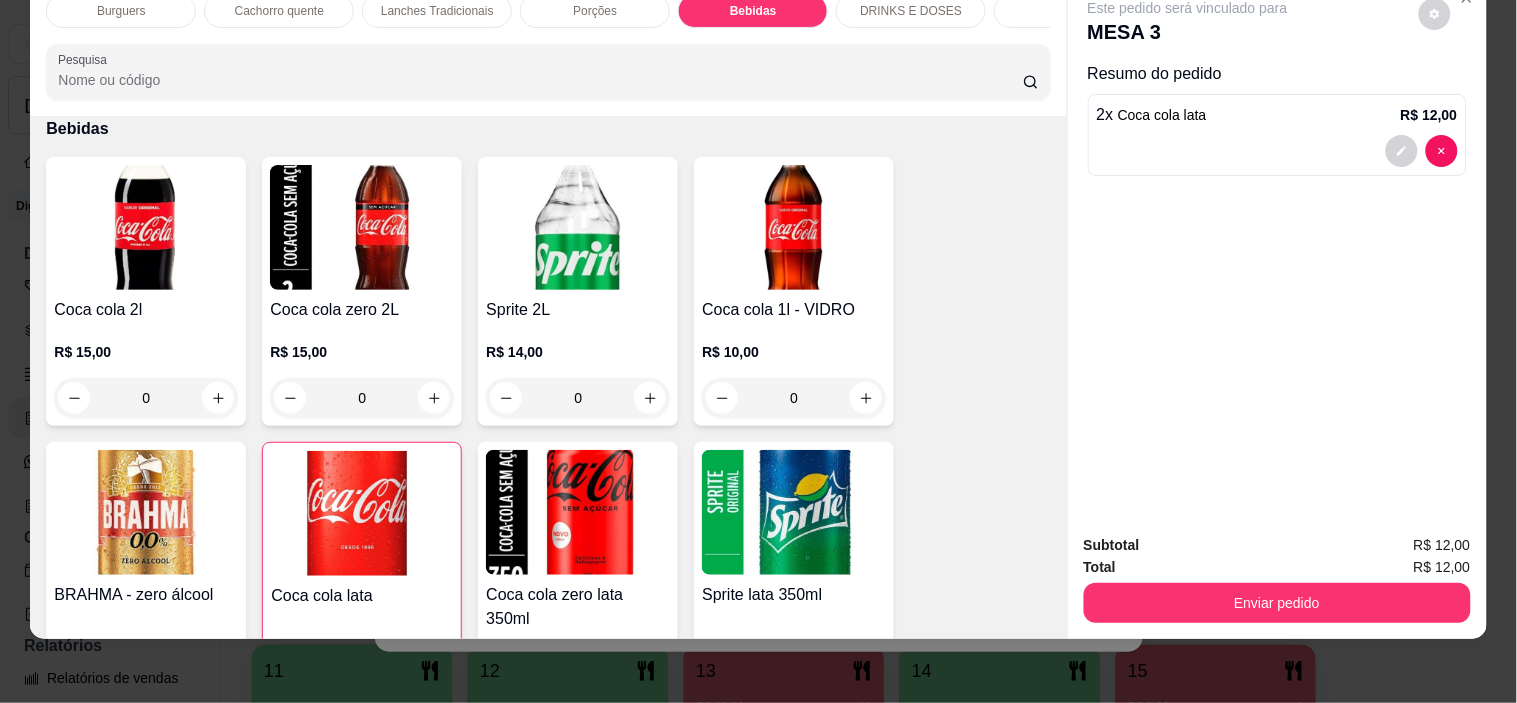 click on "Cachorro quente" at bounding box center [279, 11] 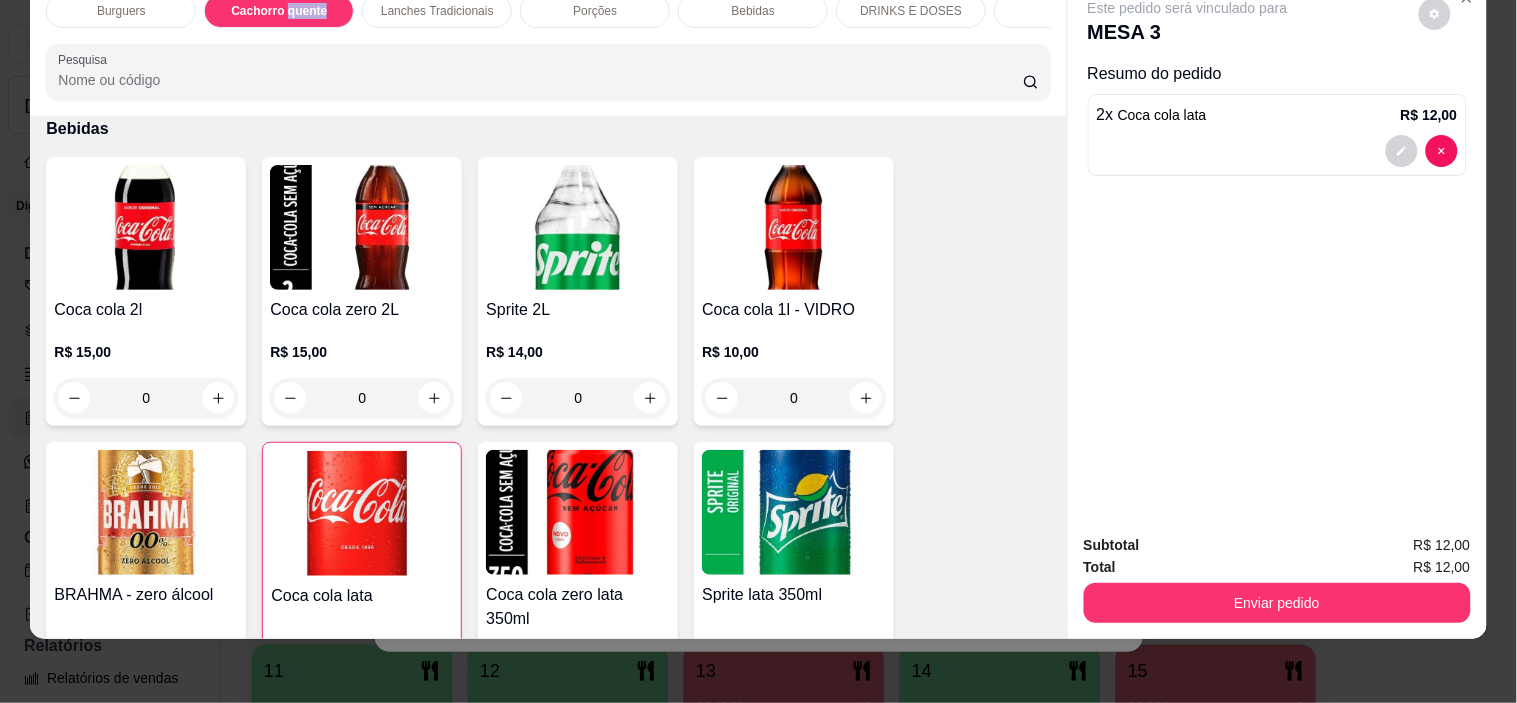 scroll, scrollTop: 1270, scrollLeft: 0, axis: vertical 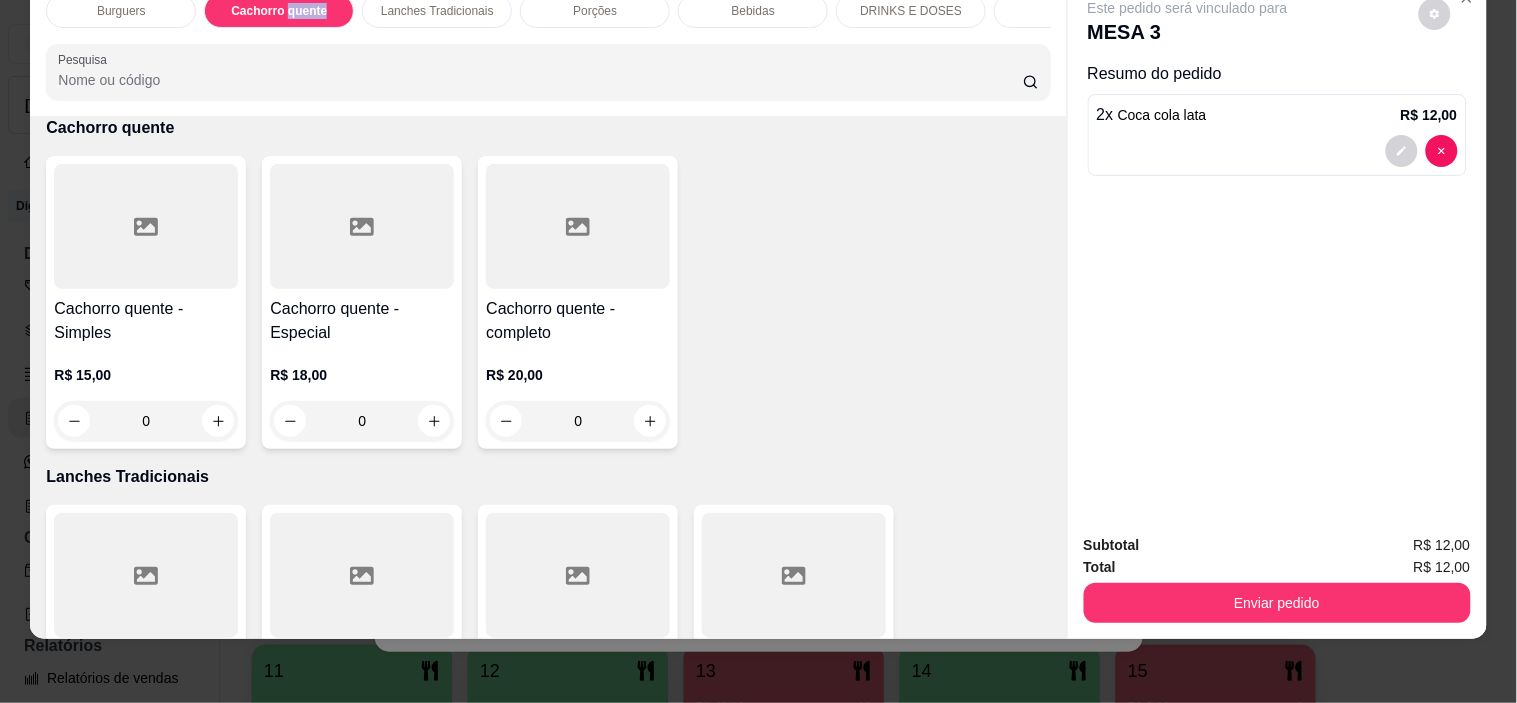click on "Cachorro quente" at bounding box center (279, 11) 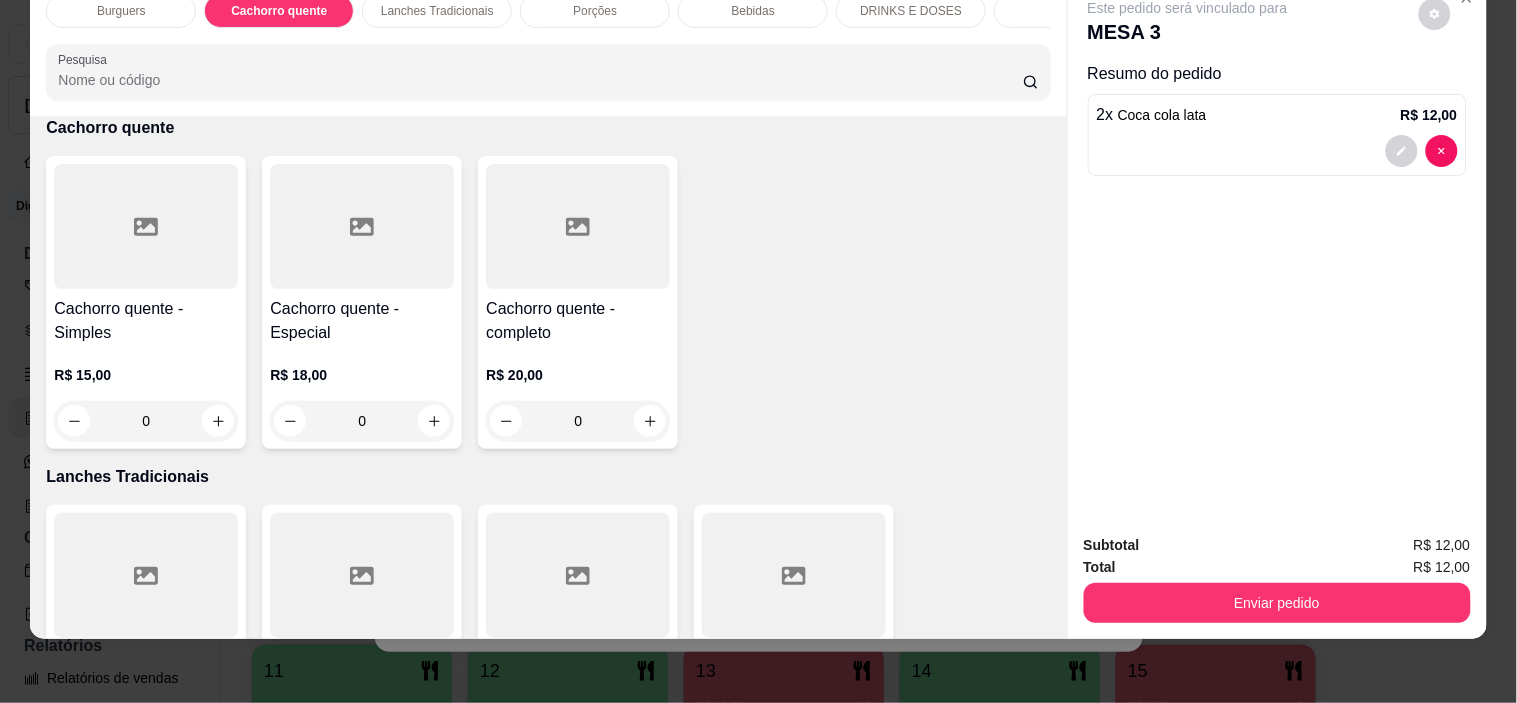click on "Burguers" at bounding box center (121, 11) 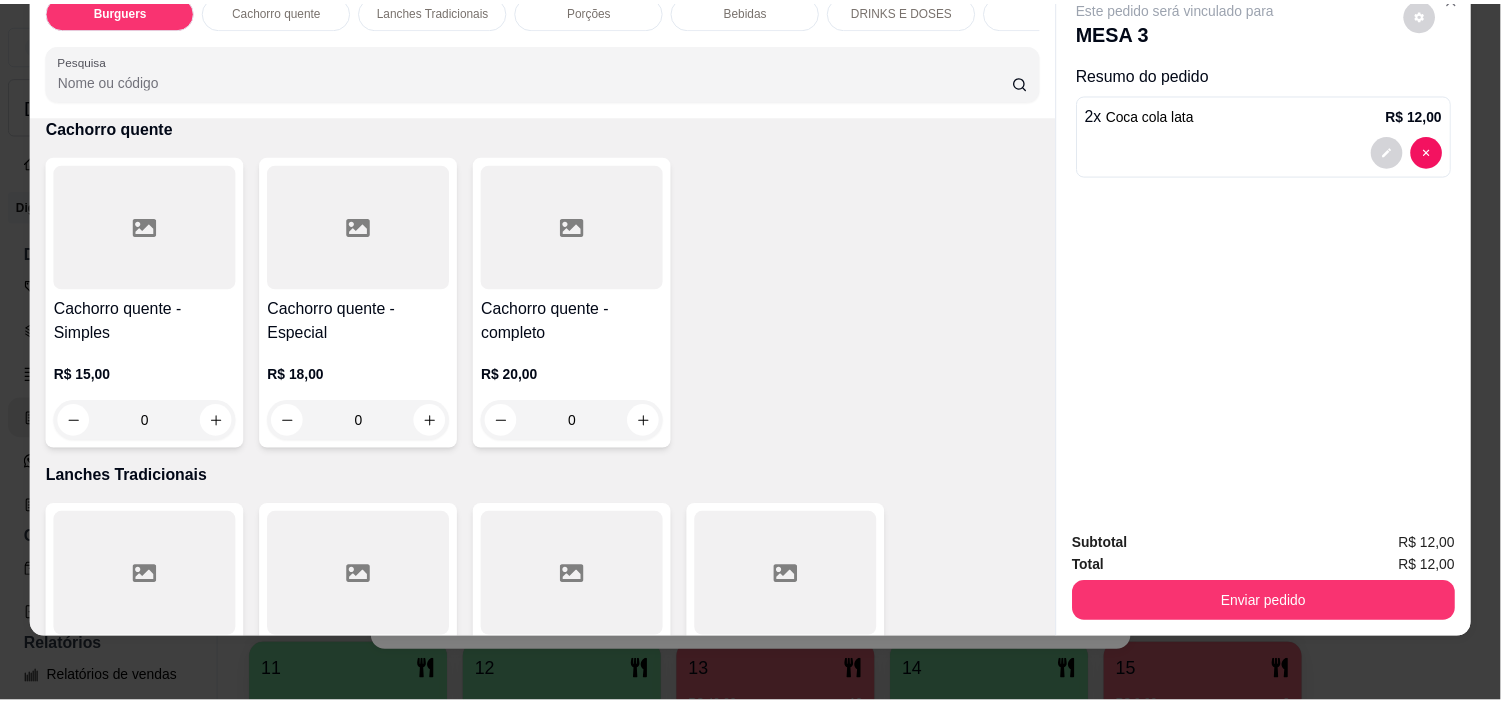 scroll, scrollTop: 90, scrollLeft: 0, axis: vertical 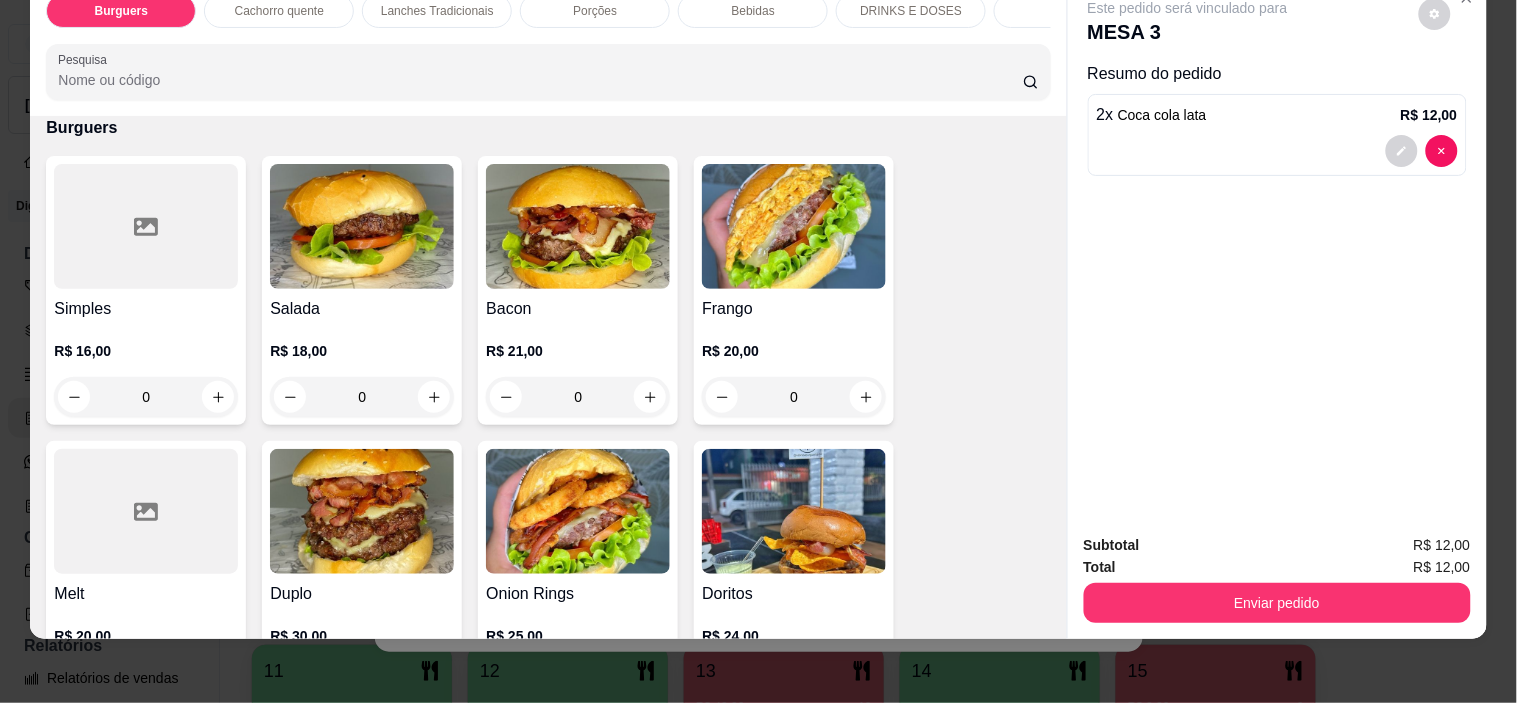 click at bounding box center [578, 226] 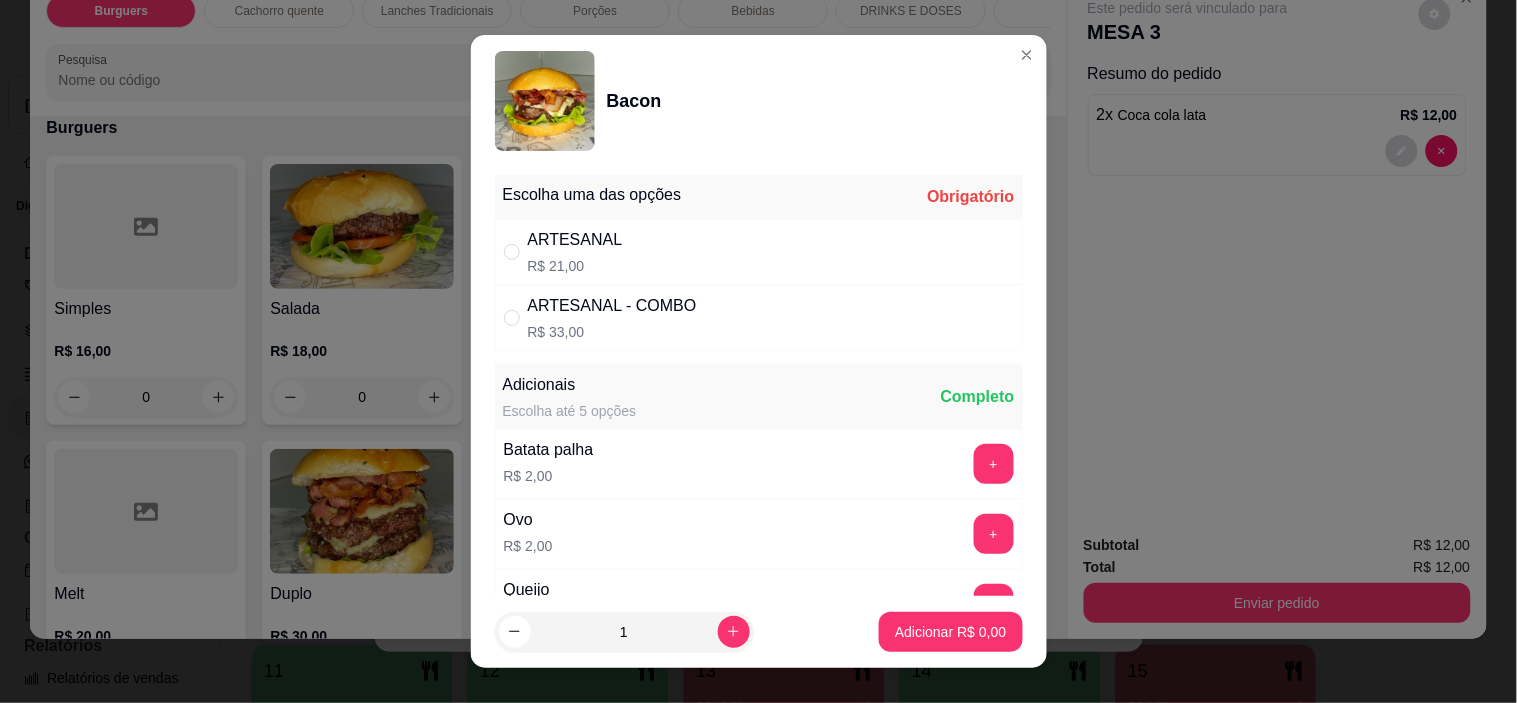 click on "ARTESANAL R$ 21,00" at bounding box center (759, 252) 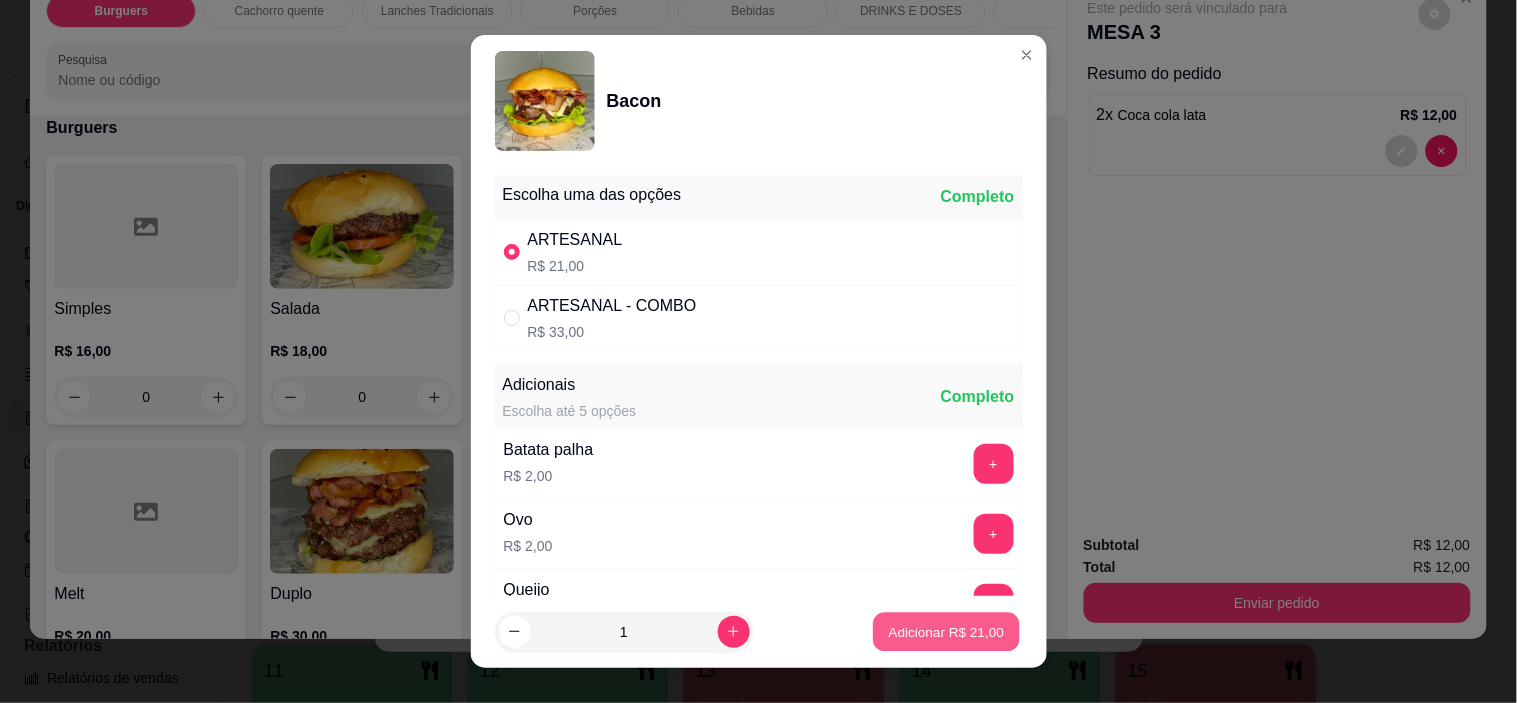 click on "Adicionar   R$ 21,00" at bounding box center (947, 631) 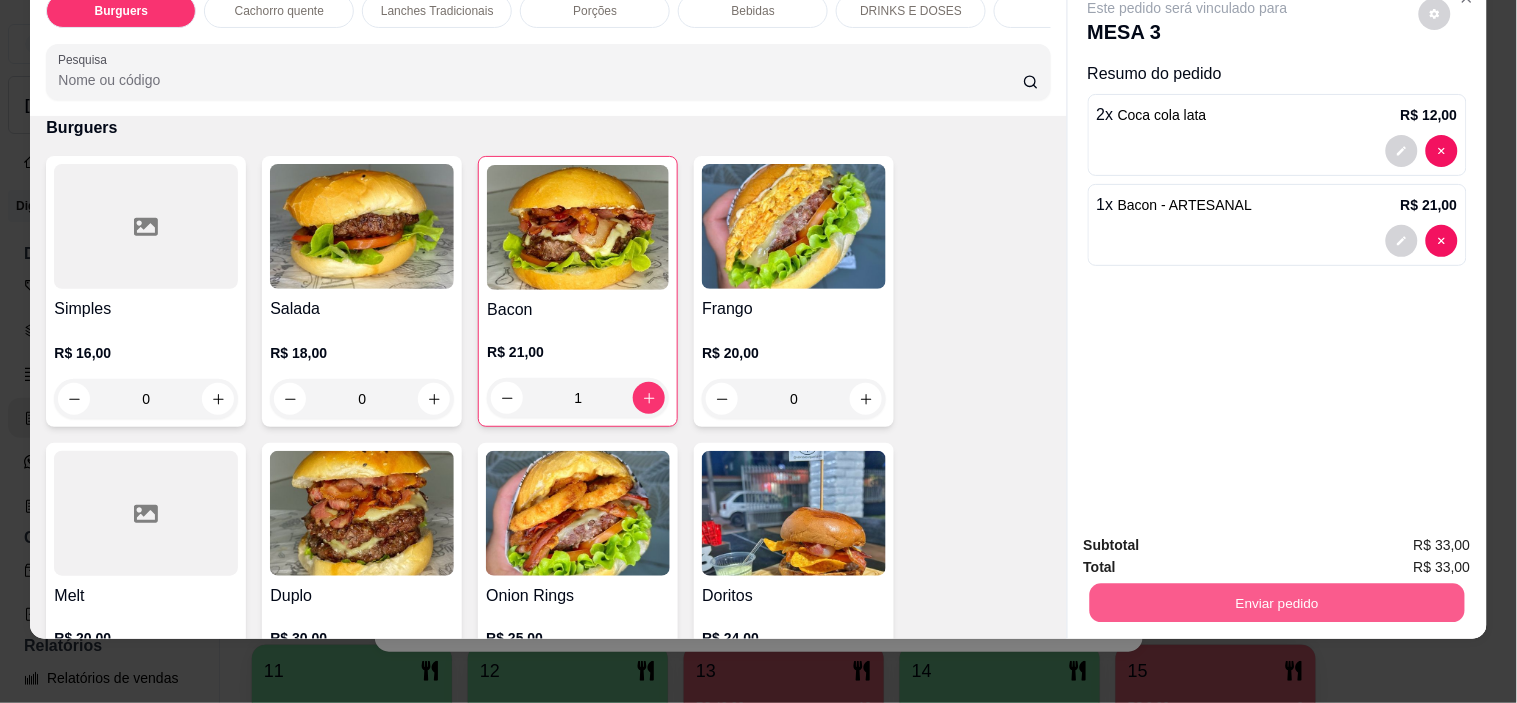 click on "Enviar pedido" at bounding box center [1276, 603] 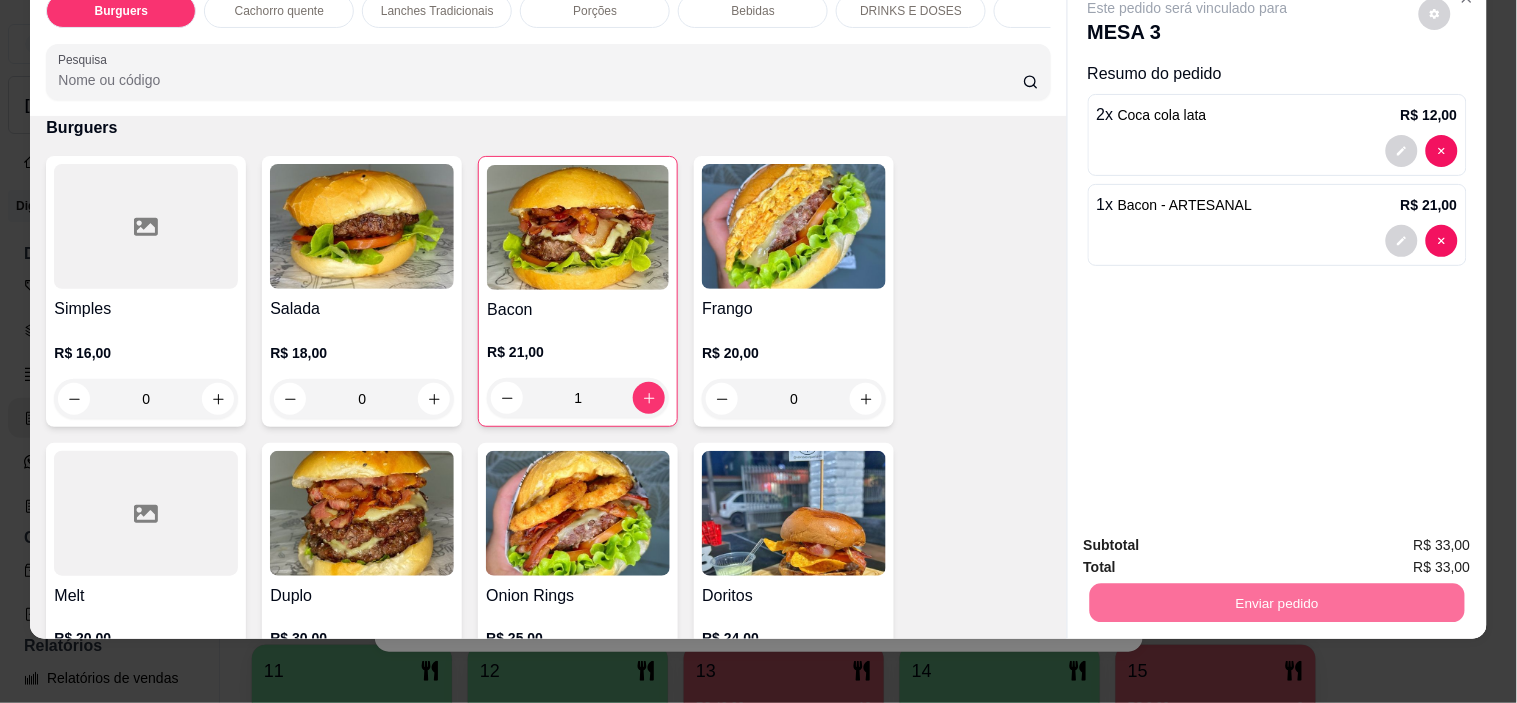 click on "Não registrar e enviar pedido" at bounding box center [1211, 537] 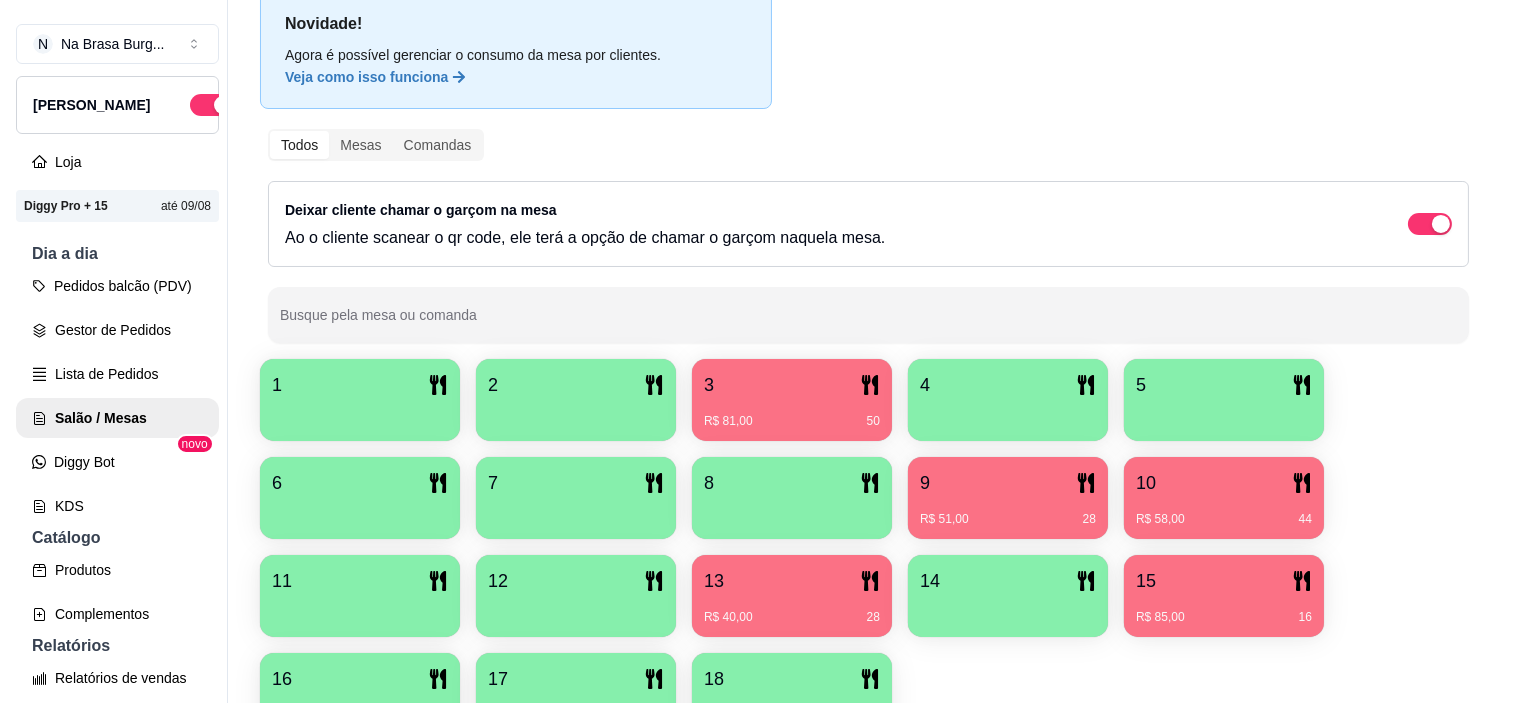 scroll, scrollTop: 122, scrollLeft: 0, axis: vertical 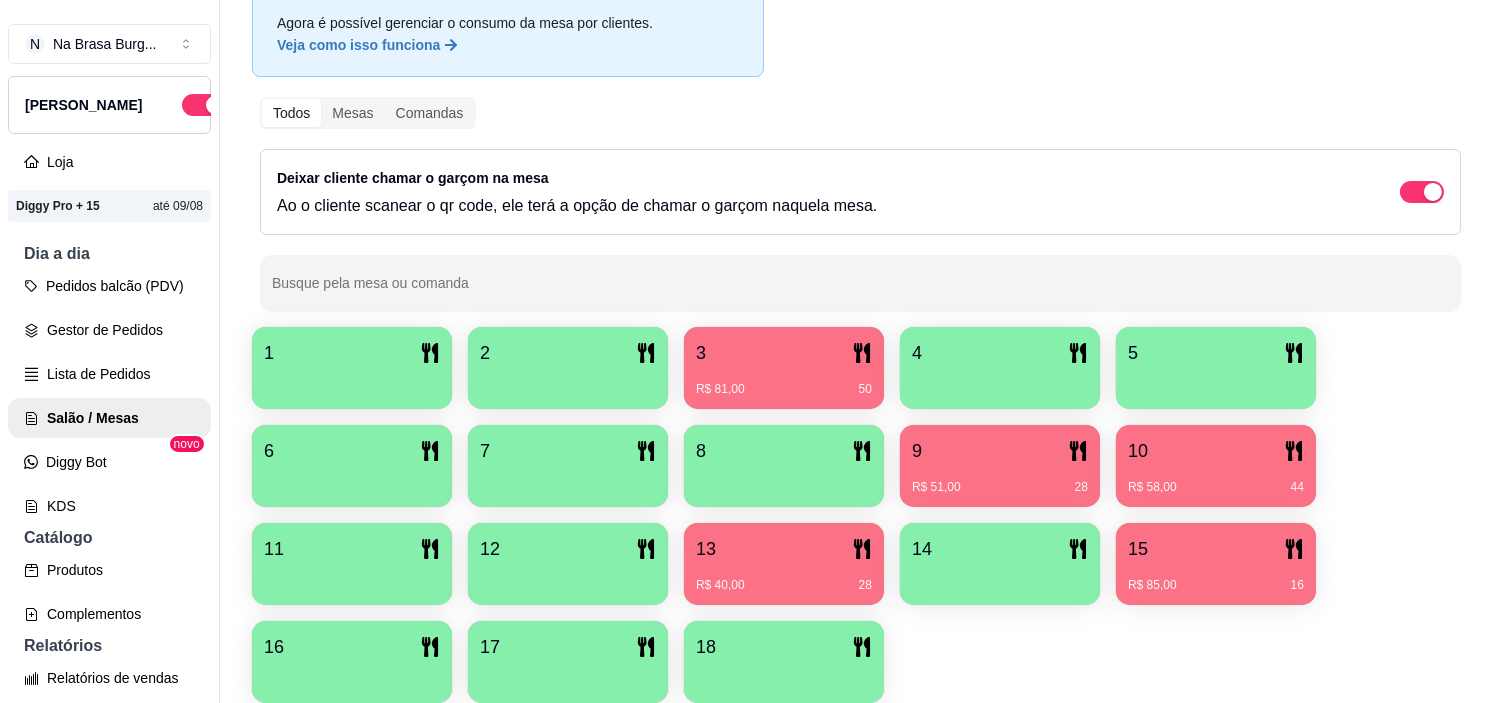 click on "1 2 3 R$ 81,00 50 4 5 6 7 8 9 R$ 51,00 28 10 R$ 58,00 44 11 12 13 R$ 40,00 28 14 15 R$ 85,00 16 16 17 18" at bounding box center [860, 515] 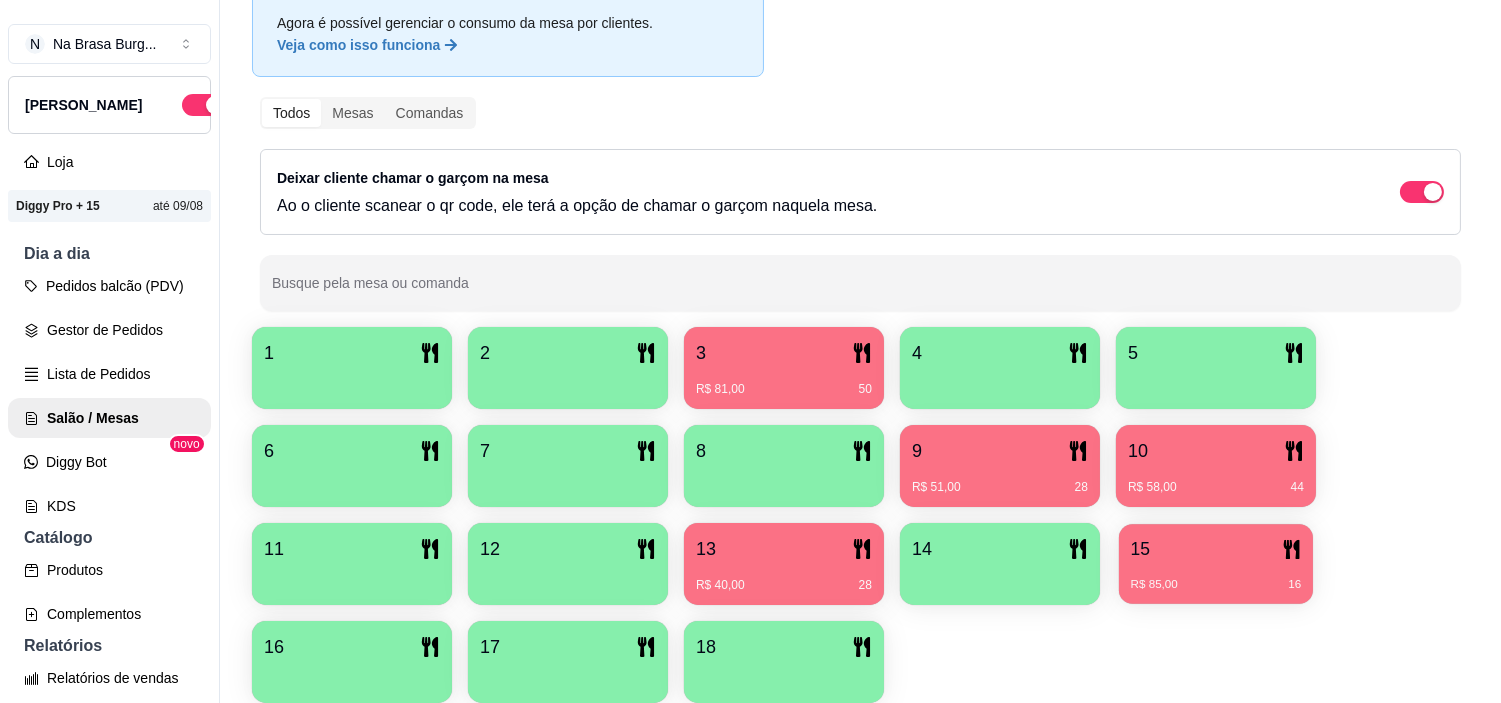 click on "15" at bounding box center (1216, 549) 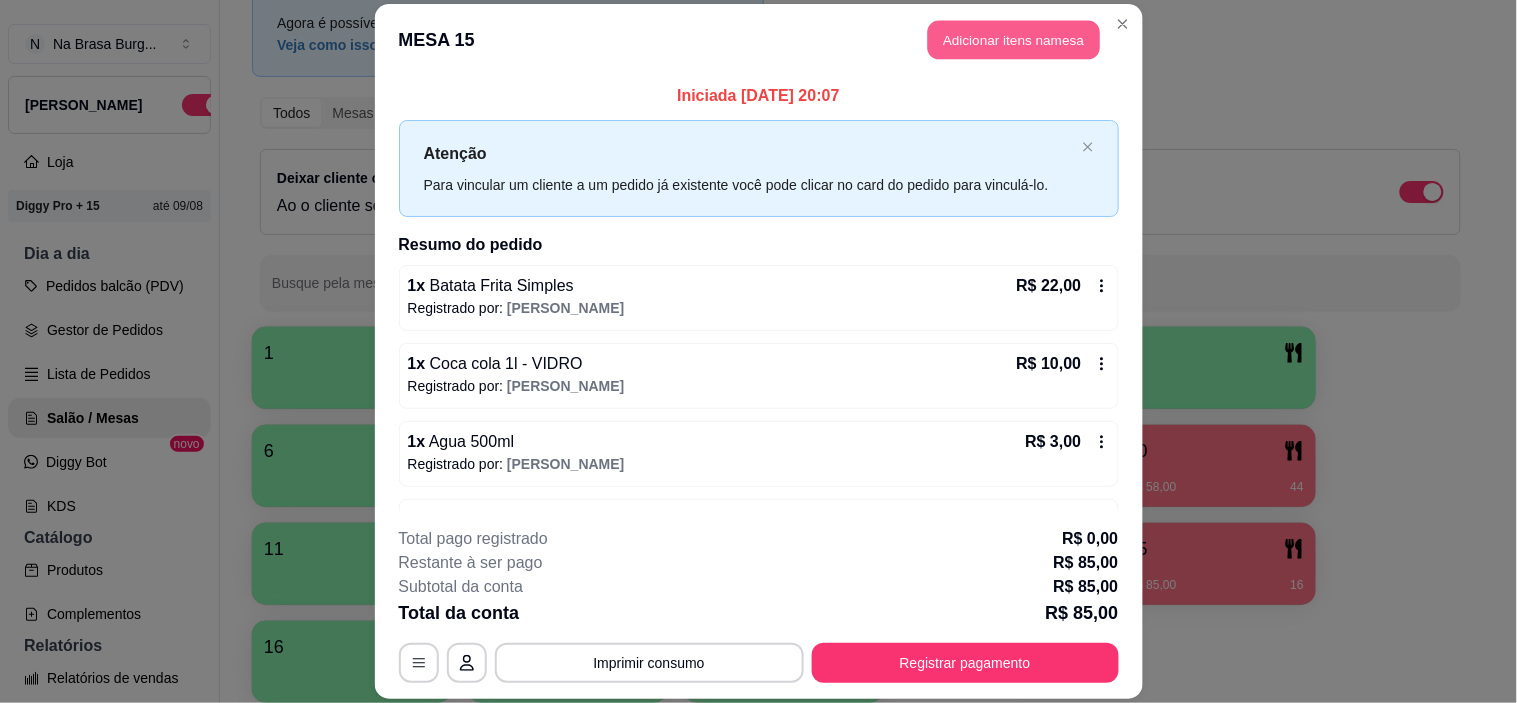 click on "Adicionar itens na  mesa" at bounding box center [1014, 39] 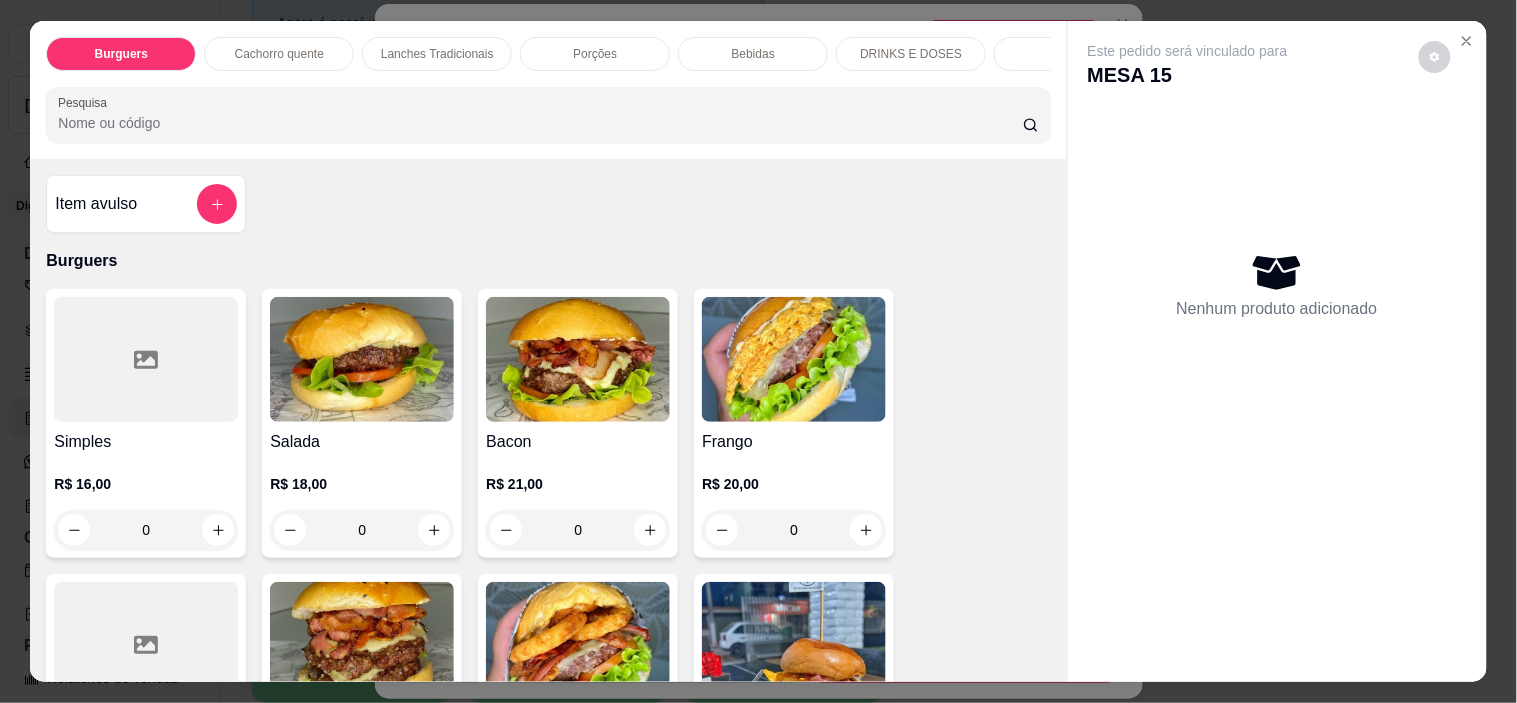 click at bounding box center [146, 359] 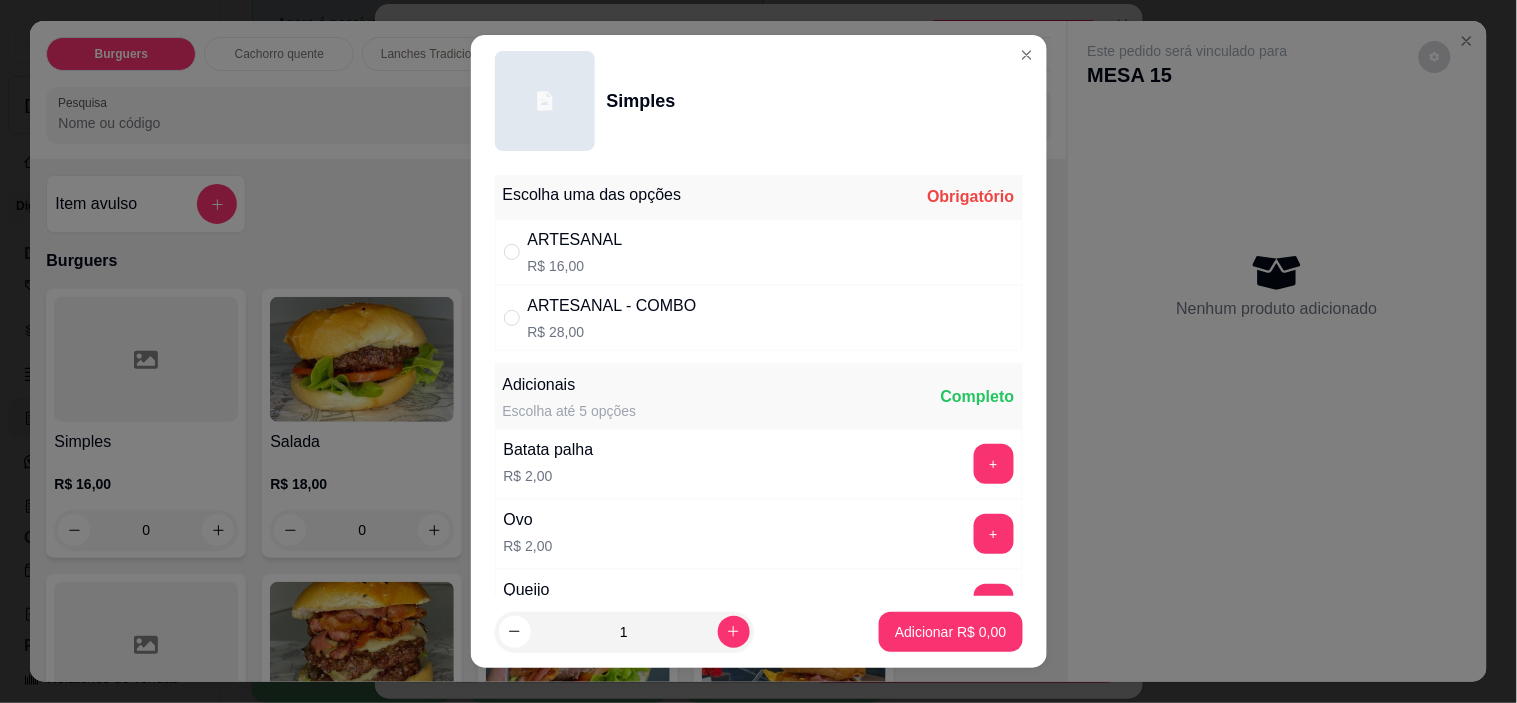 click on "ARTESANAL R$ 16,00" at bounding box center [759, 252] 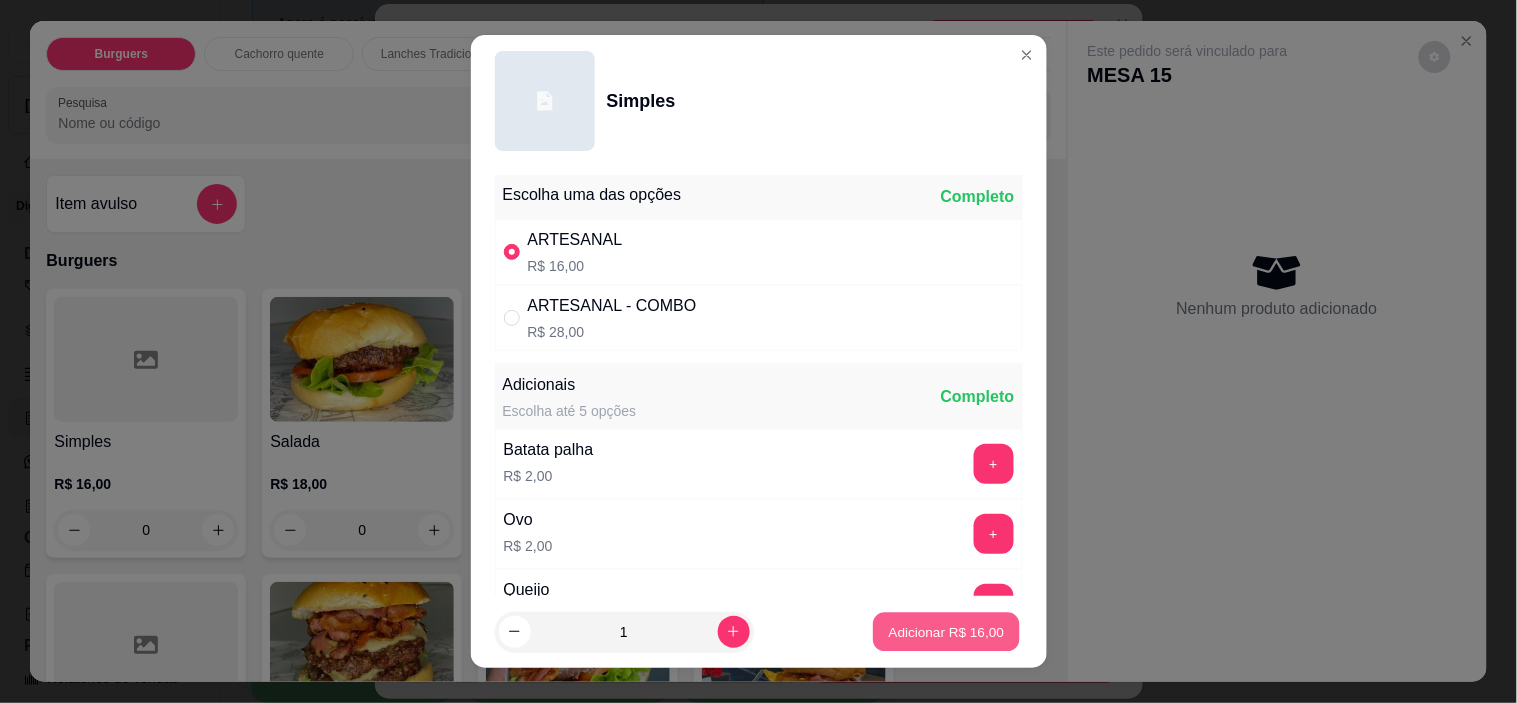 click on "Adicionar   R$ 16,00" at bounding box center (947, 631) 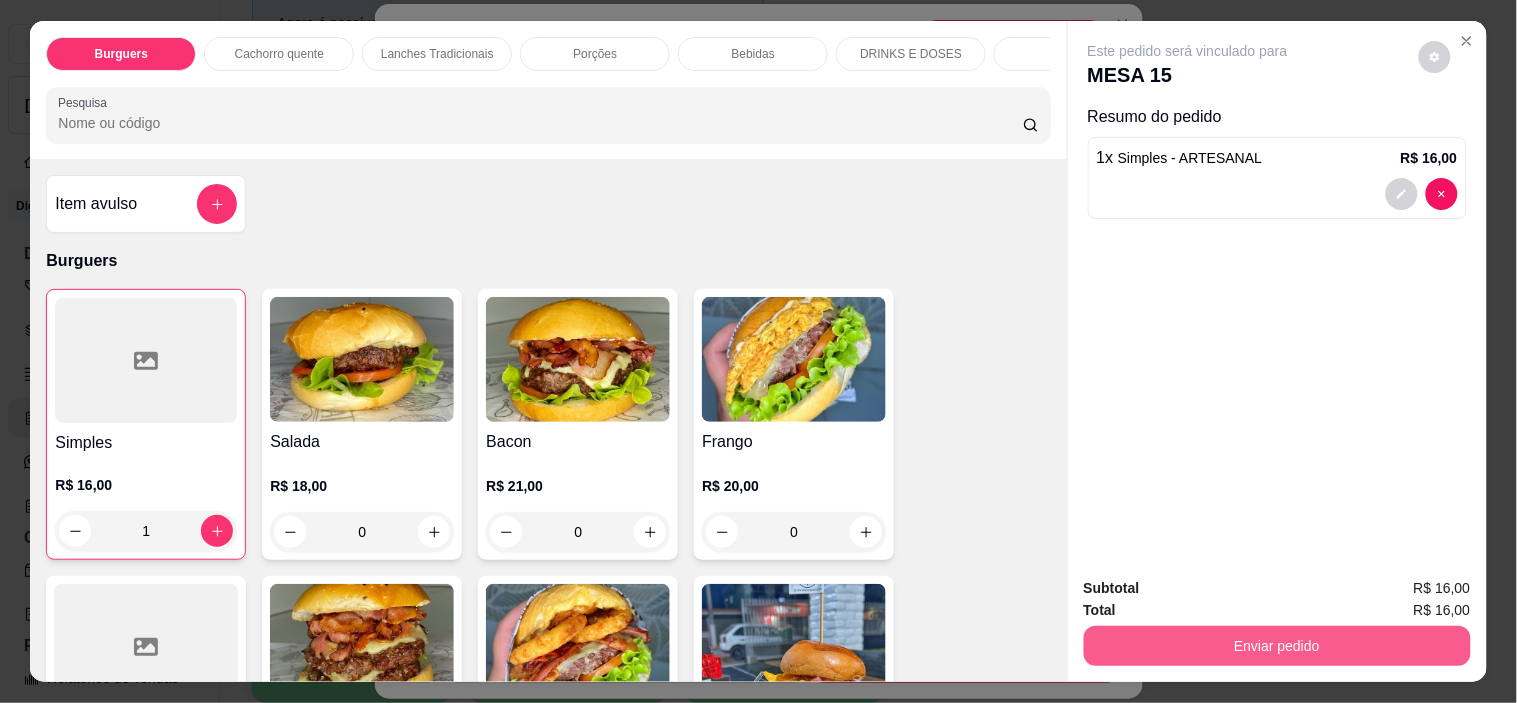 click on "Enviar pedido" at bounding box center [1277, 646] 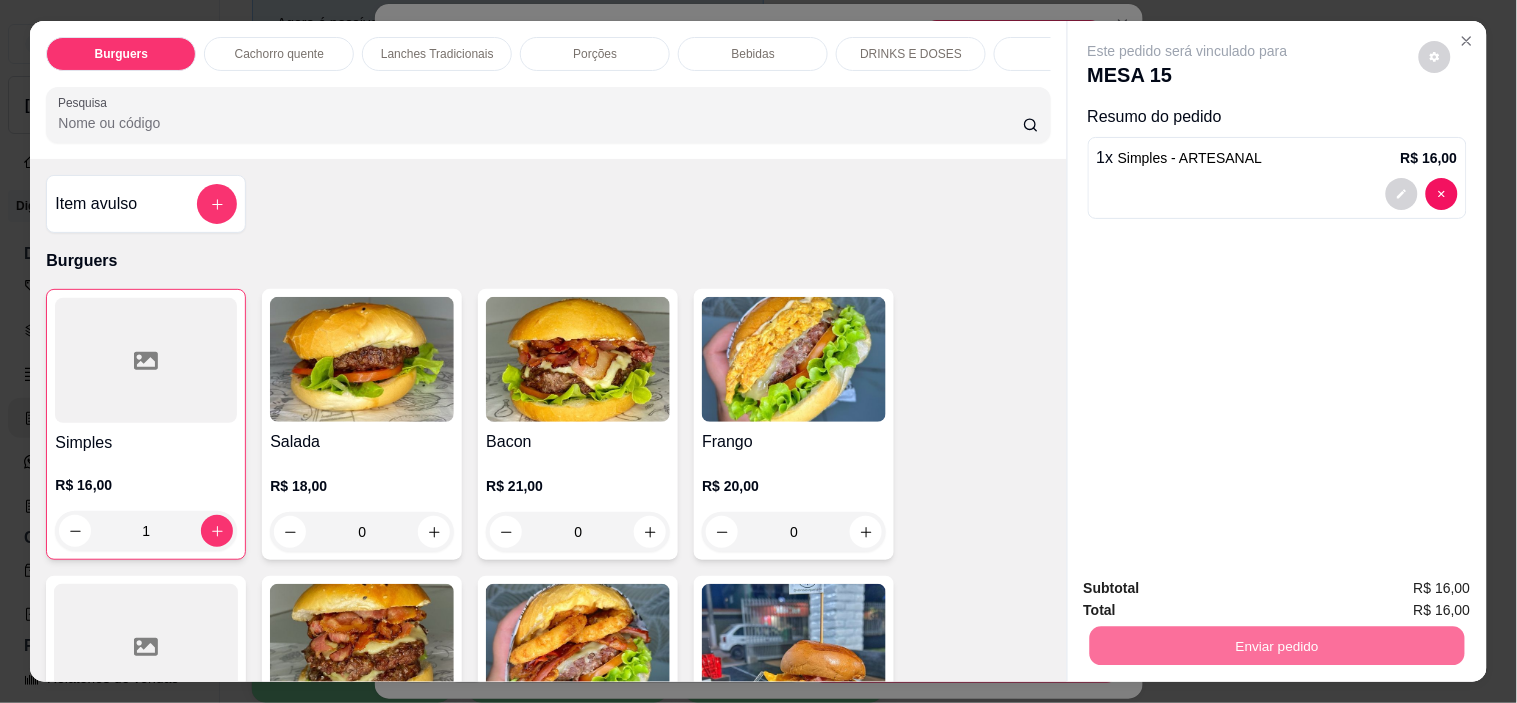 click on "Não registrar e enviar pedido" at bounding box center [1211, 589] 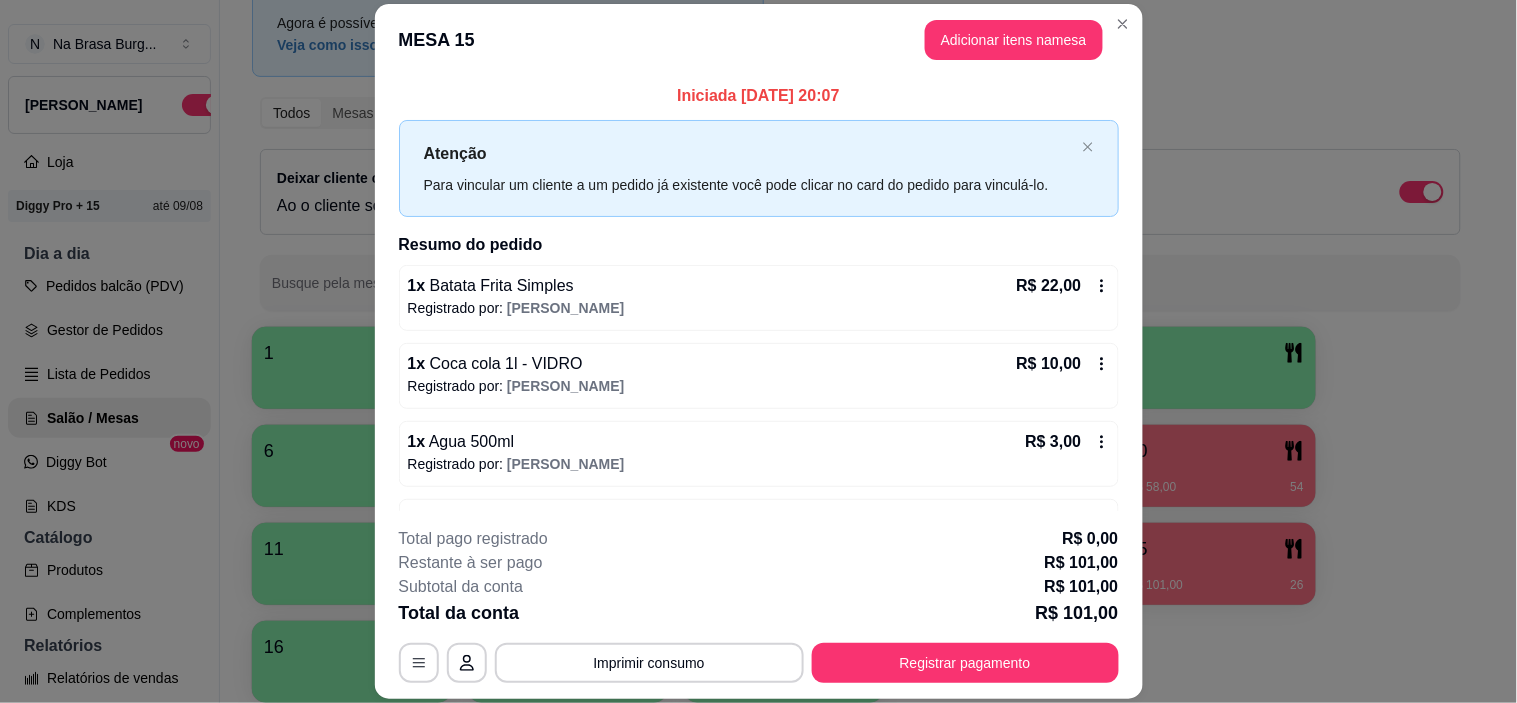 click on "Iniciada   [DATE] 20:07 Atenção Para vincular um cliente a um pedido já existente você pode clicar no card do pedido para vinculá-lo. Resumo do pedido 1 x   Batata Frita Simples R$ 22,00 Registrado por:   João  1 x   Coca cola 1l - VIDRO R$ 10,00 Registrado por:   João  1 x   Agua 500ml R$ 3,00 Registrado por:   [PERSON_NAME]  1 x   Batata frita com Queijo R$ 25,00 Registrado por:   João  1 x   Batata Frita com Cheddar R$ 25,00 Registrado por:   João  1 x   Simples - ARTESANAL R$ 16,00 Registrado por:   [EMAIL_ADDRESS][DOMAIN_NAME]" at bounding box center (759, 402) 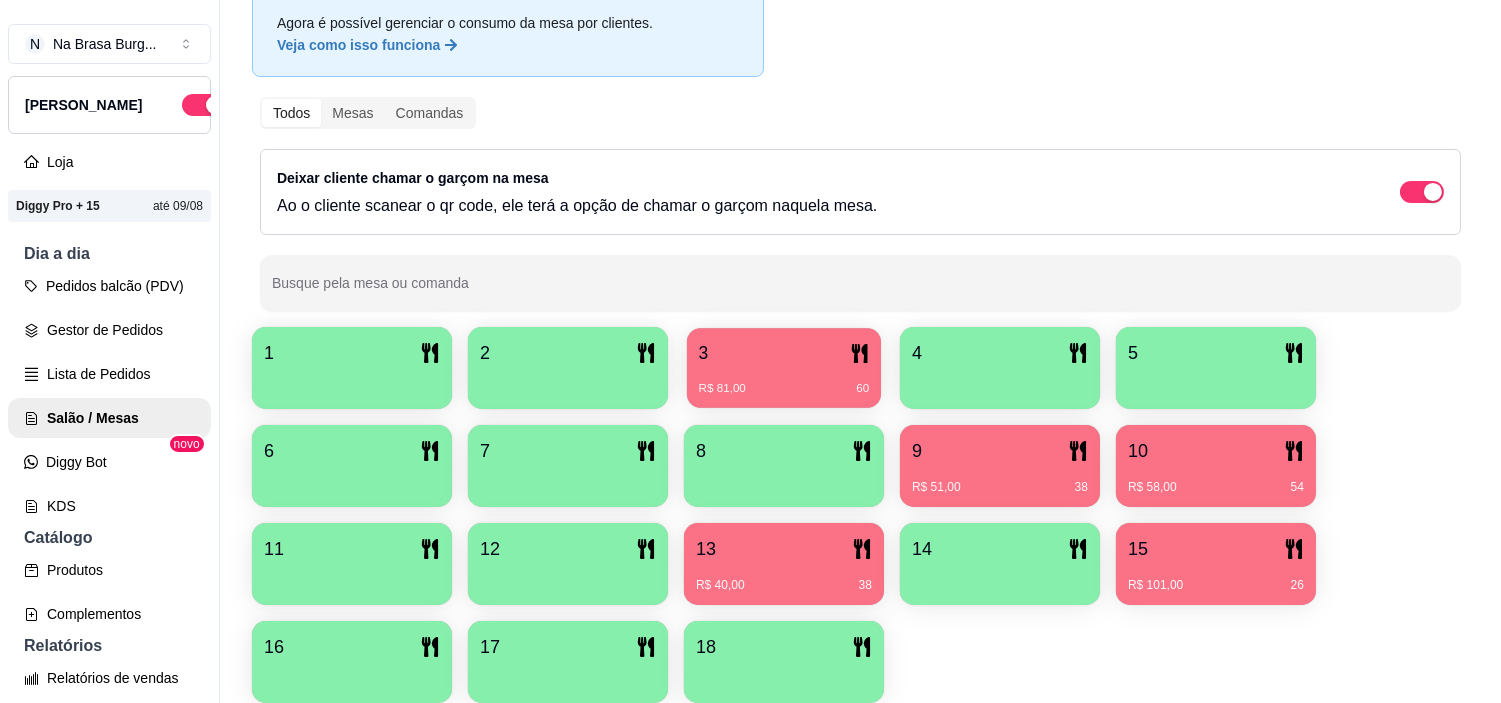 click on "3 R$ 81,00 60" at bounding box center (784, 368) 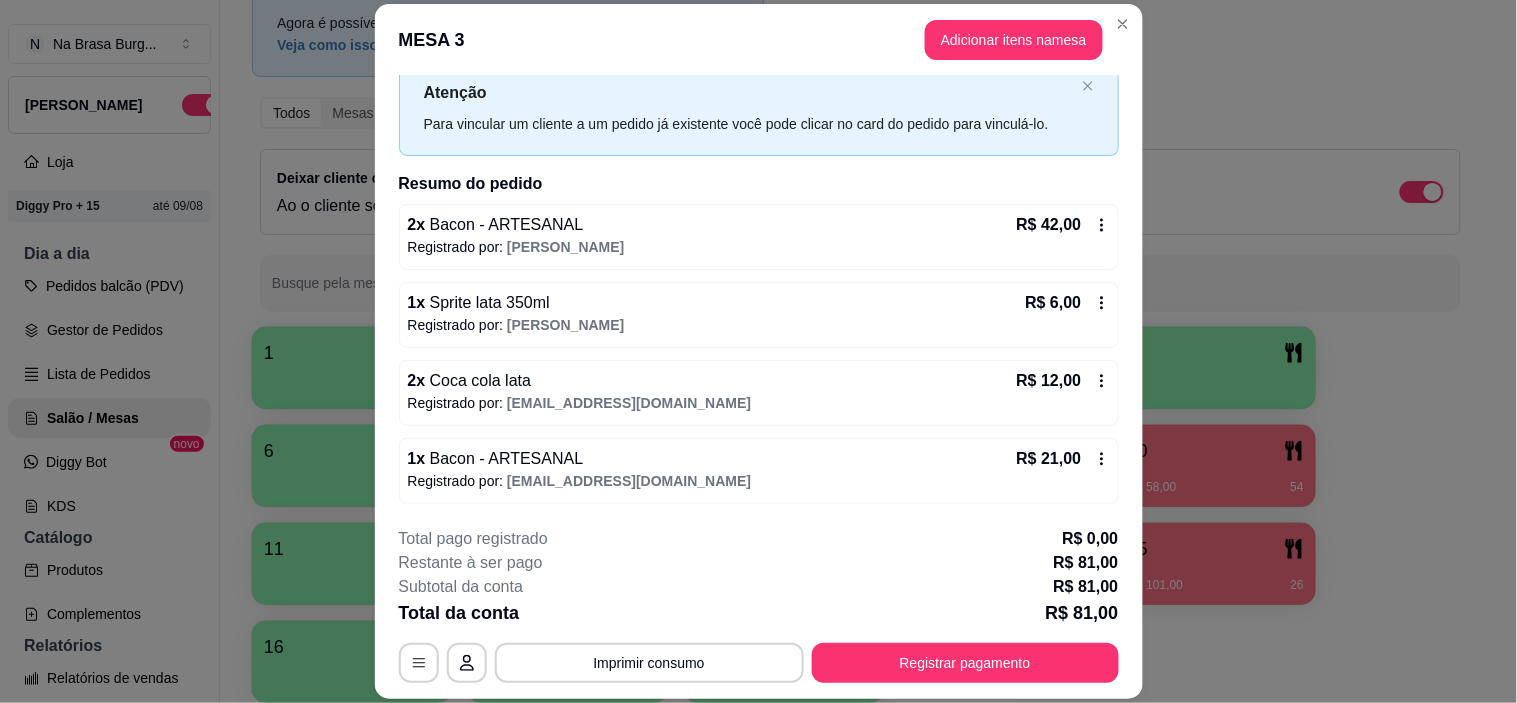 scroll, scrollTop: 0, scrollLeft: 0, axis: both 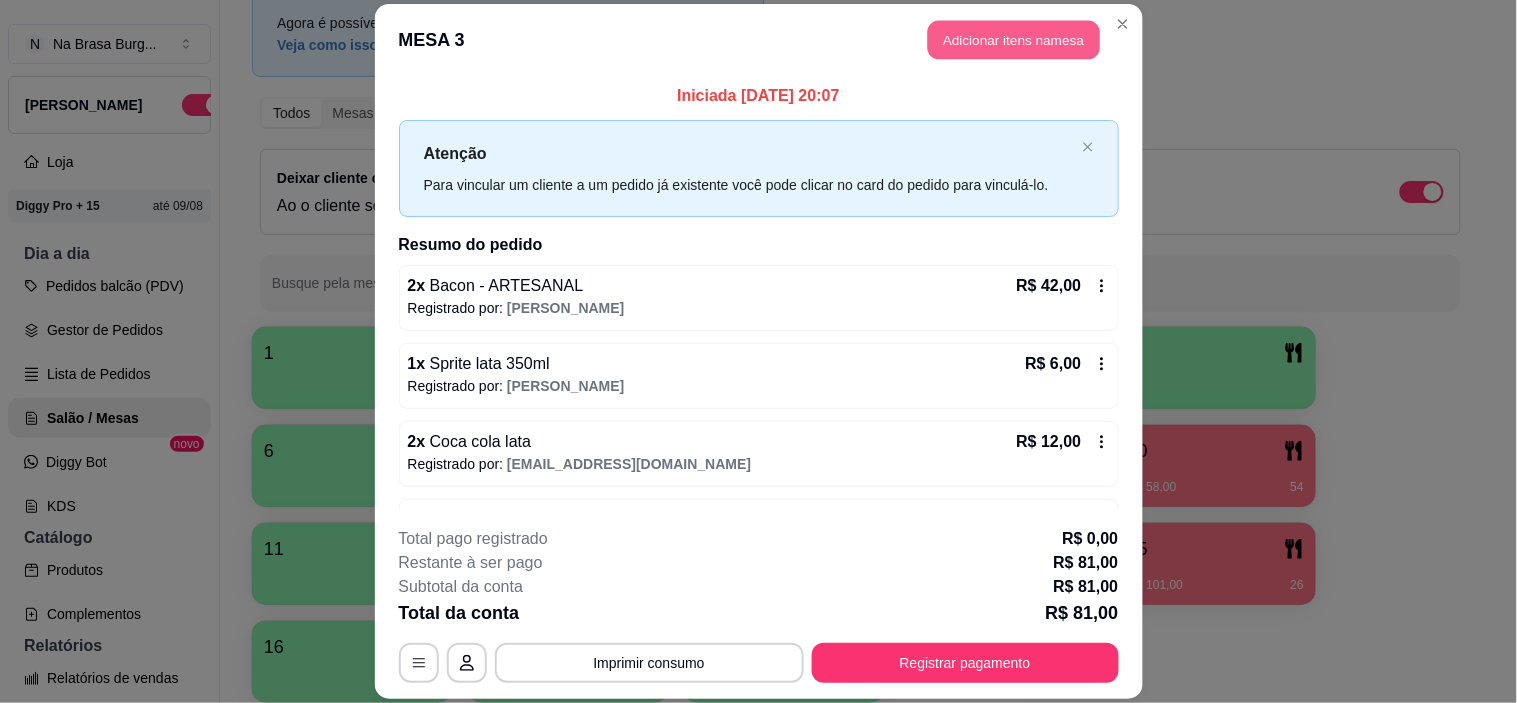 click on "Adicionar itens na  mesa" at bounding box center (1014, 39) 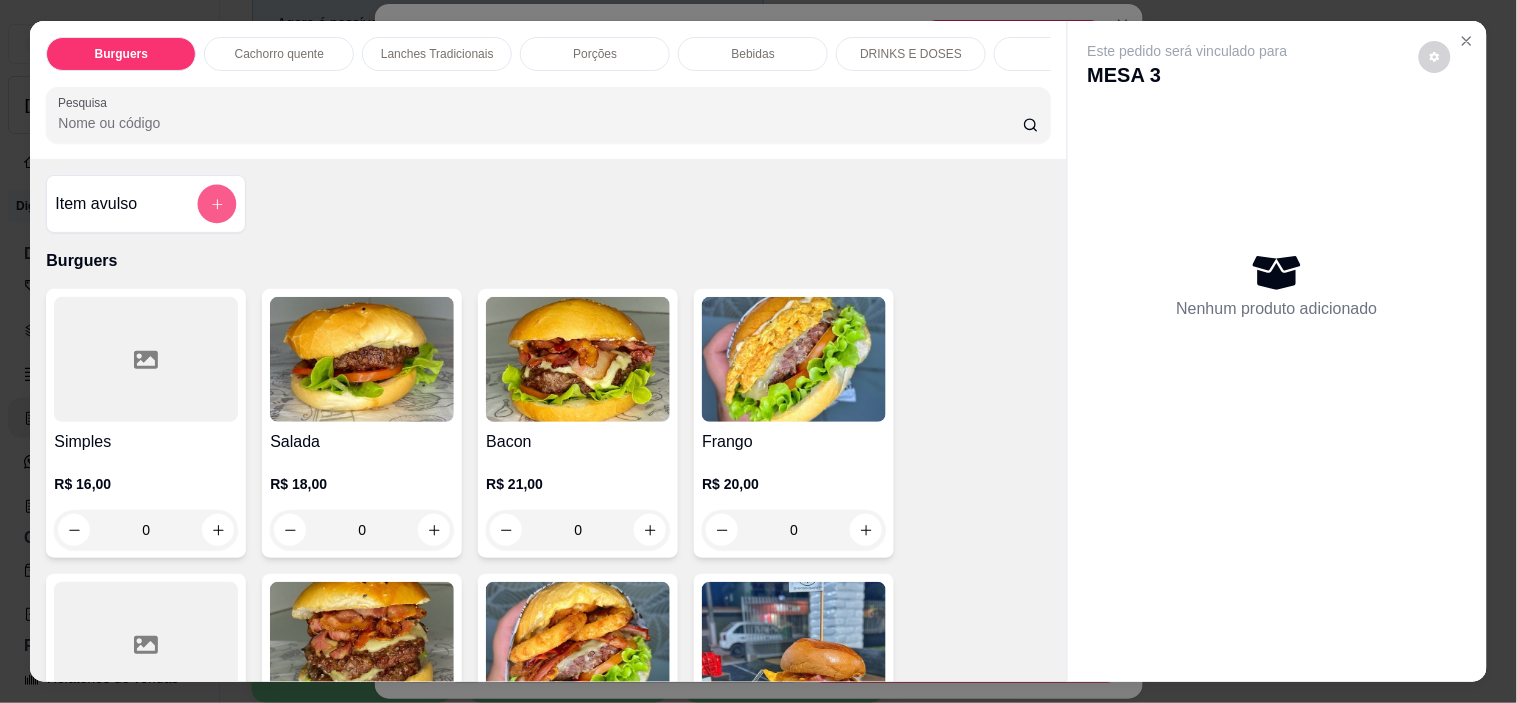 click at bounding box center (217, 204) 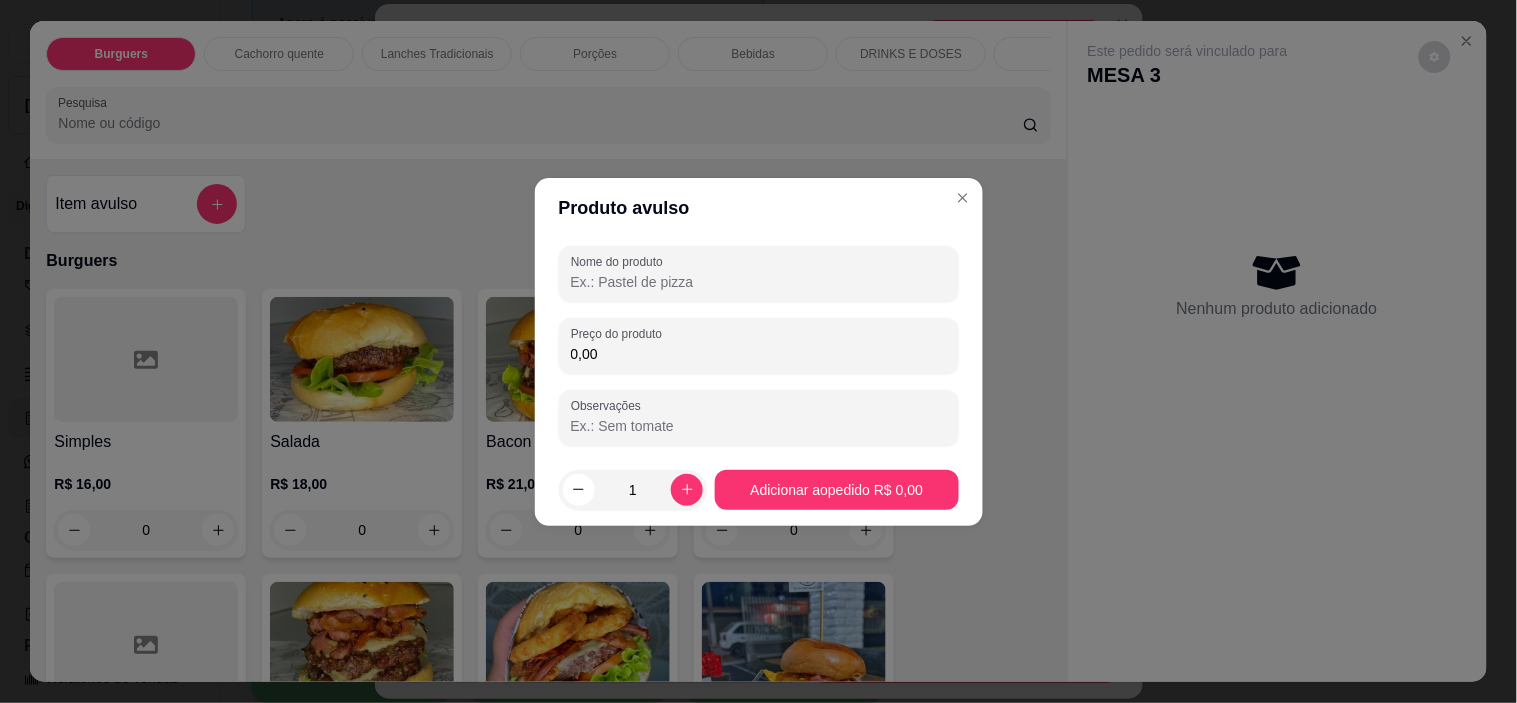 click on "Nome do produto" at bounding box center [759, 282] 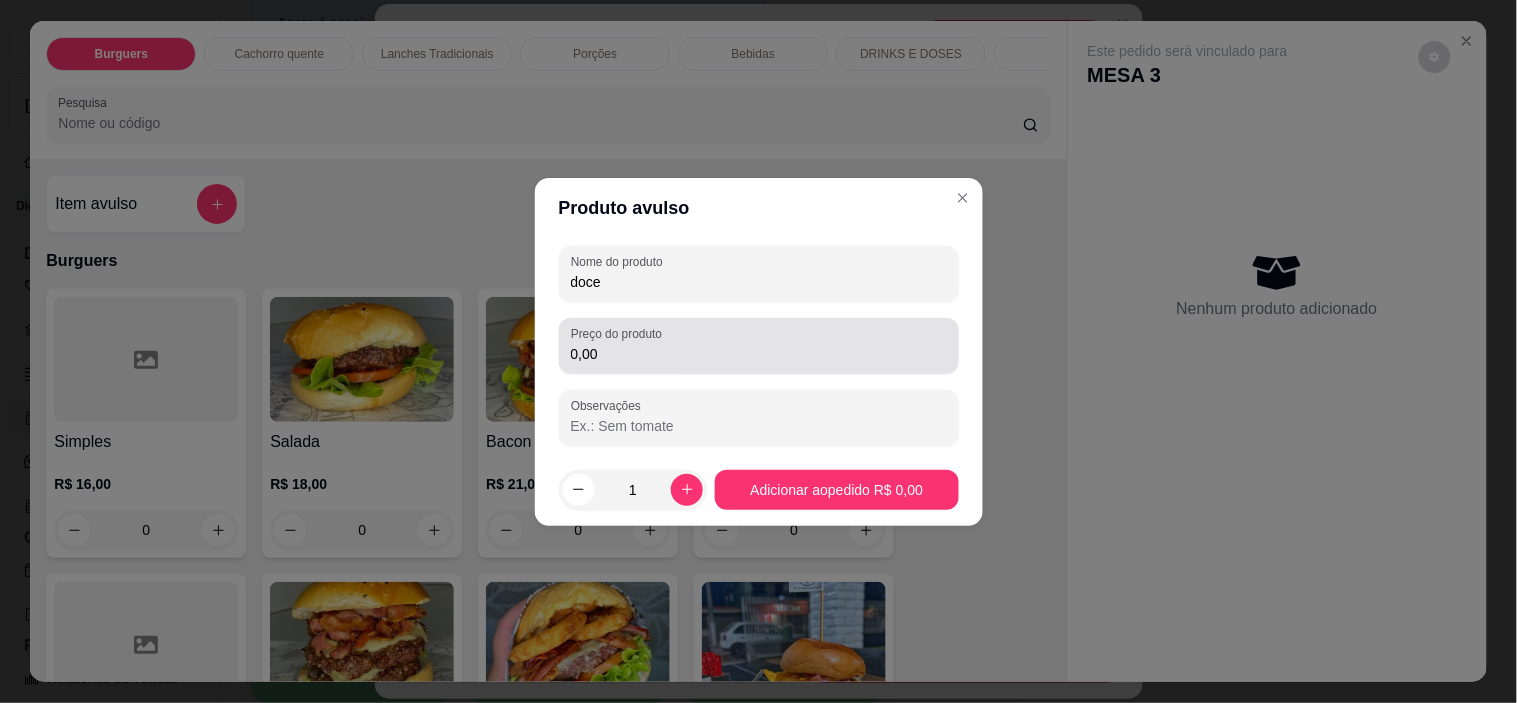 type on "doce" 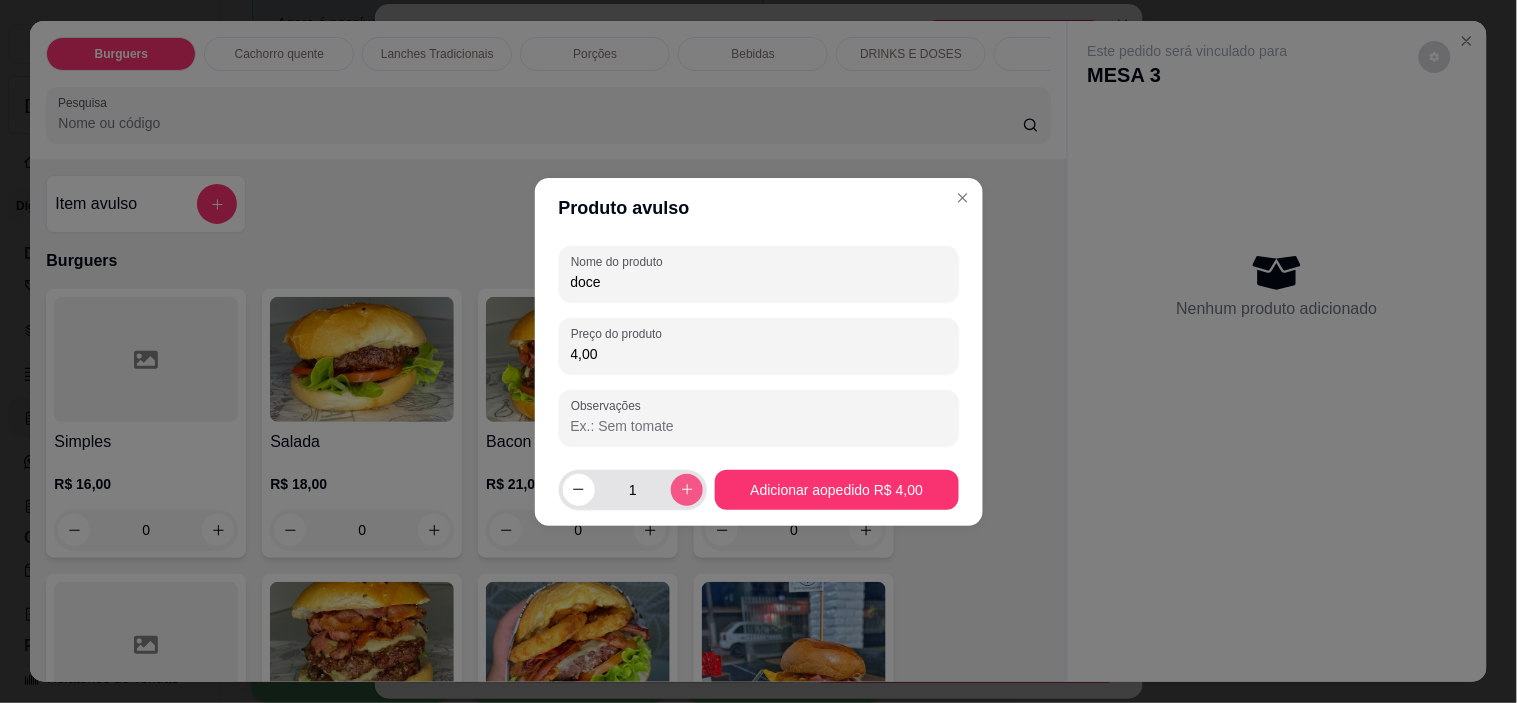 type on "4,00" 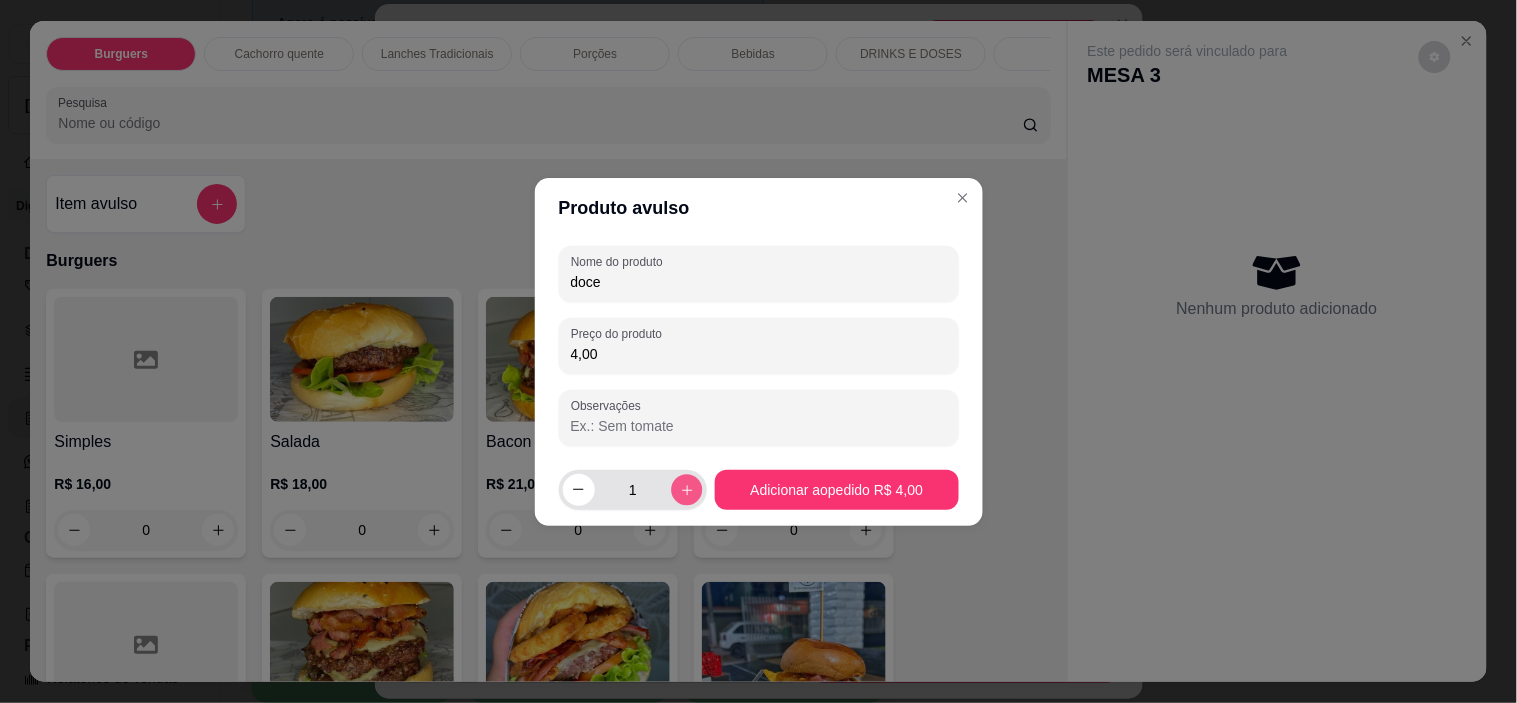 click at bounding box center [687, 489] 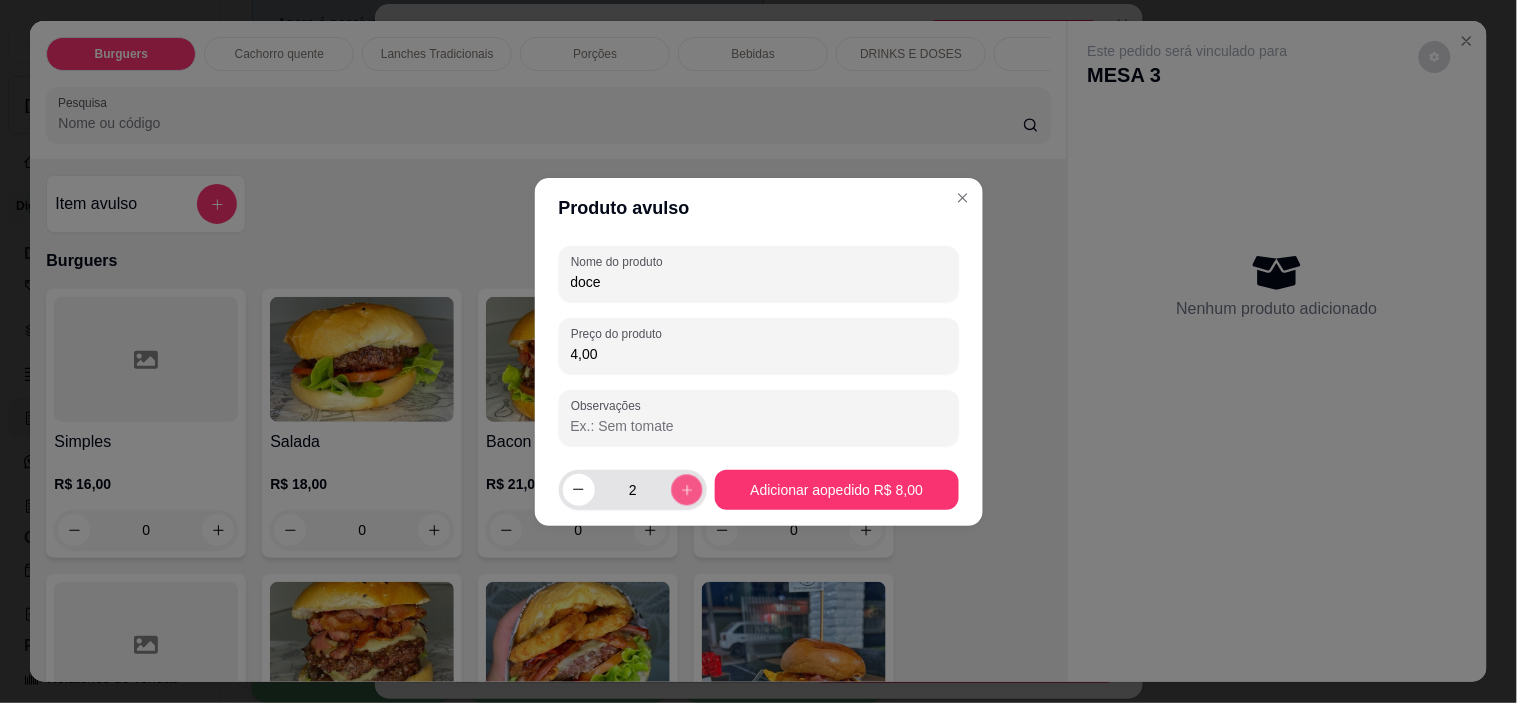click at bounding box center [687, 489] 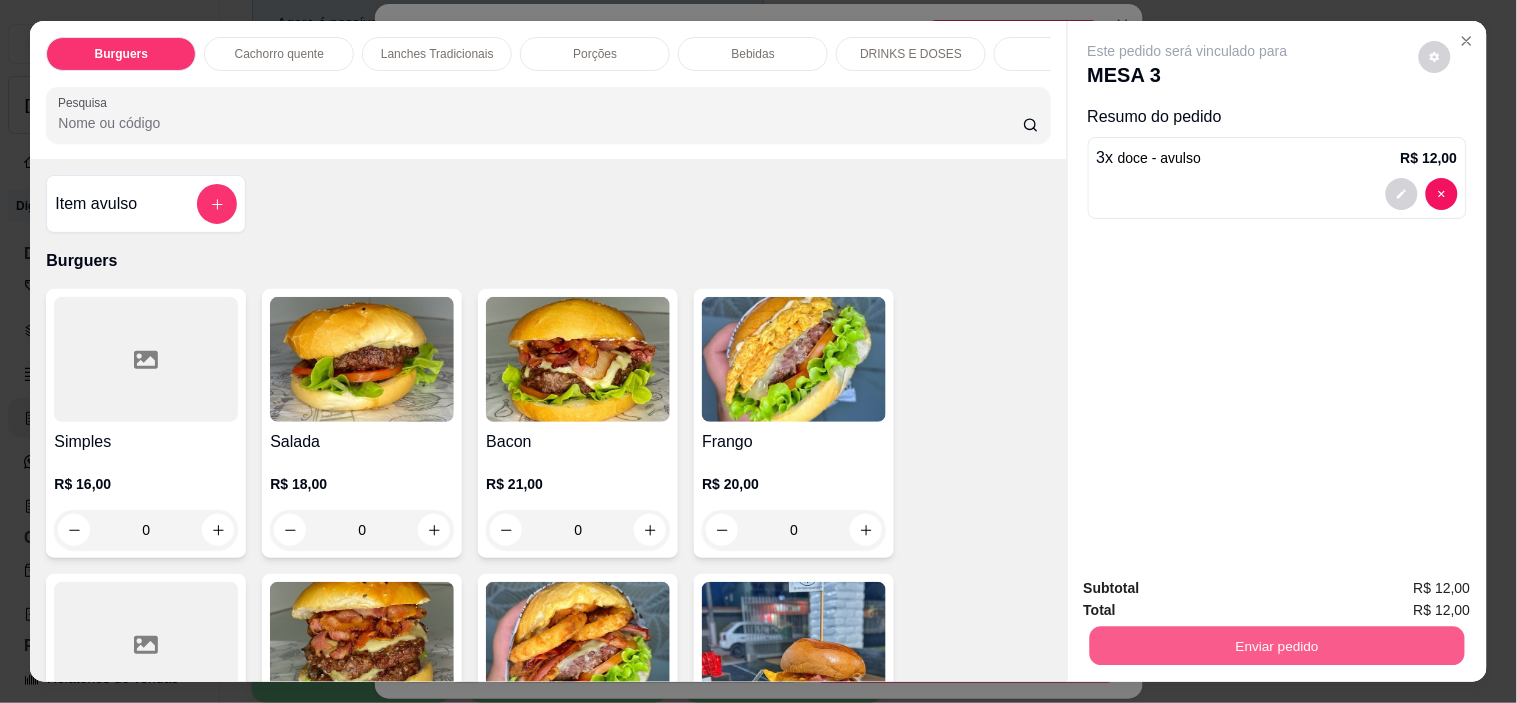 click on "Enviar pedido" at bounding box center [1276, 646] 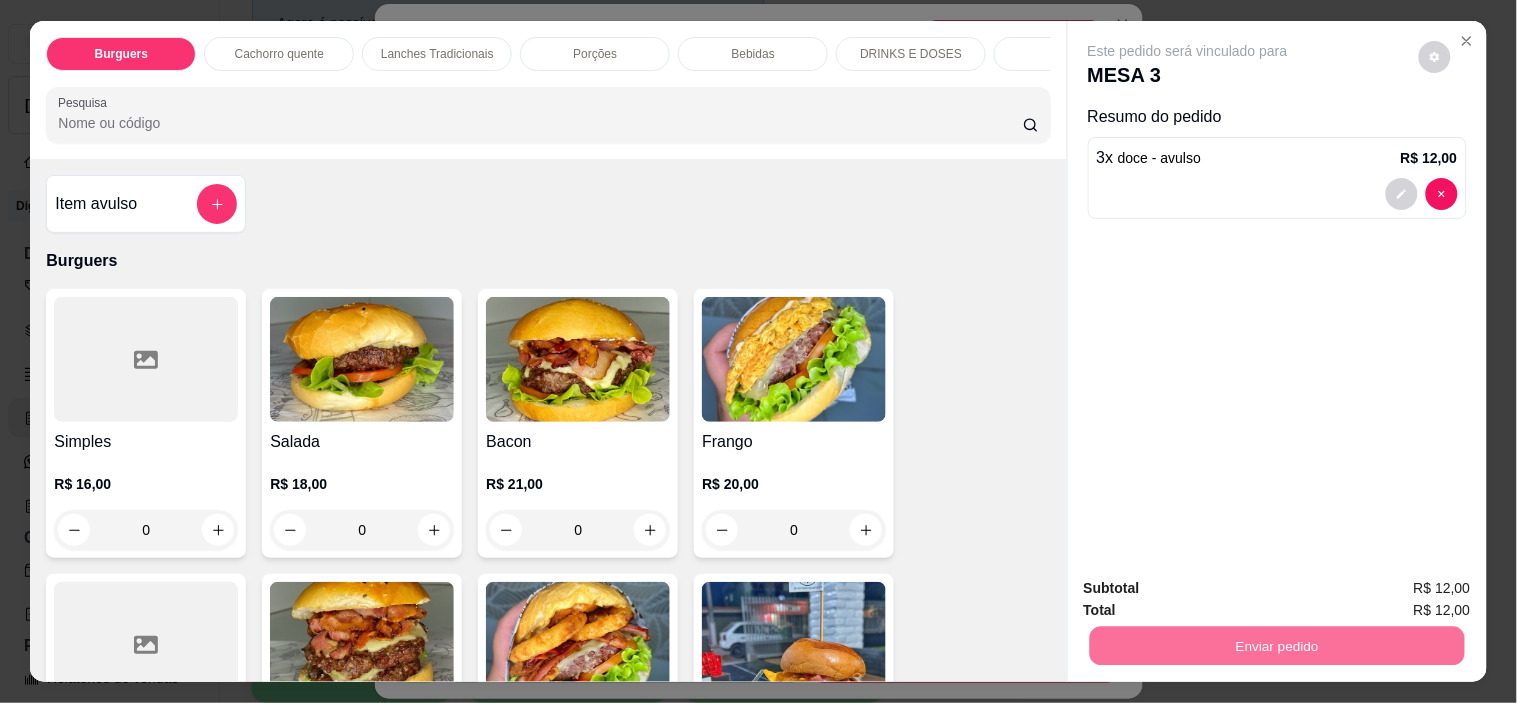 click on "Não registrar e enviar pedido" at bounding box center (1211, 588) 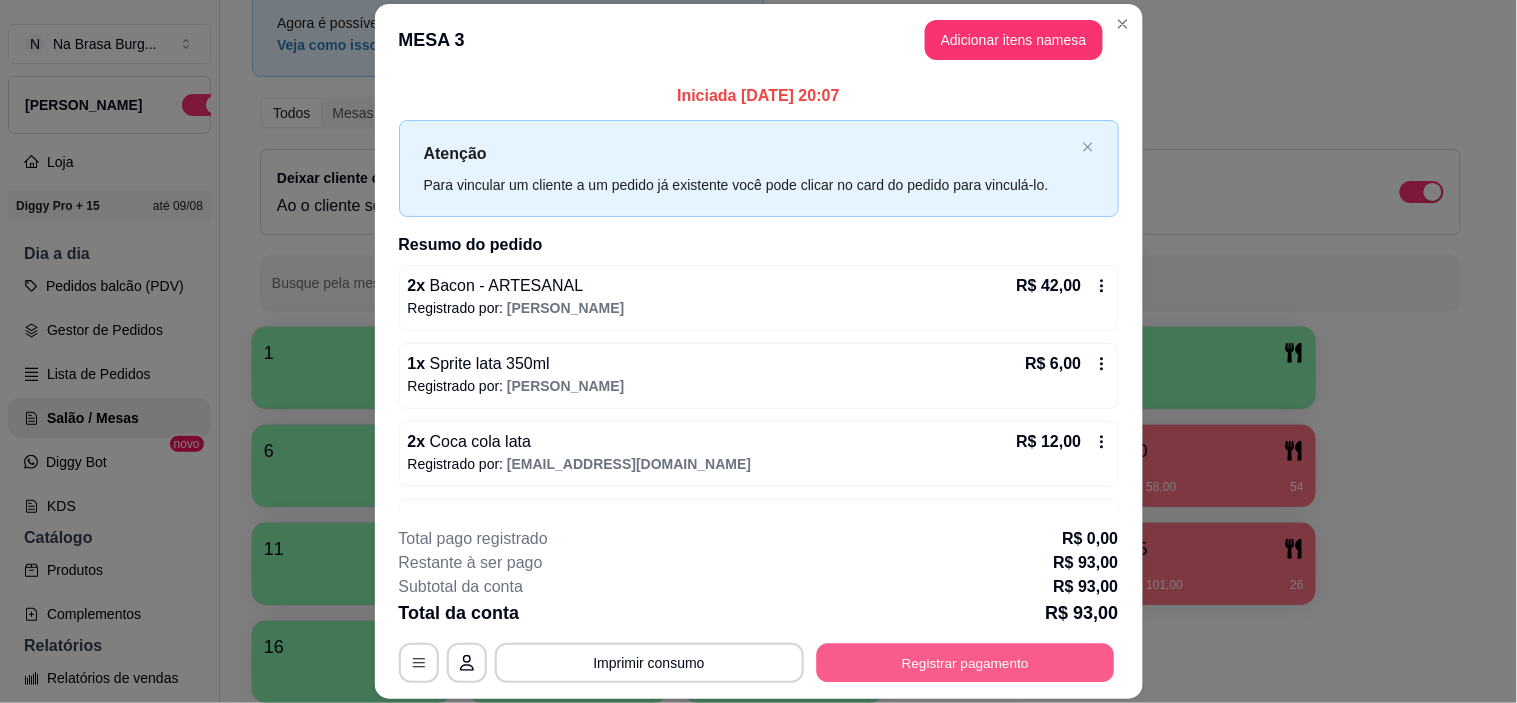 click on "Registrar pagamento" at bounding box center [965, 663] 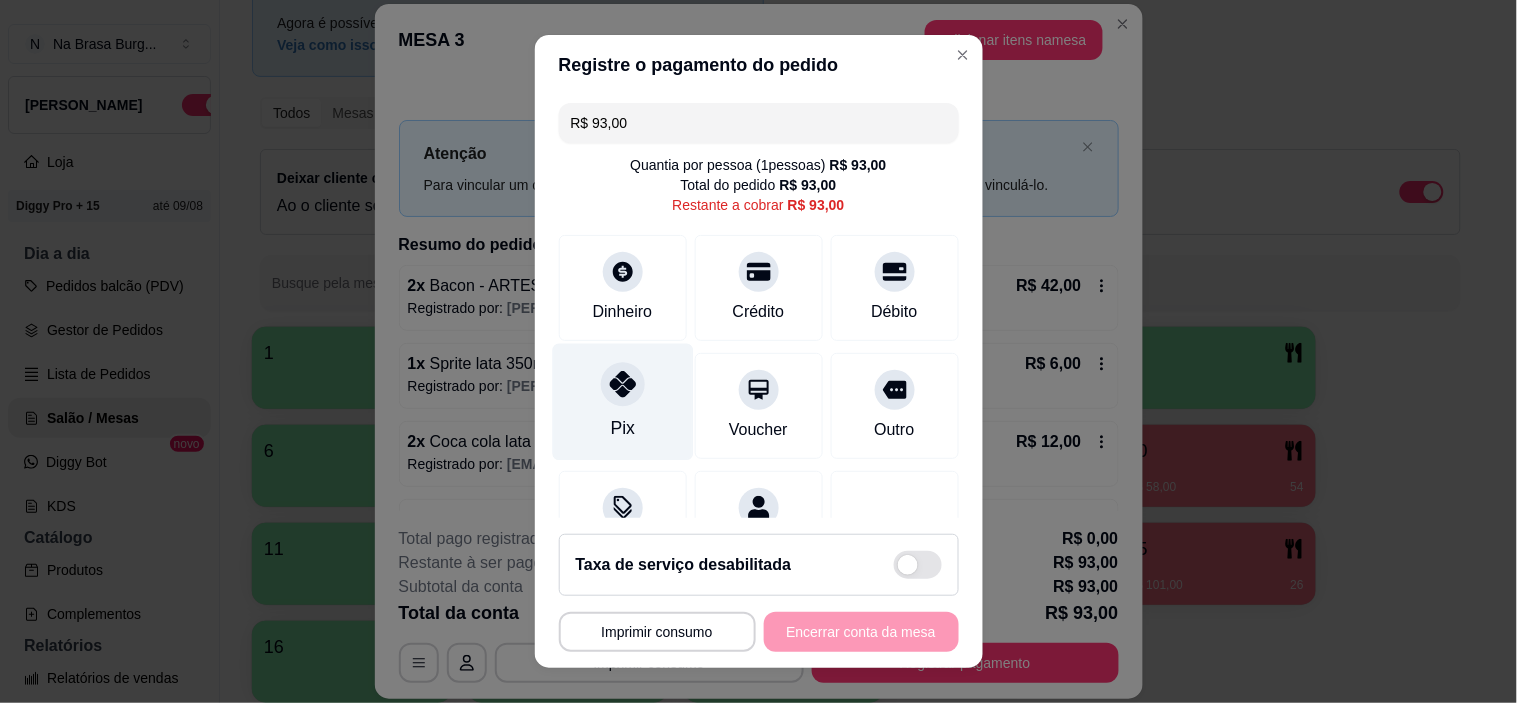 click 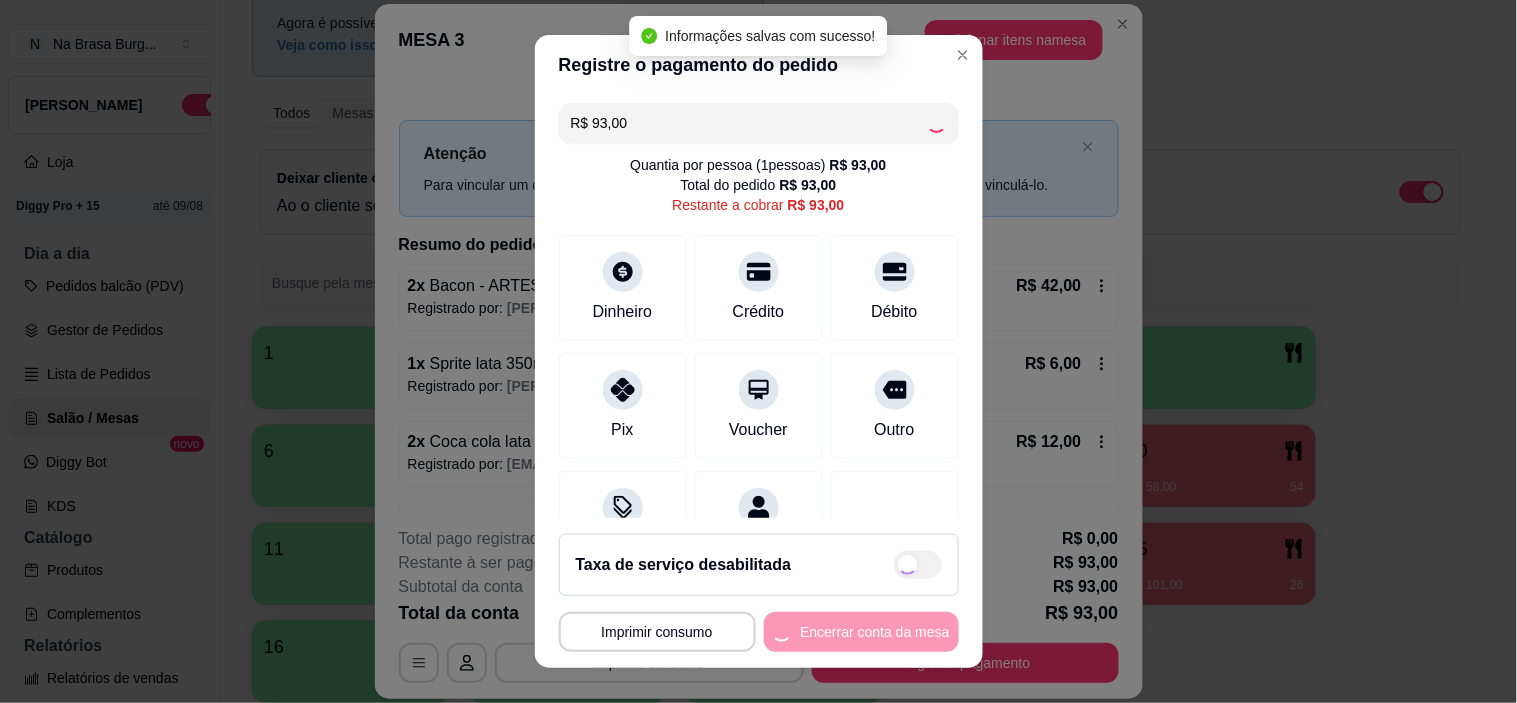 type on "R$ 0,00" 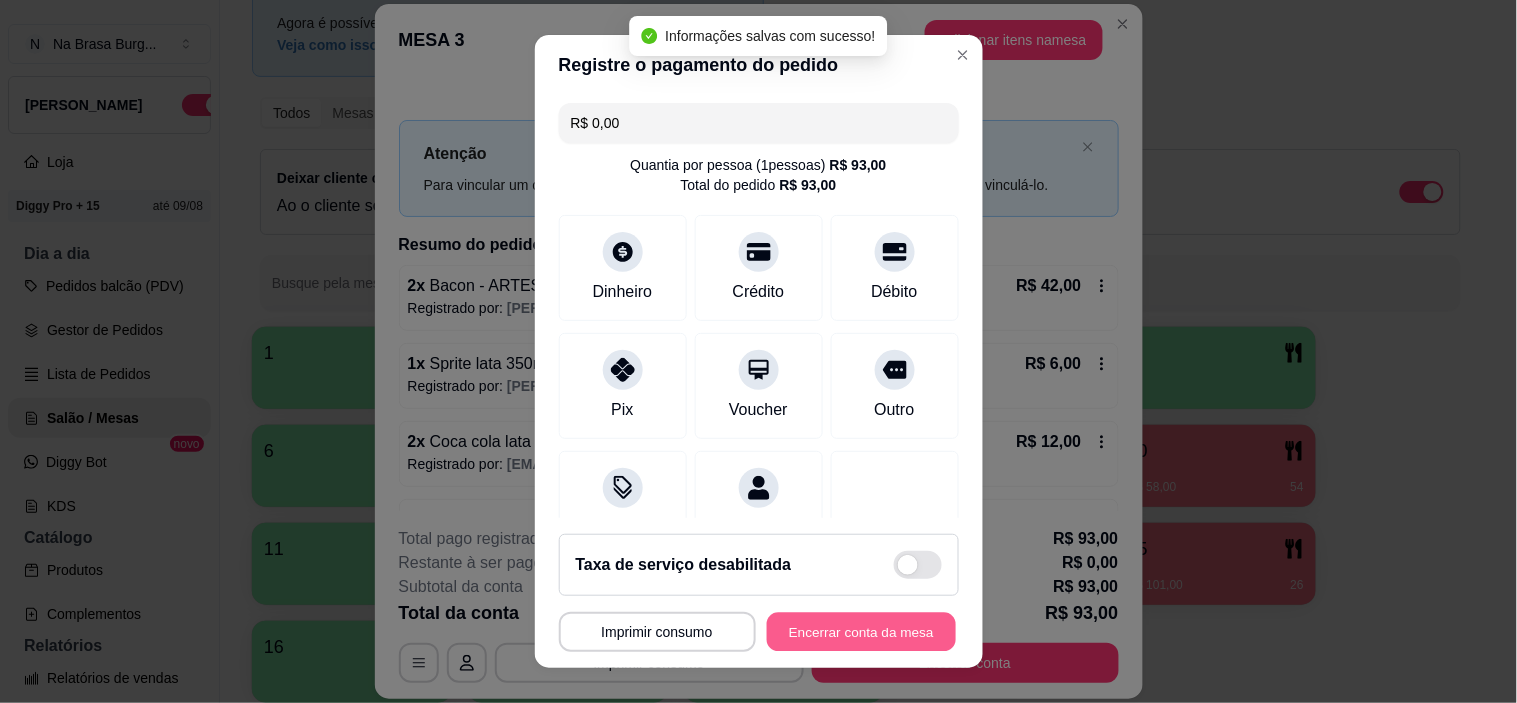 click on "Encerrar conta da mesa" at bounding box center (861, 631) 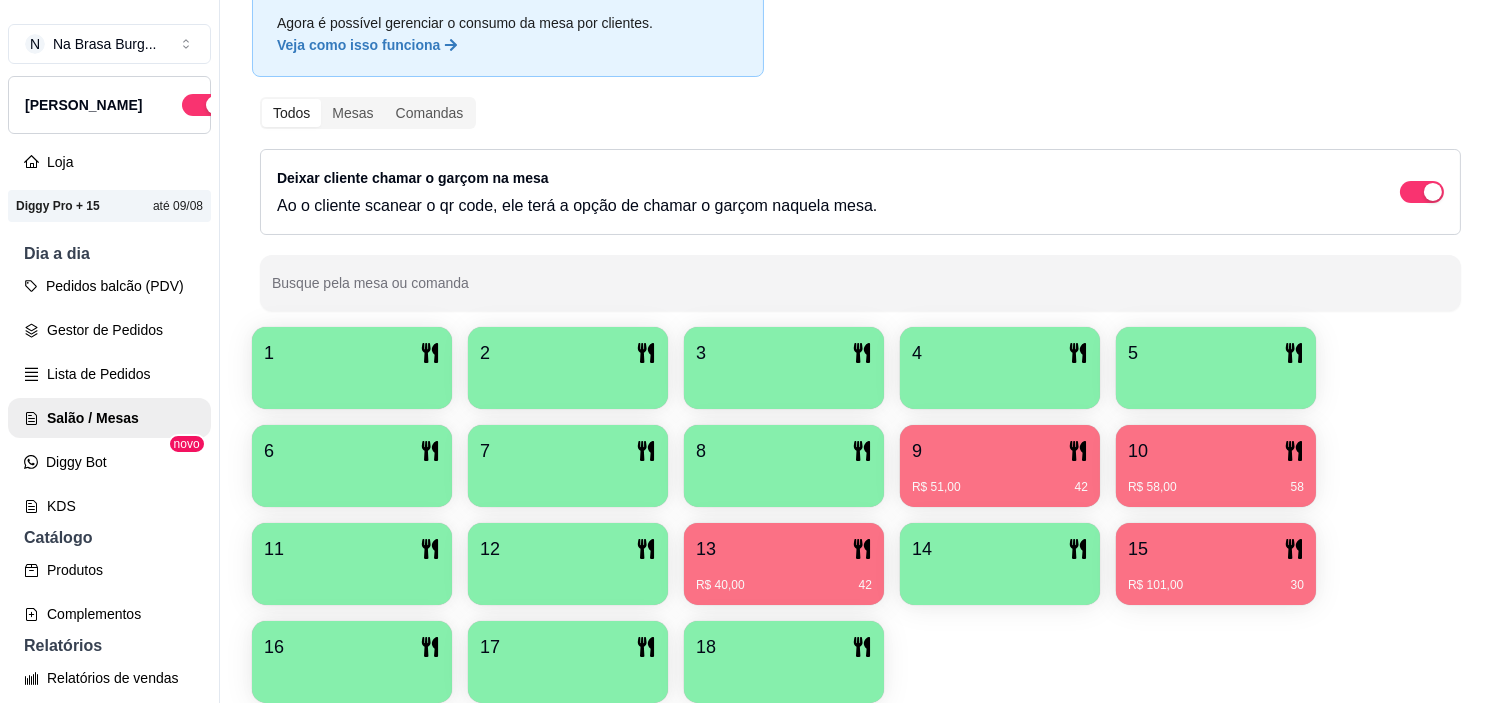 type 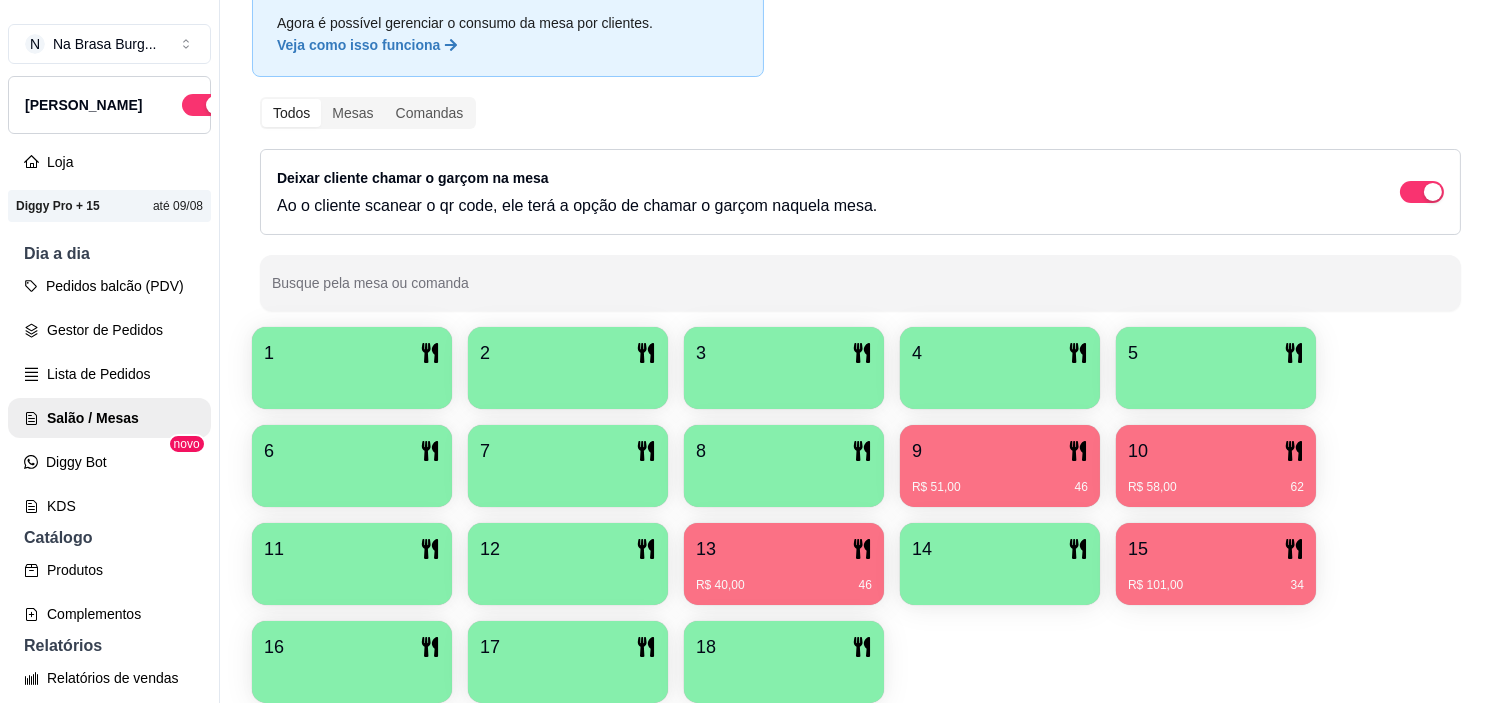 click on "9" at bounding box center (1000, 451) 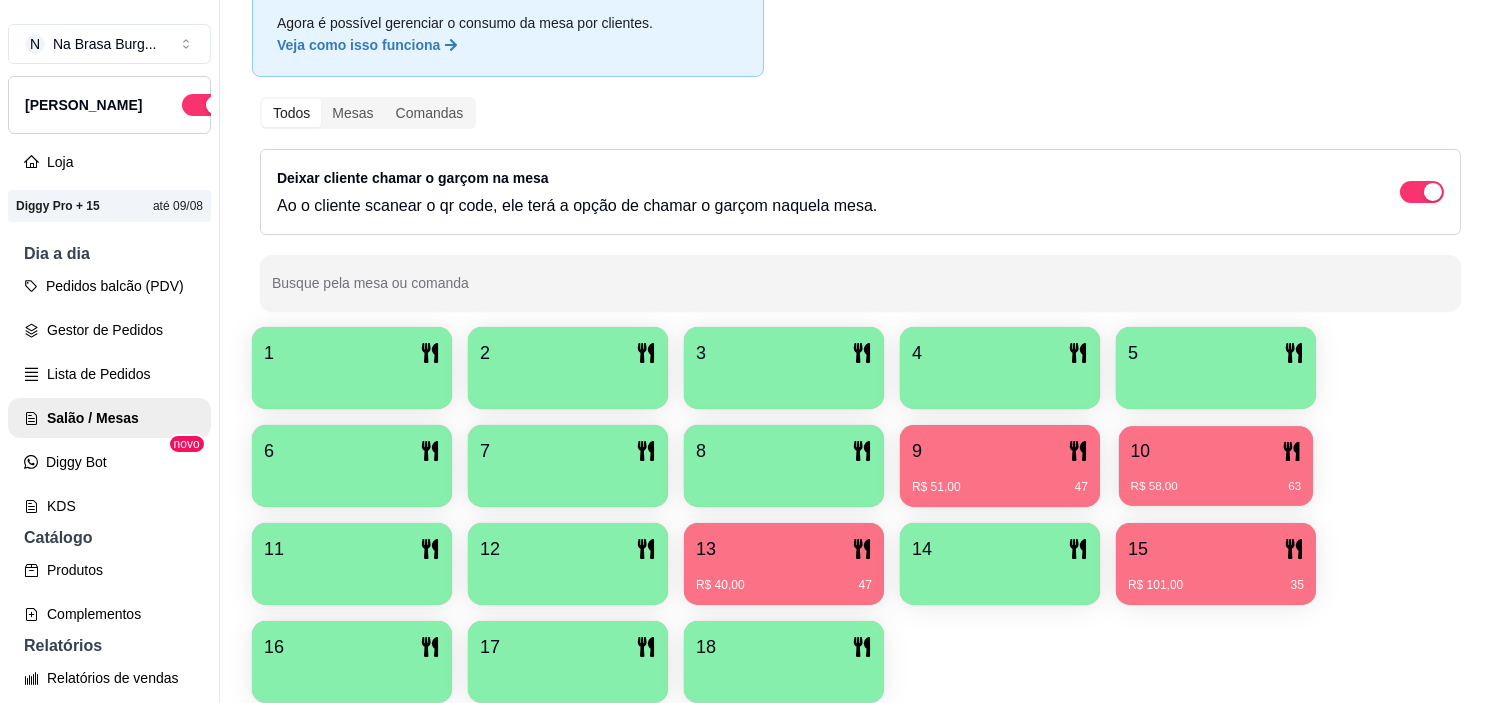 click on "10 R$ 58,00 63" at bounding box center (1216, 466) 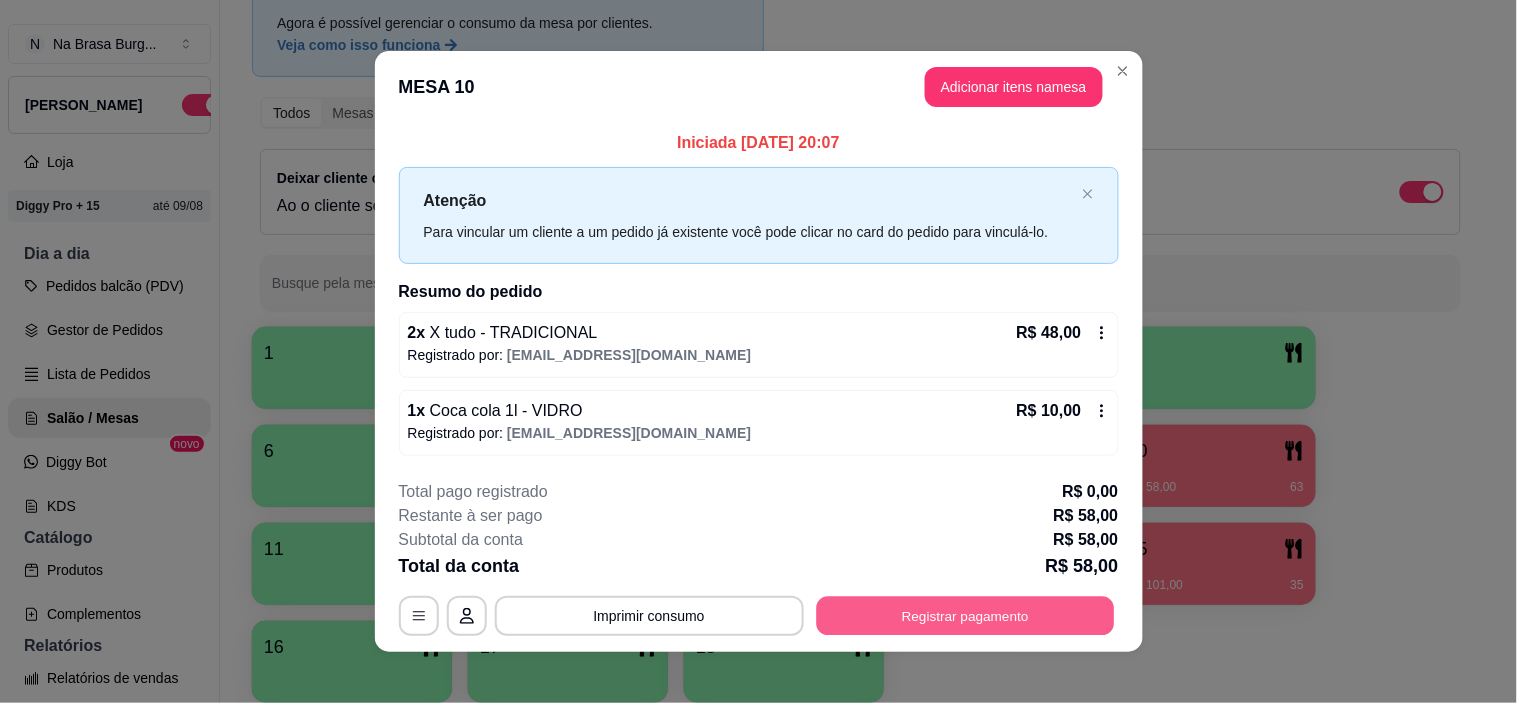 click on "Registrar pagamento" at bounding box center (965, 616) 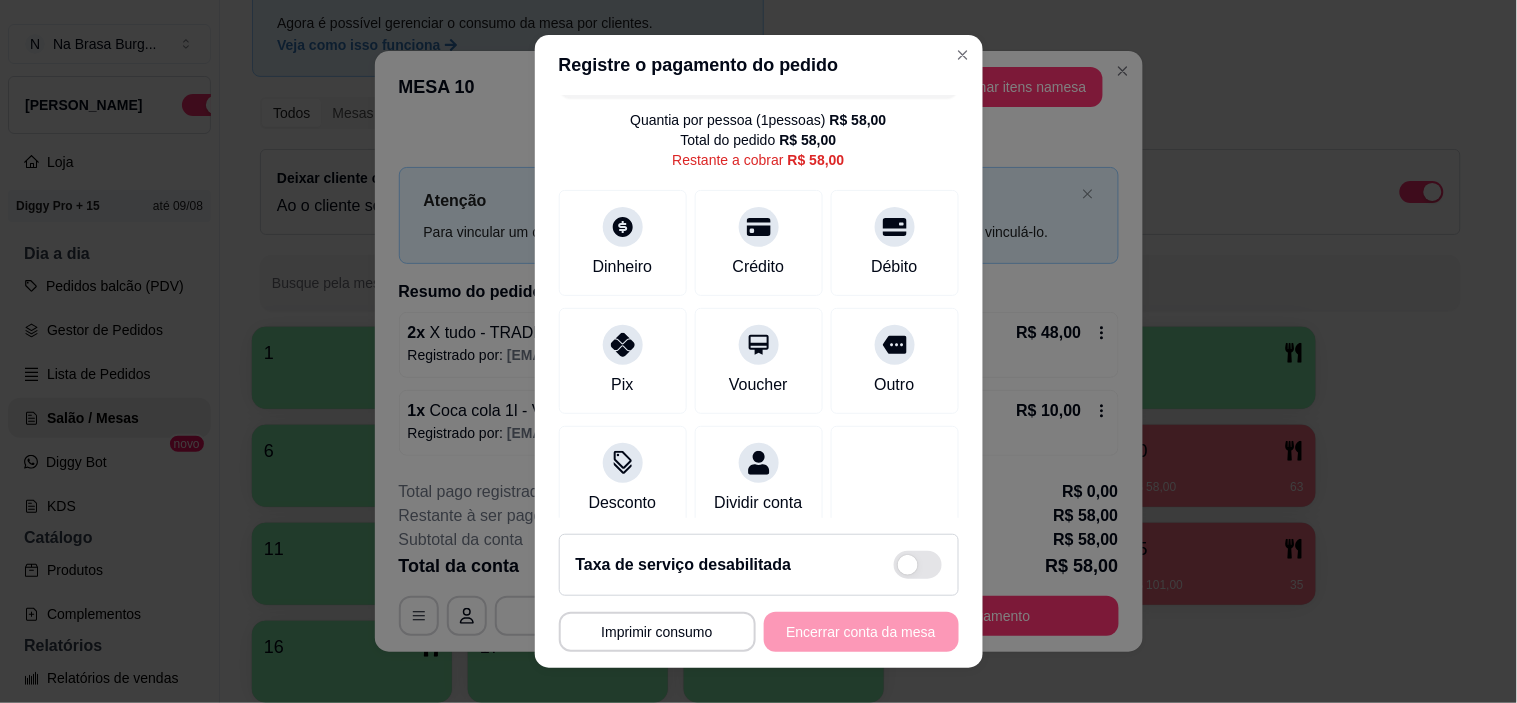 scroll, scrollTop: 91, scrollLeft: 0, axis: vertical 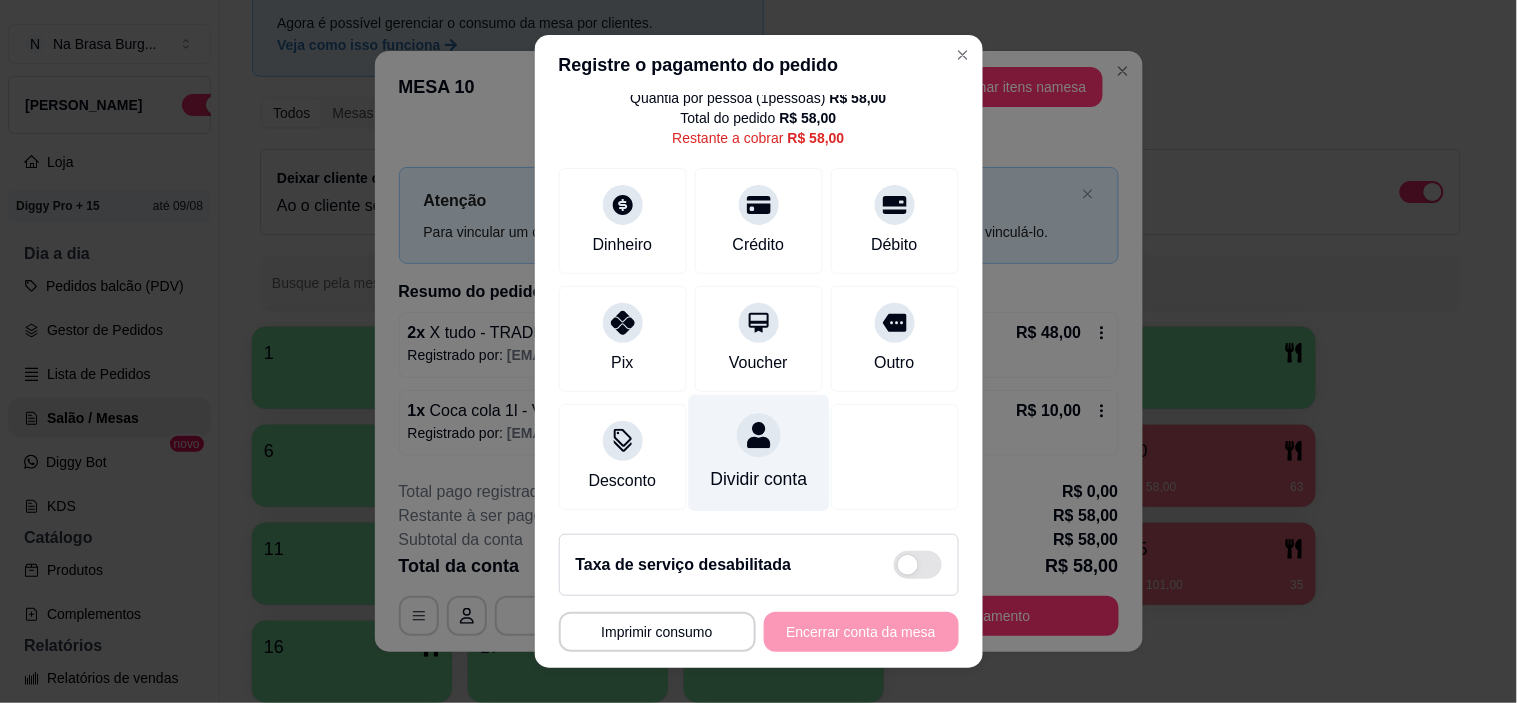 click on "Dividir conta" at bounding box center [758, 479] 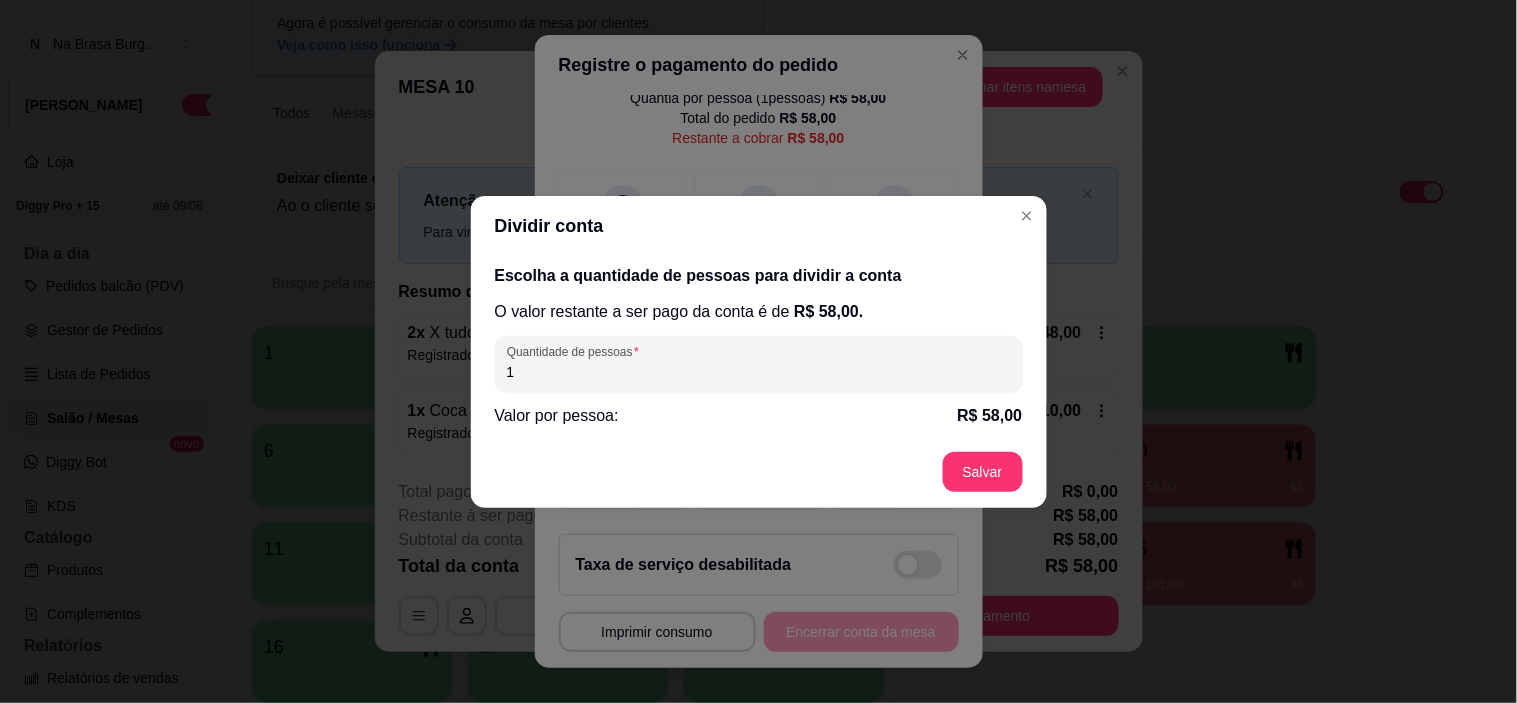 click on "1" at bounding box center (759, 372) 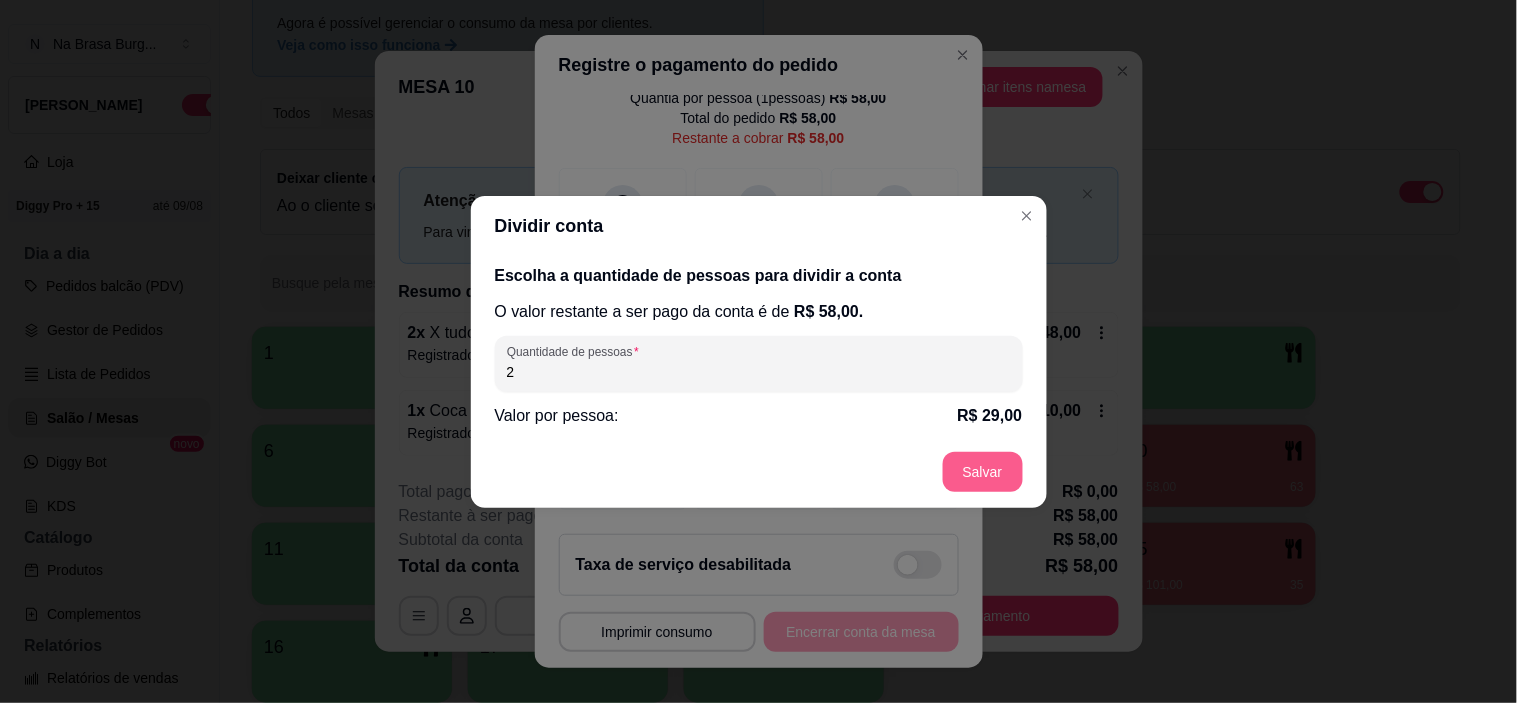 type on "2" 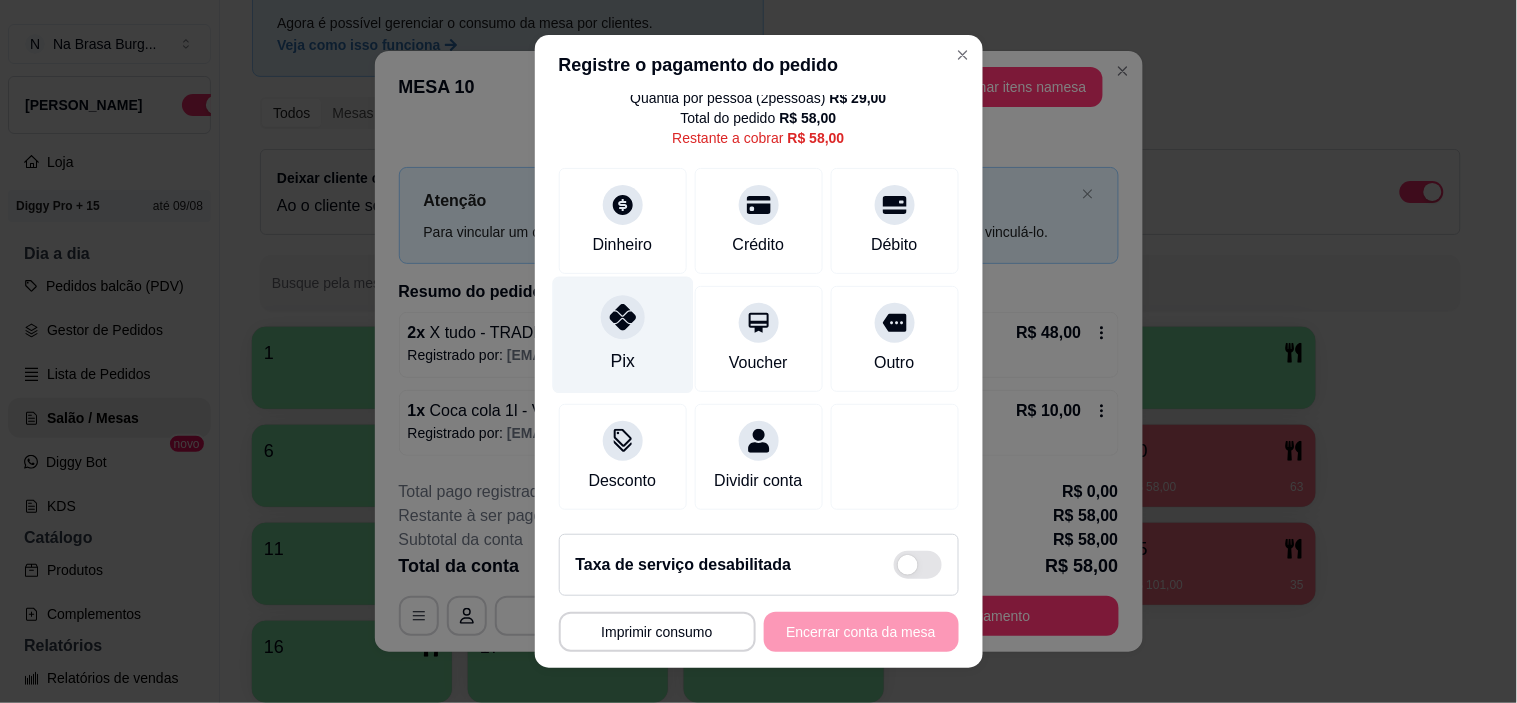 click 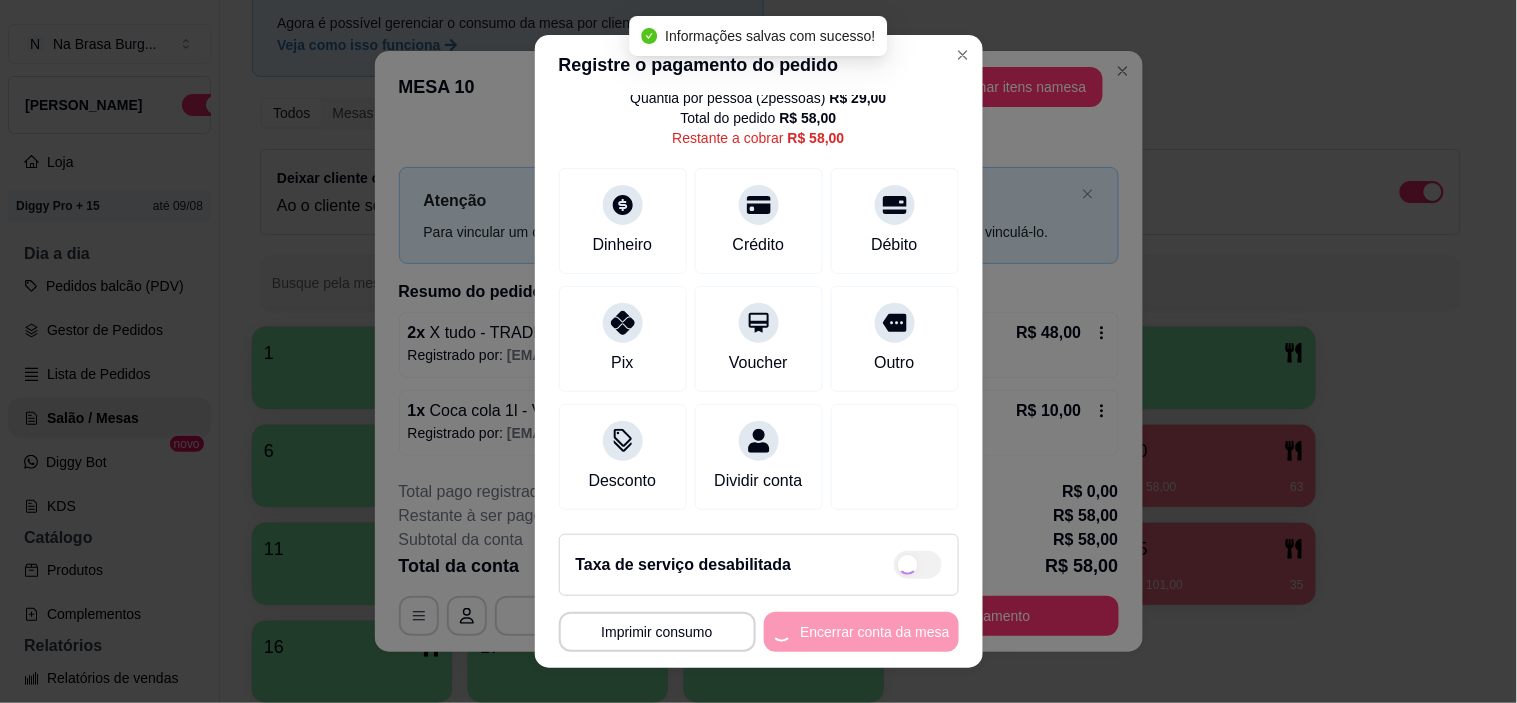 type on "R$ 0,00" 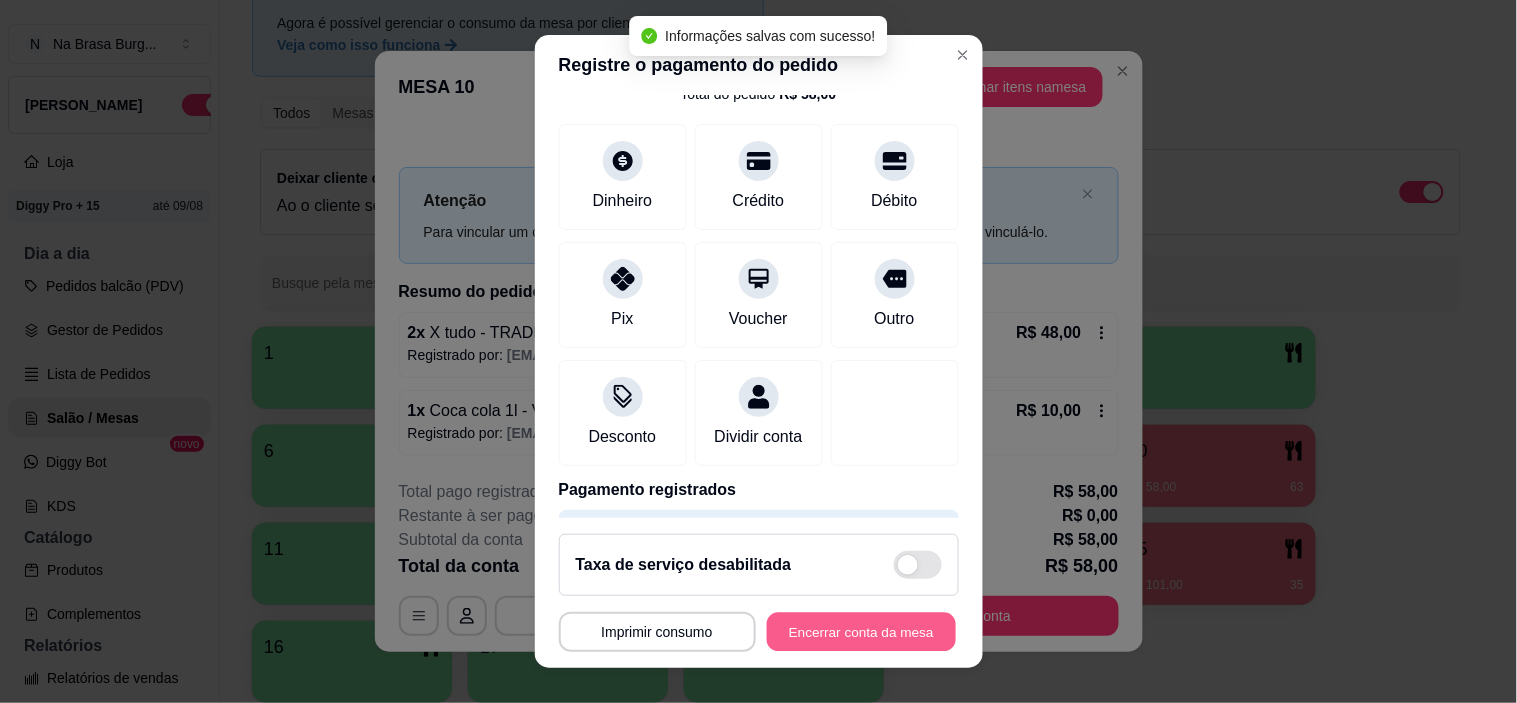 click on "Encerrar conta da mesa" at bounding box center (861, 631) 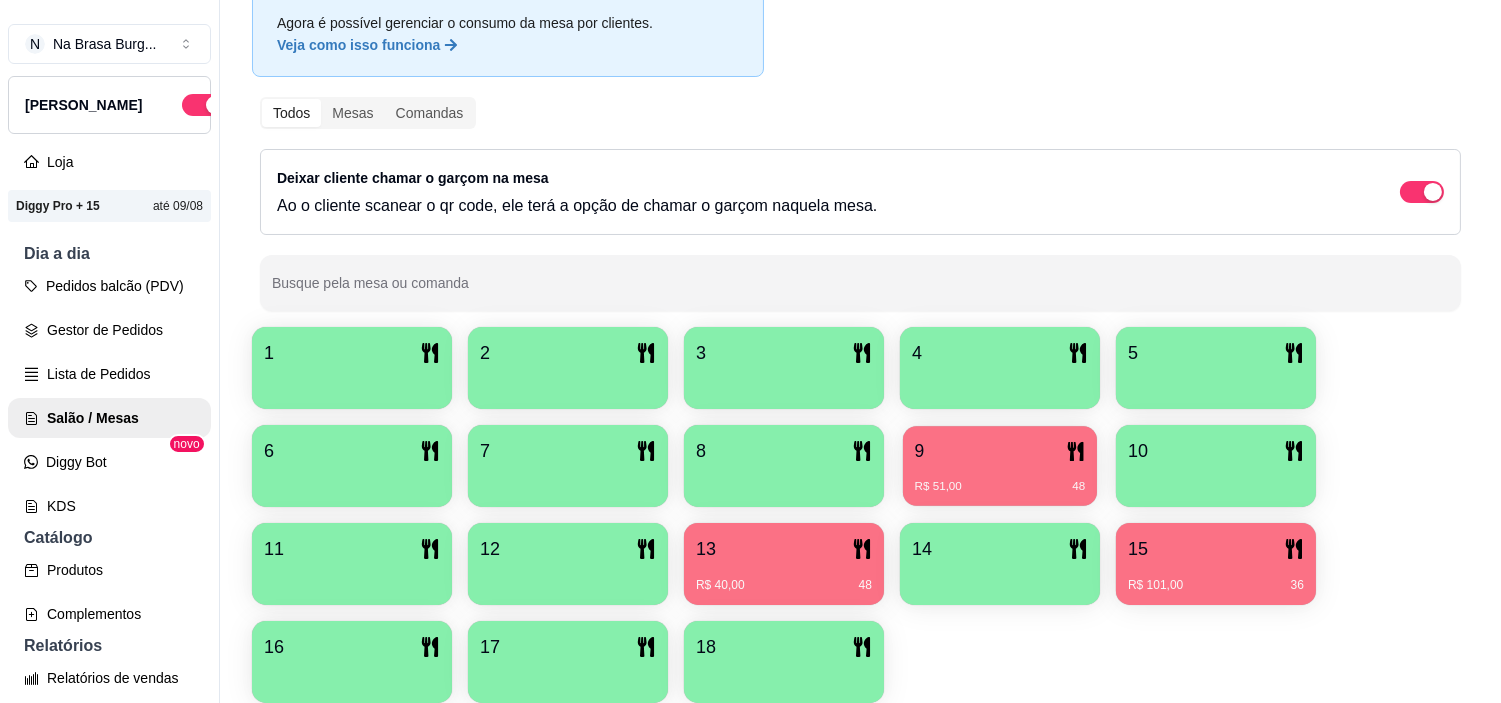 click on "R$ 51,00 48" at bounding box center [1000, 487] 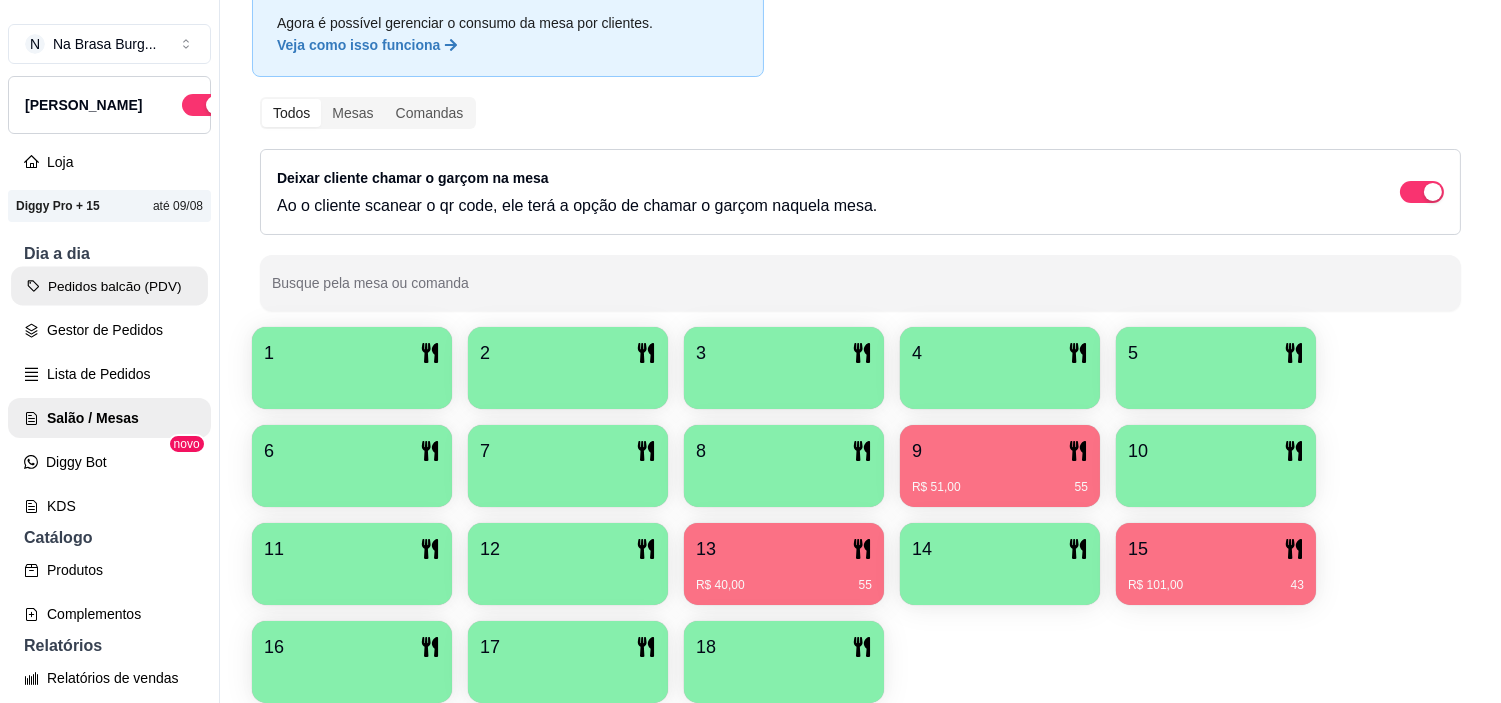 click on "Pedidos balcão (PDV)" at bounding box center (109, 286) 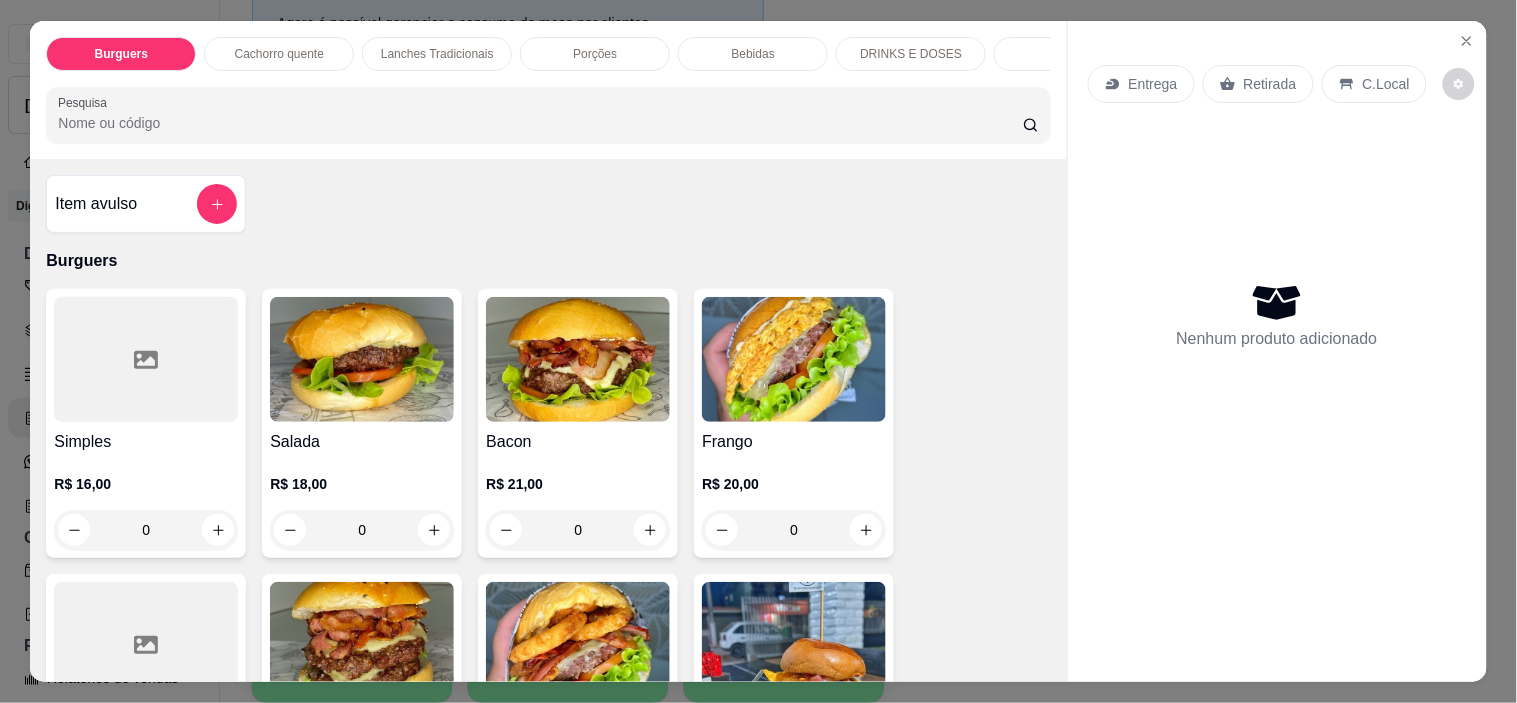 click on "Lanches Tradicionais" at bounding box center (437, 54) 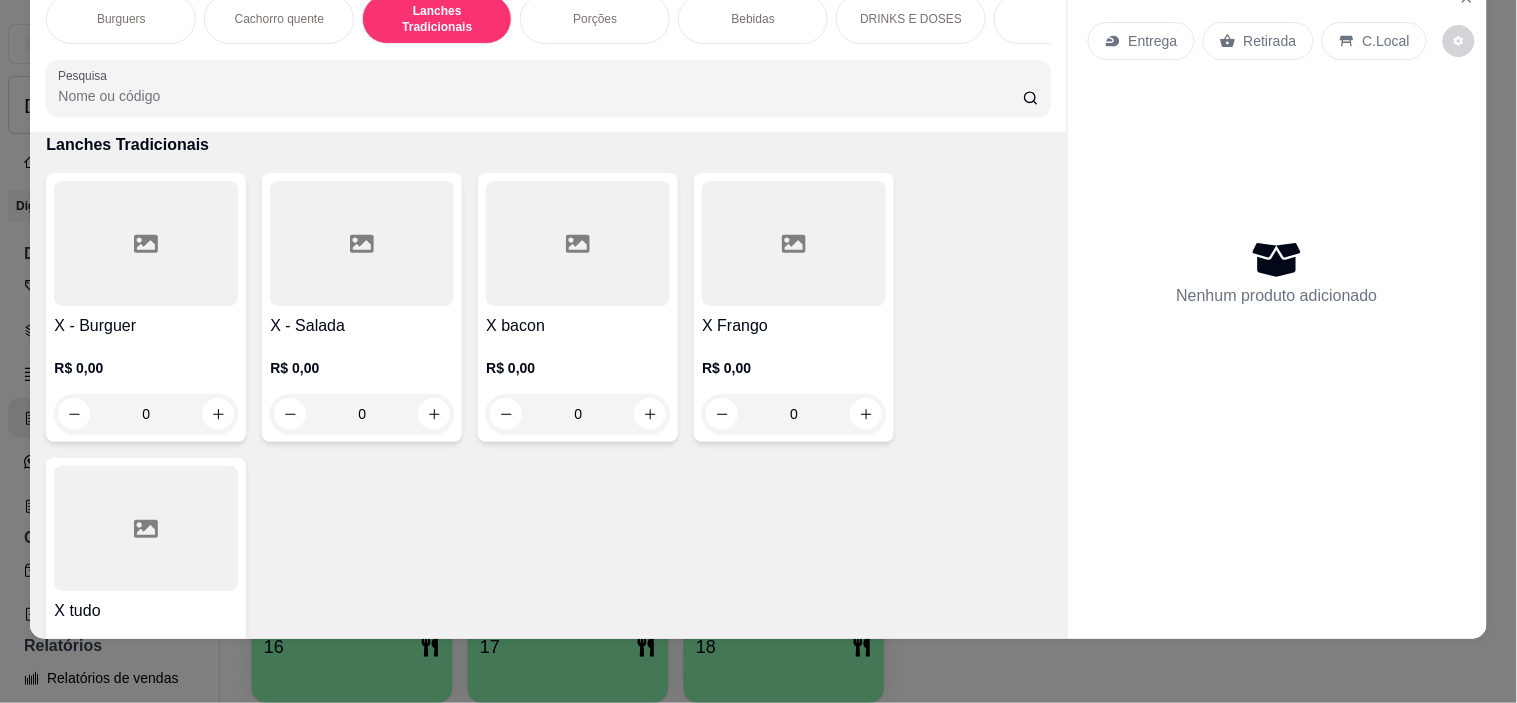 click at bounding box center [146, 528] 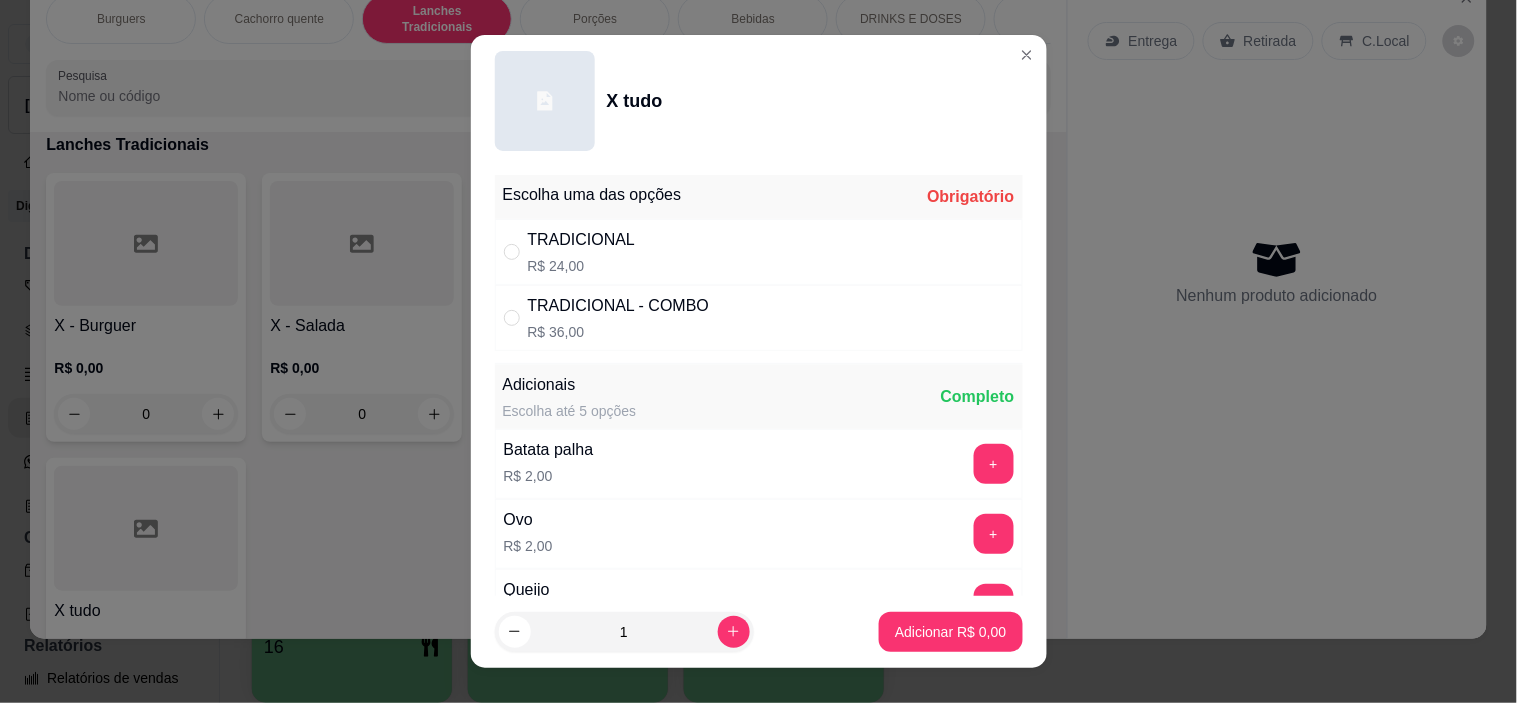 click on "TRADICIONAL R$ 24,00" at bounding box center [759, 252] 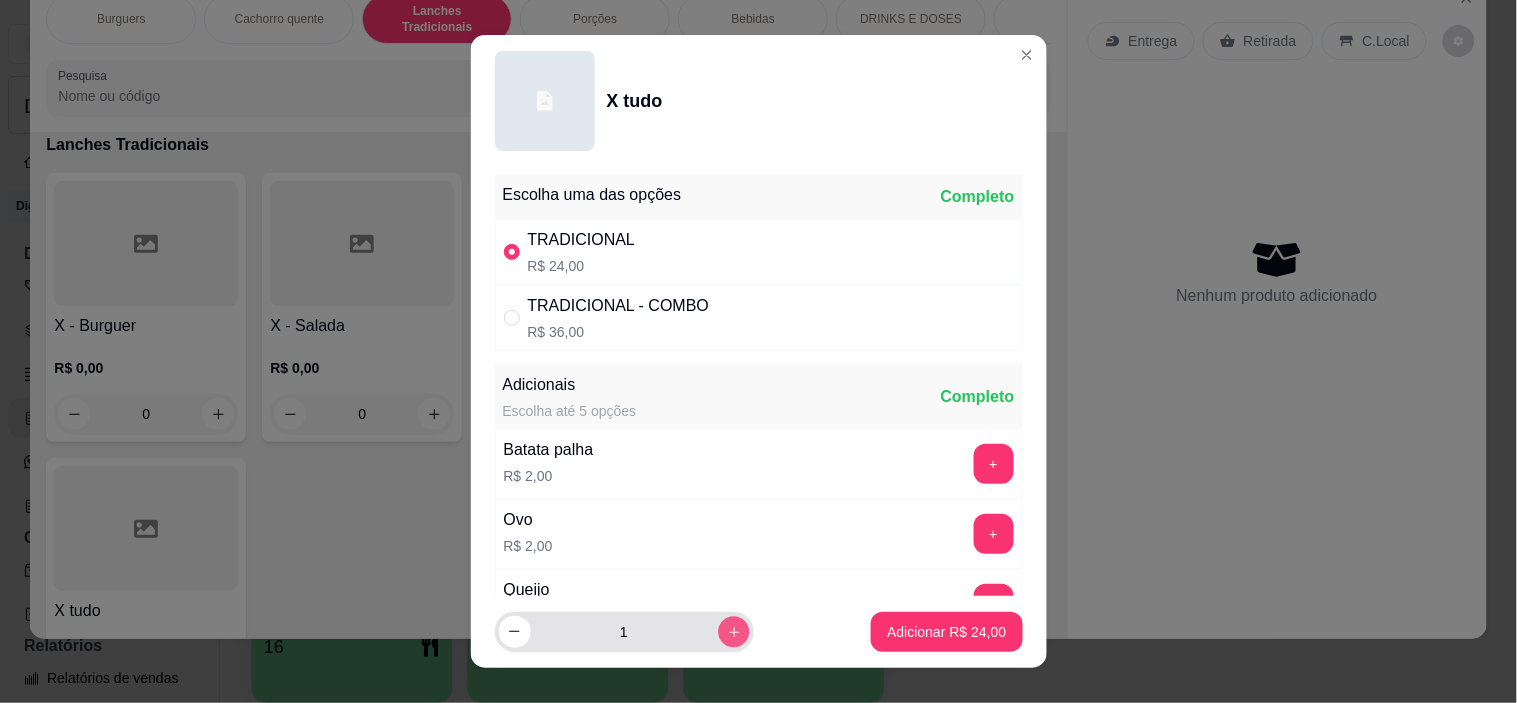 click 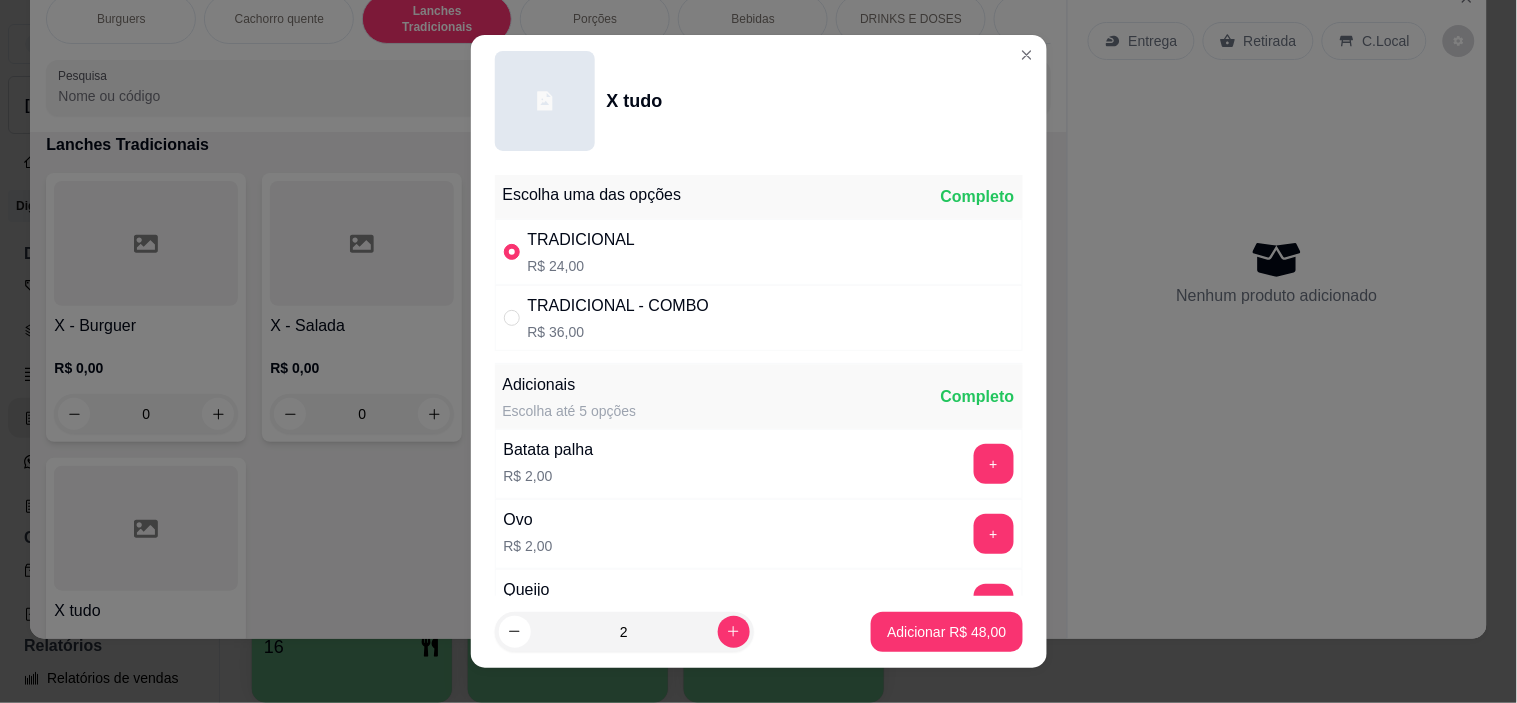 click on "2 Adicionar   R$ 48,00" at bounding box center [759, 632] 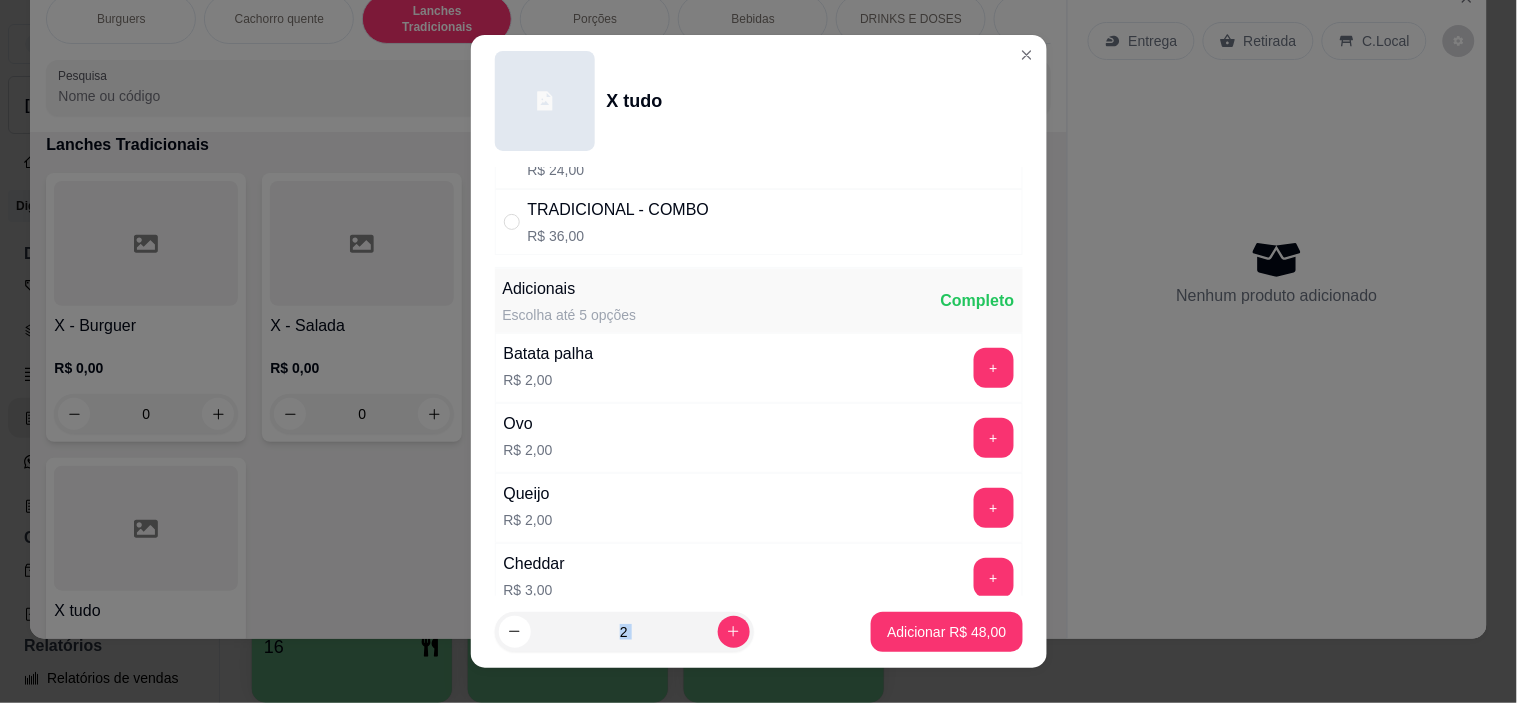 click on "X tudo Escolha uma das opções Completo TRADICIONAL R$ 24,00 TRADICIONAL - COMBO R$ 36,00 Adicionais Escolha até 5 opções Completo Batata palha  R$ 2,00 + Ovo R$ 2,00 + Queijo  R$ 2,00 + Cheddar R$ 3,00 + Catupiry R$ 3,00 + Salsicha  R$ 3,00 + Cebola caramelizada  R$ 3,00 + Hambúrguer Tradicional R$ 4,00 + Bacon R$ 4,00 + Frango  R$ 4,00 + Onion Rings  R$ 5,00 + Hambúrguer 150g R$ 7,00 + Deseja maionese verde? Escolha até 1 opção Completo Sim R$ 0,00 + Não  R$ 0,00 + Acompanhamento (clone) Escolha até 5 opções Completo Batata Frita 150g R$ 6,00 + Salgadinho 6und  R$ 7,00 + Observações do cliente 2 Adicionar   R$ 48,00" at bounding box center (759, 351) 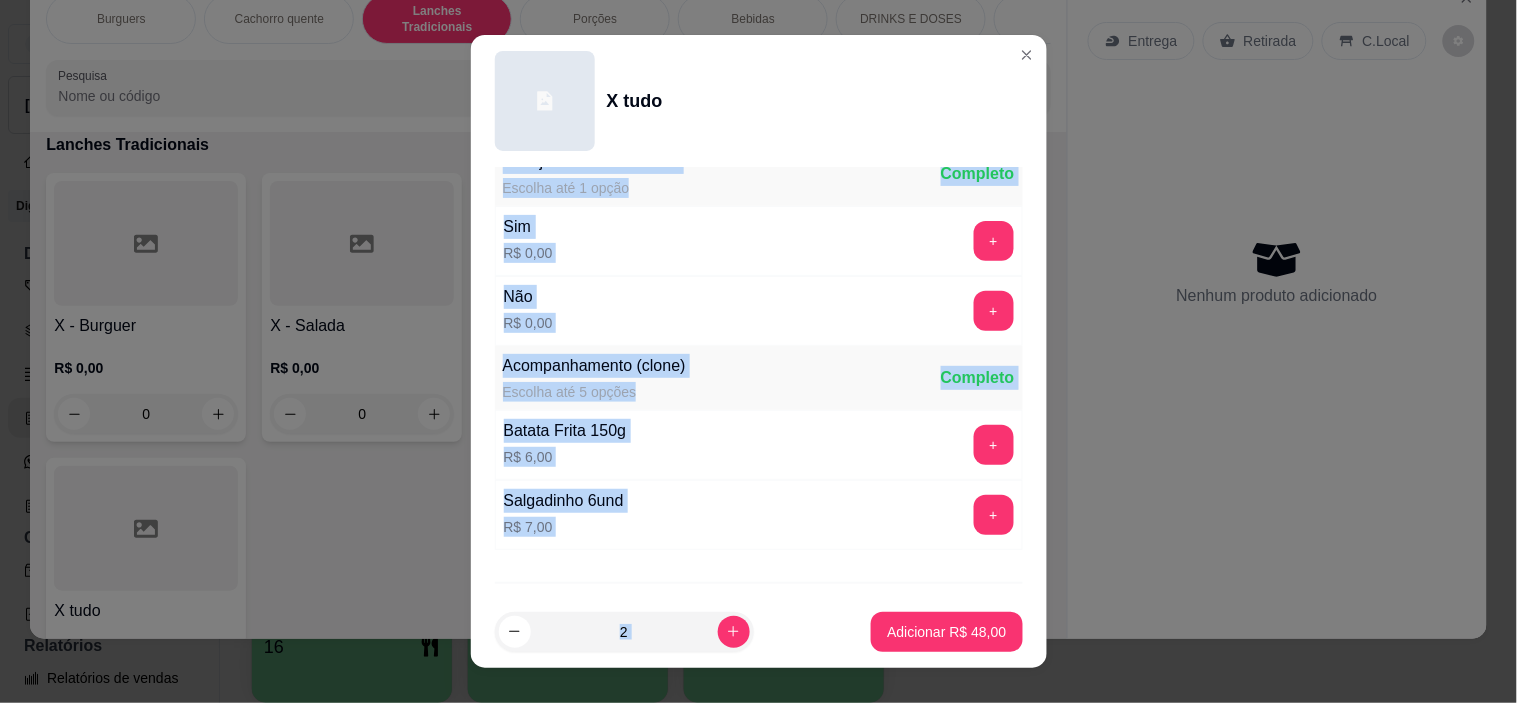 scroll, scrollTop: 1234, scrollLeft: 0, axis: vertical 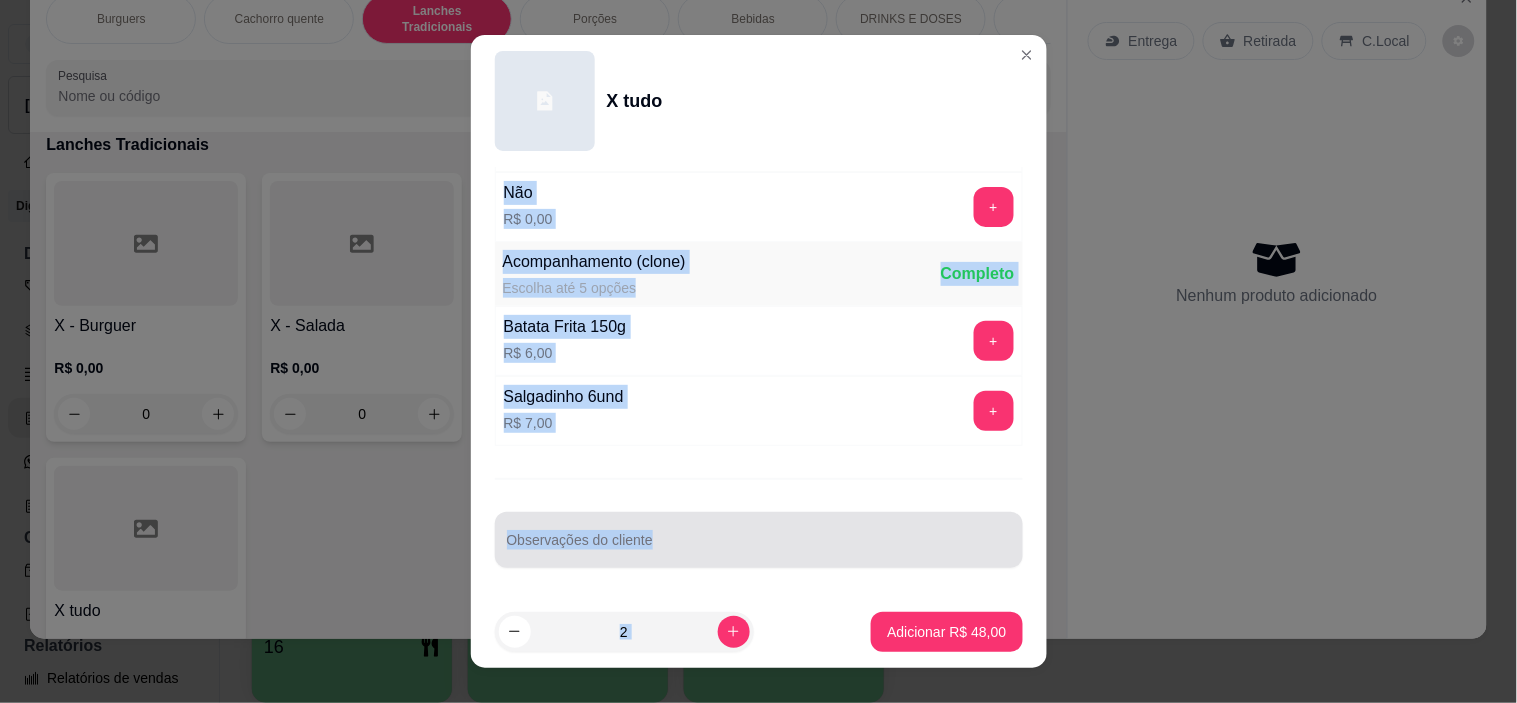 click on "Observações do cliente" at bounding box center (759, 548) 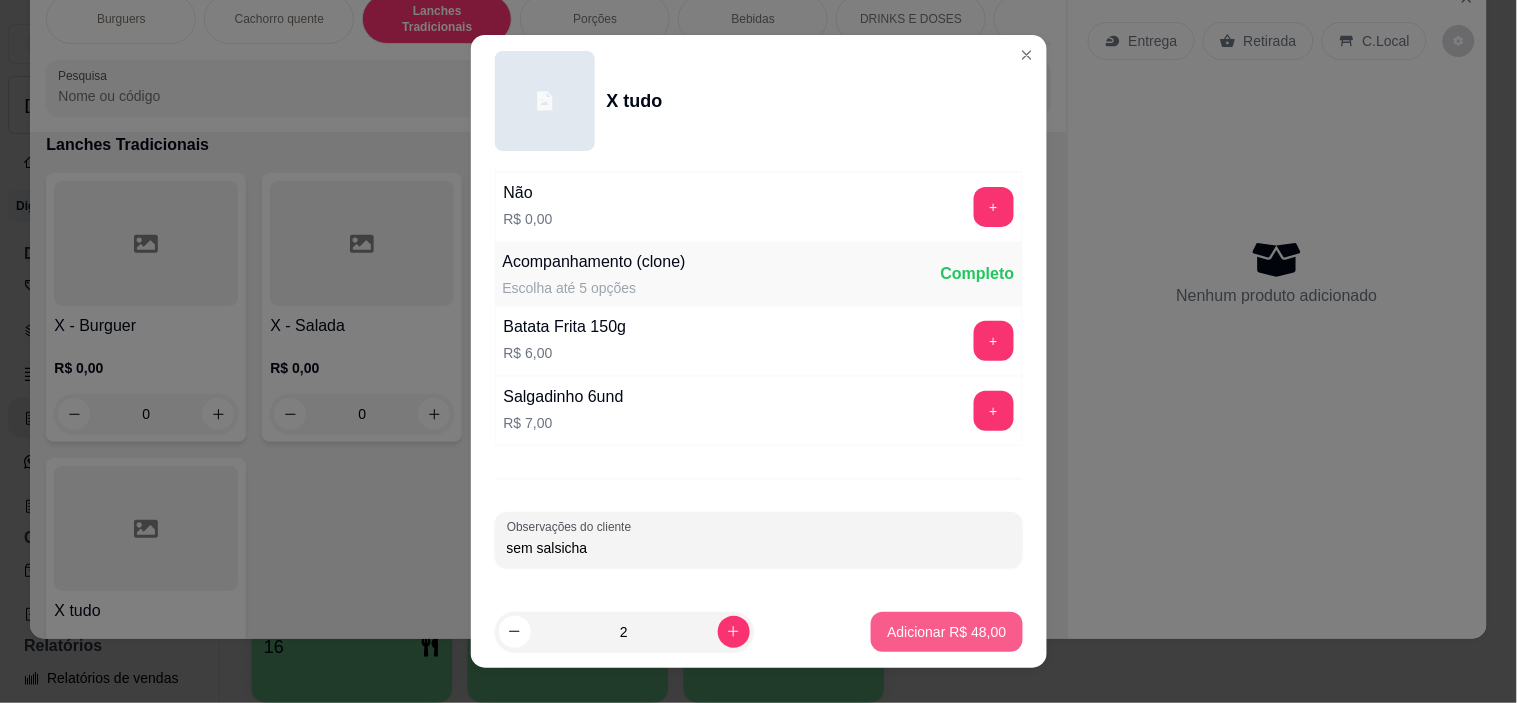 type on "sem salsicha" 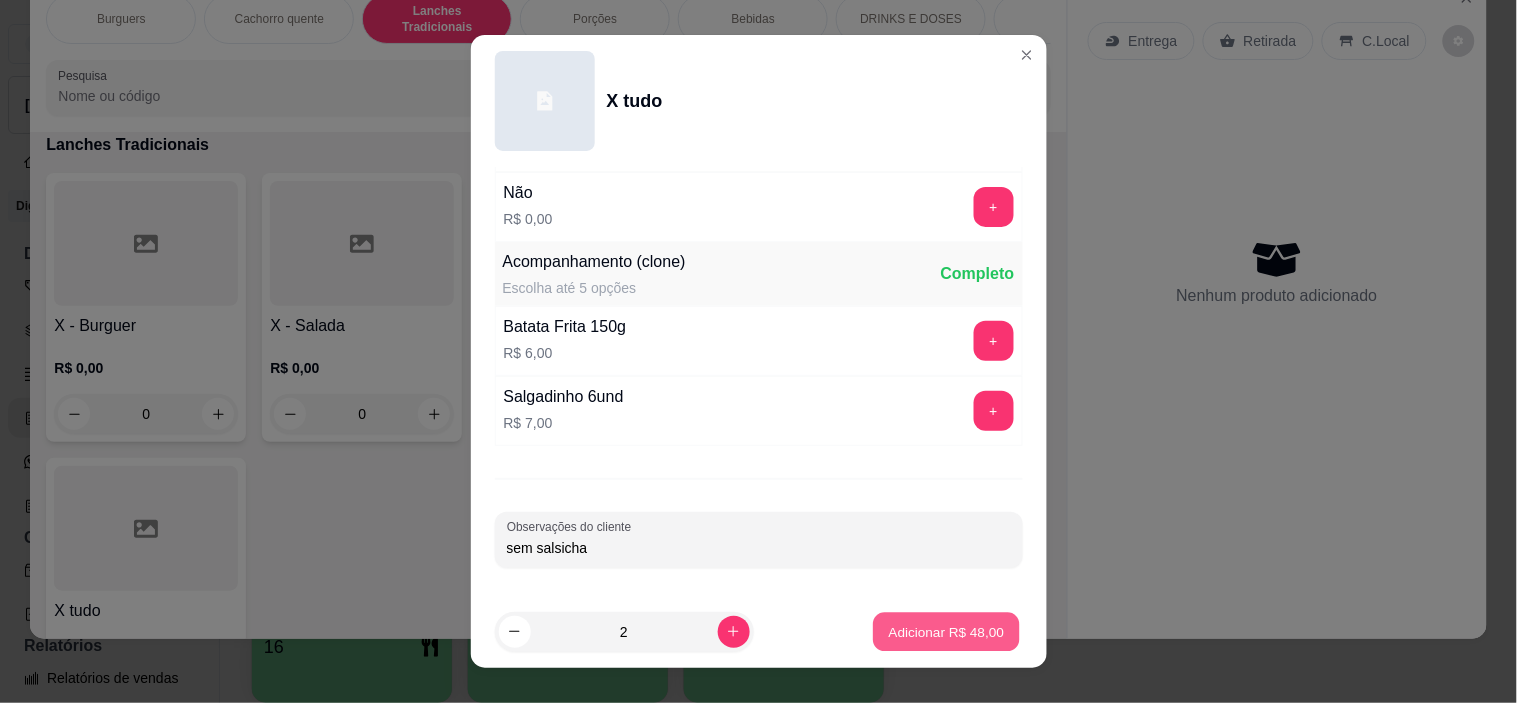 click on "Adicionar   R$ 48,00" at bounding box center (947, 631) 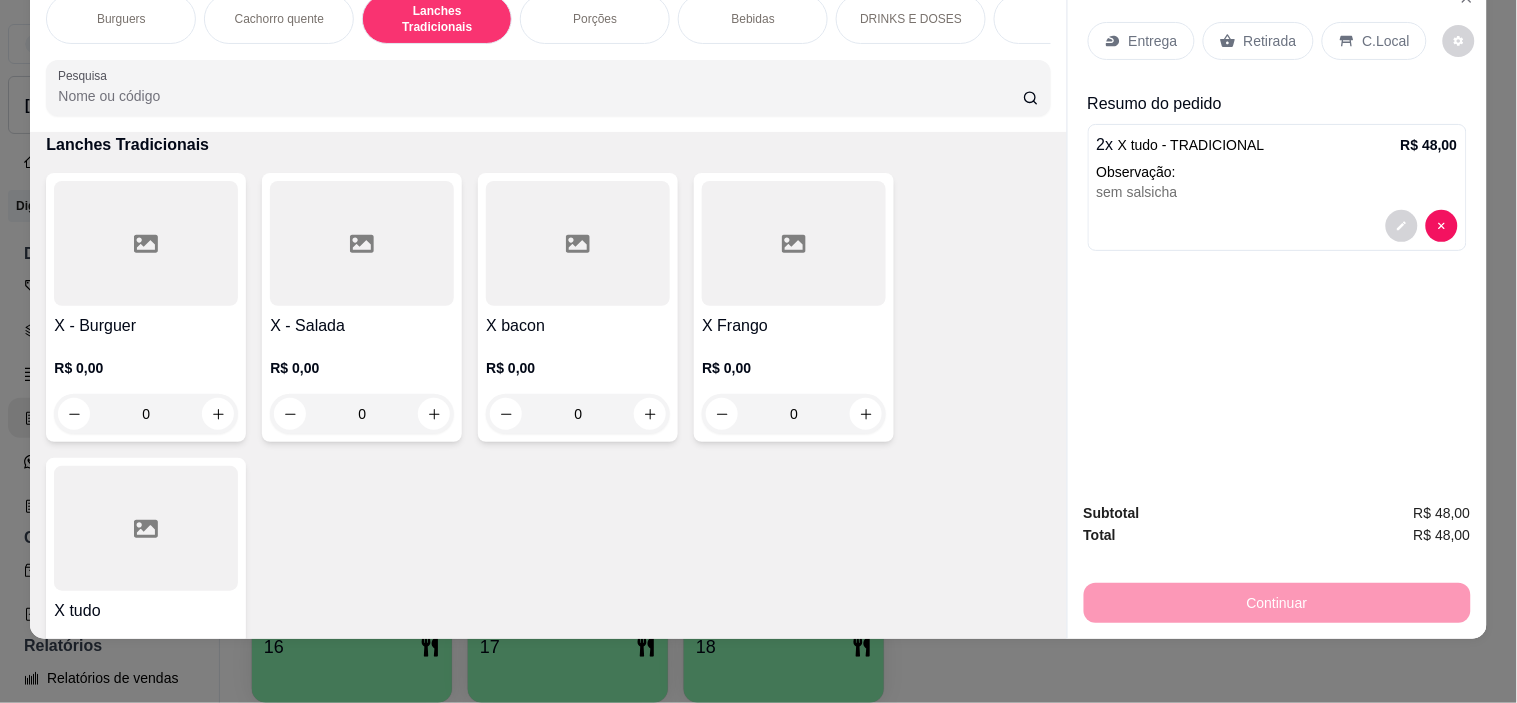click on "2 x   X tudo - TRADICIONAL R$ 48,00 Observação:  sem salsicha" at bounding box center [1277, 187] 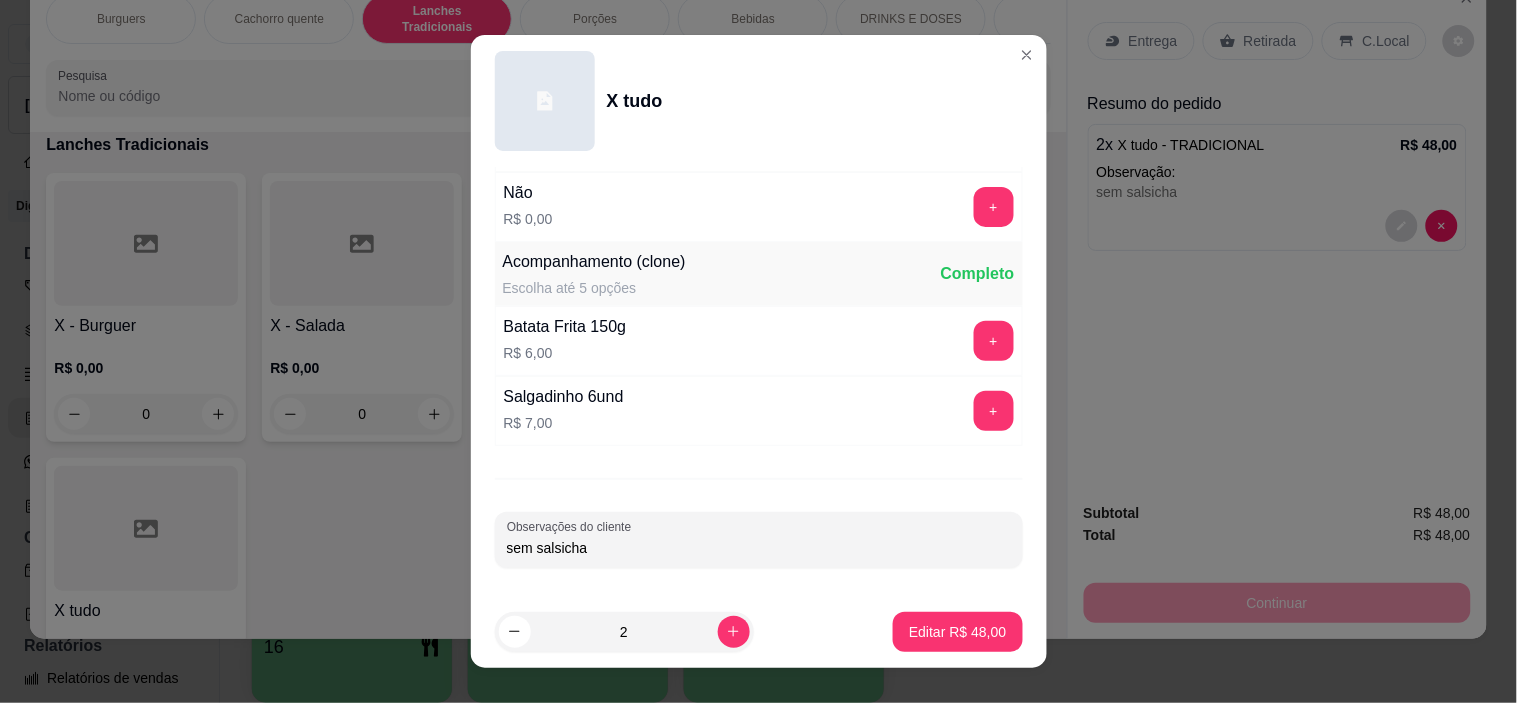 scroll, scrollTop: 1234, scrollLeft: 0, axis: vertical 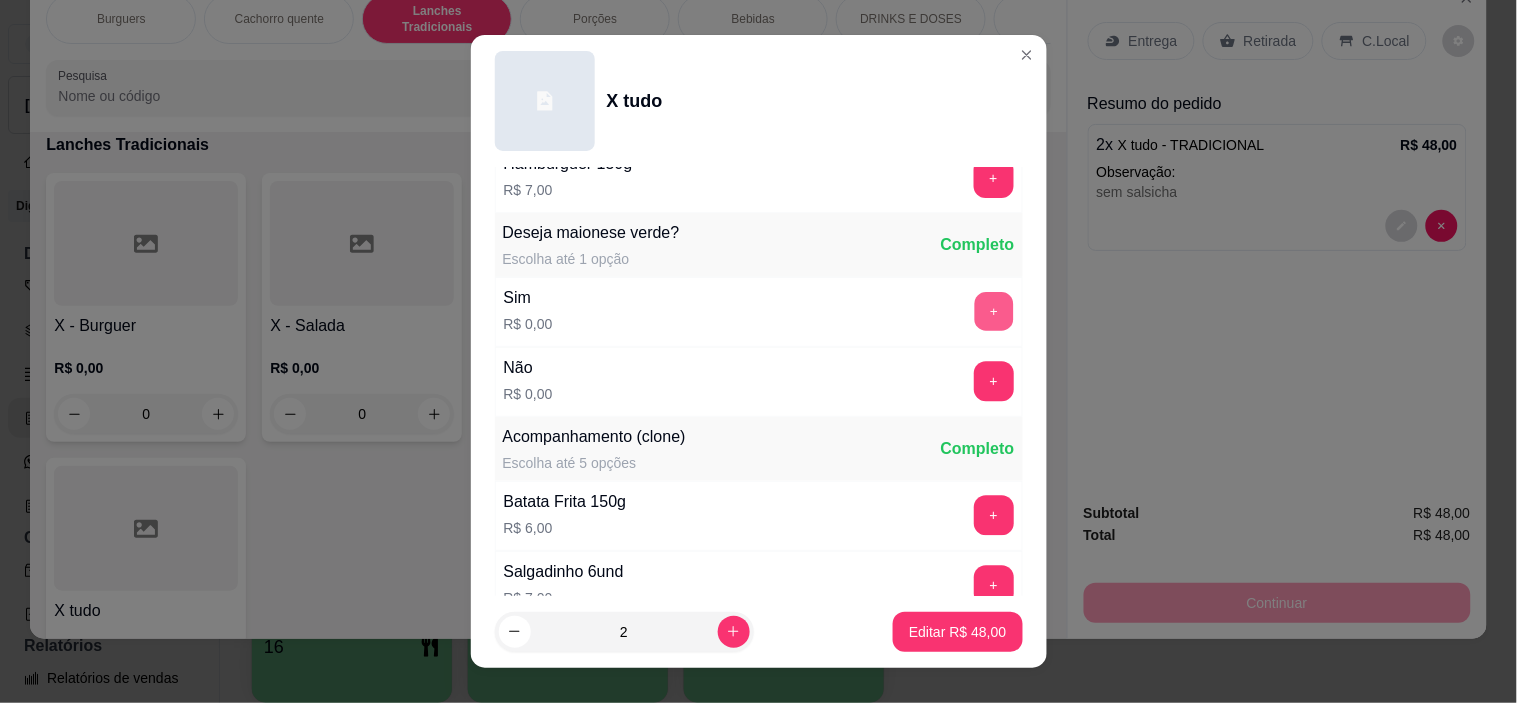 click on "+" at bounding box center (993, 312) 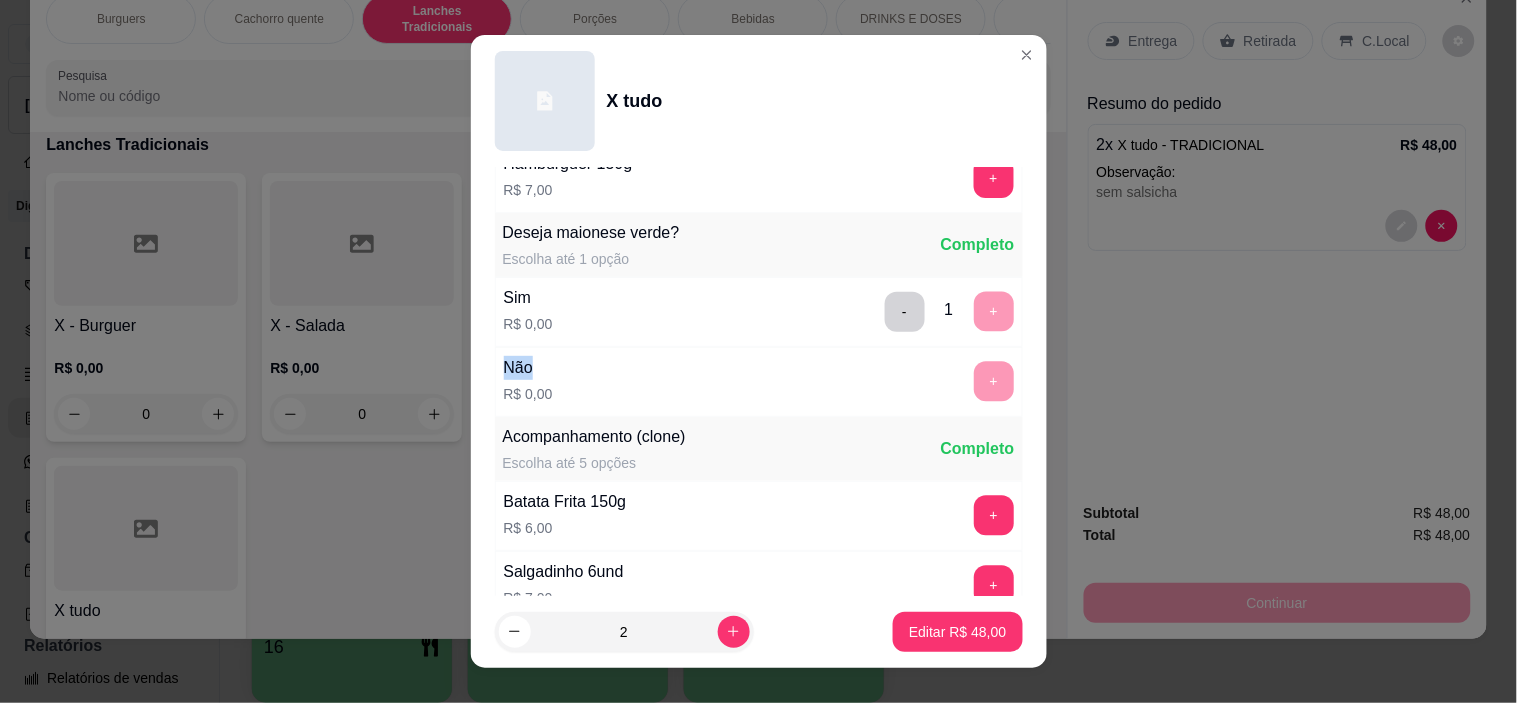 click on "- 1 +" at bounding box center [949, 312] 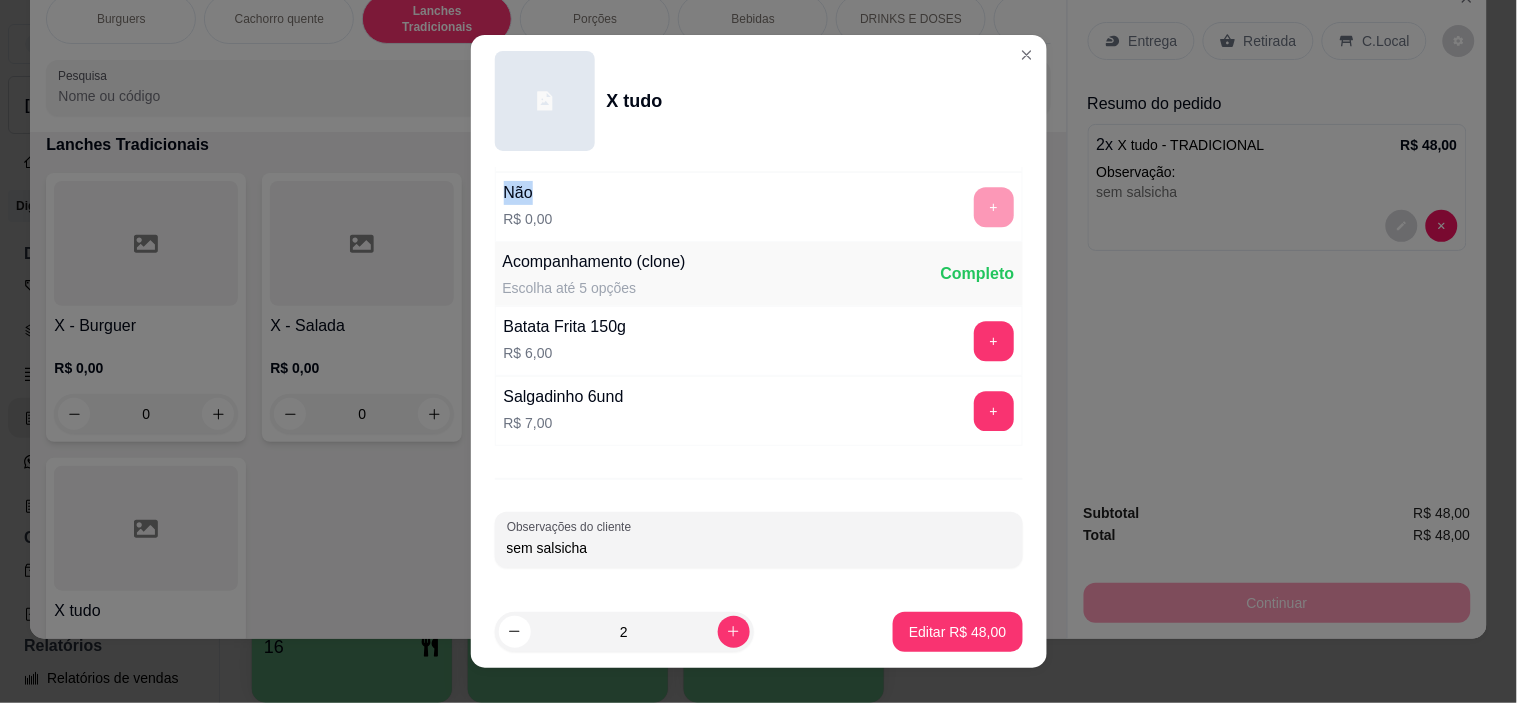 scroll, scrollTop: 1234, scrollLeft: 0, axis: vertical 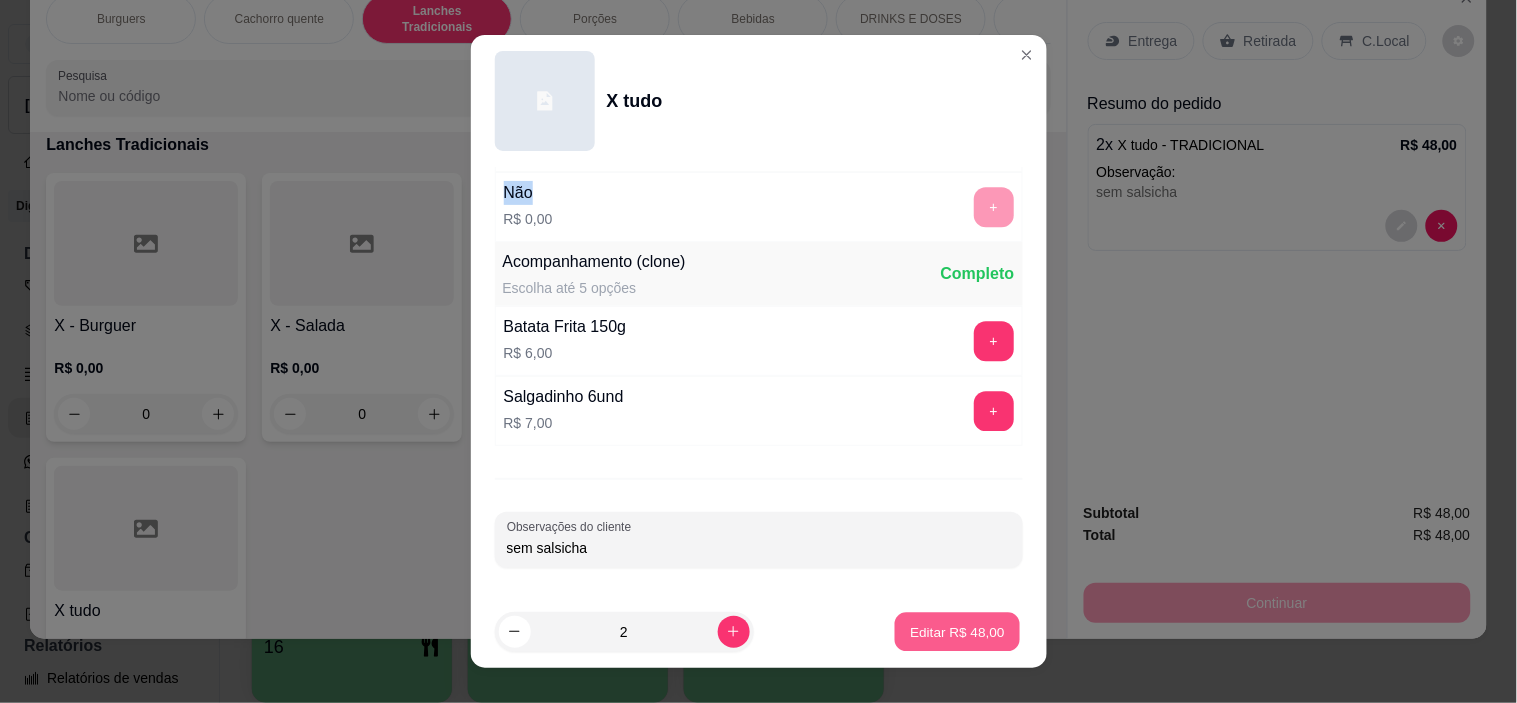 click on "Editar   R$ 48,00" at bounding box center (958, 631) 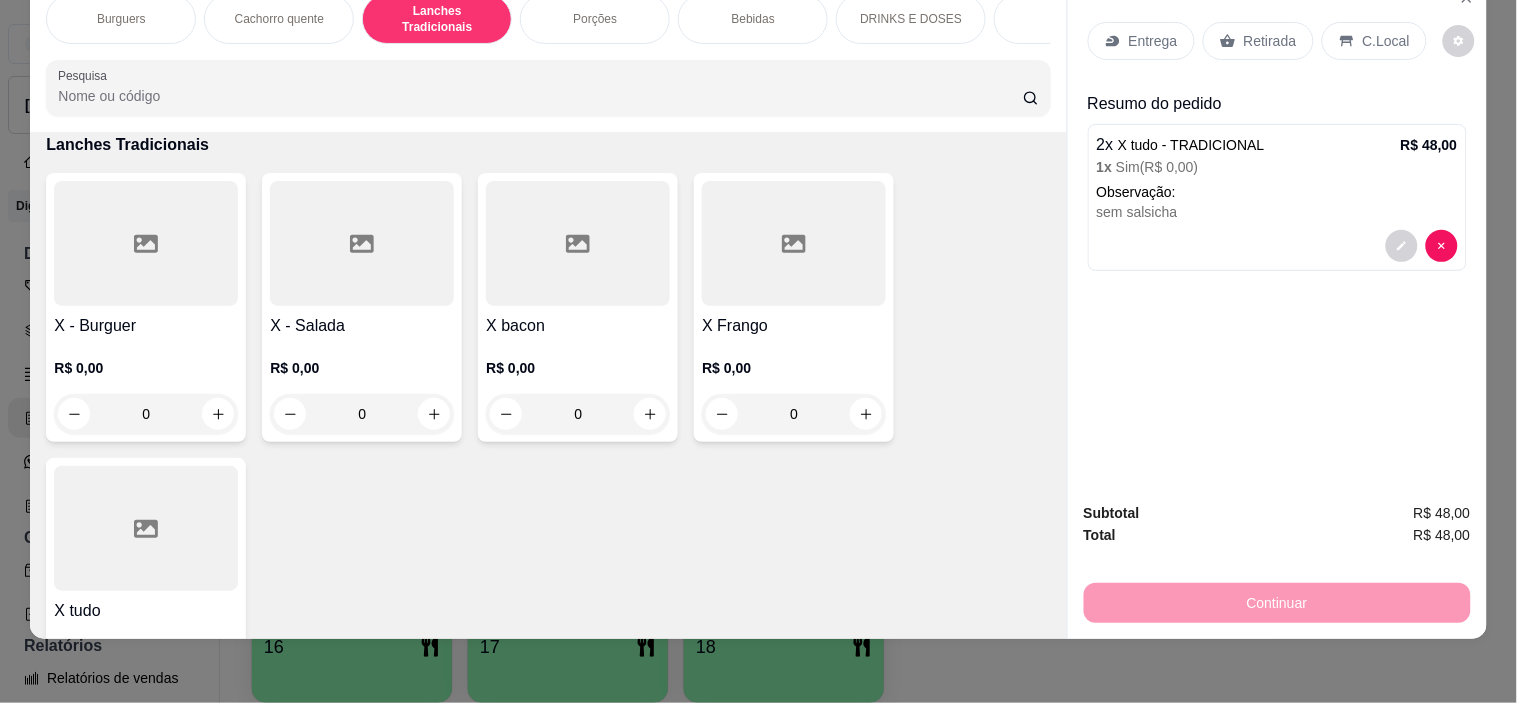 scroll, scrollTop: 1175, scrollLeft: 0, axis: vertical 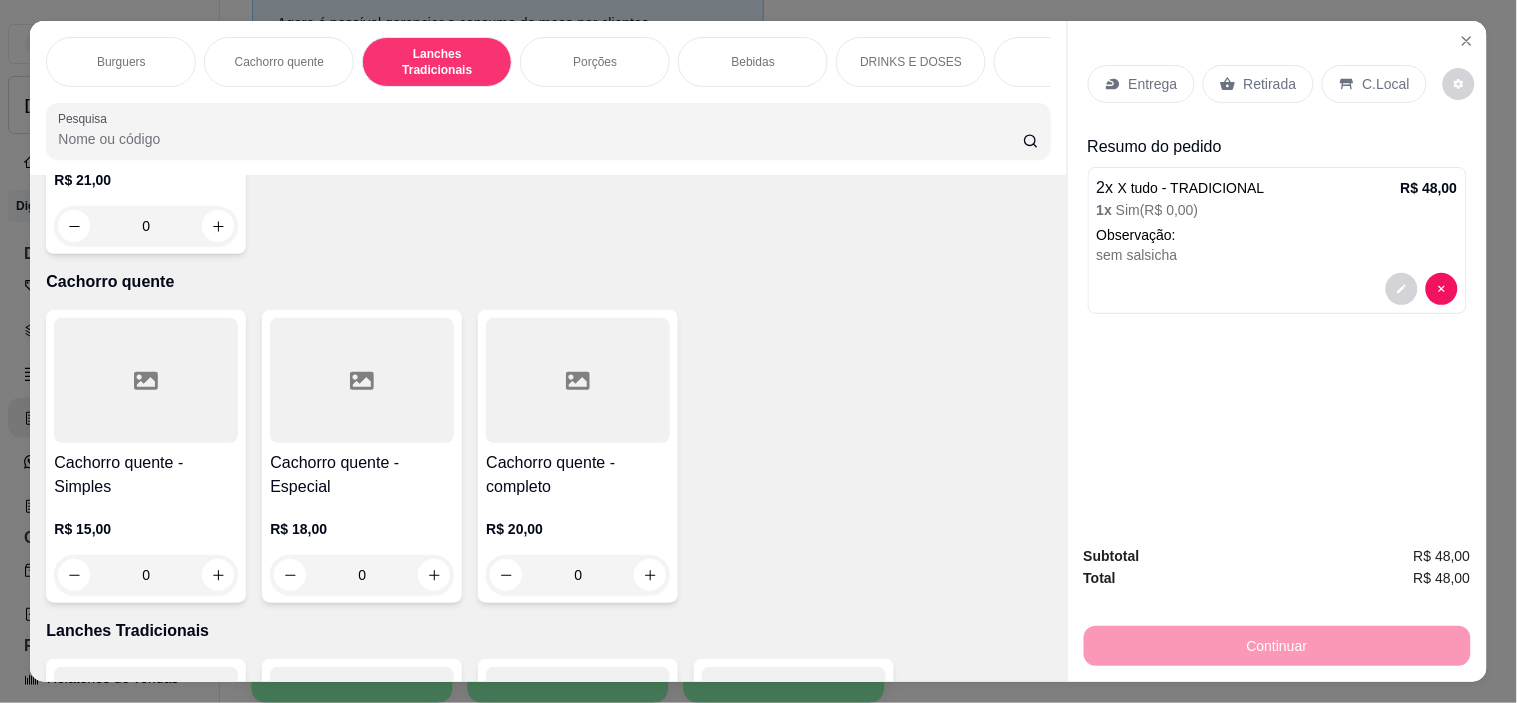 click on "Bebidas" at bounding box center (753, 62) 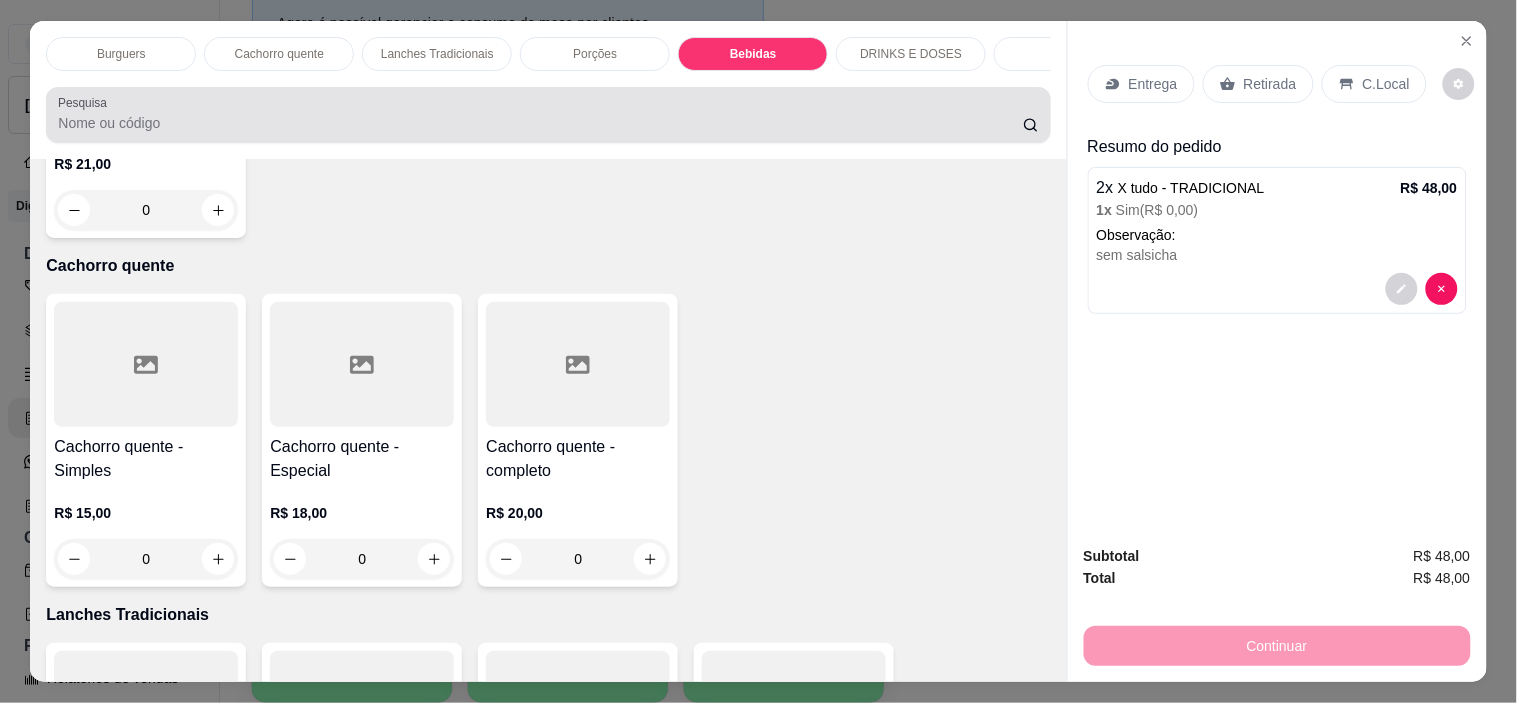 scroll, scrollTop: 2886, scrollLeft: 0, axis: vertical 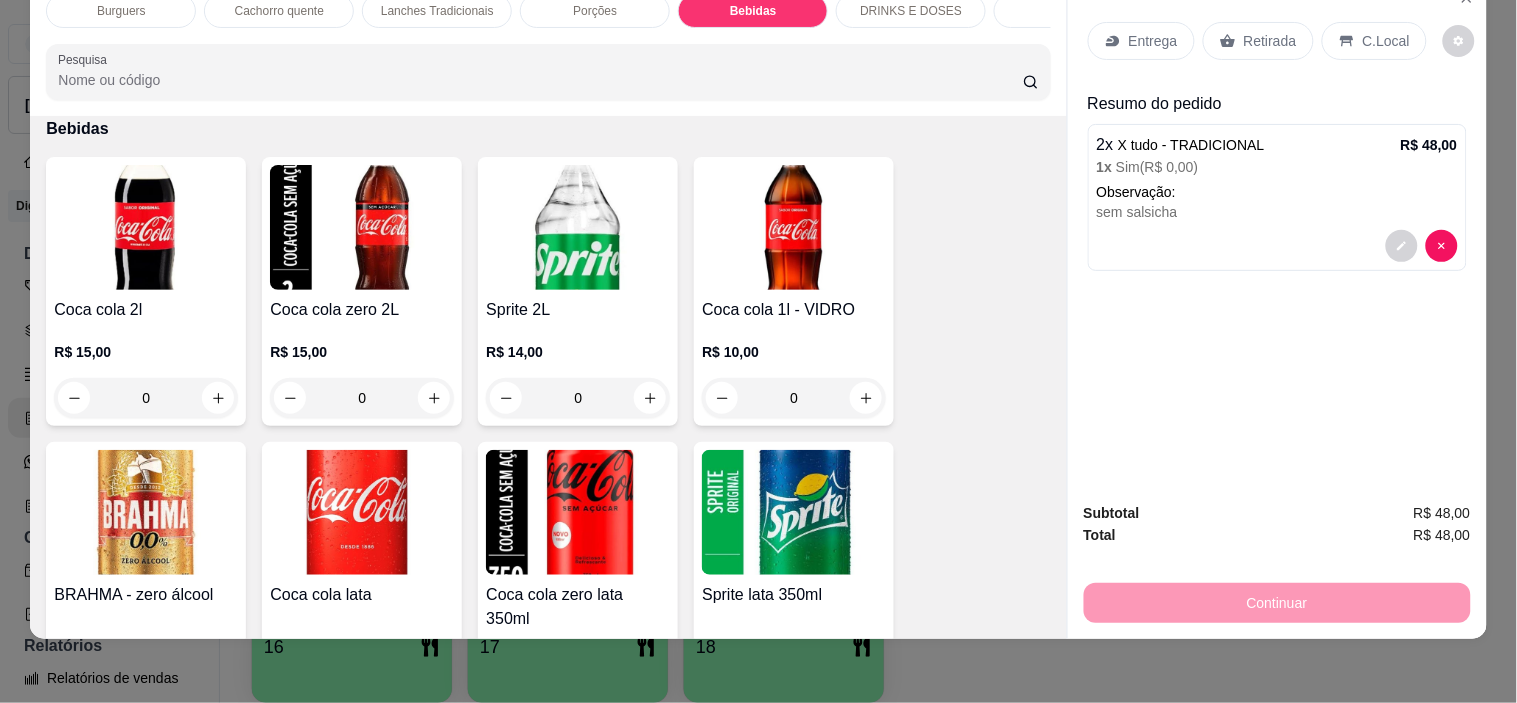 drag, startPoint x: 396, startPoint y: 443, endPoint x: 385, endPoint y: 485, distance: 43.416588 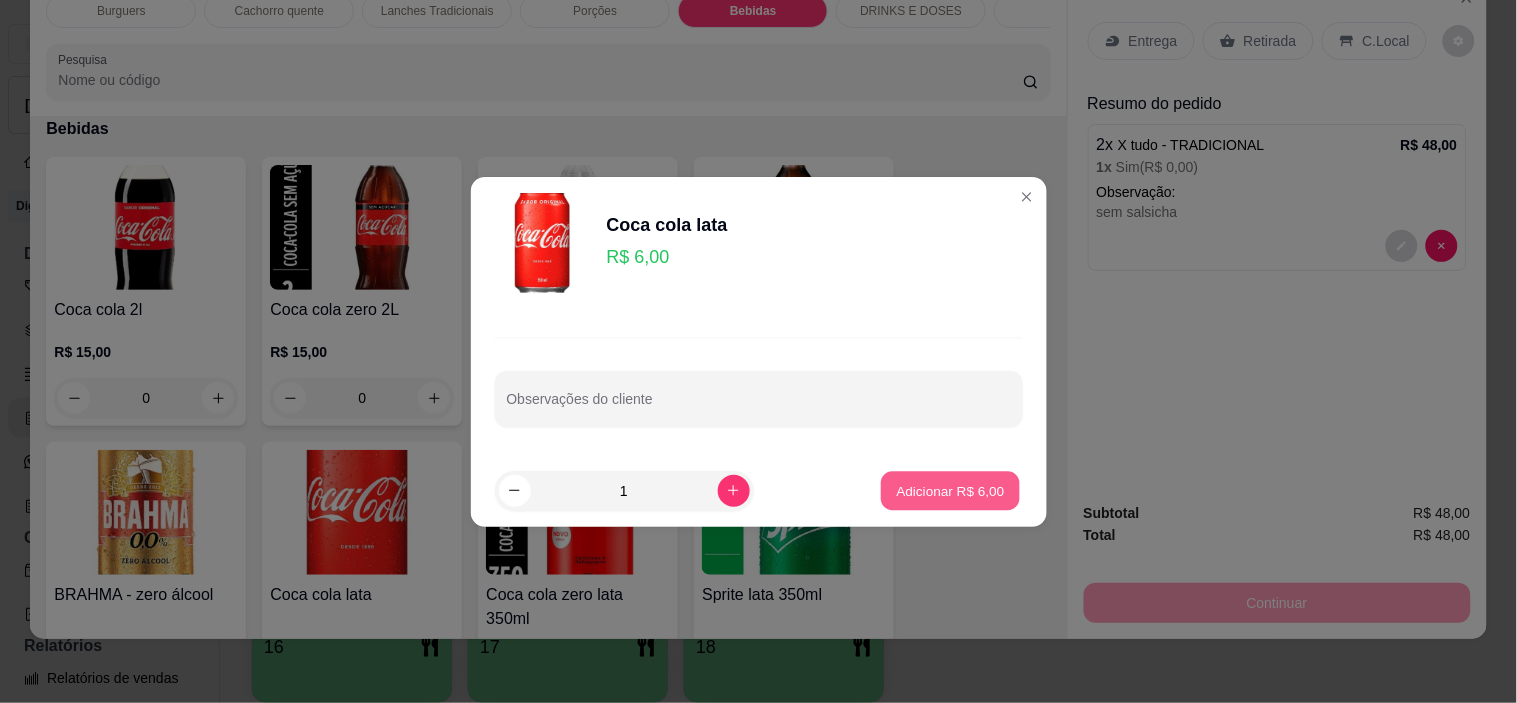 click on "Adicionar   R$ 6,00" at bounding box center [950, 490] 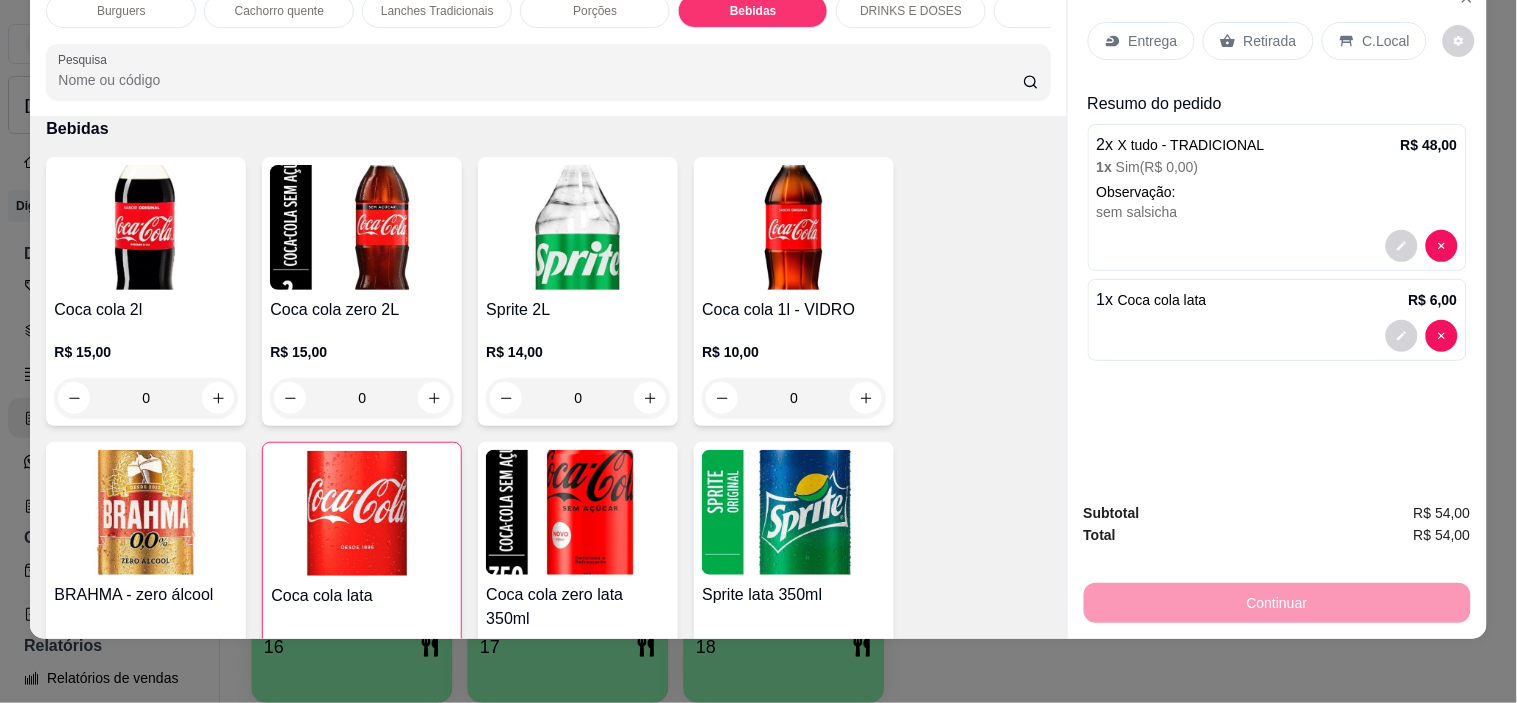 click on "Entrega" at bounding box center (1153, 41) 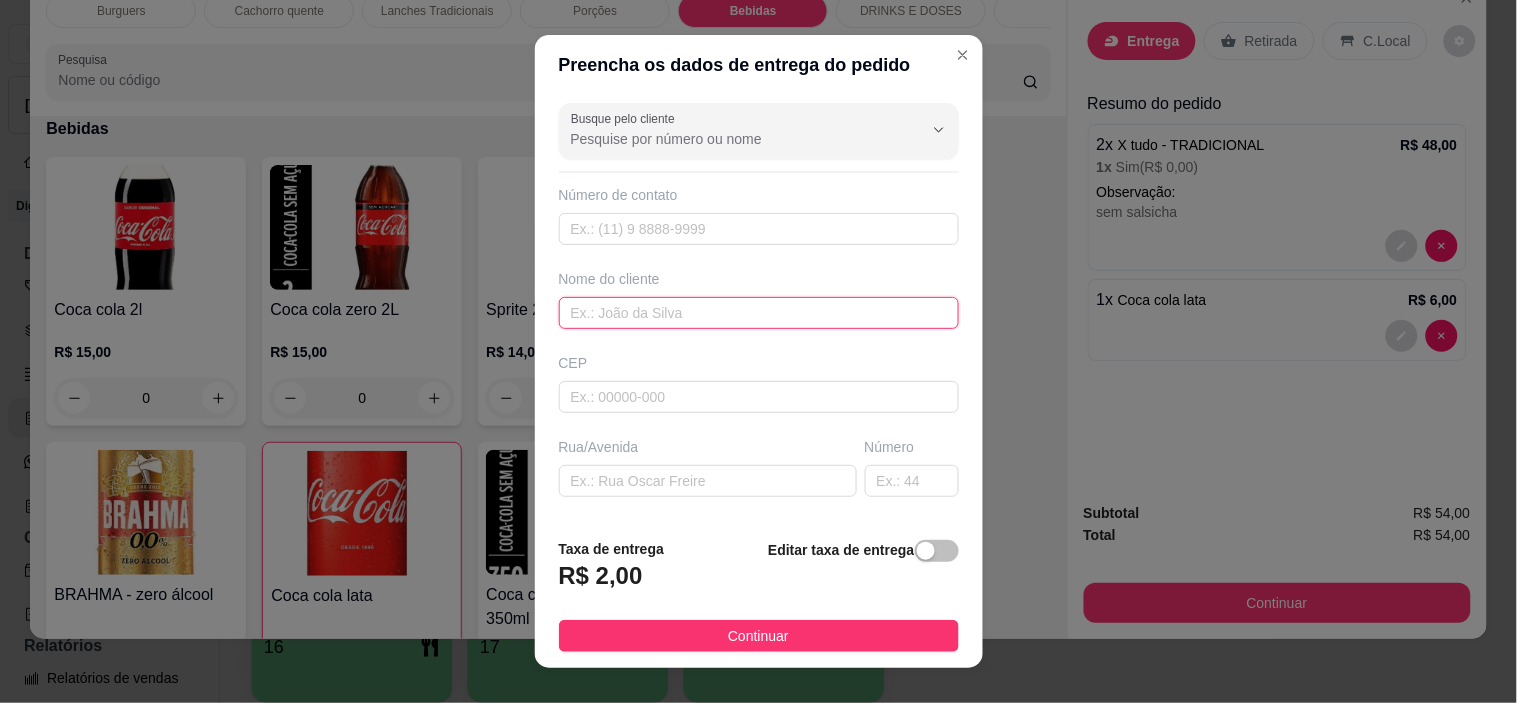 click at bounding box center (759, 313) 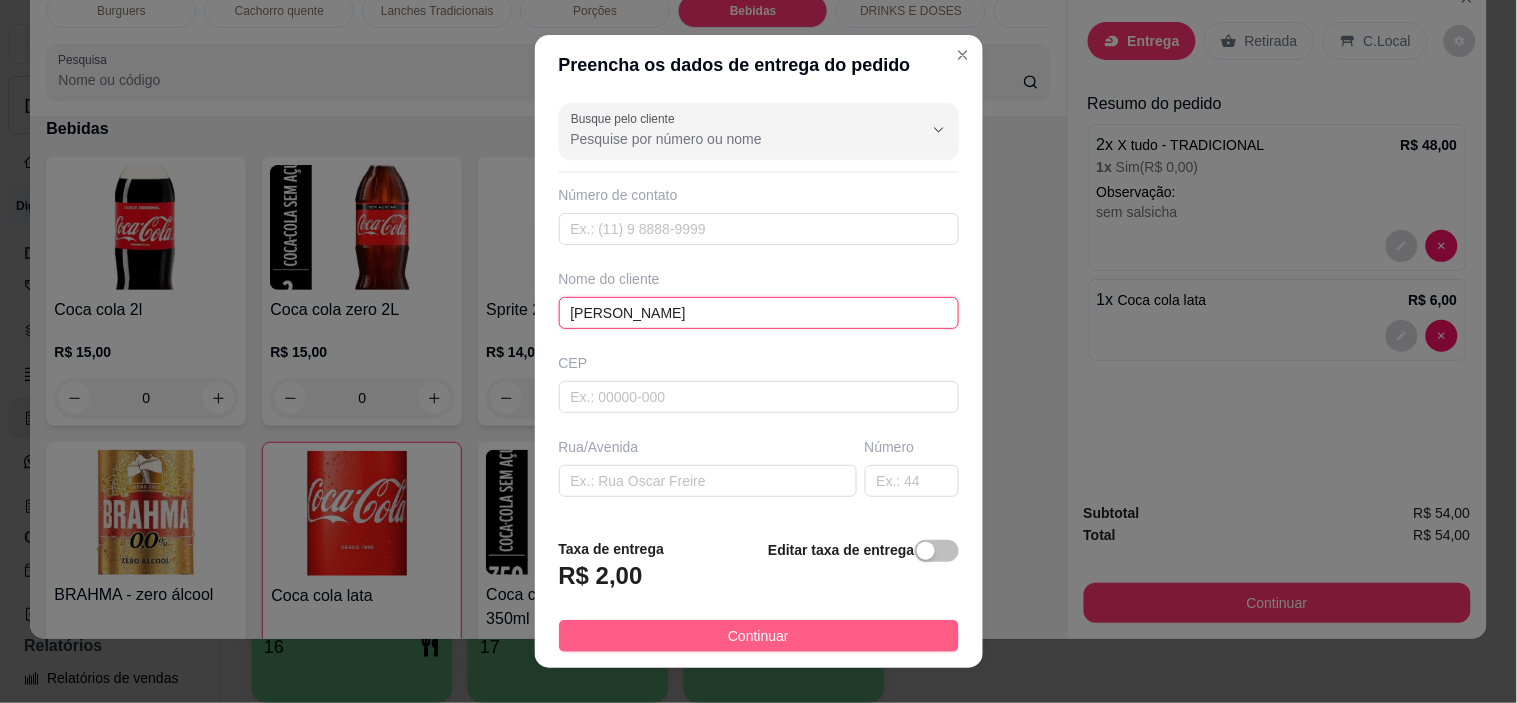type on "[PERSON_NAME]" 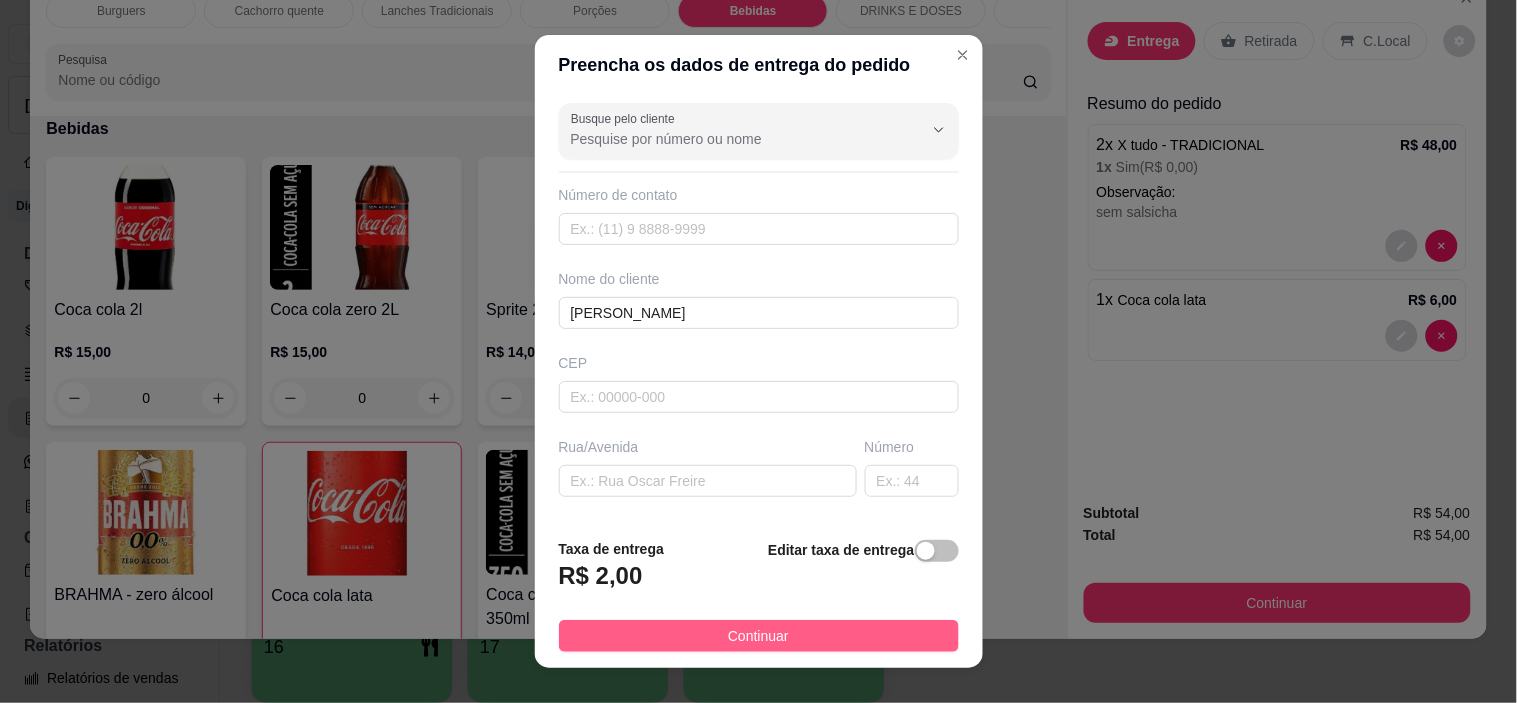 click on "Continuar" at bounding box center [759, 636] 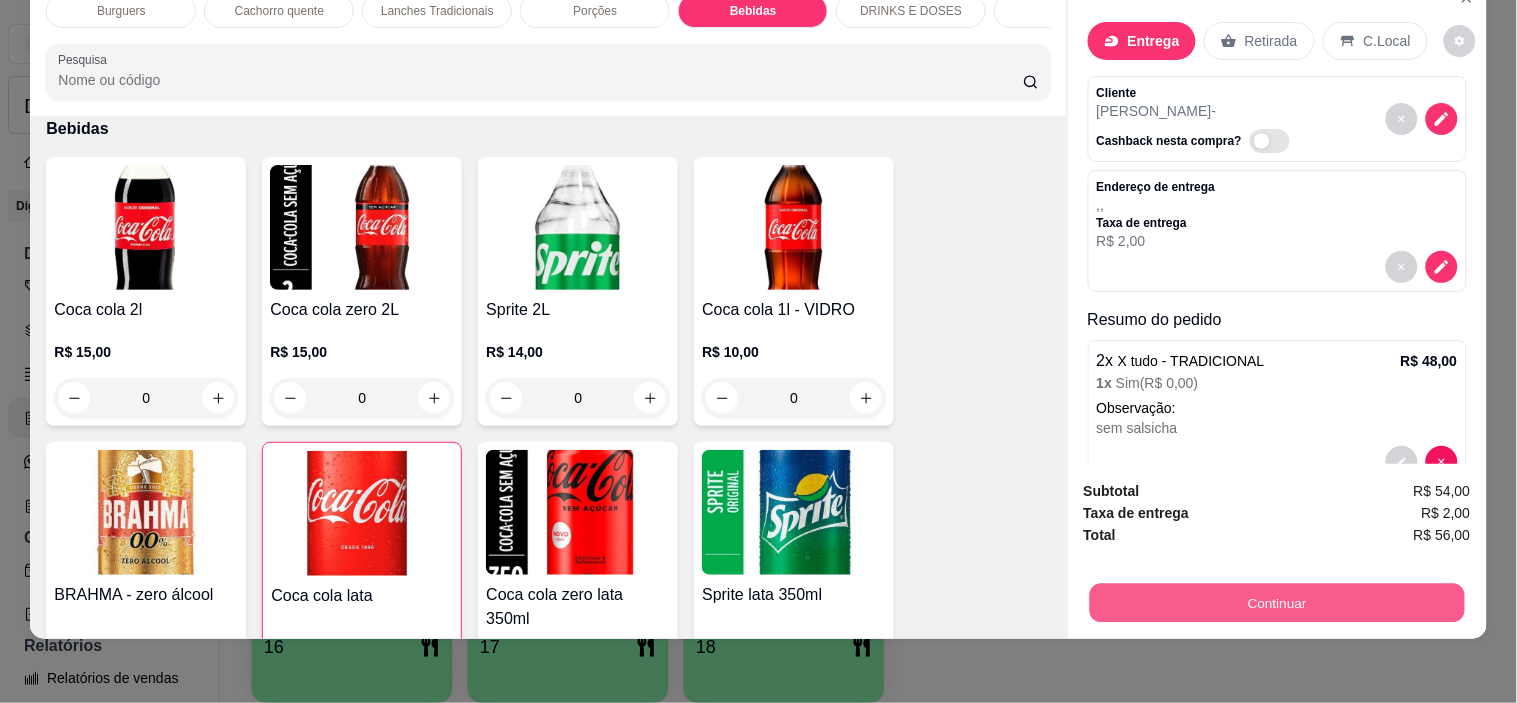 click on "Continuar" at bounding box center (1276, 603) 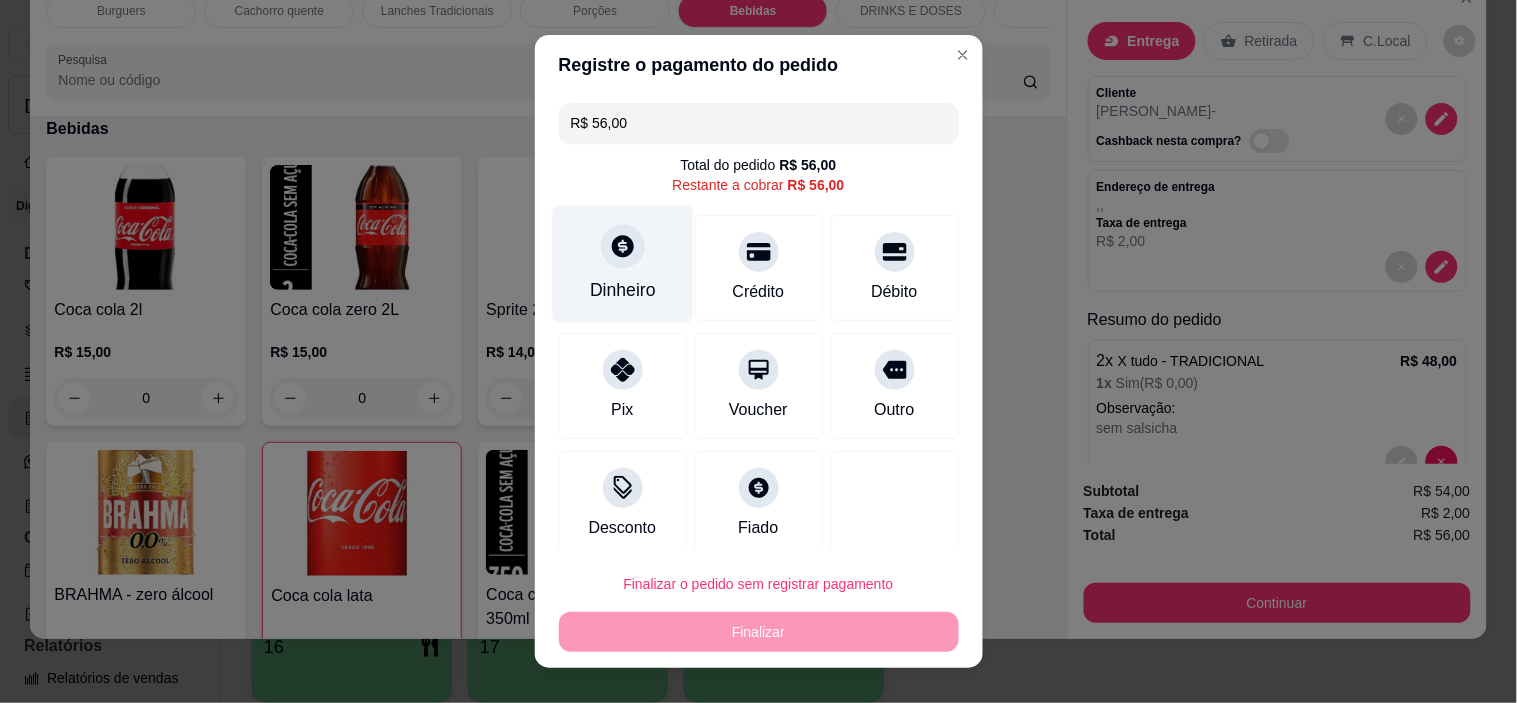 click on "Dinheiro" at bounding box center (623, 290) 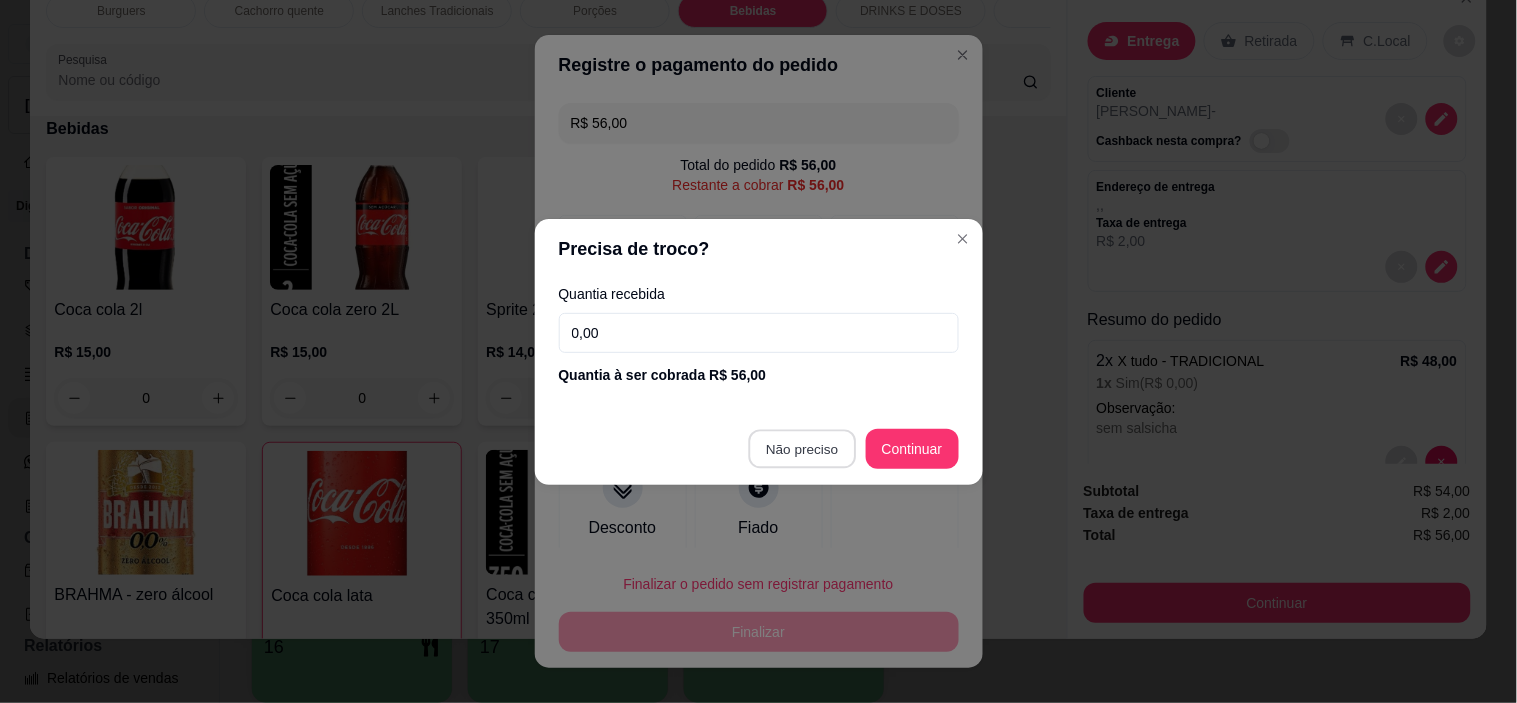 type on "R$ 0,00" 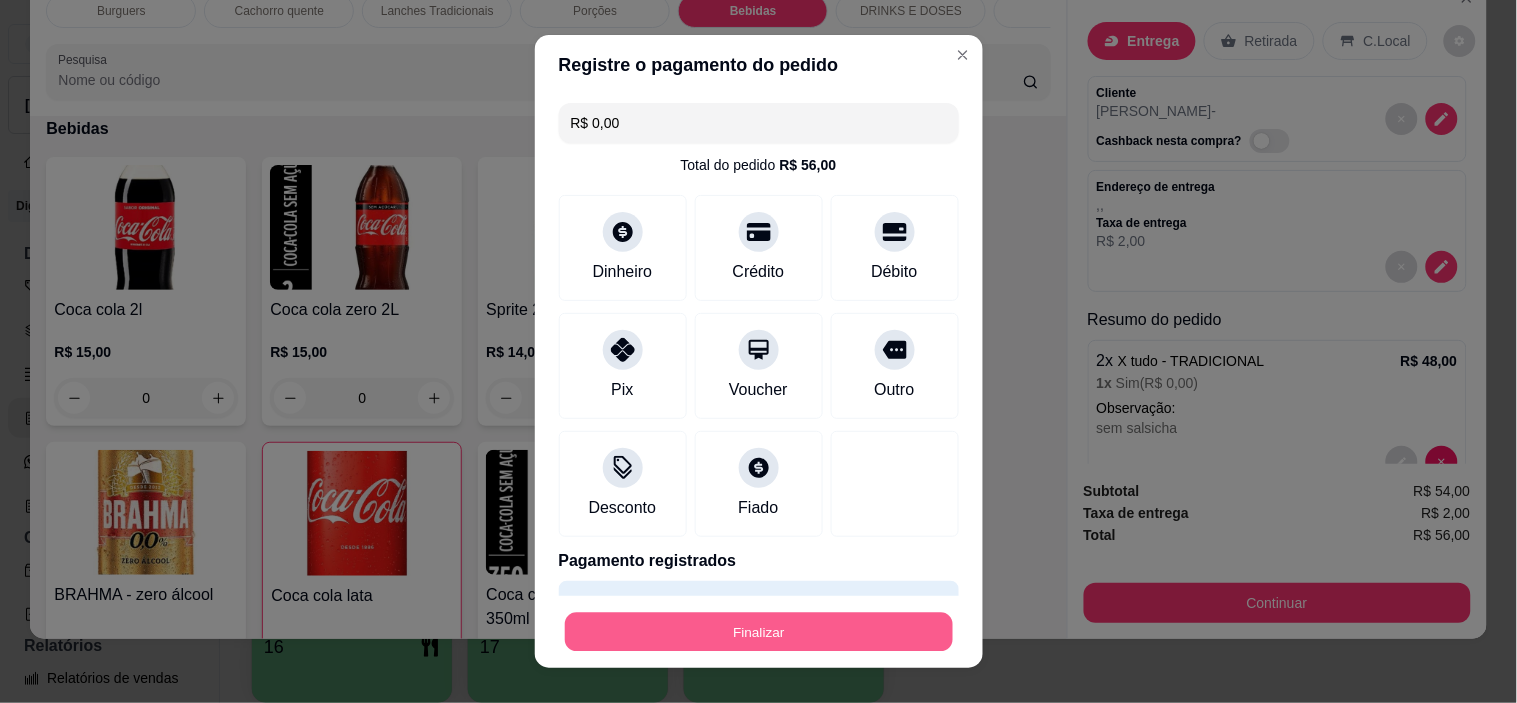 click on "Finalizar" at bounding box center (759, 631) 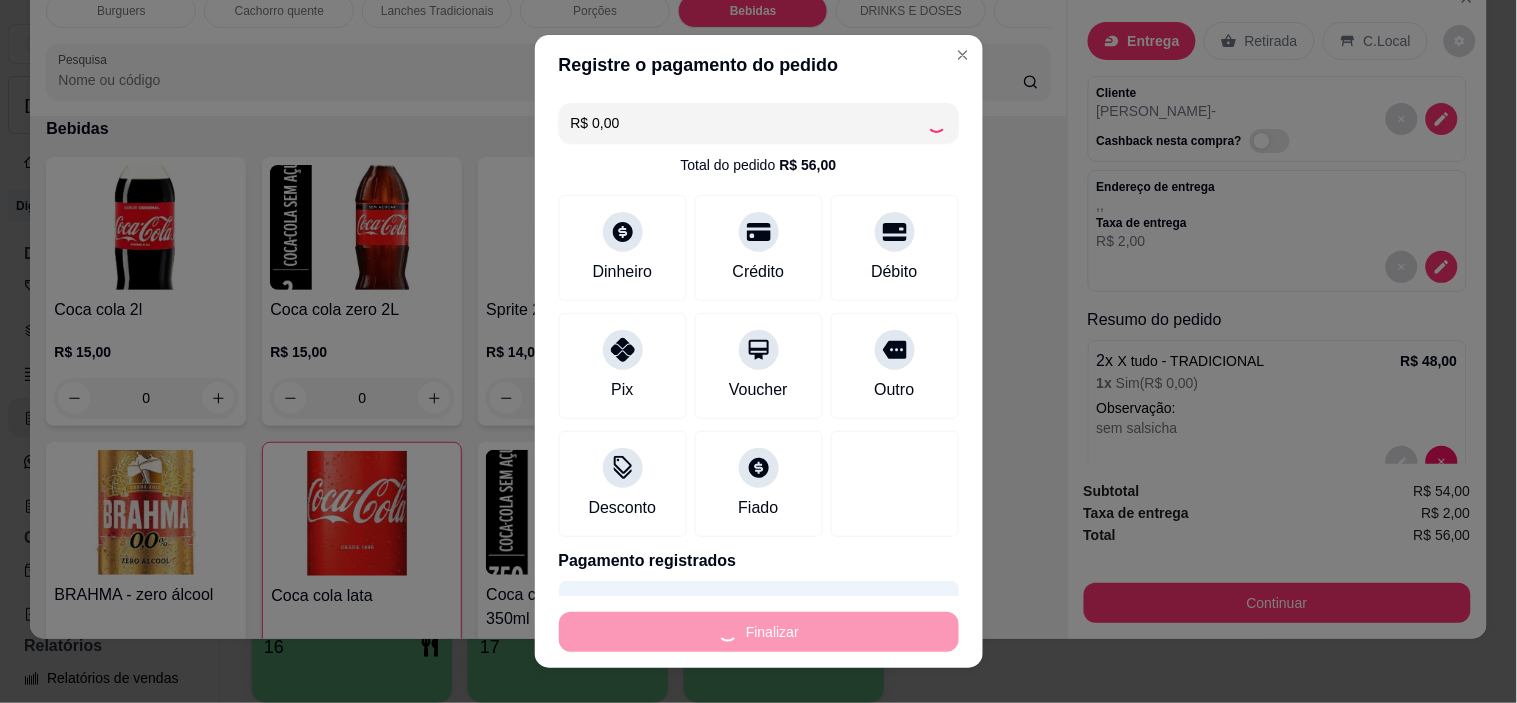 type on "0" 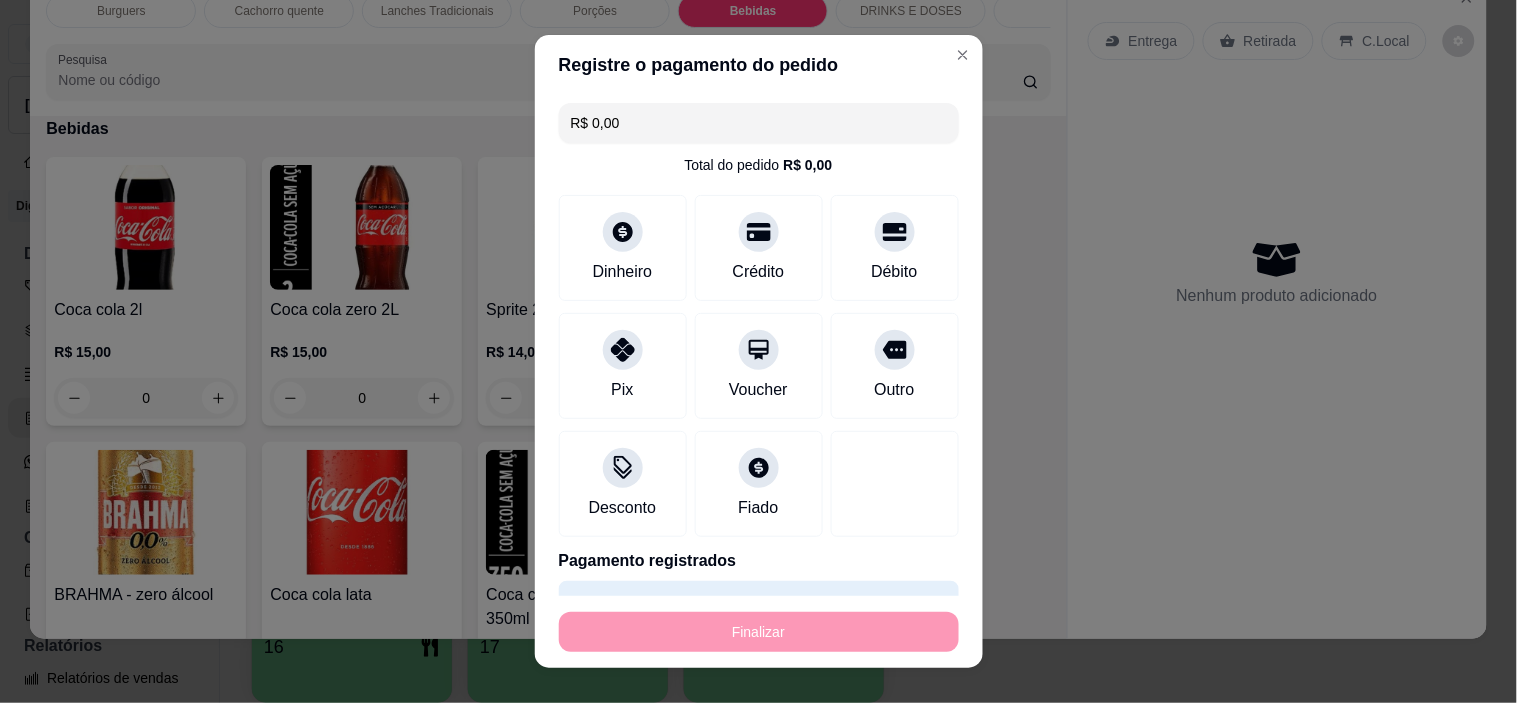 type on "-R$ 56,00" 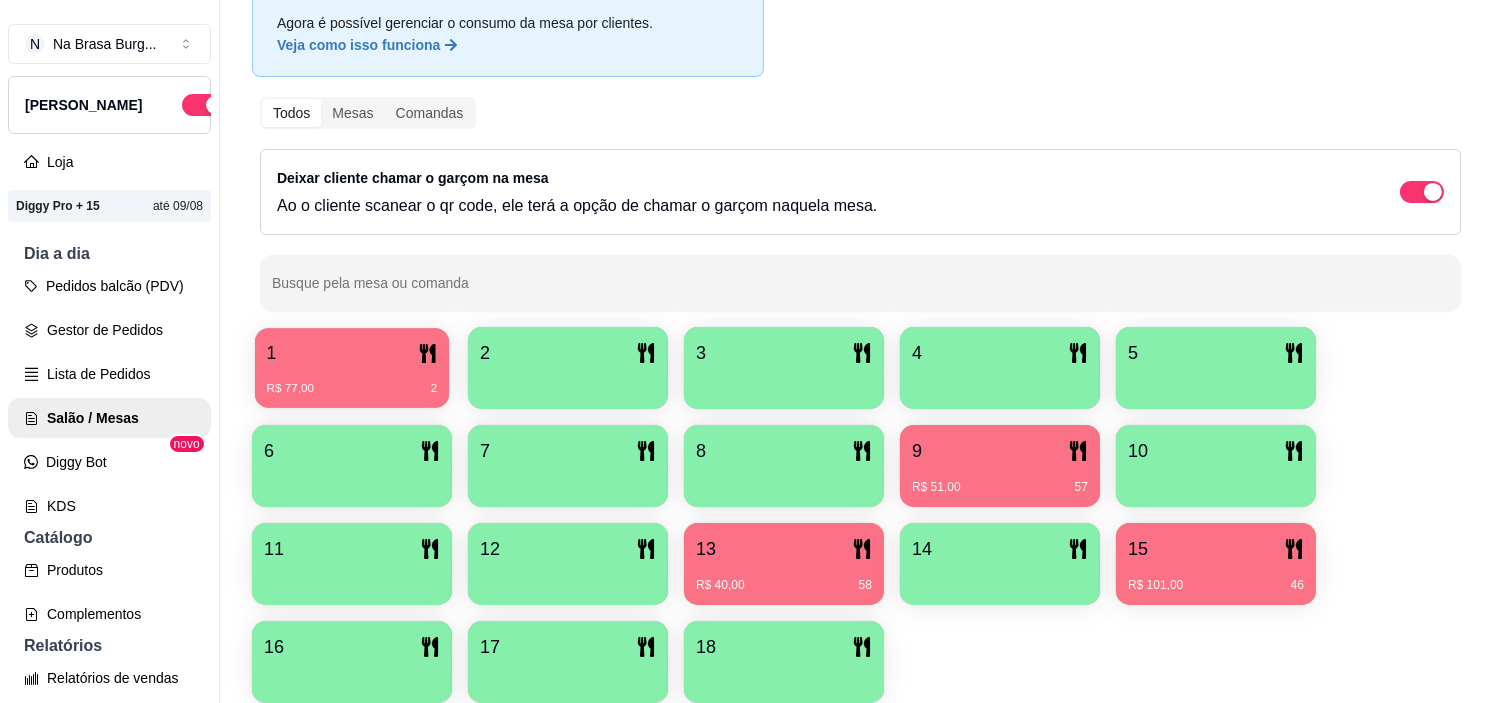 click on "1" at bounding box center (352, 353) 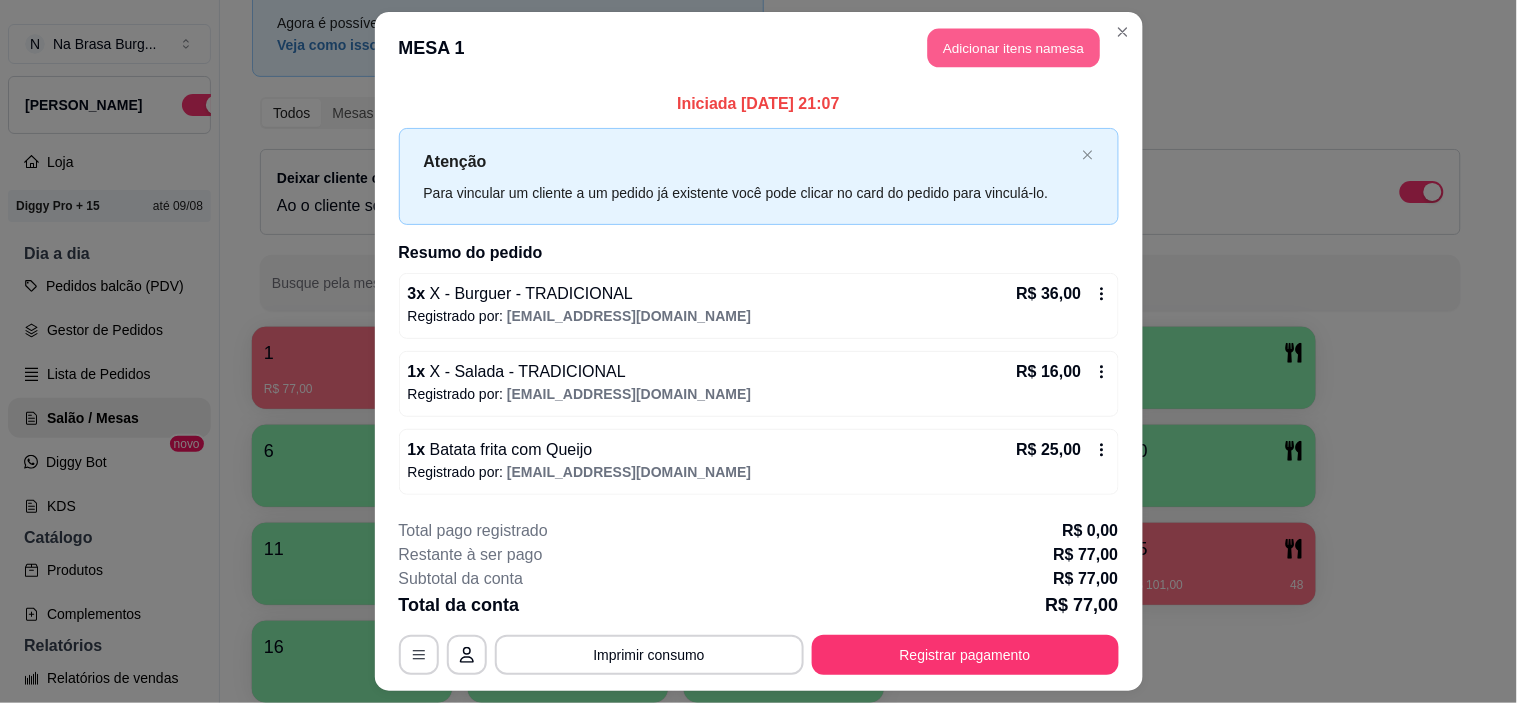 click on "Adicionar itens na  mesa" at bounding box center [1014, 48] 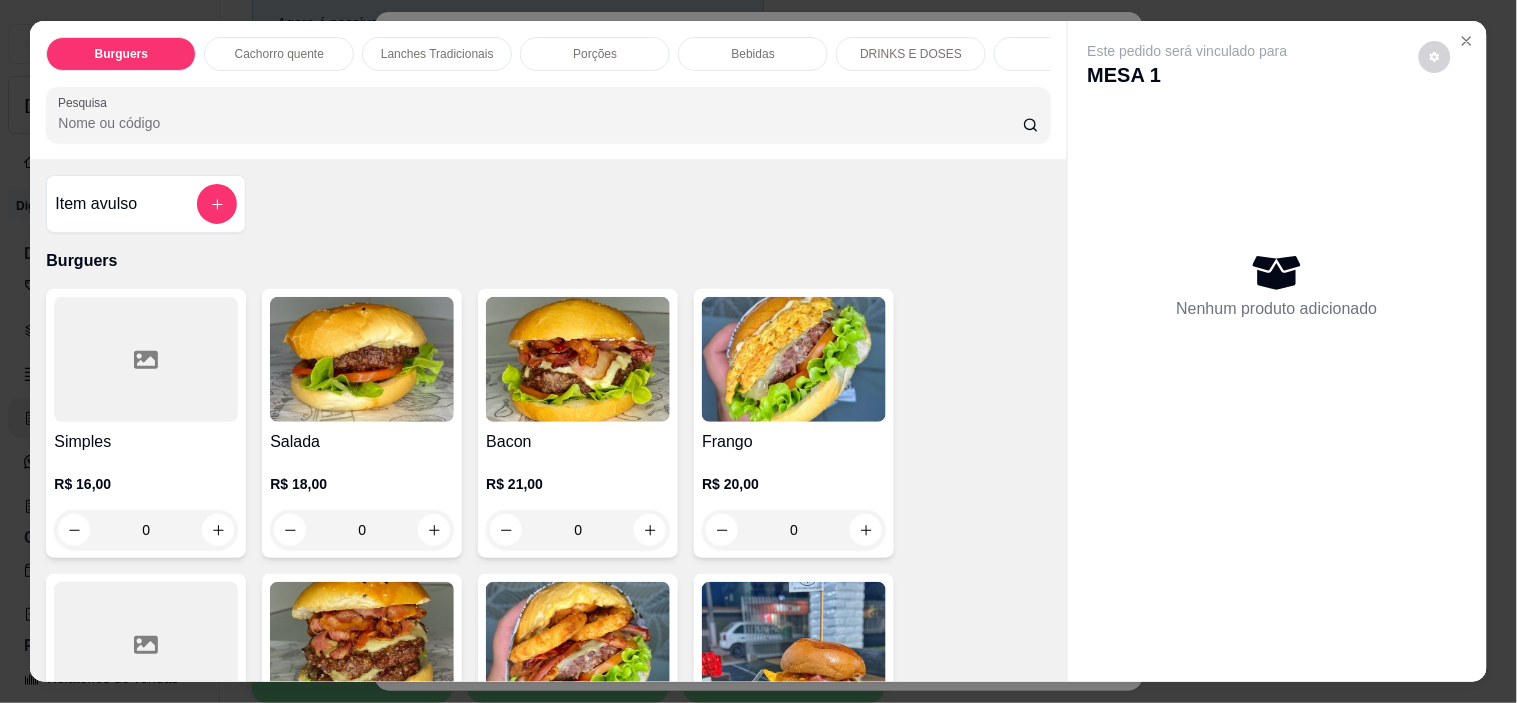 click on "Bebidas" at bounding box center (753, 54) 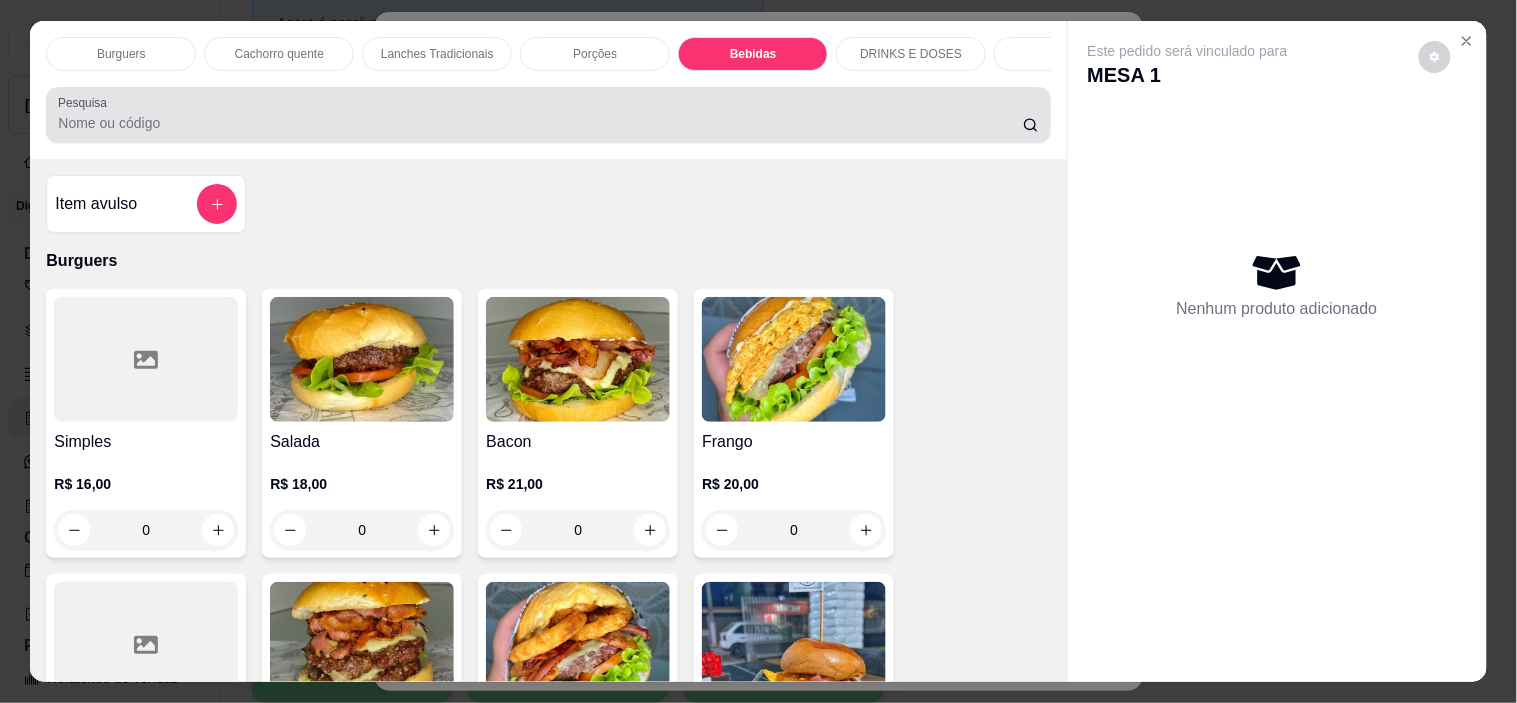 scroll, scrollTop: 2886, scrollLeft: 0, axis: vertical 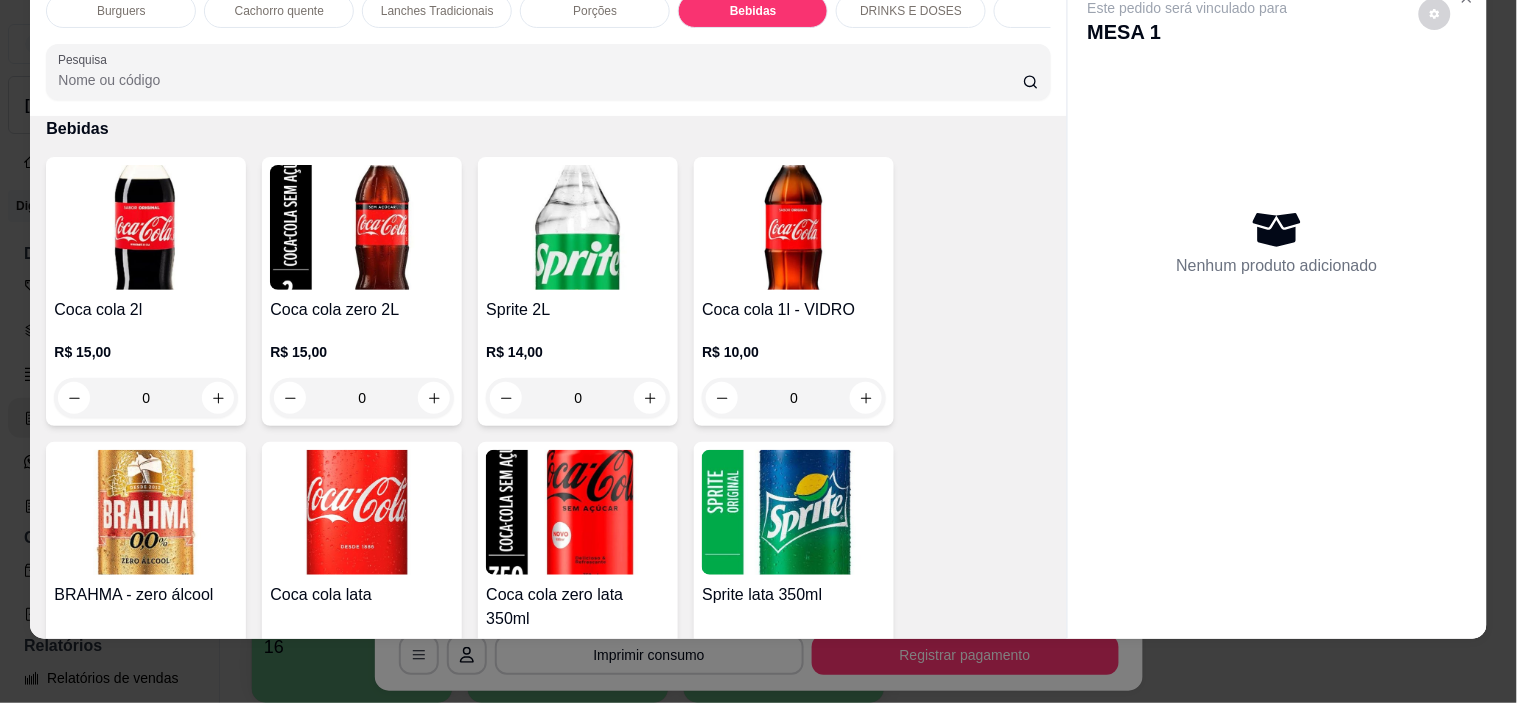 click on "R$ 15,00 0" at bounding box center (362, 370) 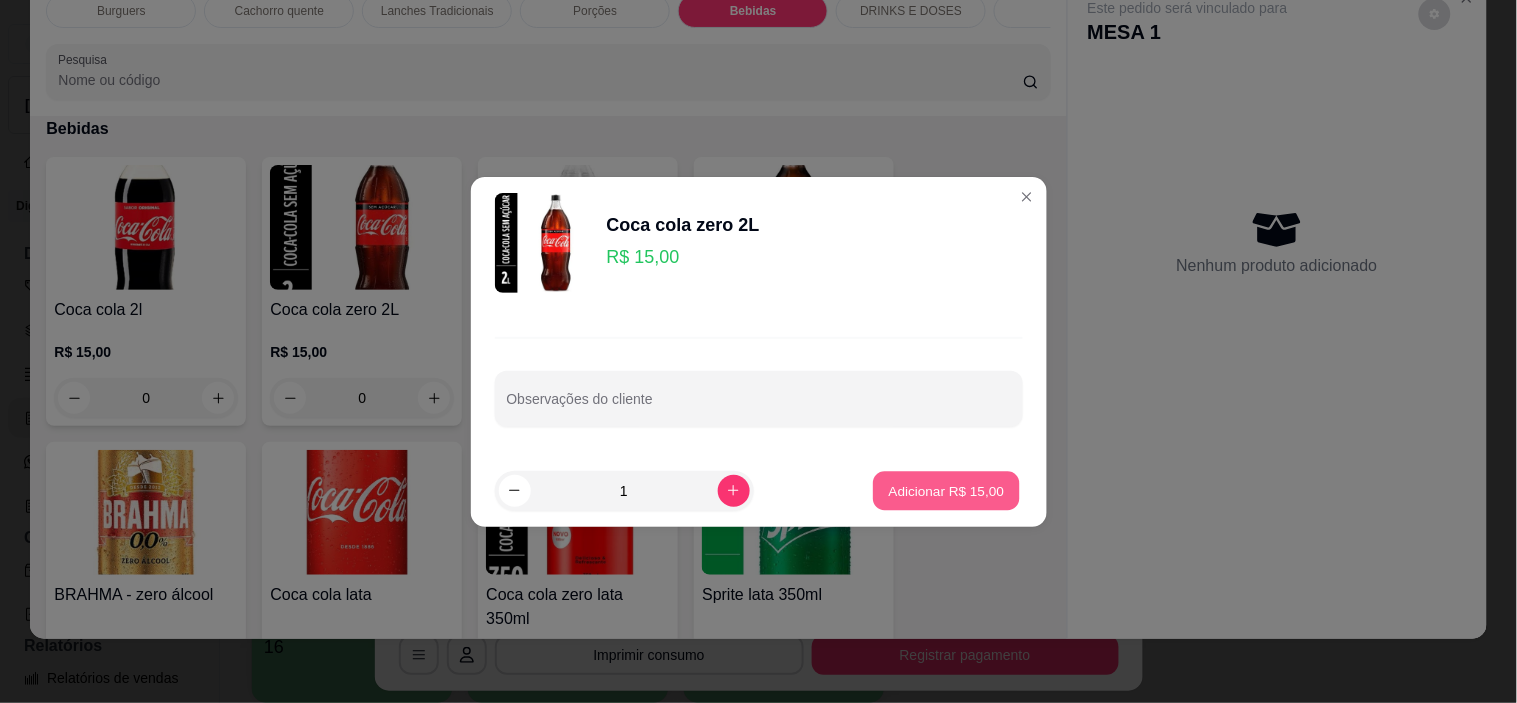 click on "Adicionar   R$ 15,00" at bounding box center (947, 490) 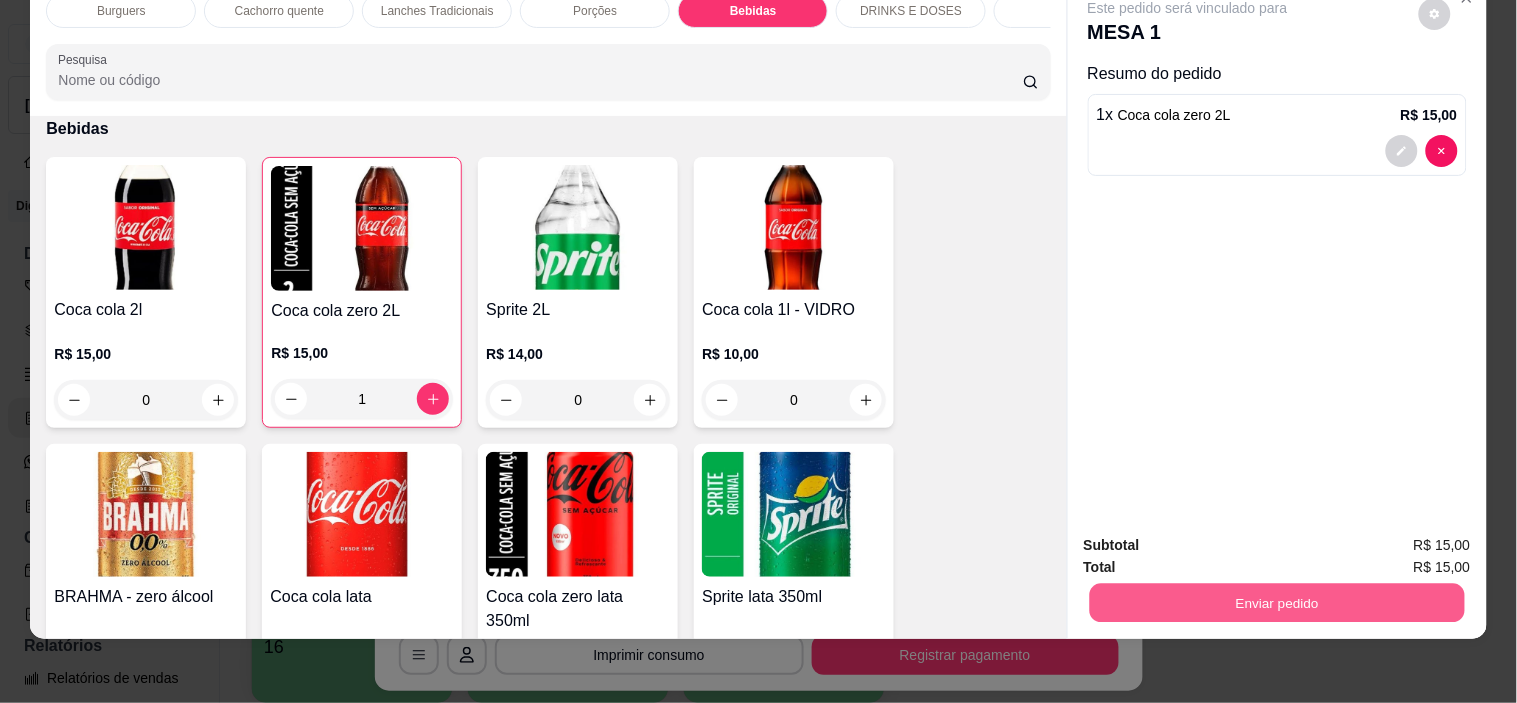 click on "Enviar pedido" at bounding box center [1276, 603] 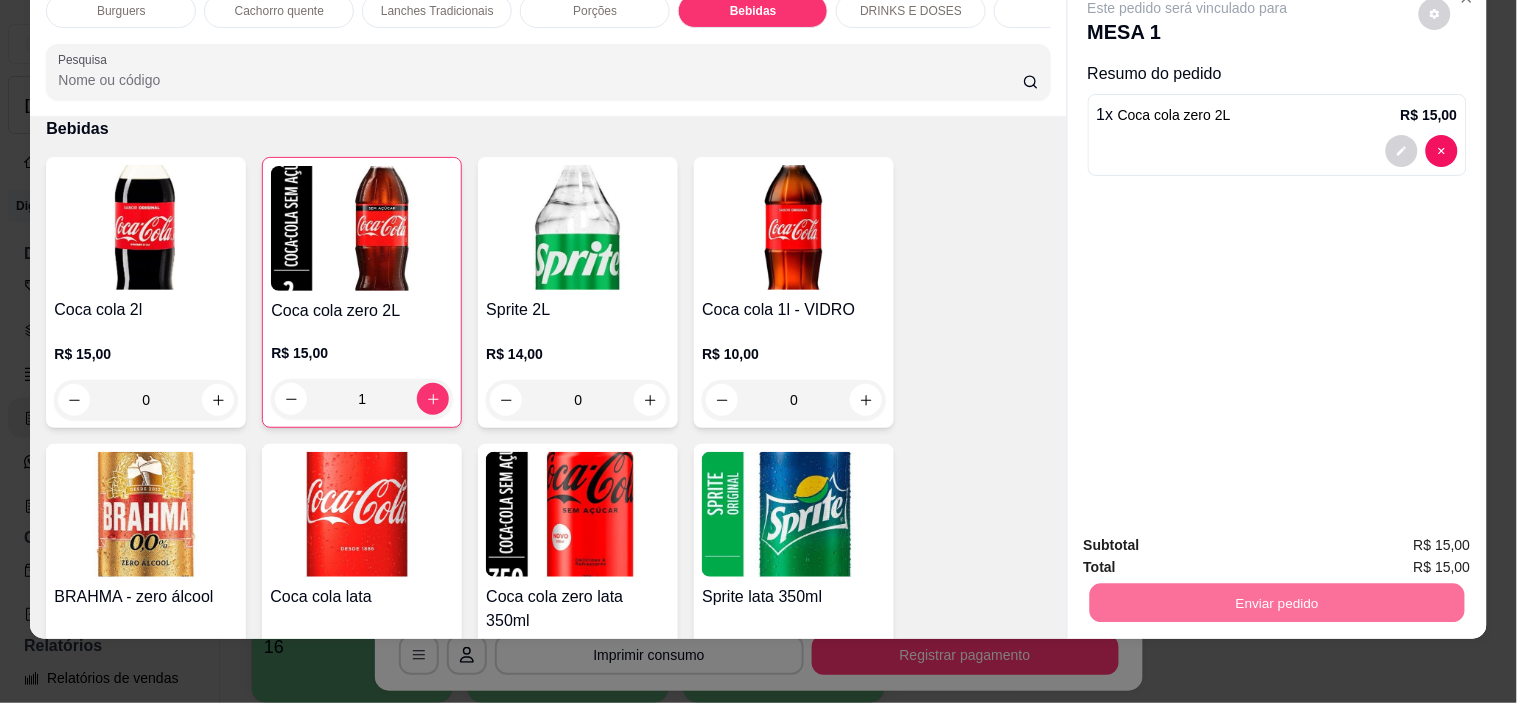 click on "Não registrar e enviar pedido" at bounding box center [1211, 537] 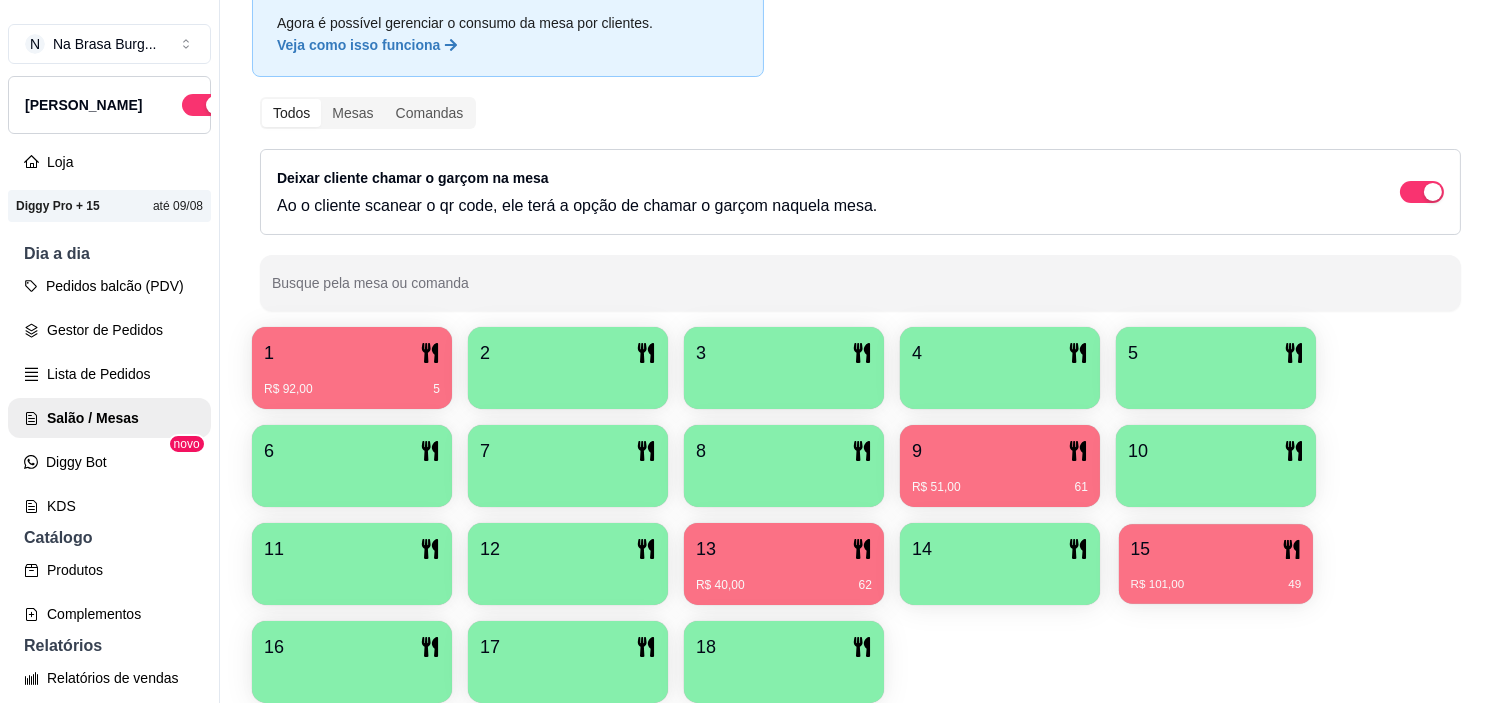 click on "15 R$ 101,00 49" at bounding box center (1216, 564) 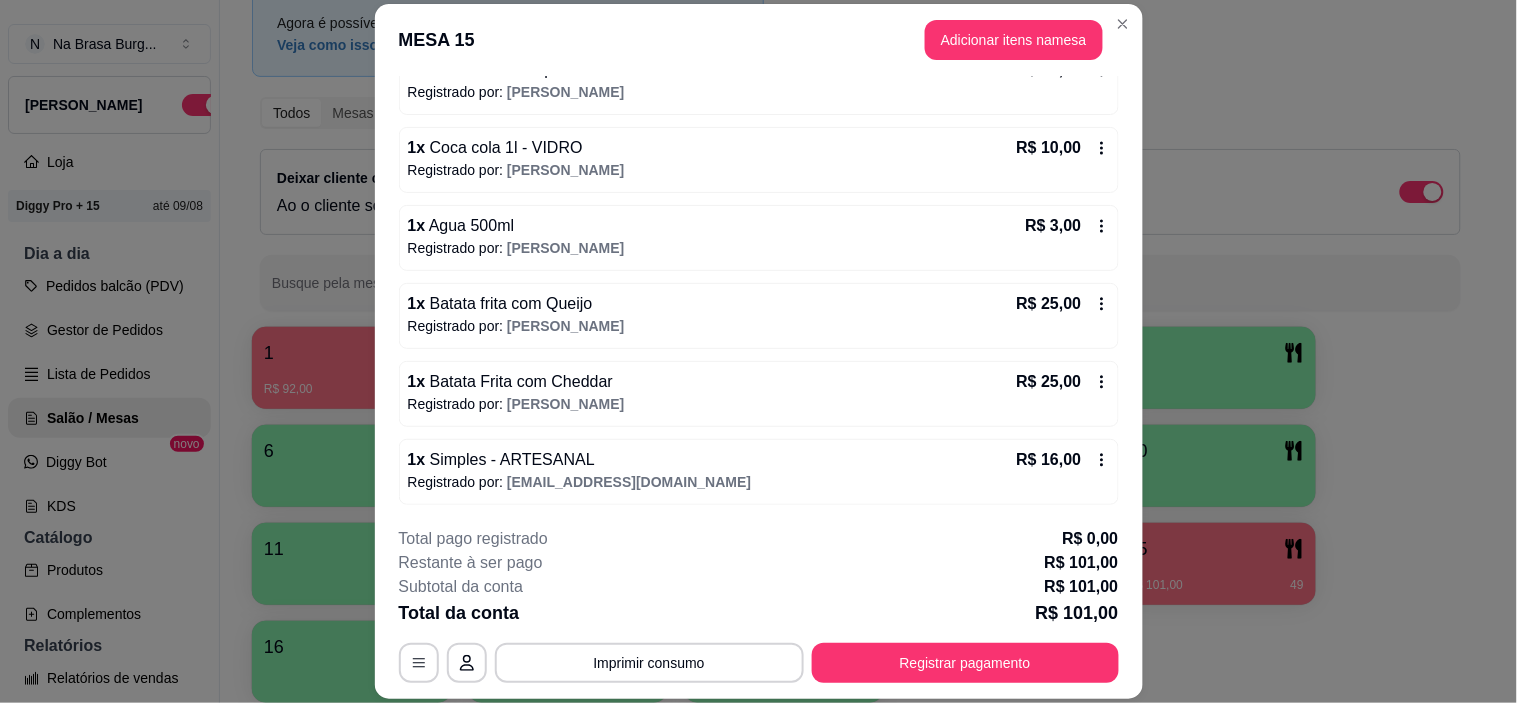 scroll, scrollTop: 217, scrollLeft: 0, axis: vertical 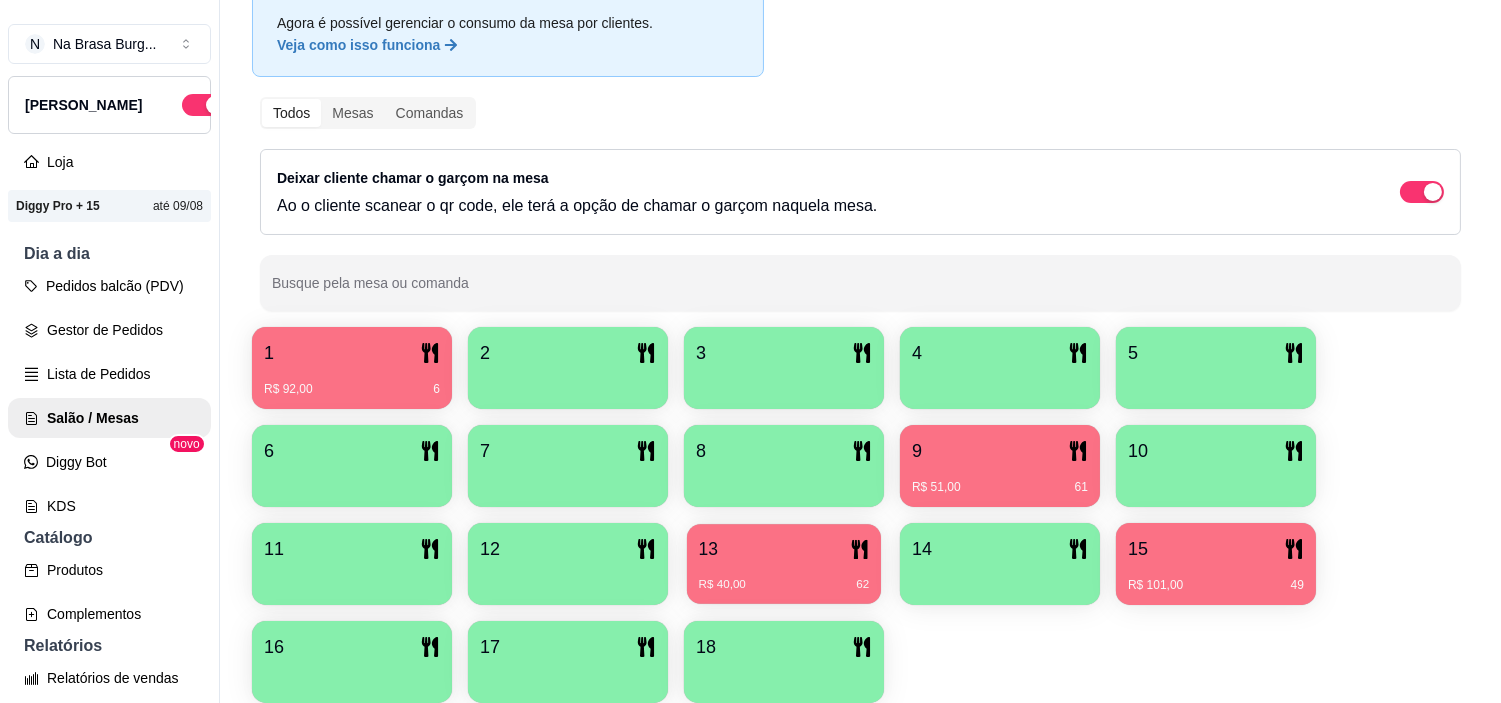click on "R$ 40,00" at bounding box center (722, 585) 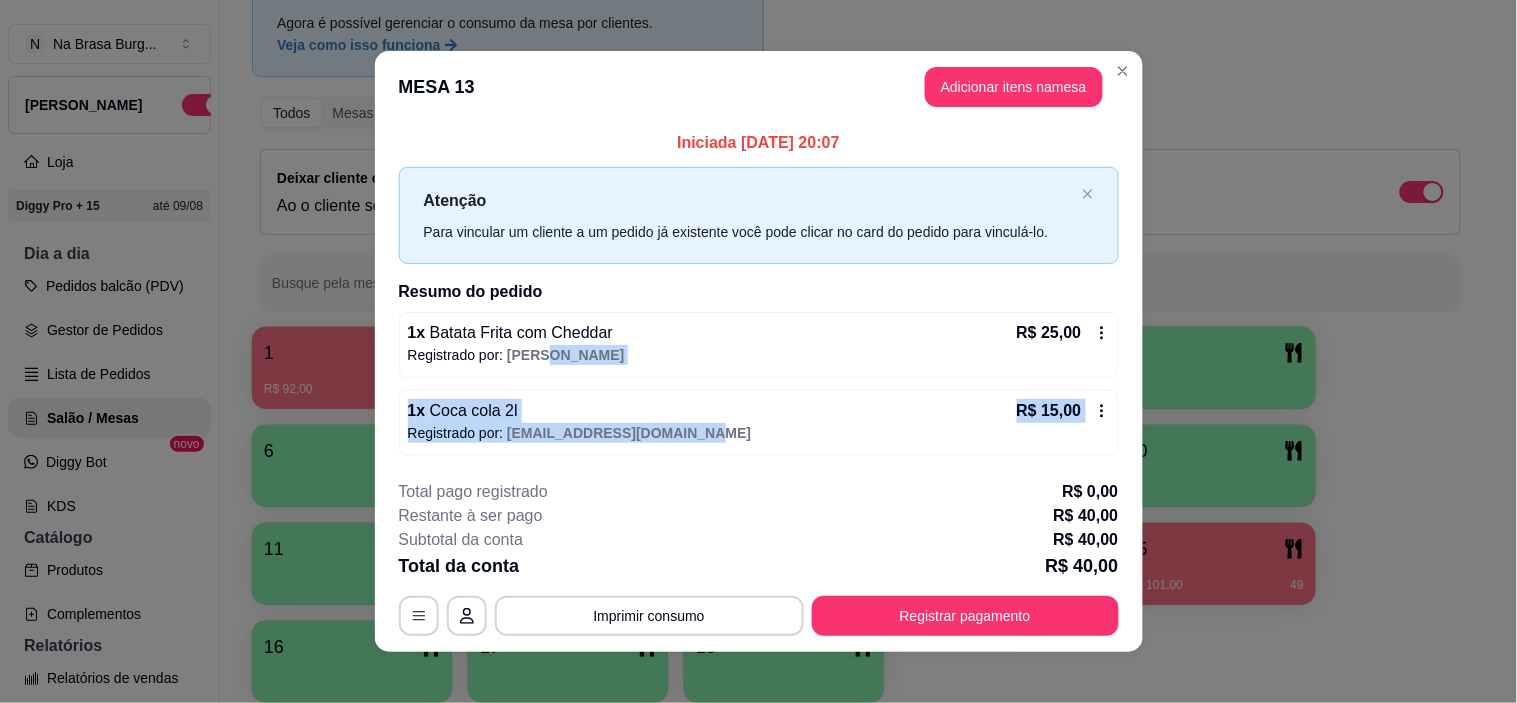 drag, startPoint x: 670, startPoint y: 350, endPoint x: 1012, endPoint y: 473, distance: 363.446 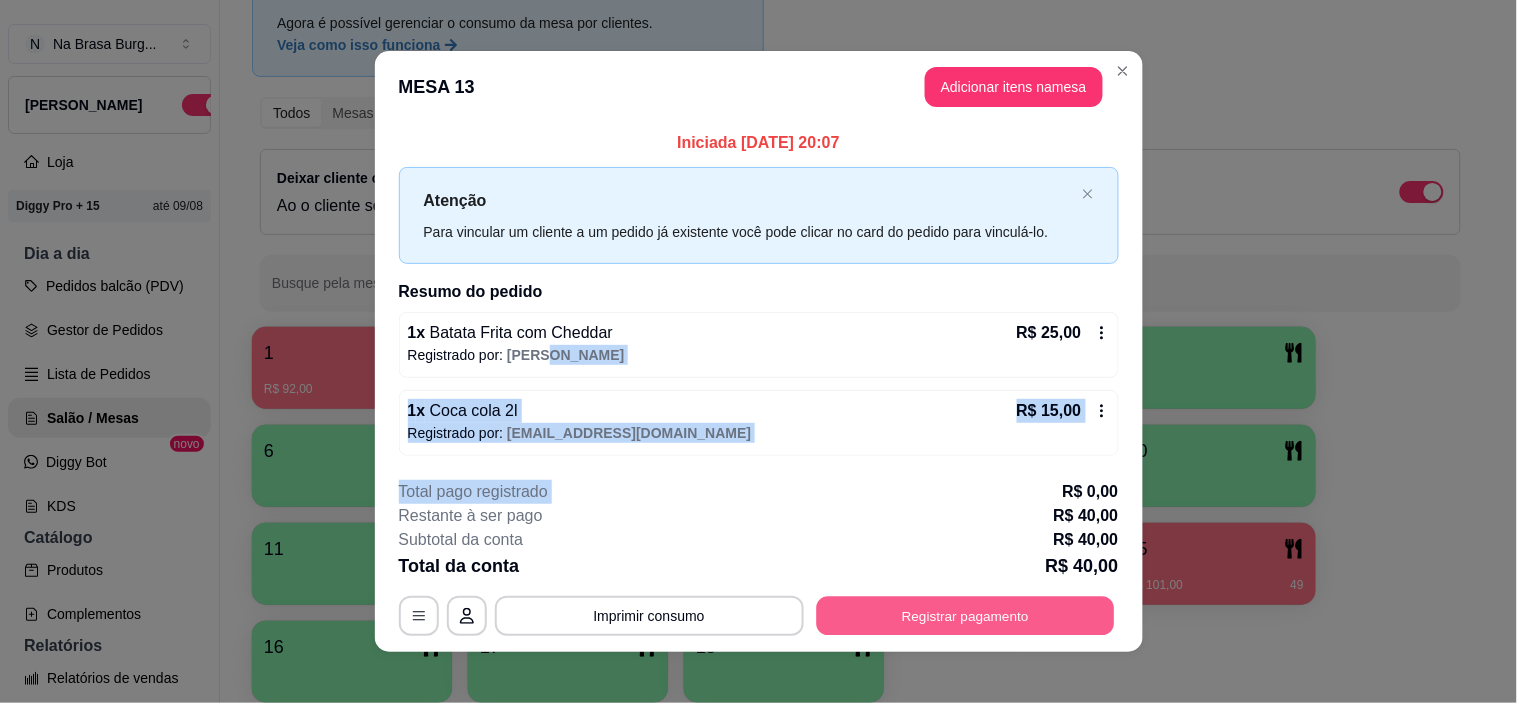click on "Registrar pagamento" at bounding box center (965, 616) 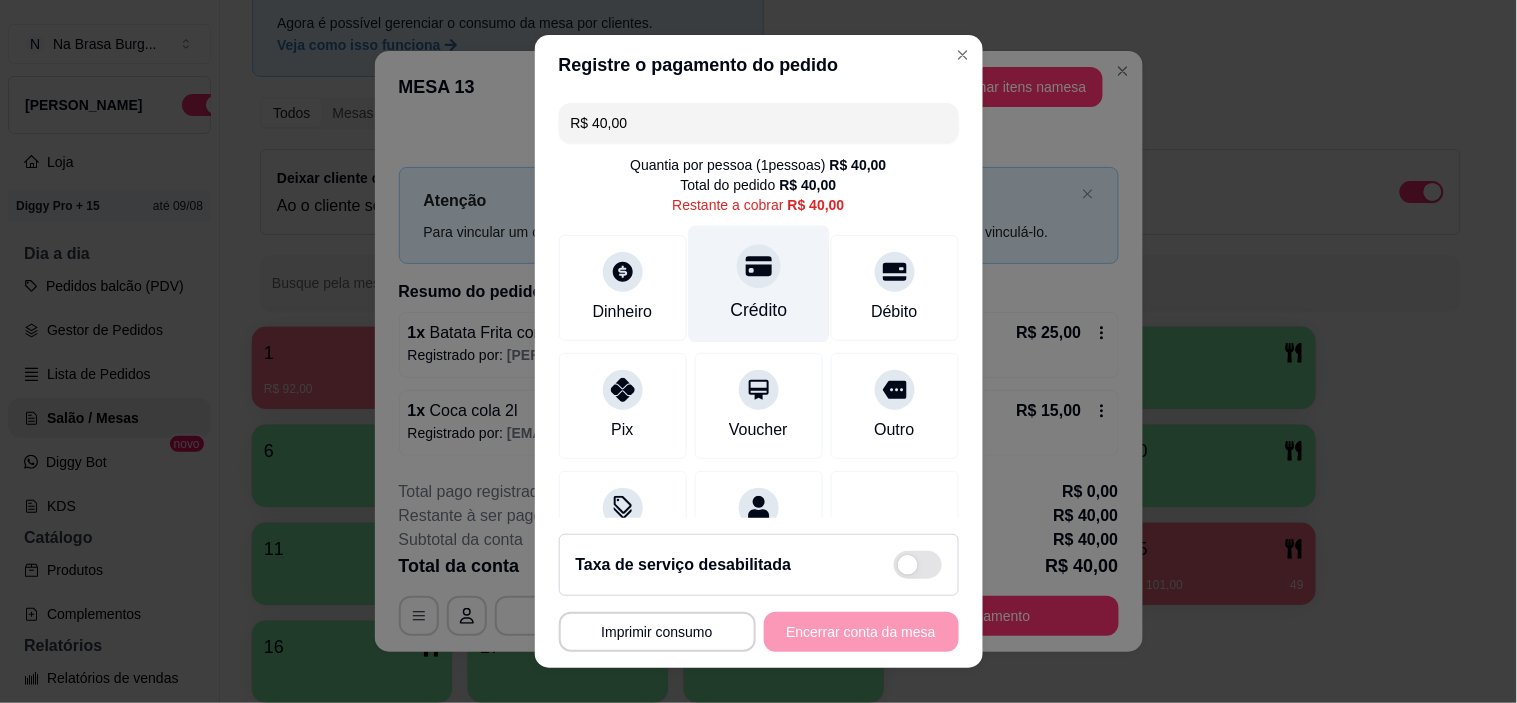 click on "Crédito" at bounding box center (758, 310) 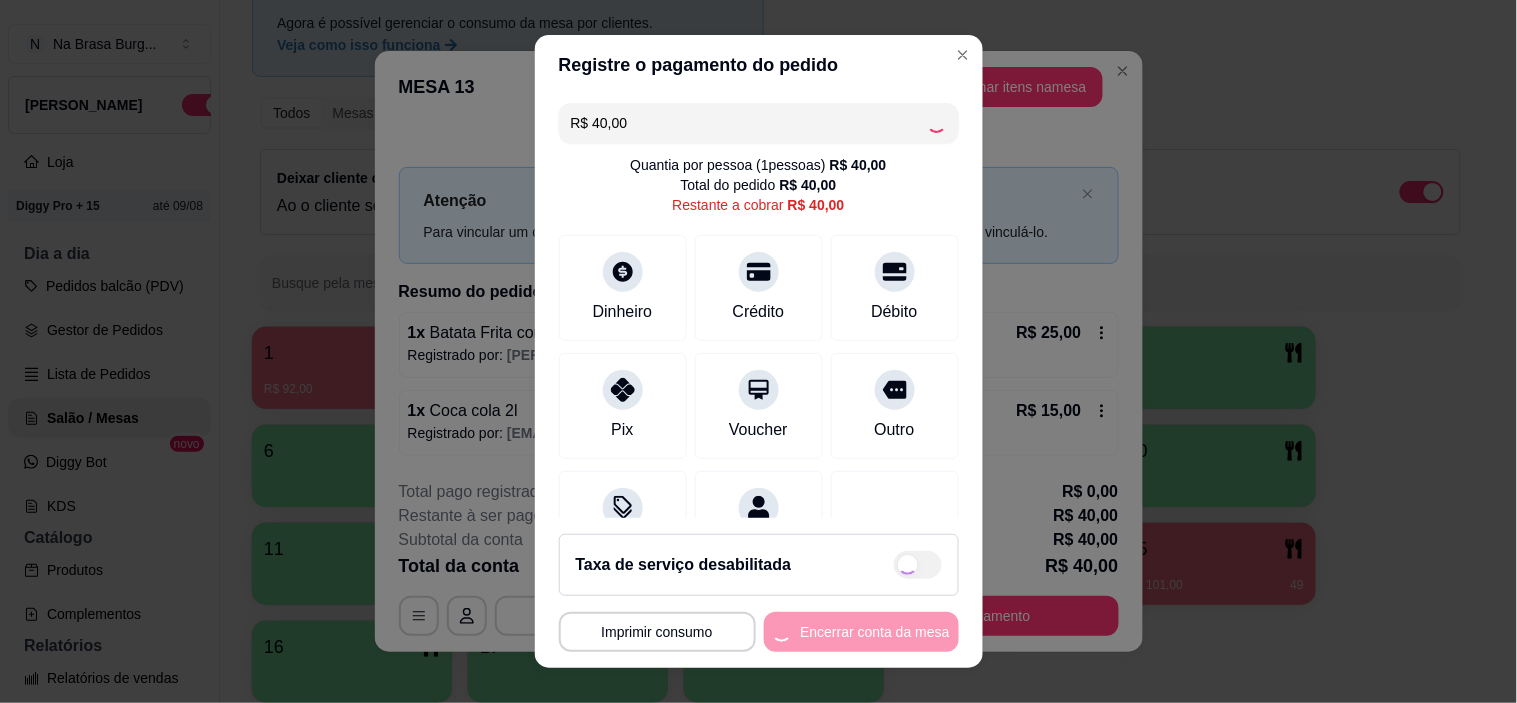 type on "R$ 0,00" 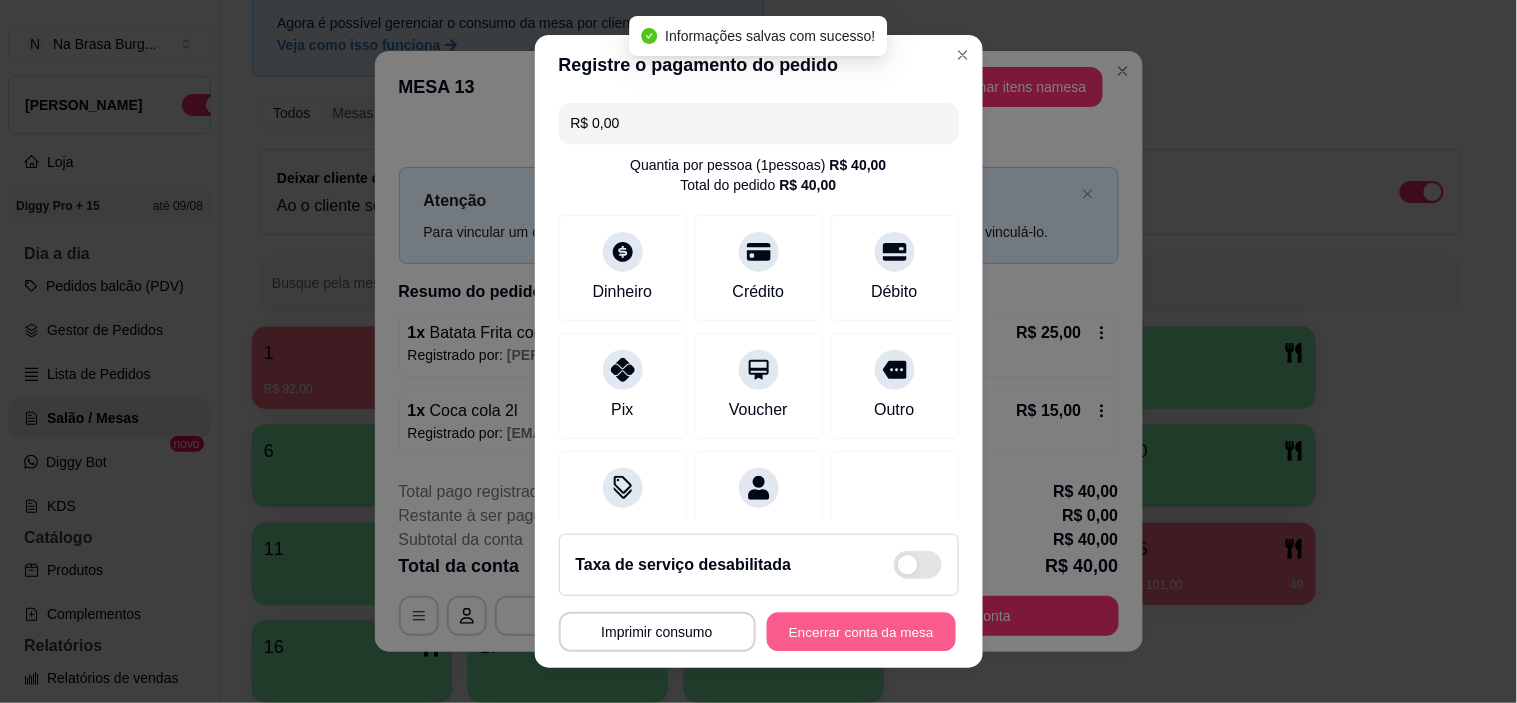 click on "Encerrar conta da mesa" at bounding box center [861, 631] 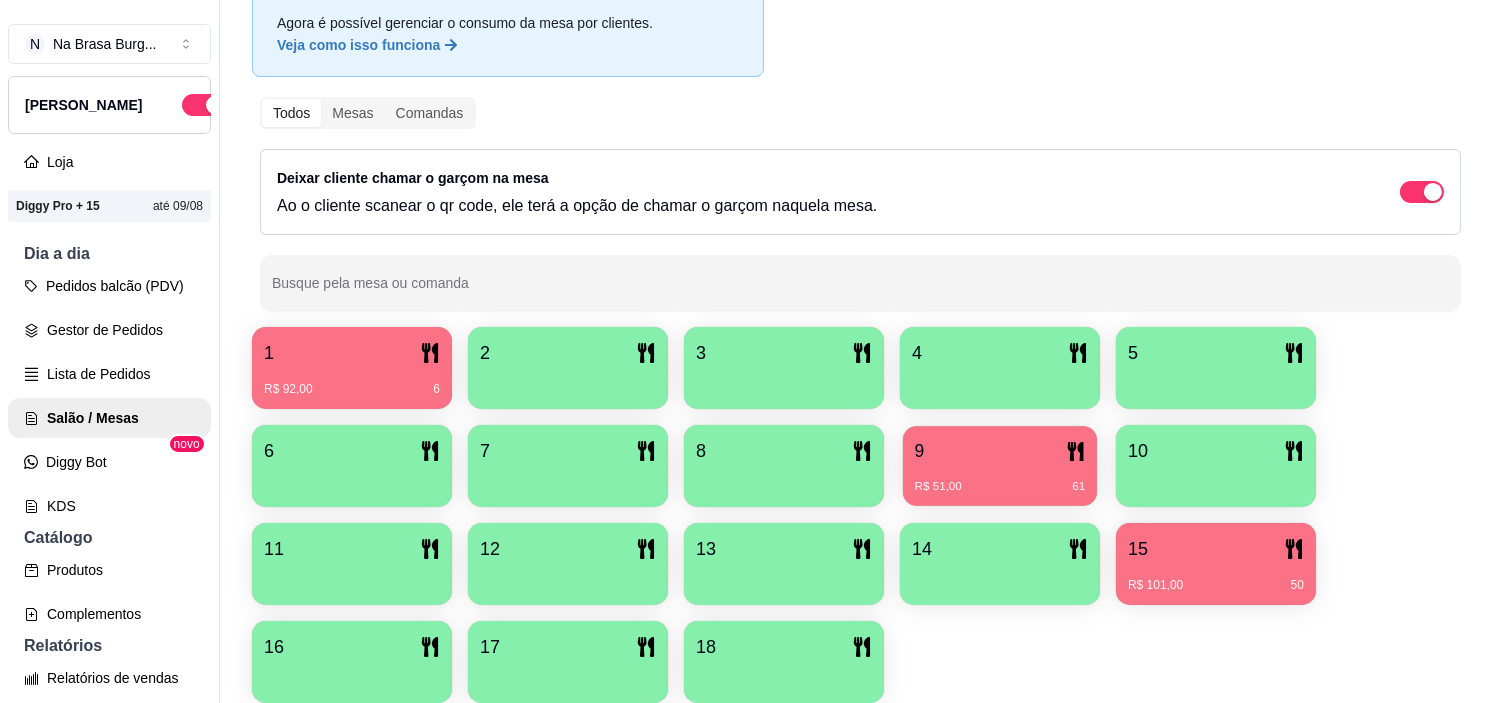 click on "R$ 51,00 61" at bounding box center [1000, 487] 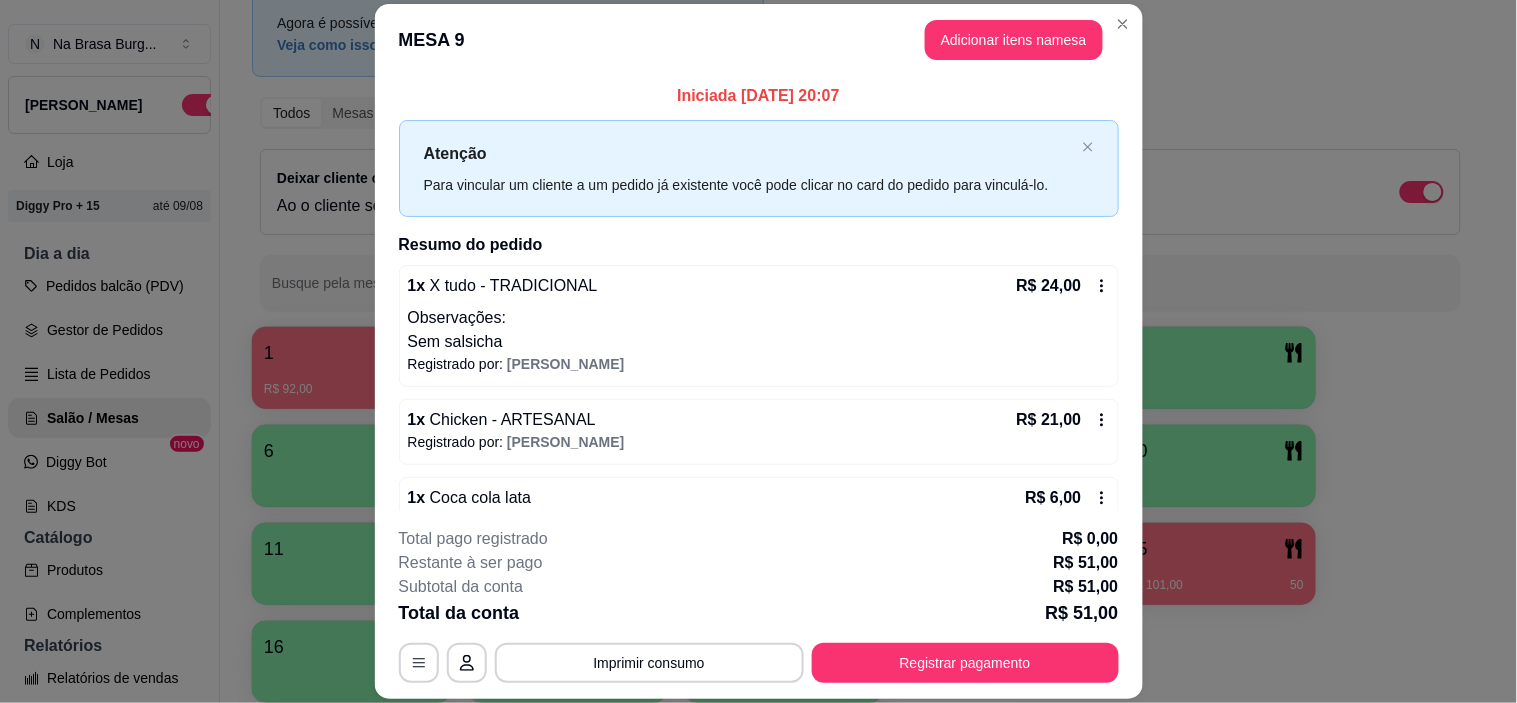 scroll, scrollTop: 38, scrollLeft: 0, axis: vertical 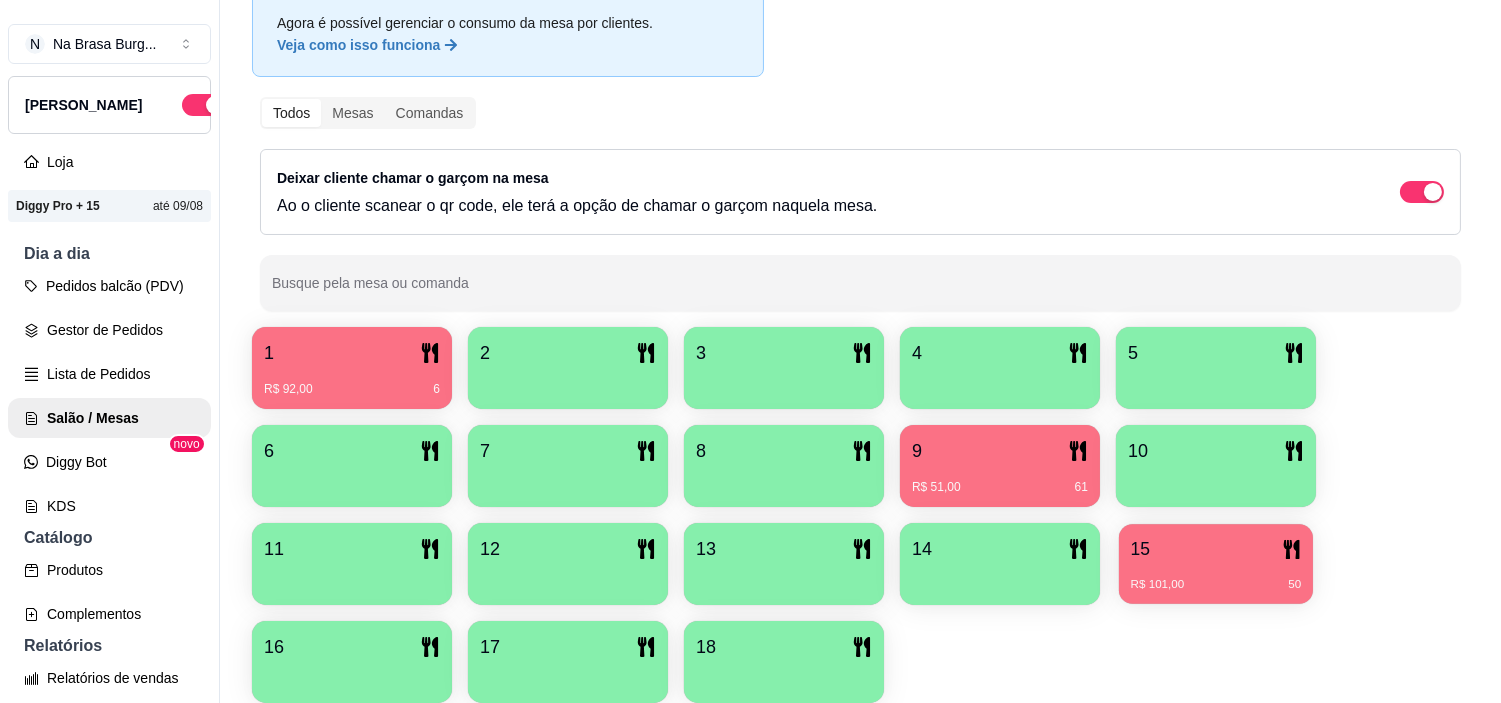 click on "R$ 101,00 50" at bounding box center (1216, 585) 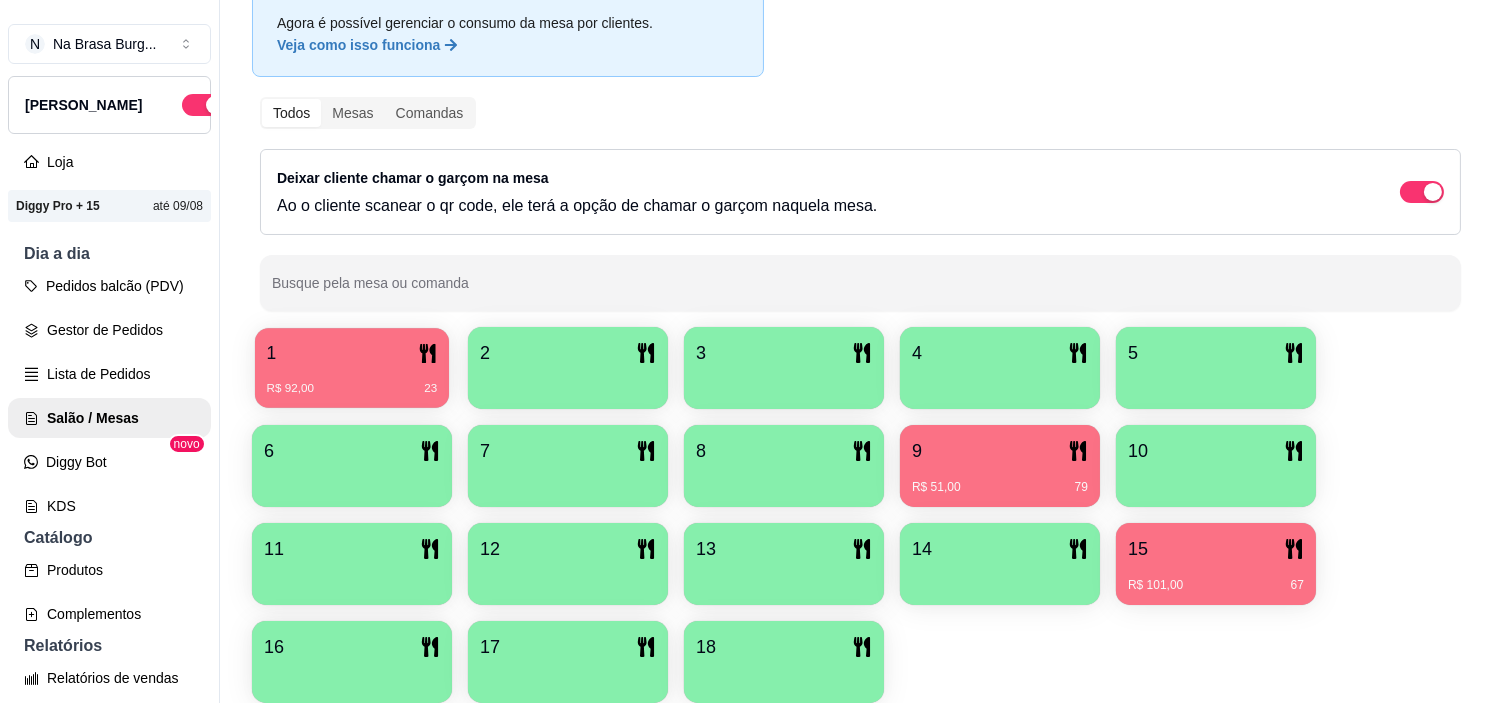 click on "1" at bounding box center [352, 353] 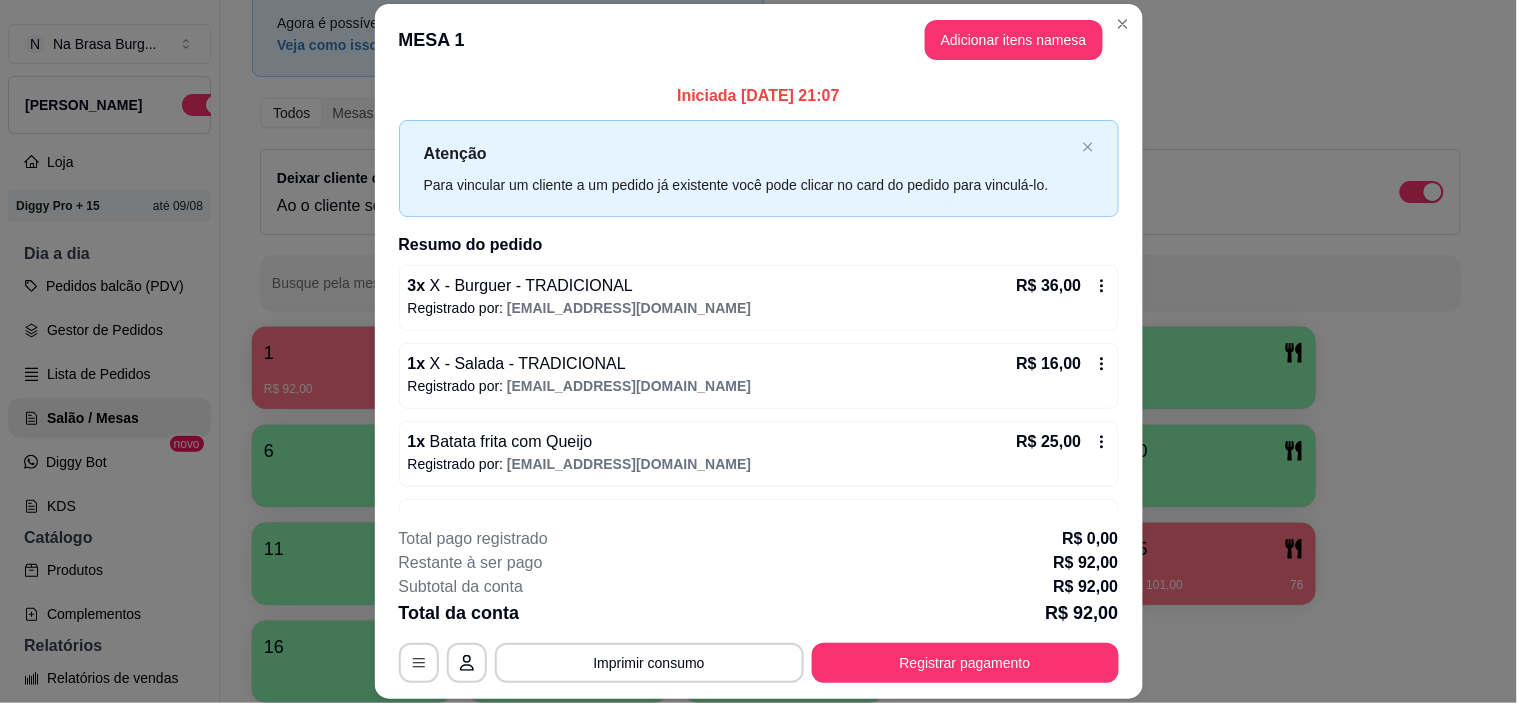 scroll, scrollTop: 61, scrollLeft: 0, axis: vertical 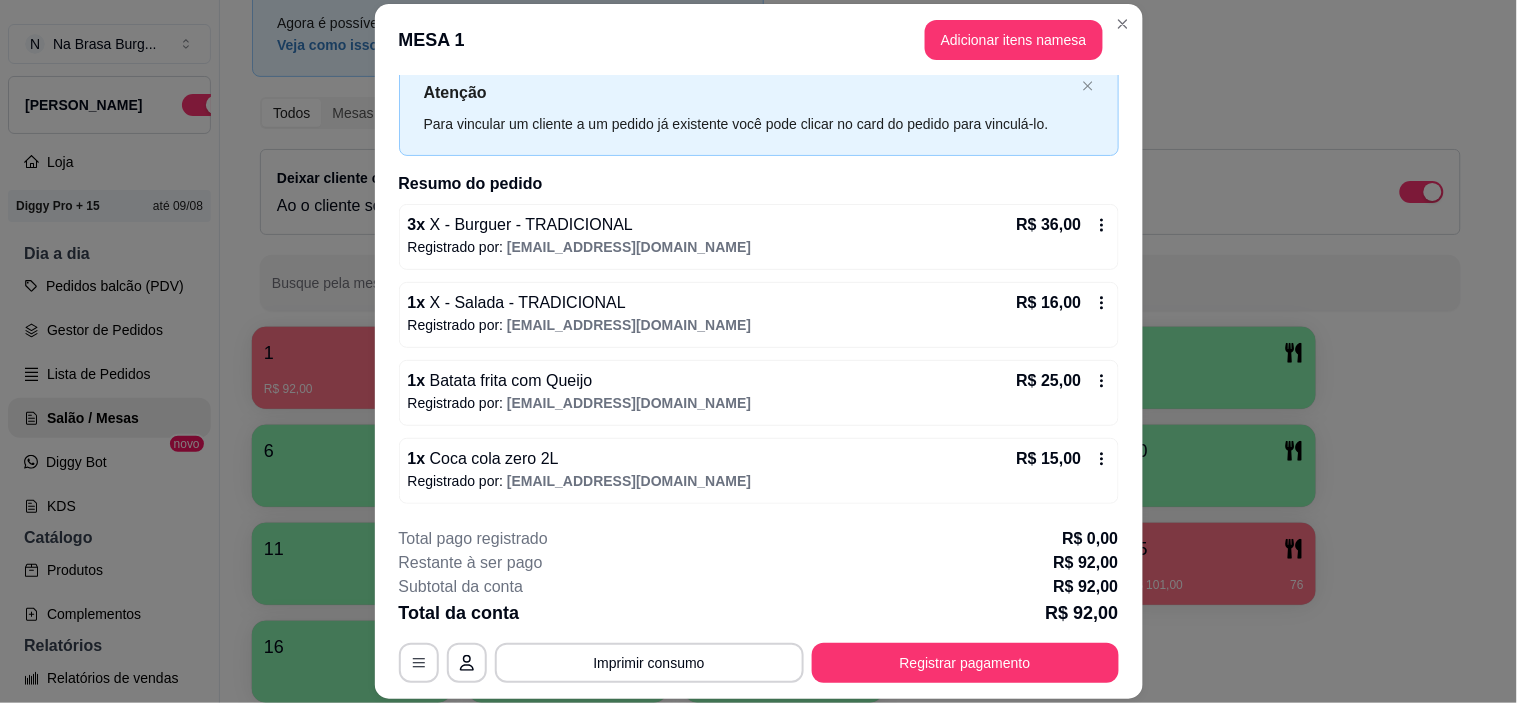 click on "MESA 1 Adicionar itens na  mesa" at bounding box center (759, 40) 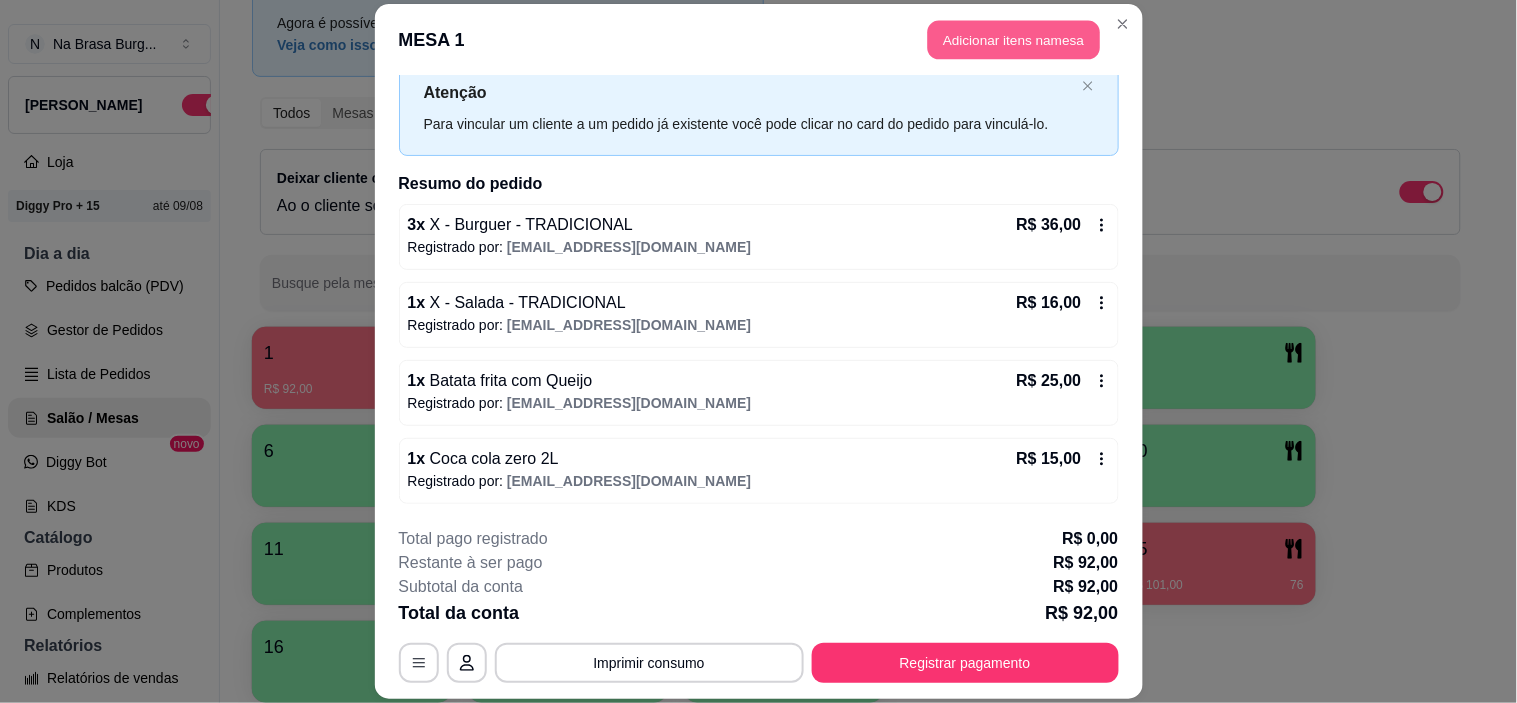click on "Adicionar itens na  mesa" at bounding box center (1014, 39) 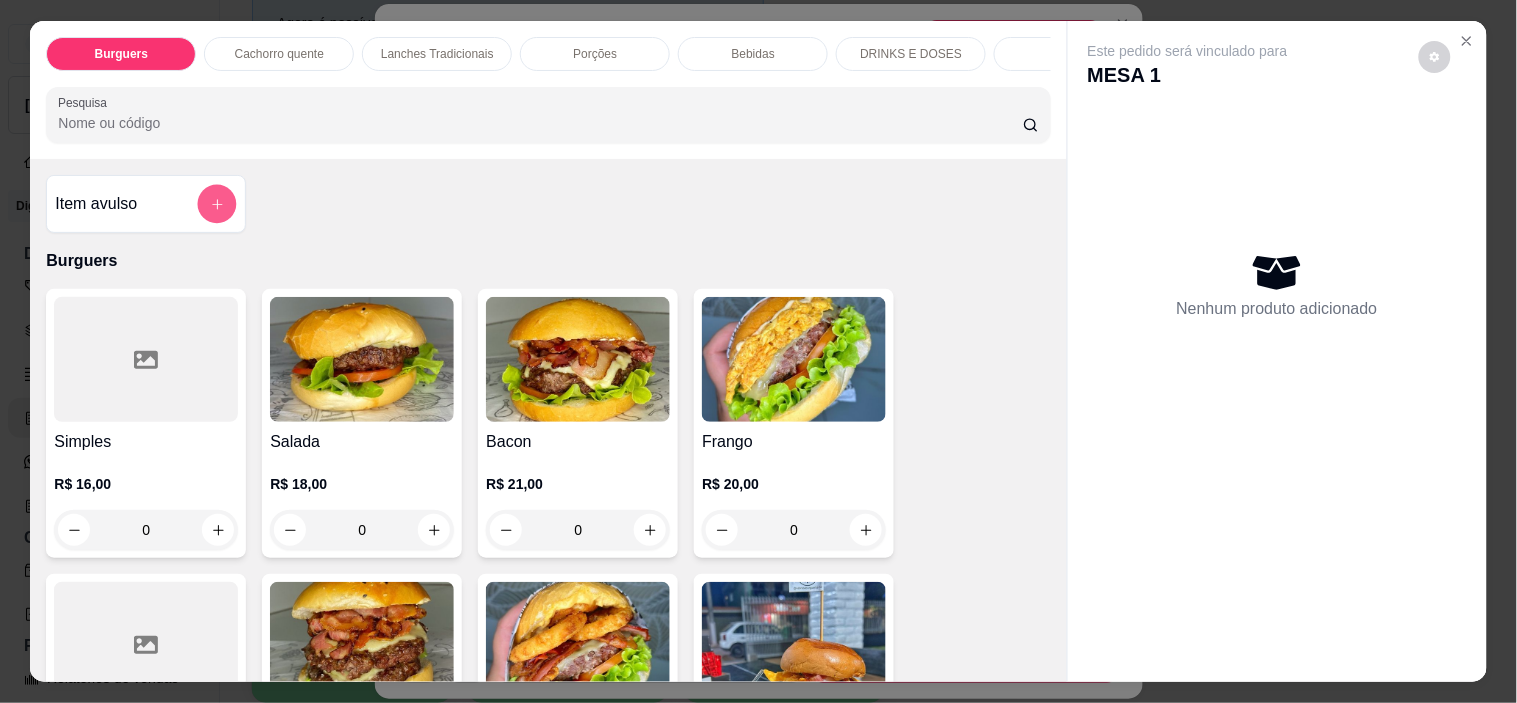 click 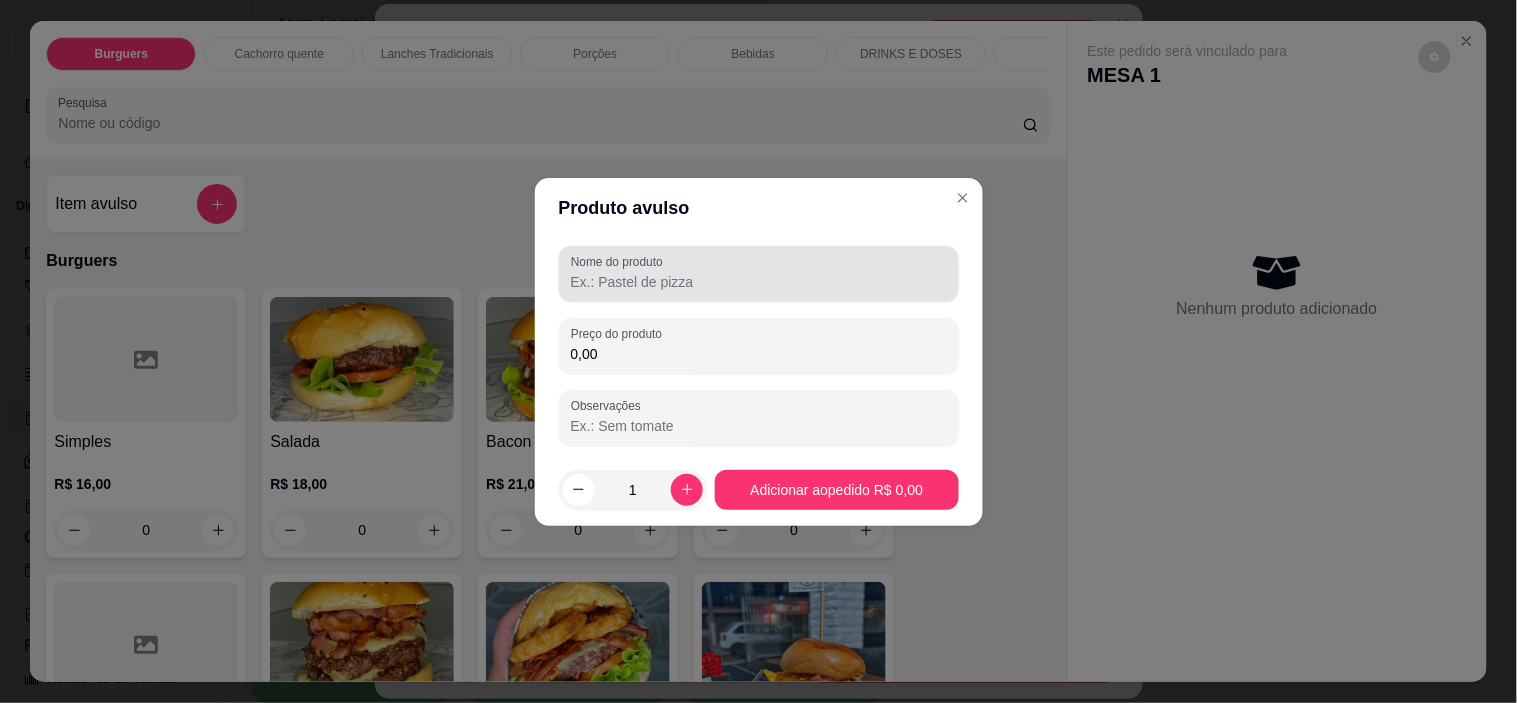 click at bounding box center (759, 274) 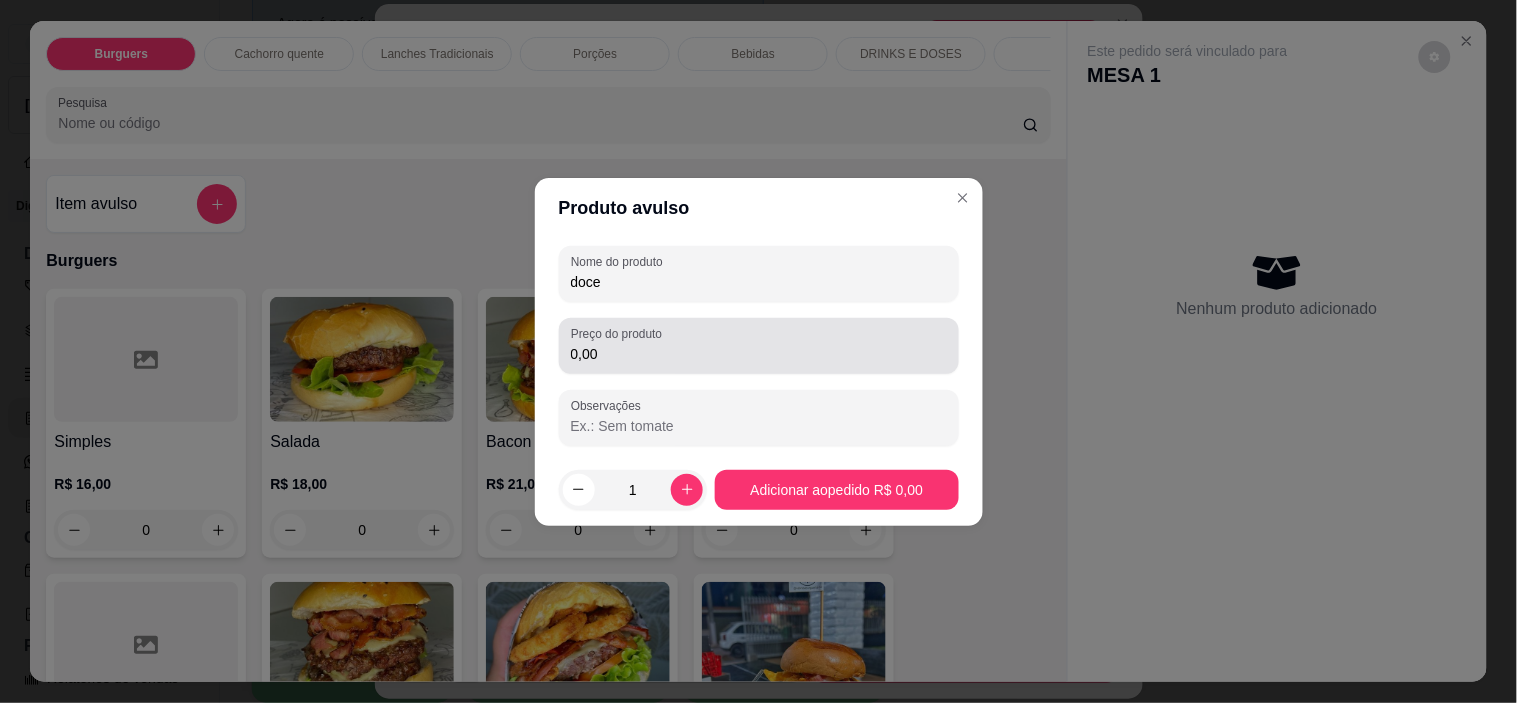 type on "doce" 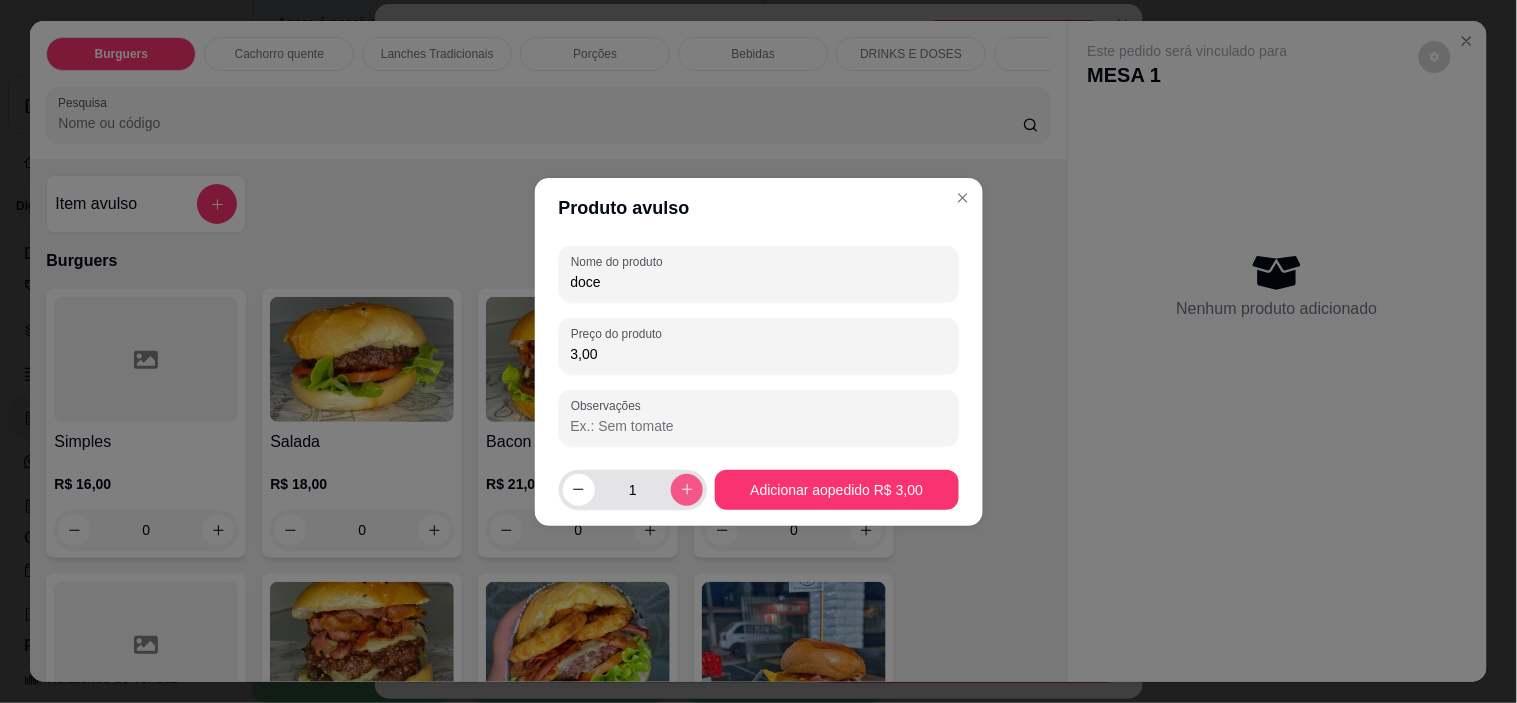 type on "3,00" 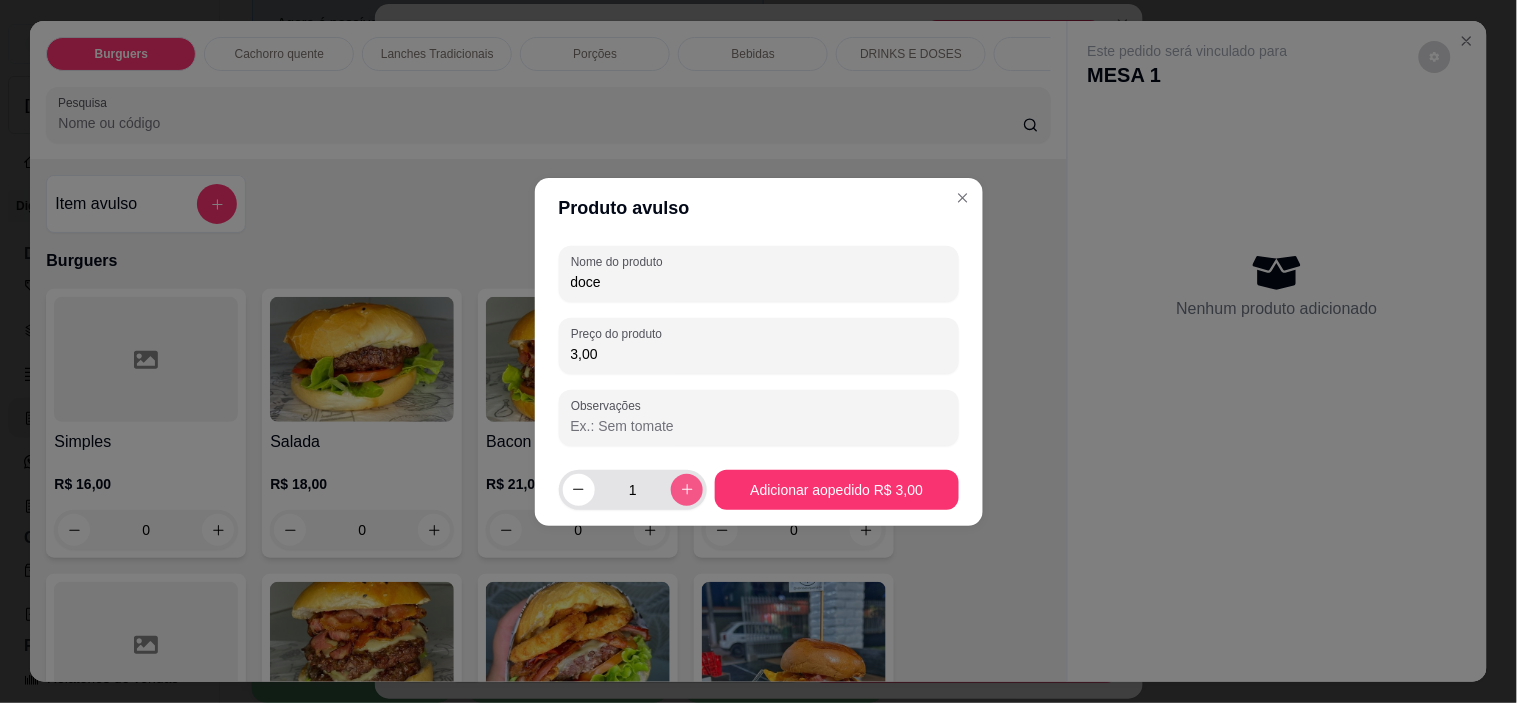 click at bounding box center (687, 490) 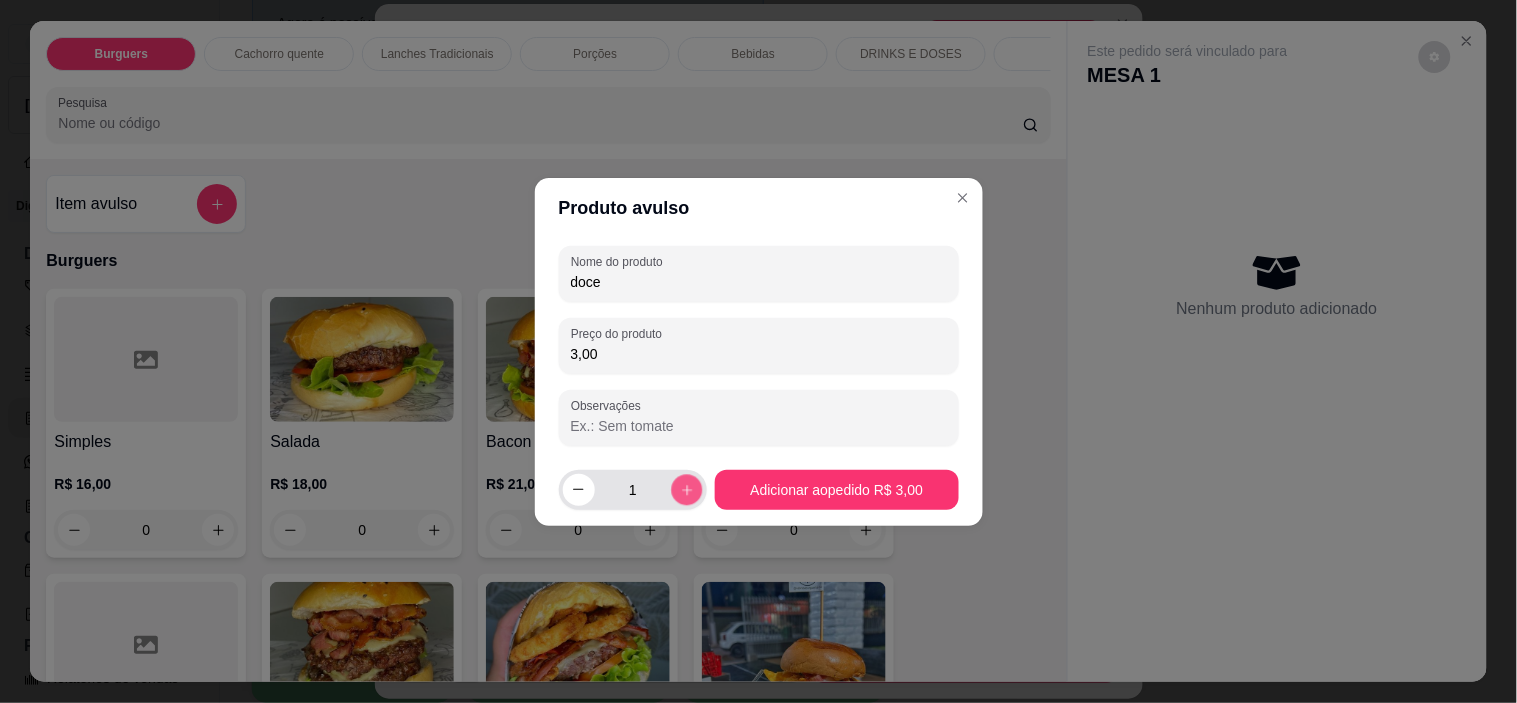 click at bounding box center [687, 489] 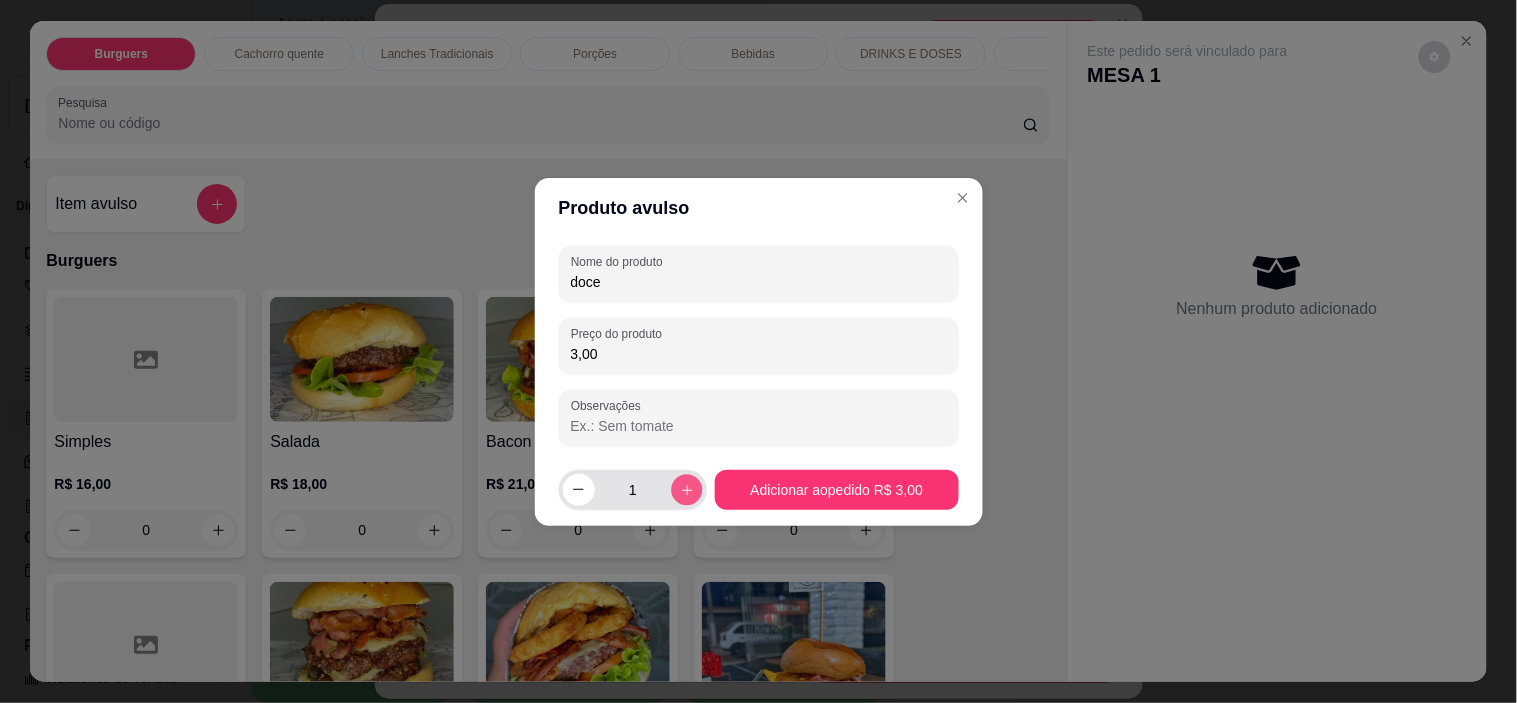 click at bounding box center (687, 489) 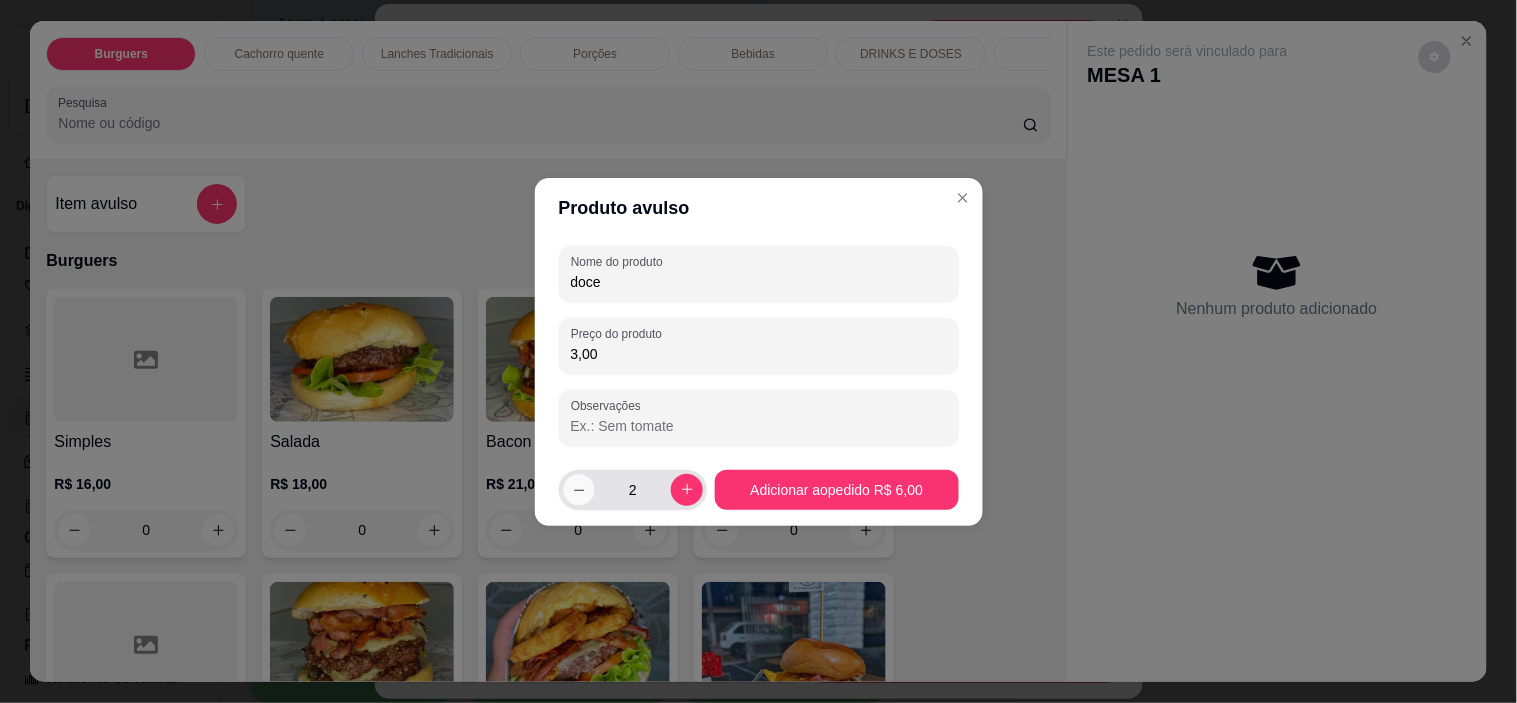 click at bounding box center (578, 489) 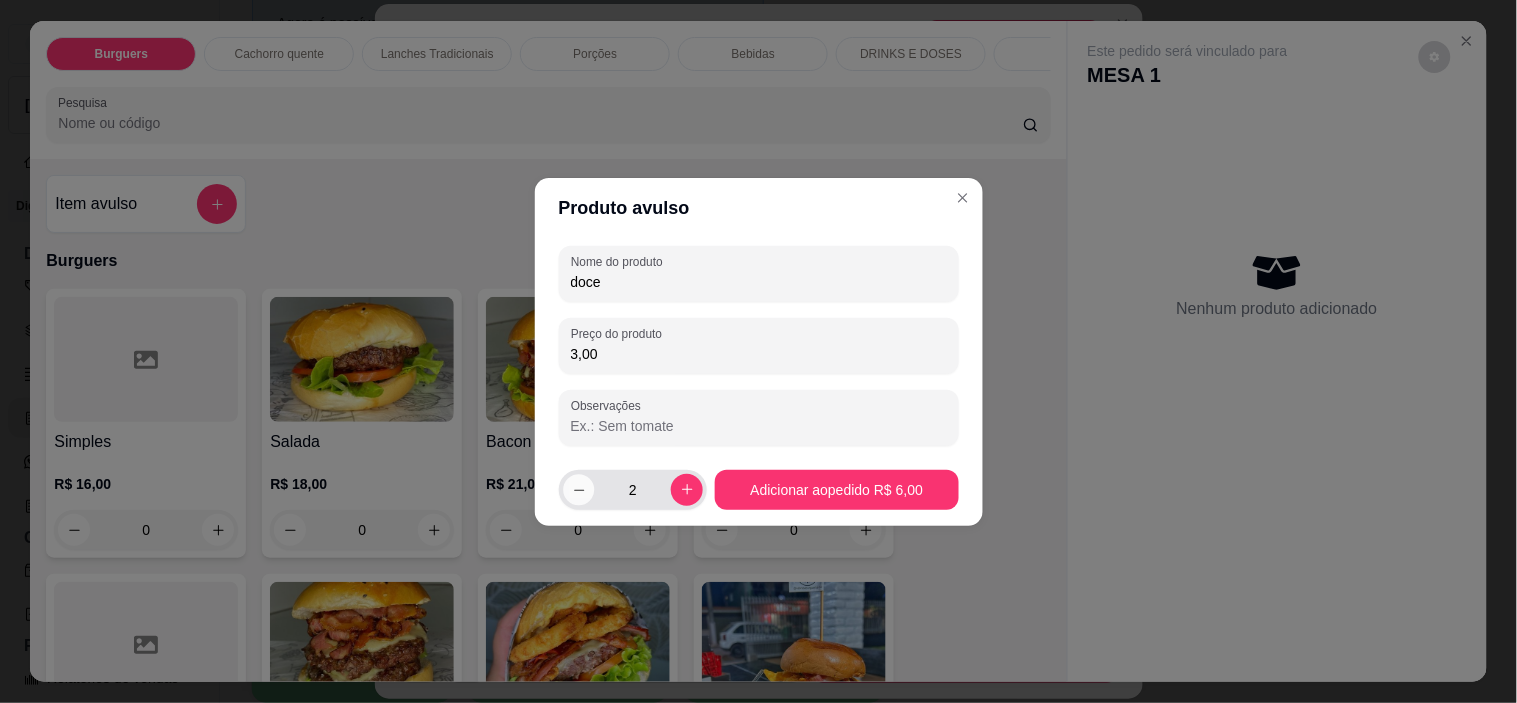 type on "1" 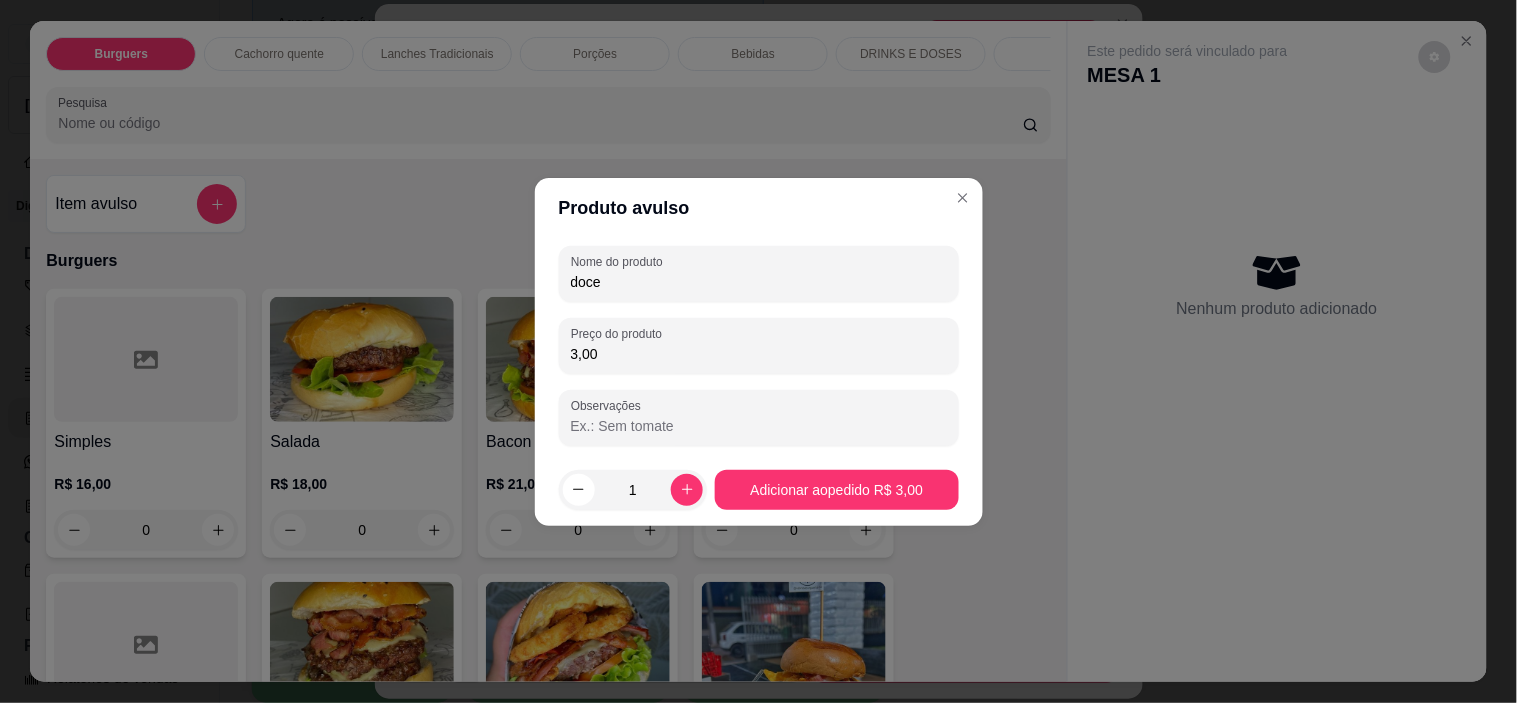click on "3,00" at bounding box center [759, 354] 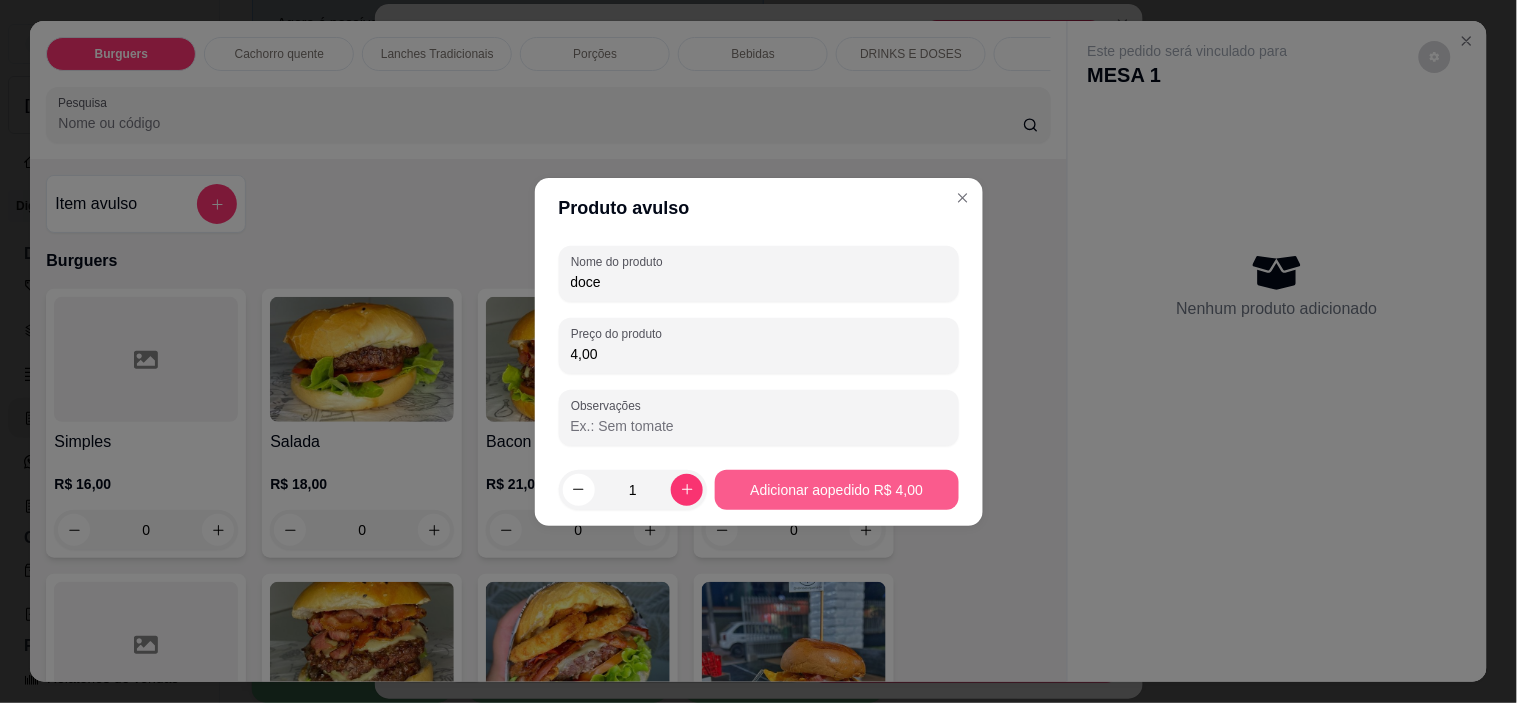 type on "4,00" 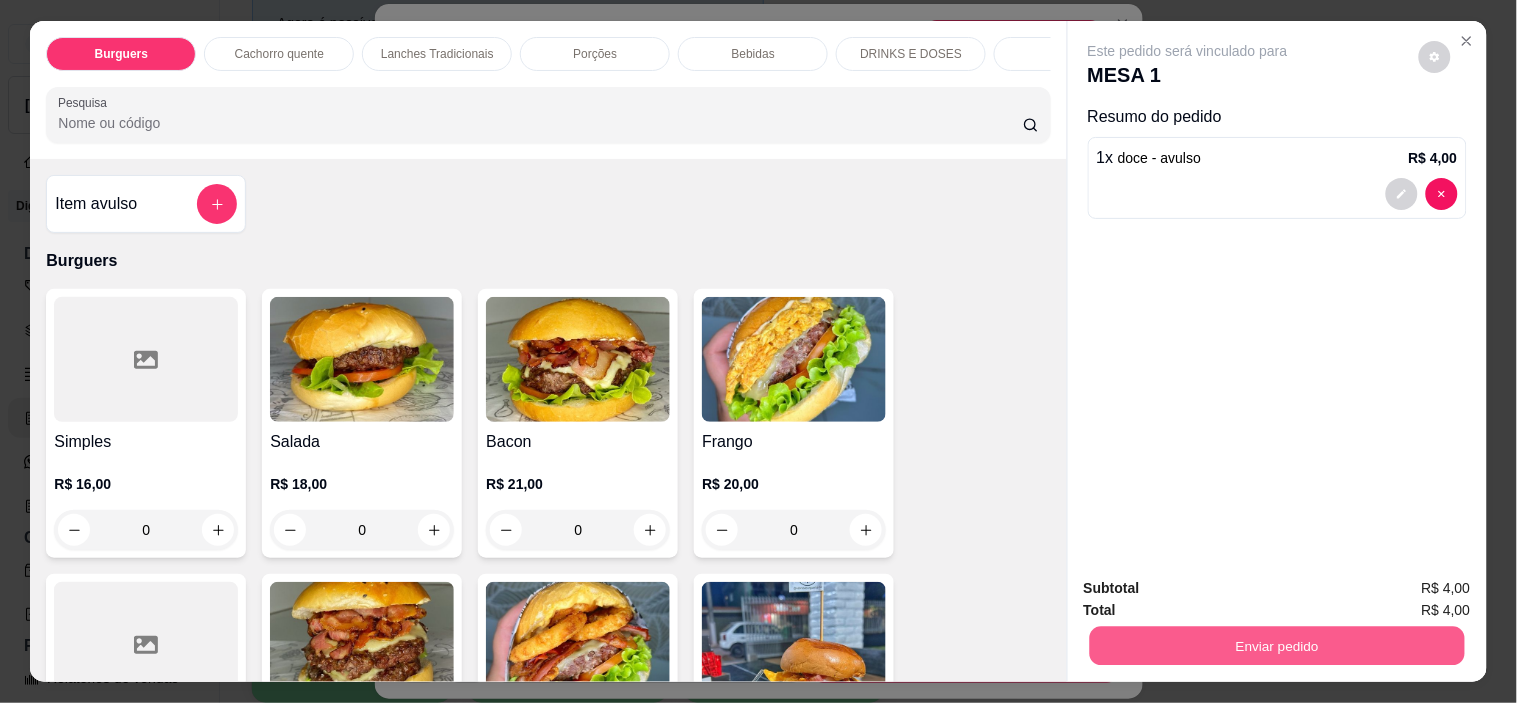 click on "Enviar pedido" at bounding box center (1276, 646) 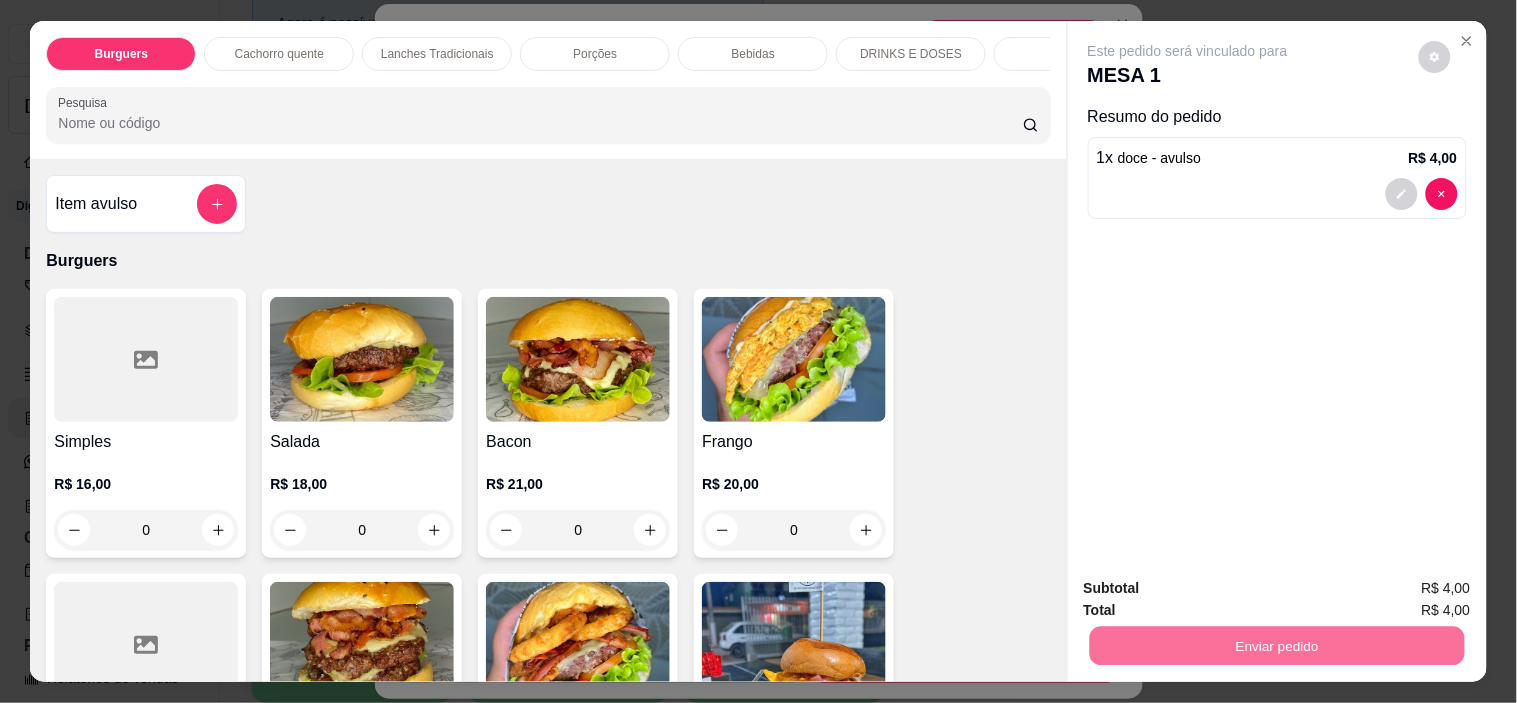 click on "Não registrar e enviar pedido" at bounding box center [1211, 588] 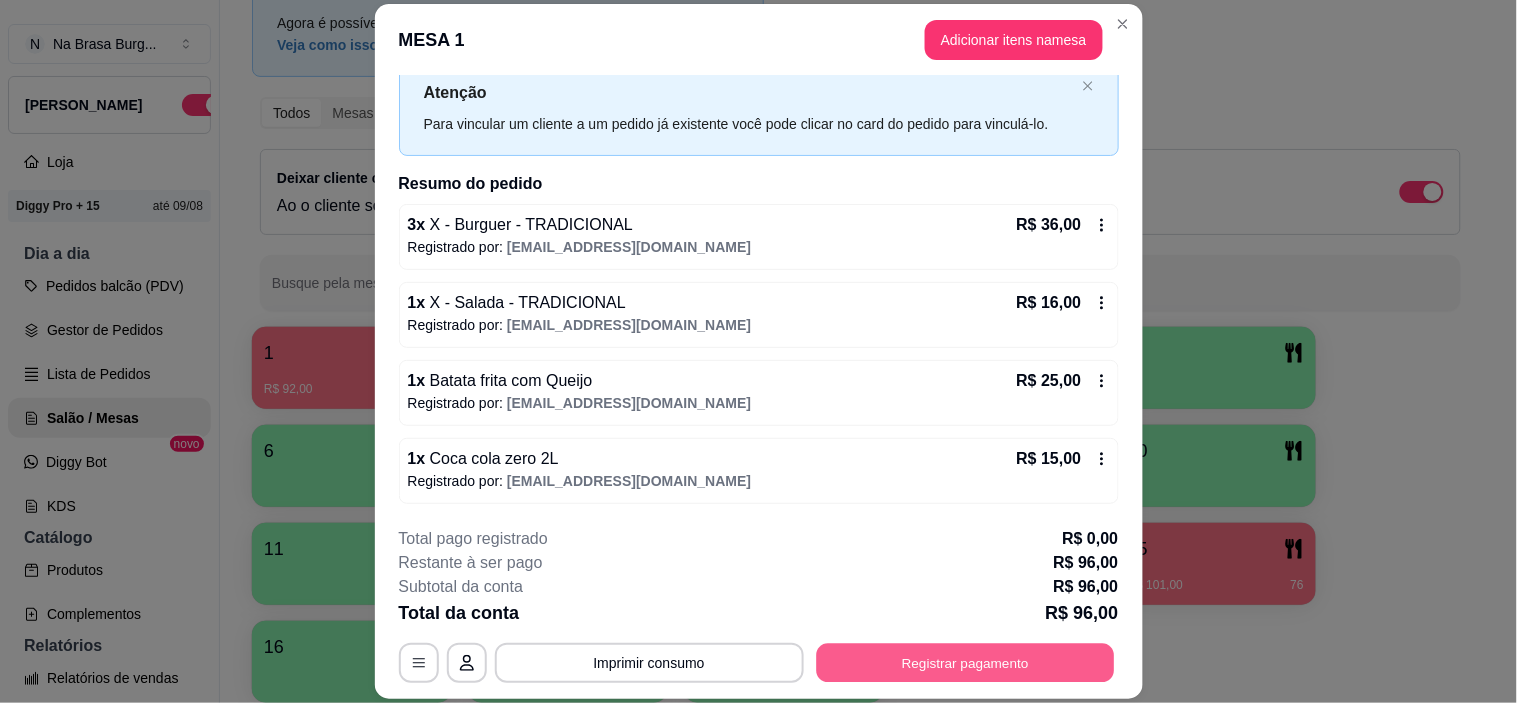 click on "Registrar pagamento" at bounding box center (965, 663) 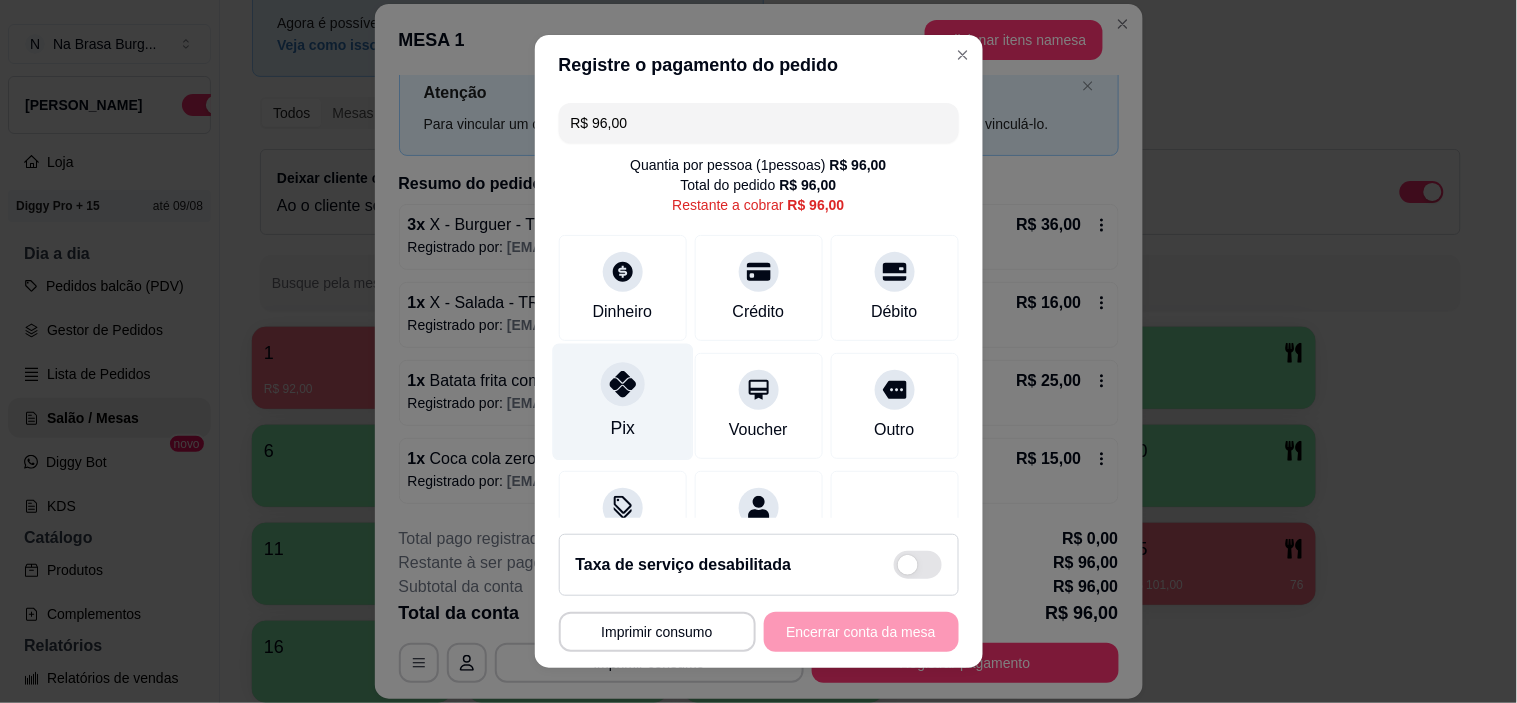 click on "Pix" at bounding box center [622, 402] 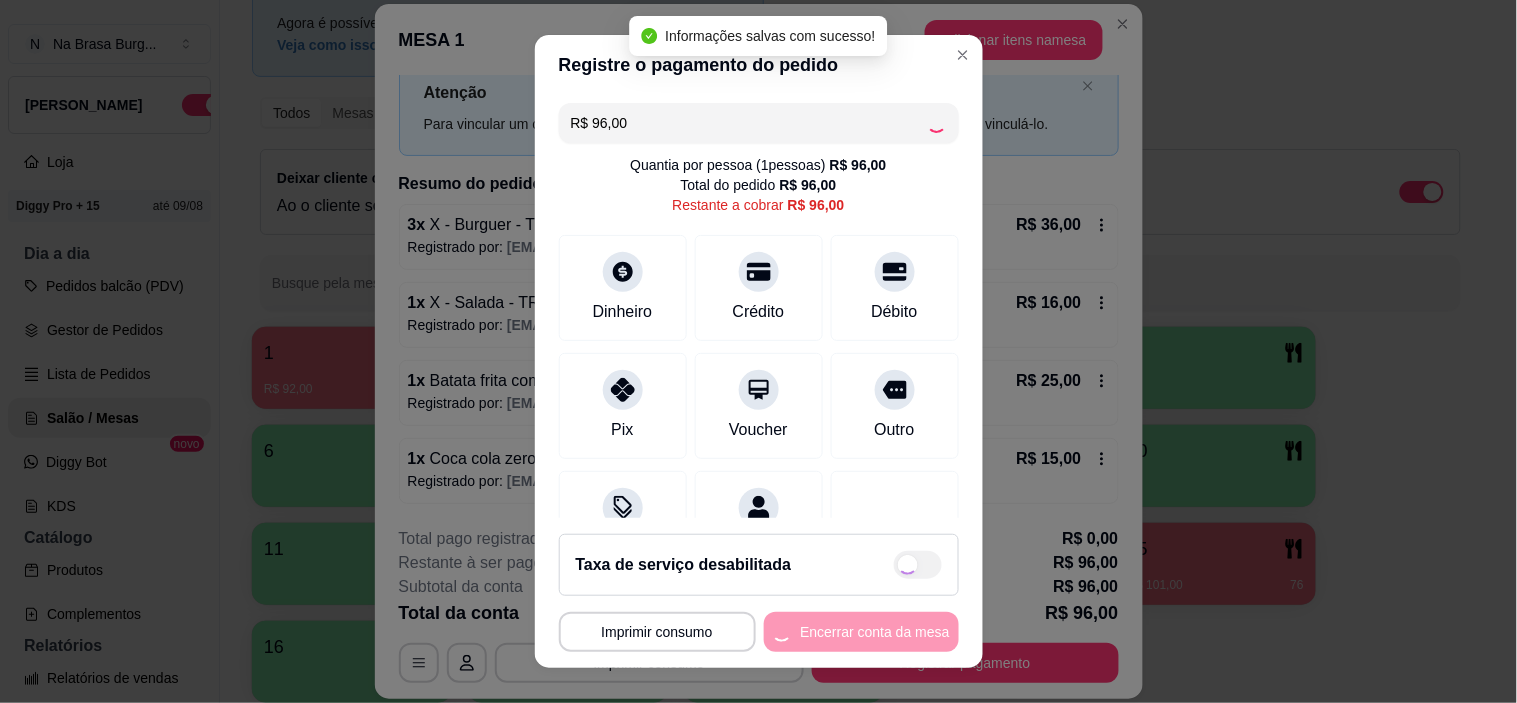 type on "R$ 0,00" 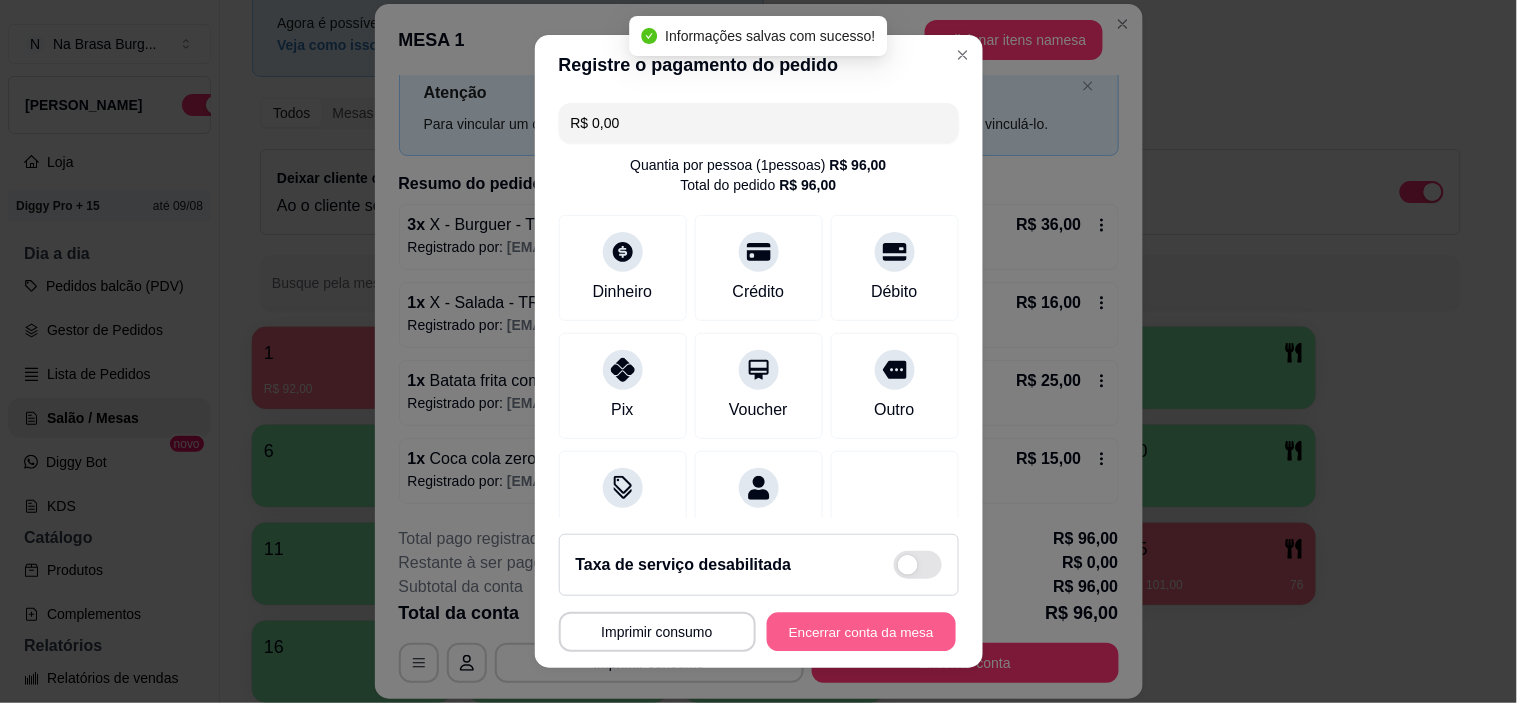 click on "Encerrar conta da mesa" at bounding box center (861, 631) 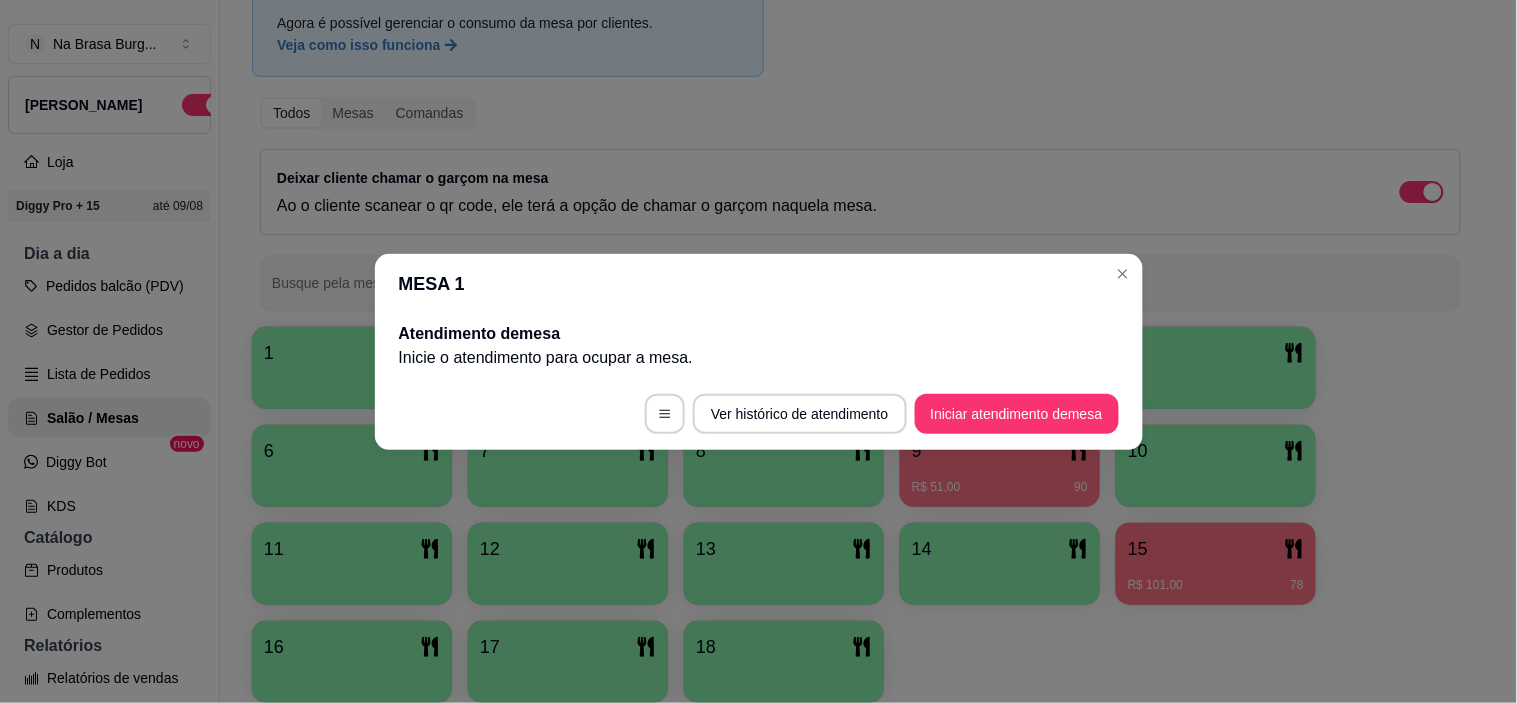 scroll, scrollTop: 0, scrollLeft: 0, axis: both 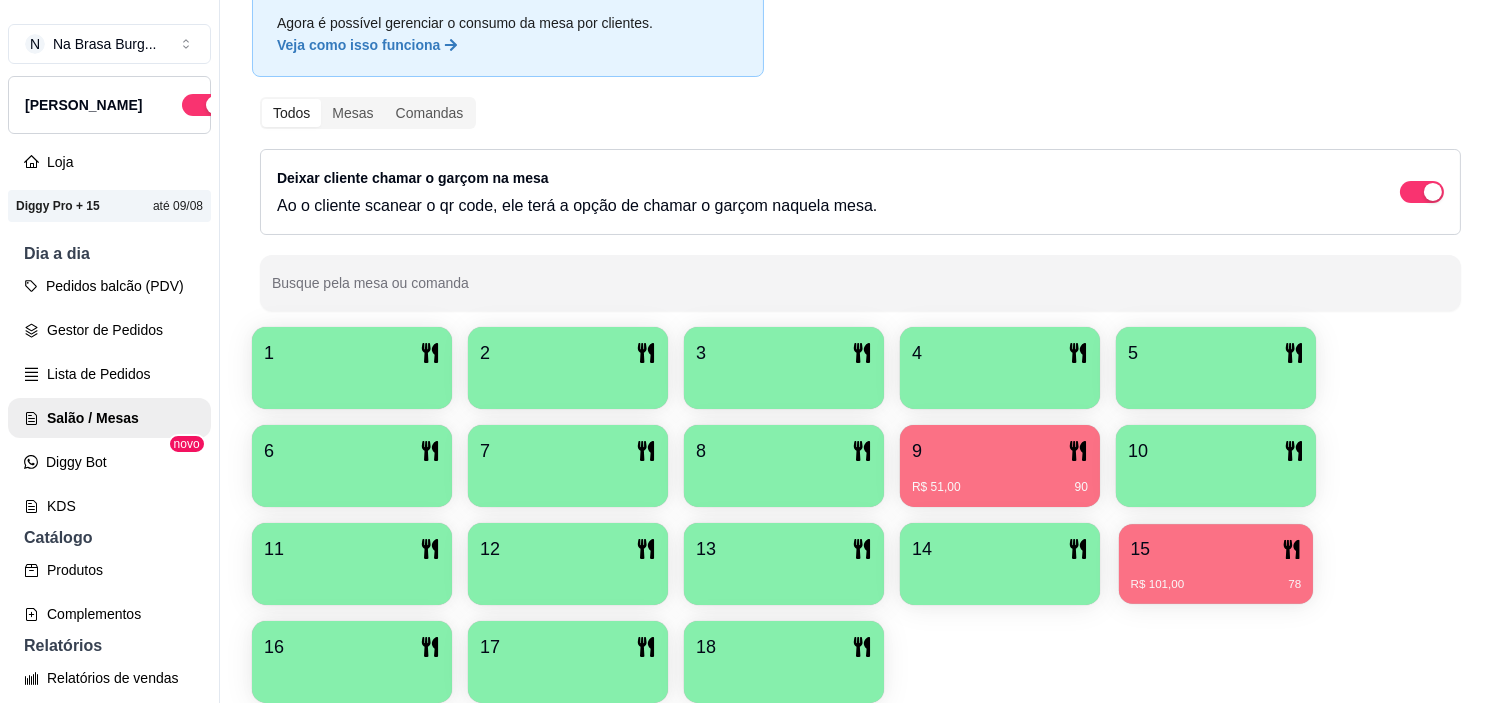 click on "15 R$ 101,00 78" at bounding box center (1216, 564) 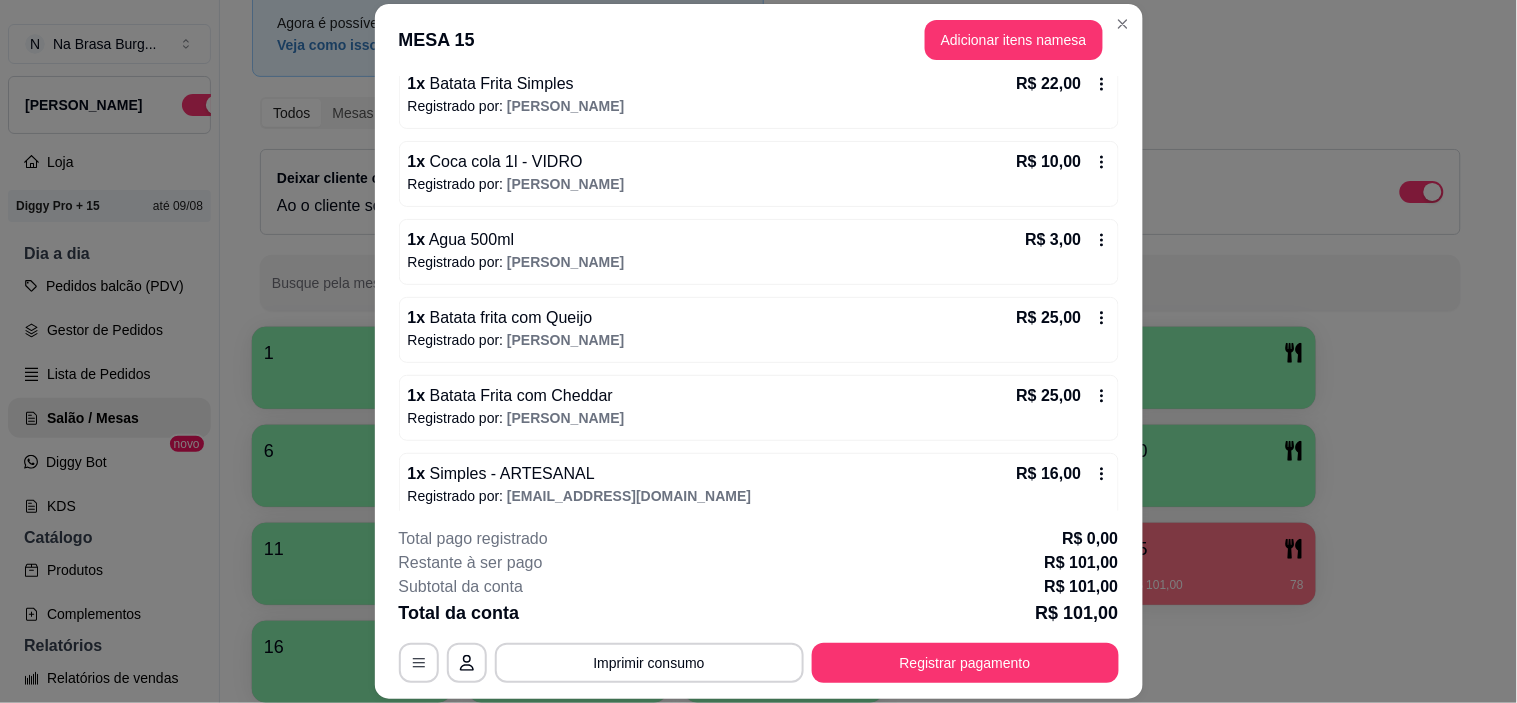 scroll, scrollTop: 217, scrollLeft: 0, axis: vertical 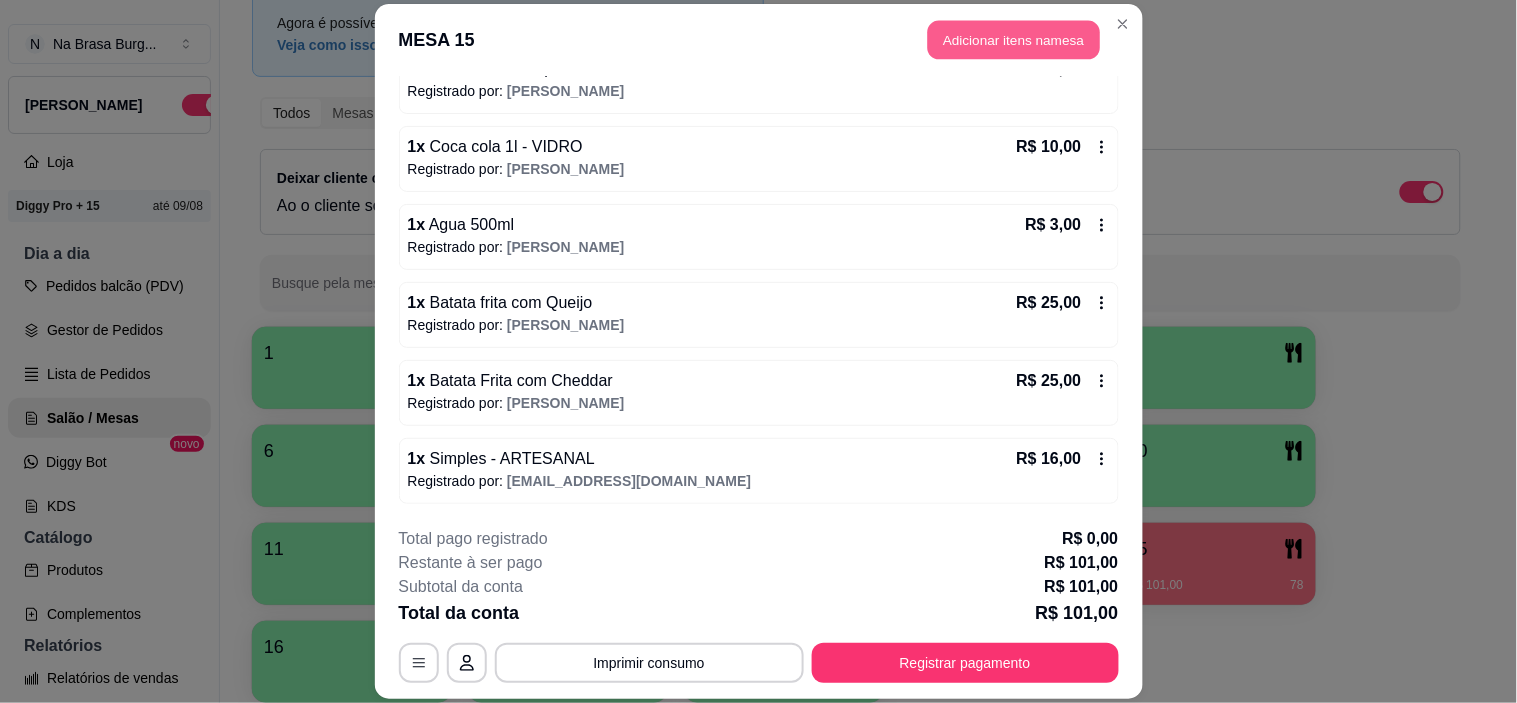 click on "Adicionar itens na  mesa" at bounding box center (1014, 39) 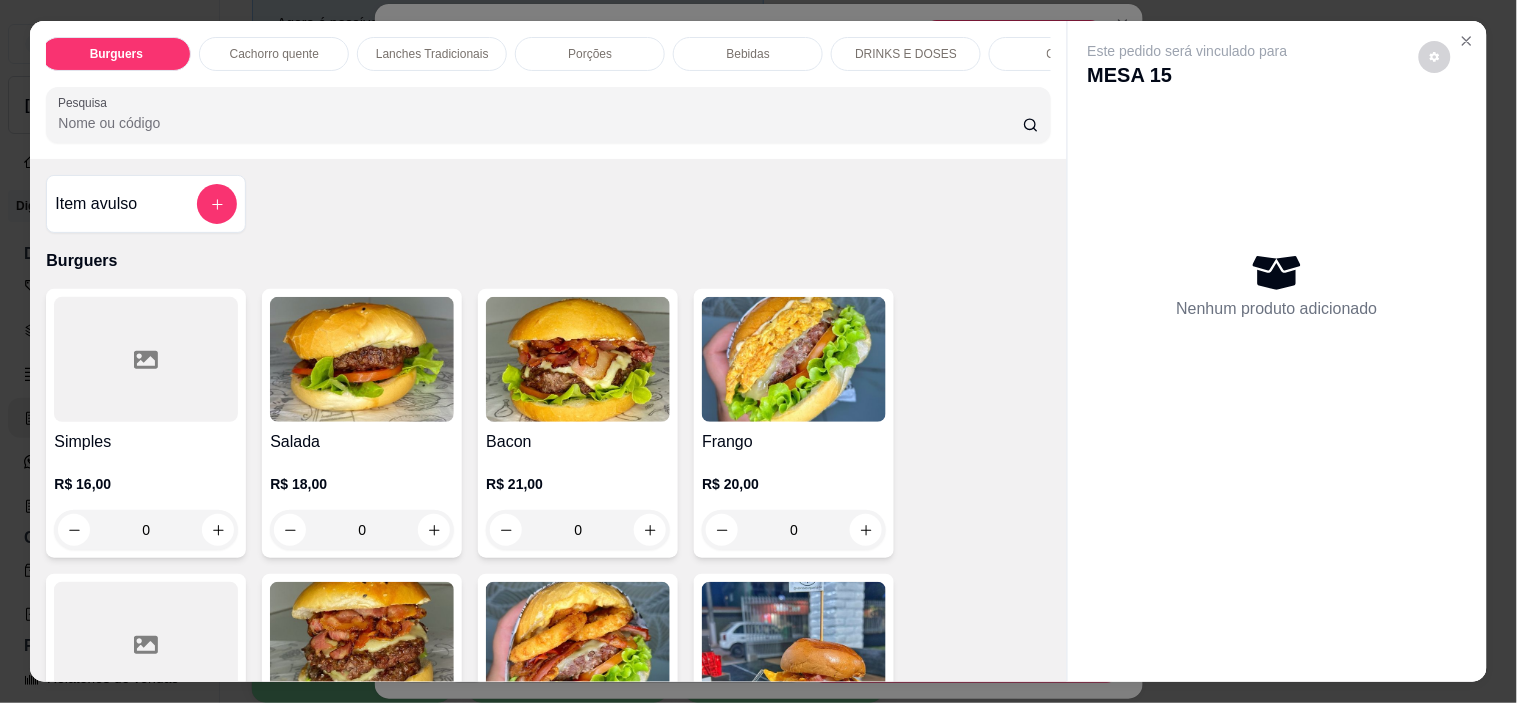 scroll, scrollTop: 0, scrollLeft: 10, axis: horizontal 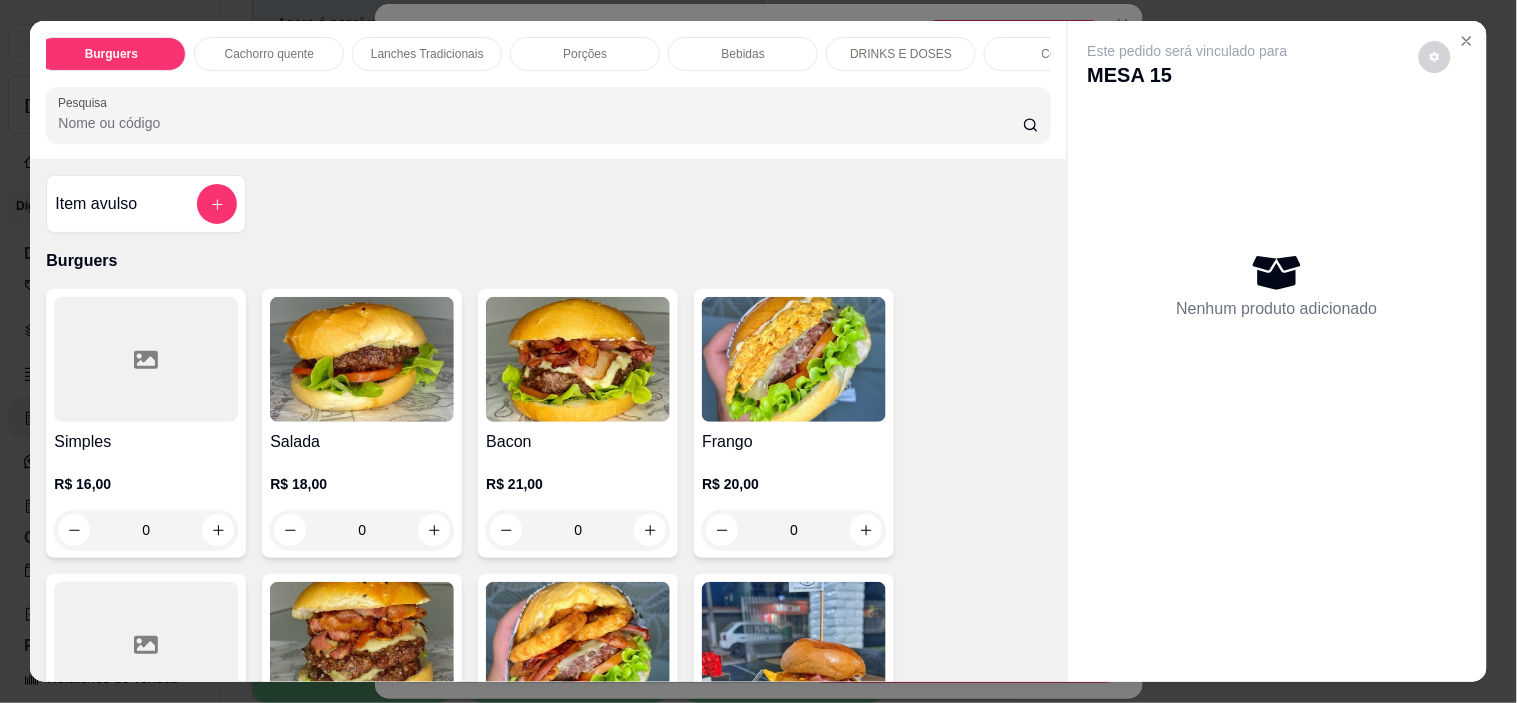 click on "Bebidas" at bounding box center (743, 54) 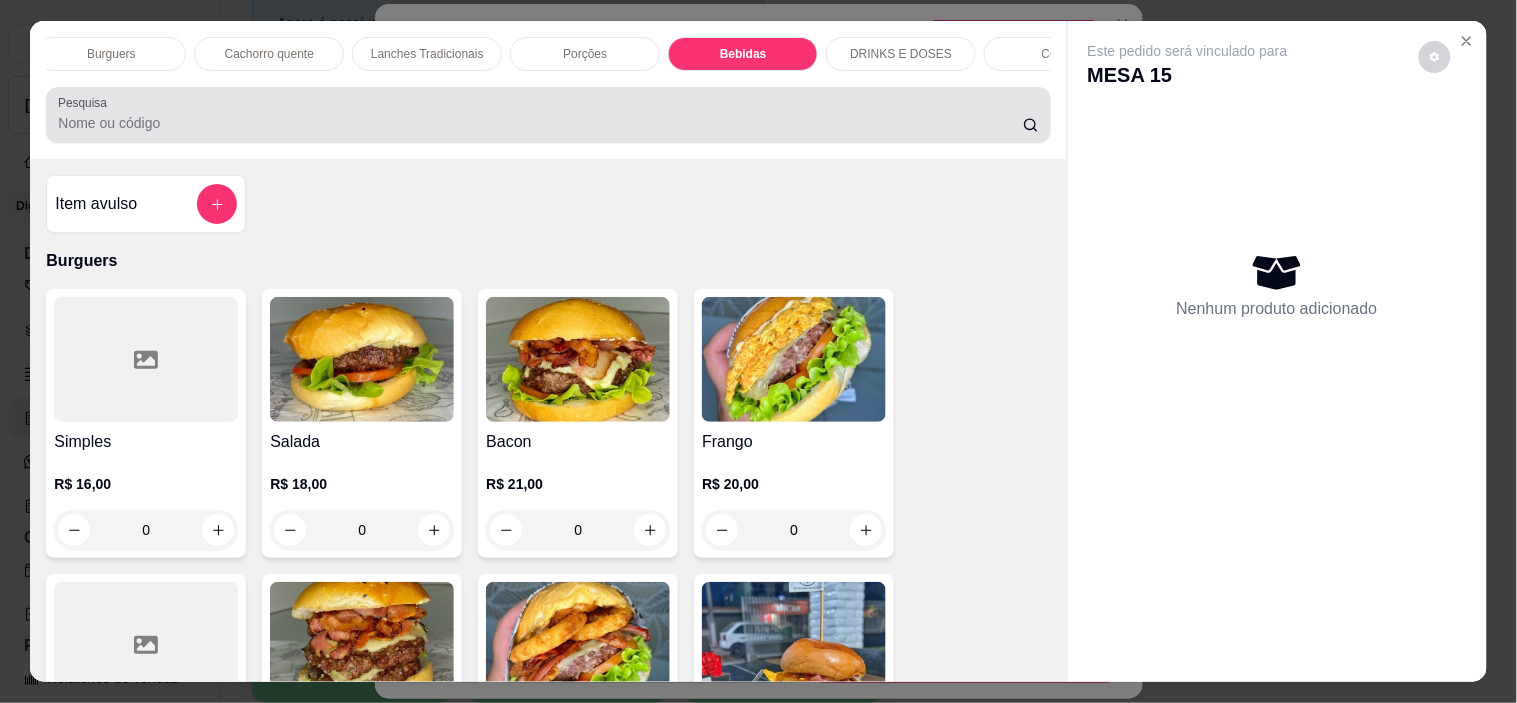 scroll, scrollTop: 2886, scrollLeft: 0, axis: vertical 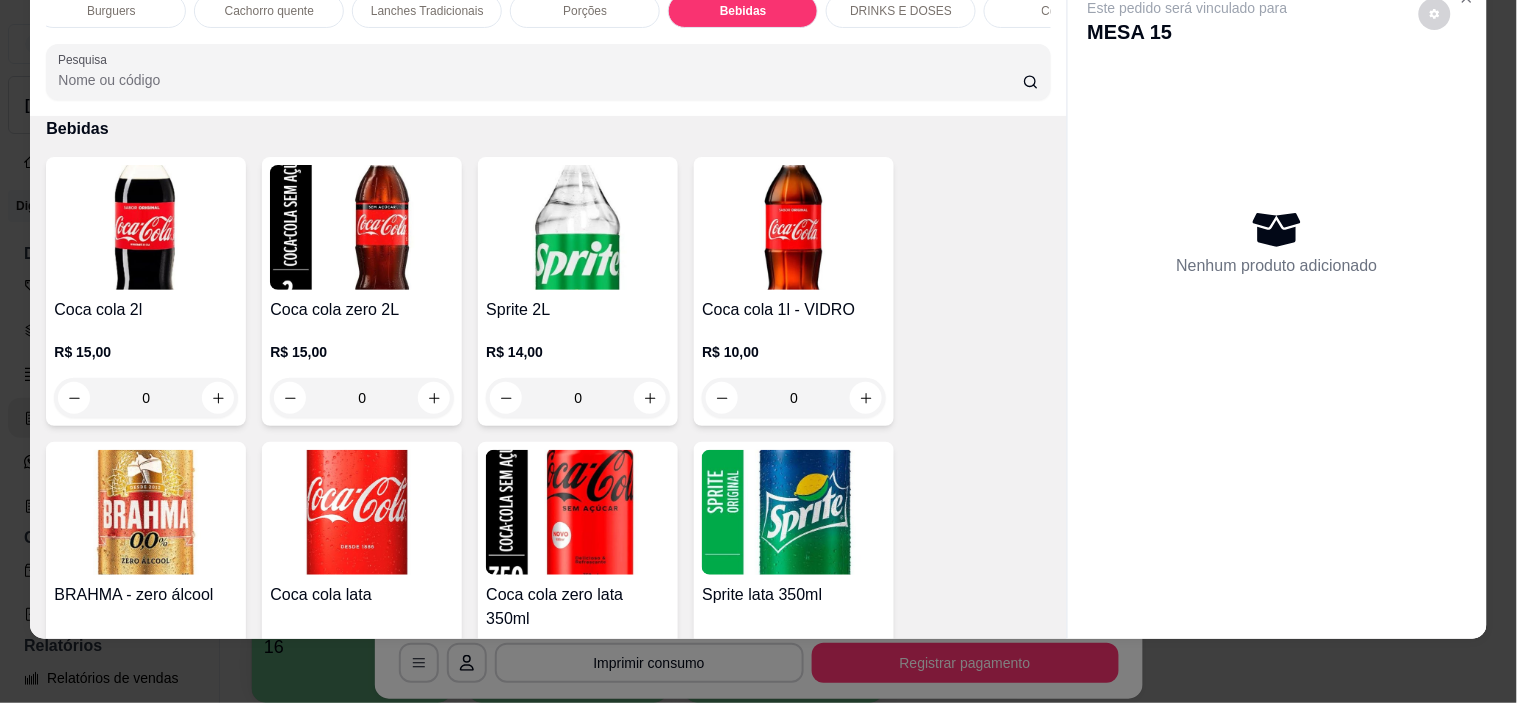 click on "Este pedido será vinculado para   MESA 15 Nenhum produto adicionado" at bounding box center (1277, 308) 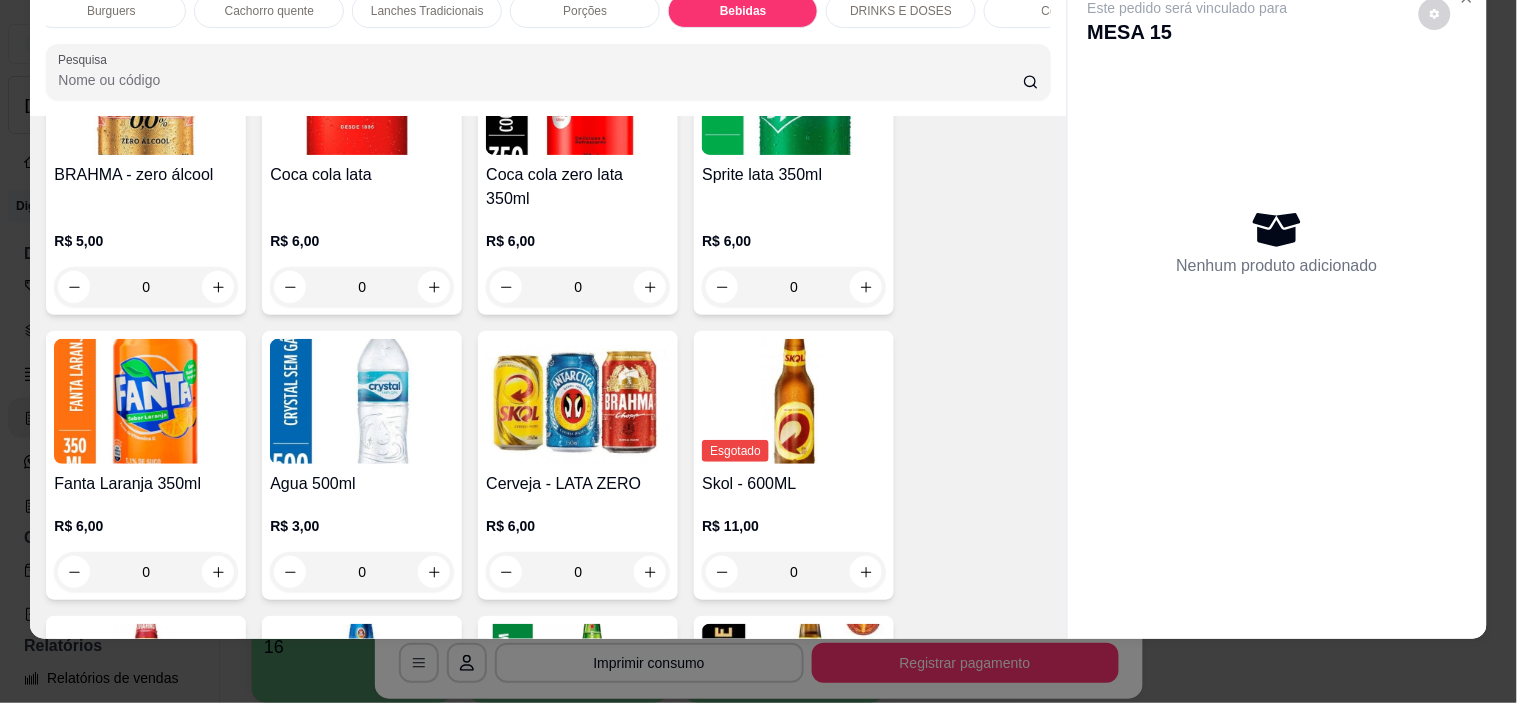 scroll, scrollTop: 3375, scrollLeft: 0, axis: vertical 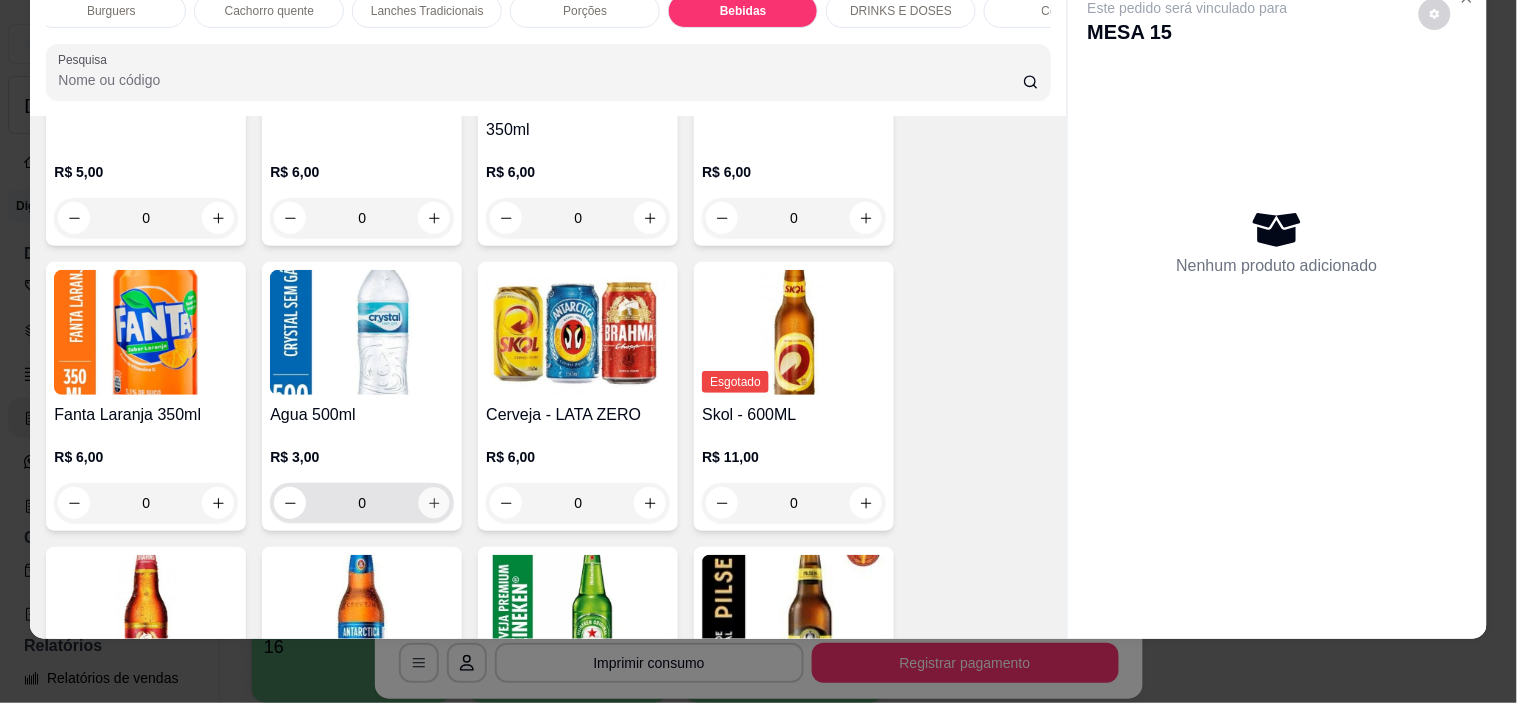 click at bounding box center (434, 503) 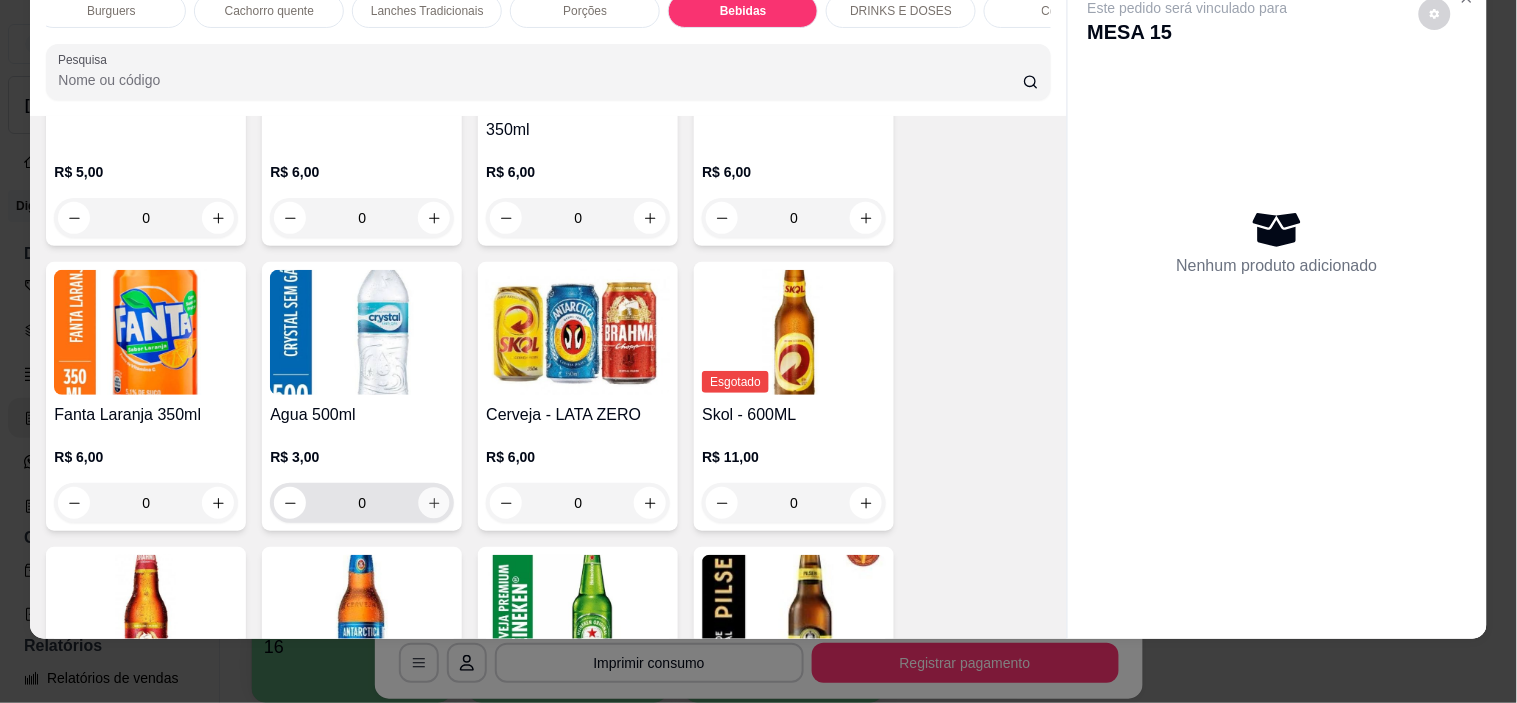 type on "1" 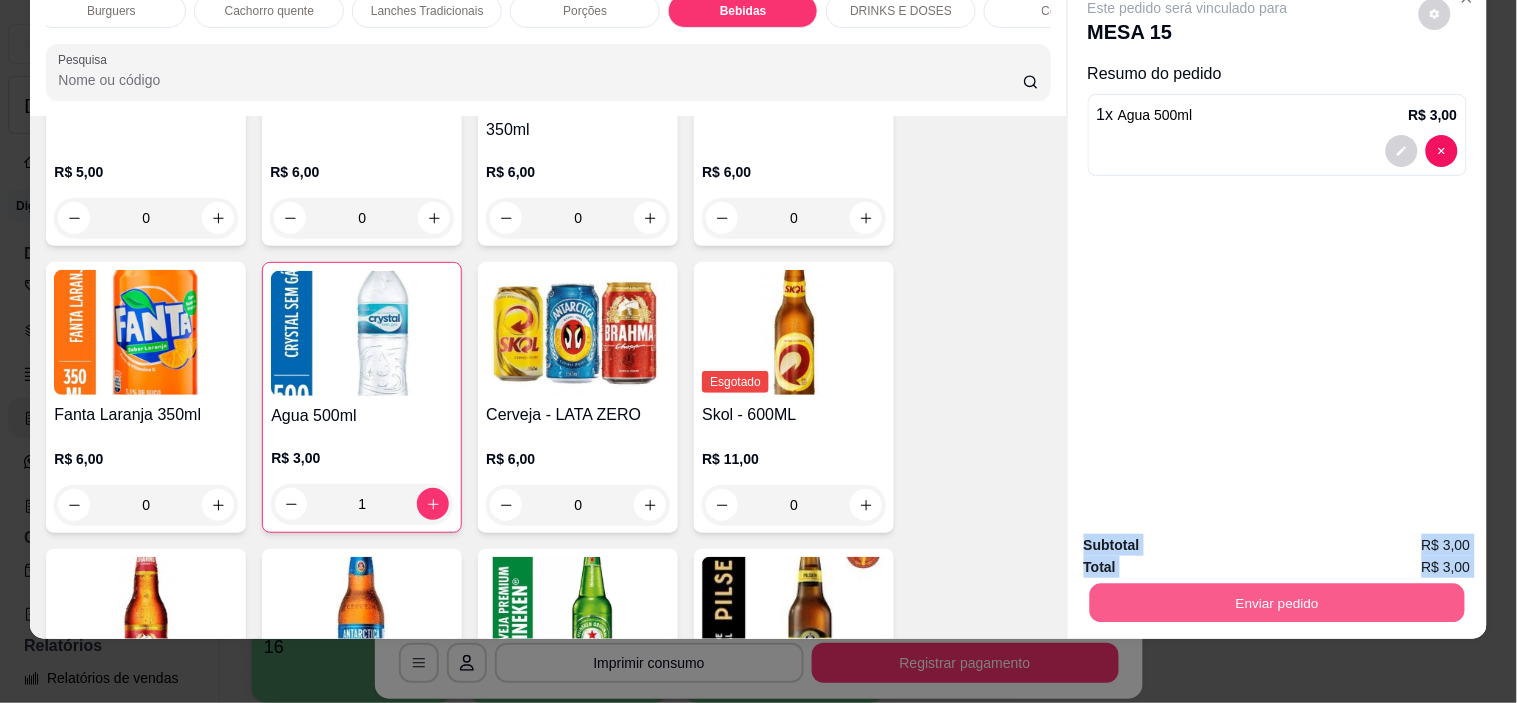 click on "Enviar pedido" at bounding box center (1276, 603) 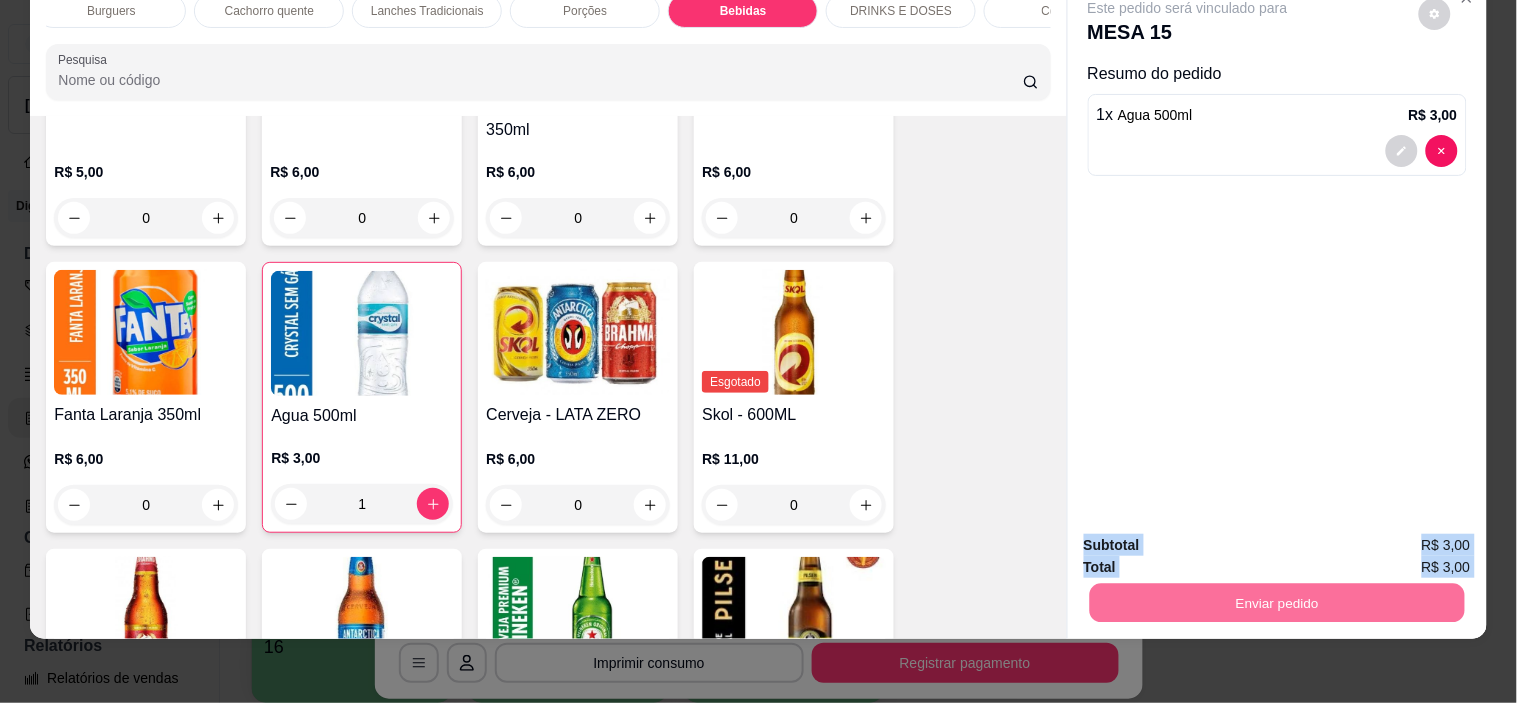 click on "Não registrar e enviar pedido" at bounding box center [1211, 537] 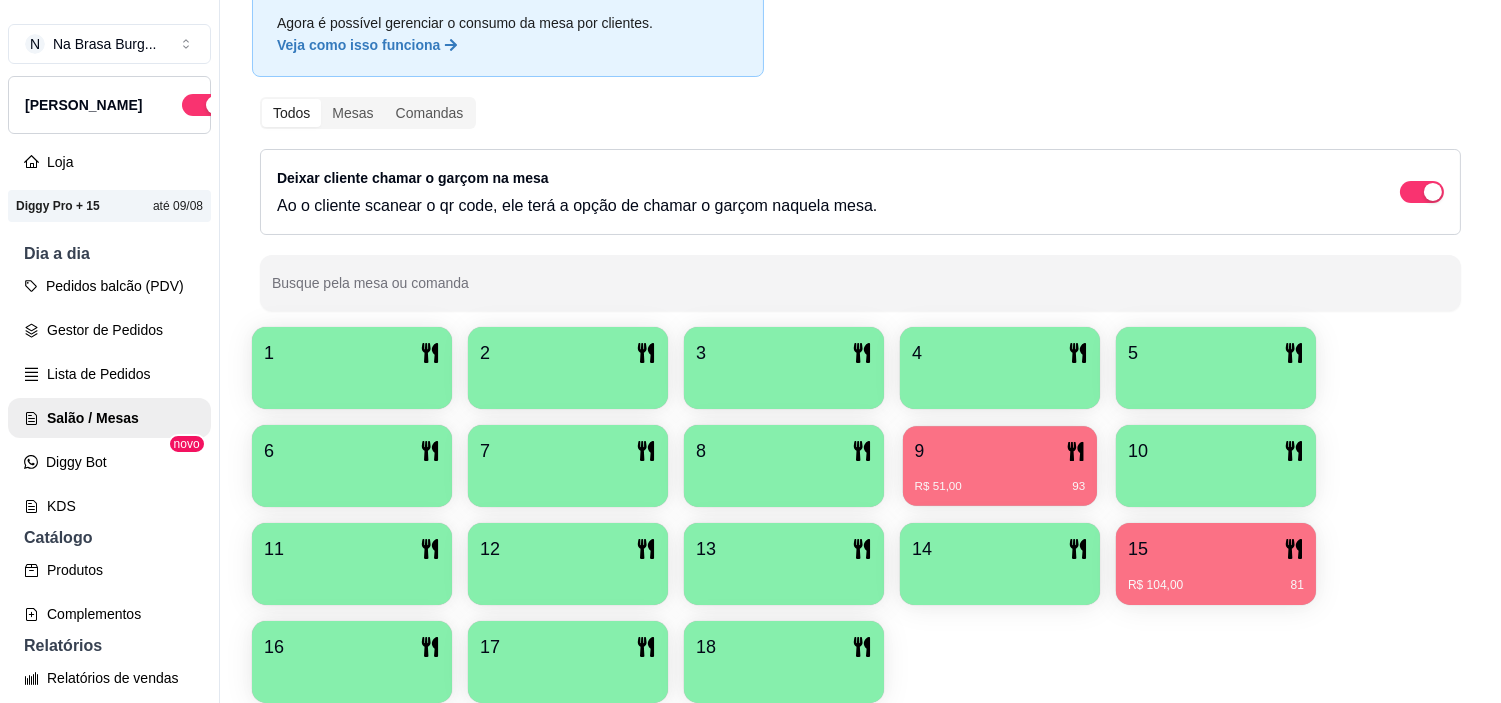 click on "9" at bounding box center [1000, 451] 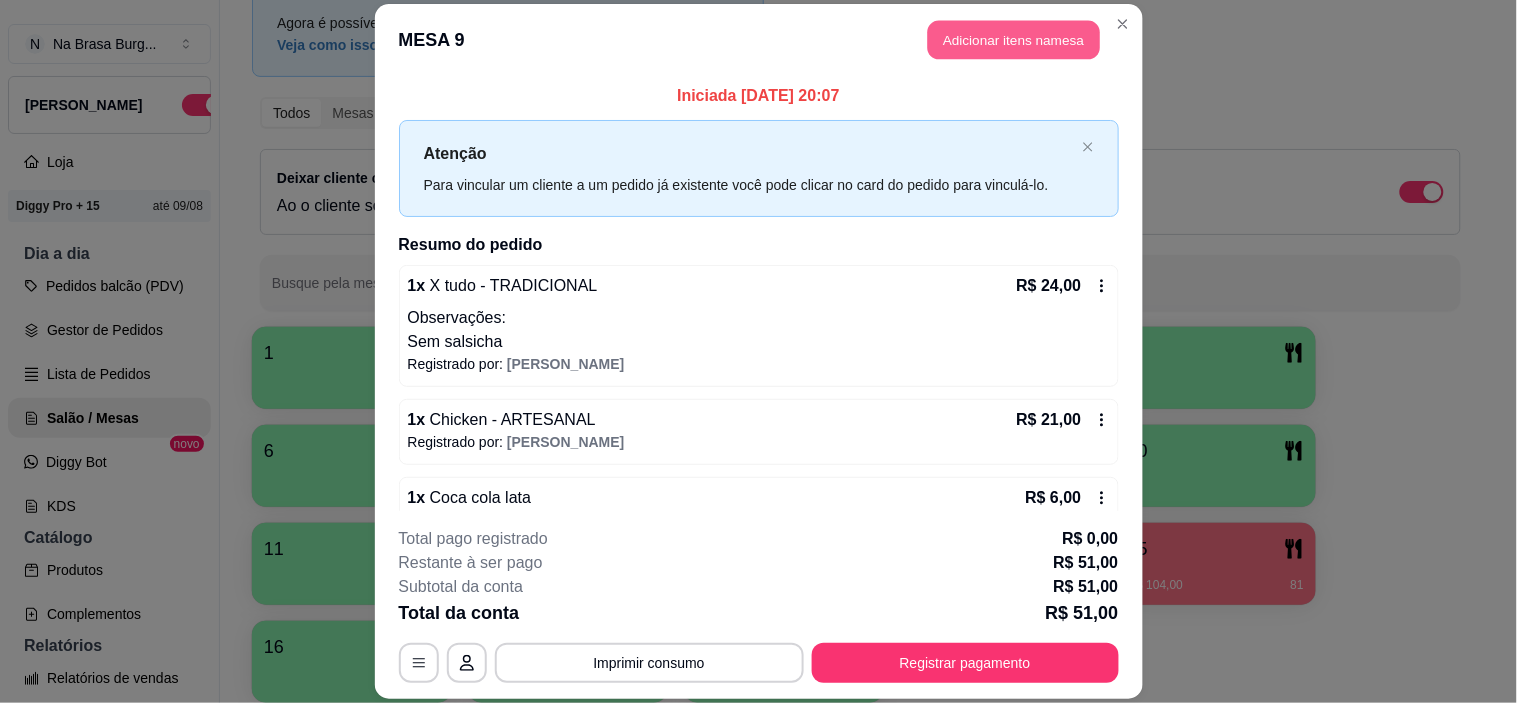 click on "Adicionar itens na  mesa" at bounding box center [1014, 39] 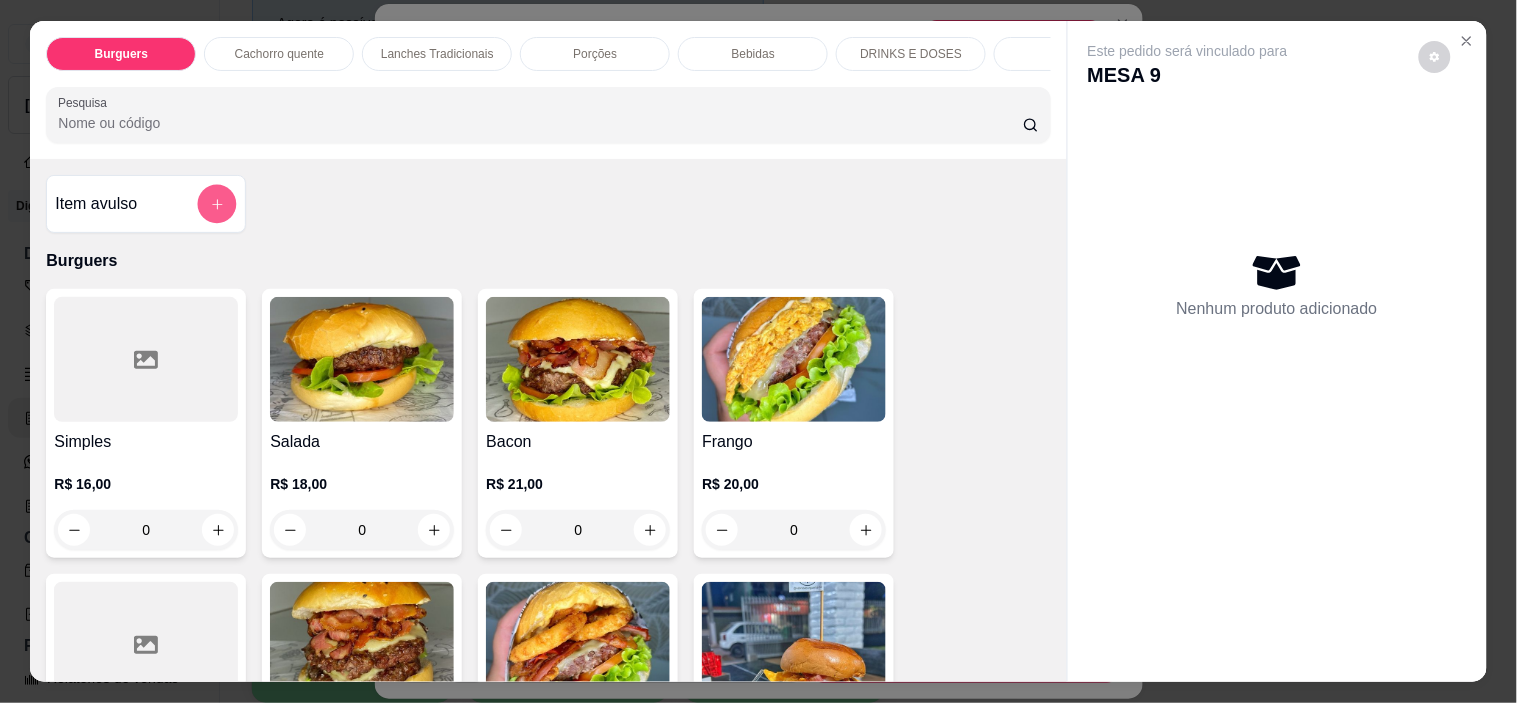 click at bounding box center (217, 204) 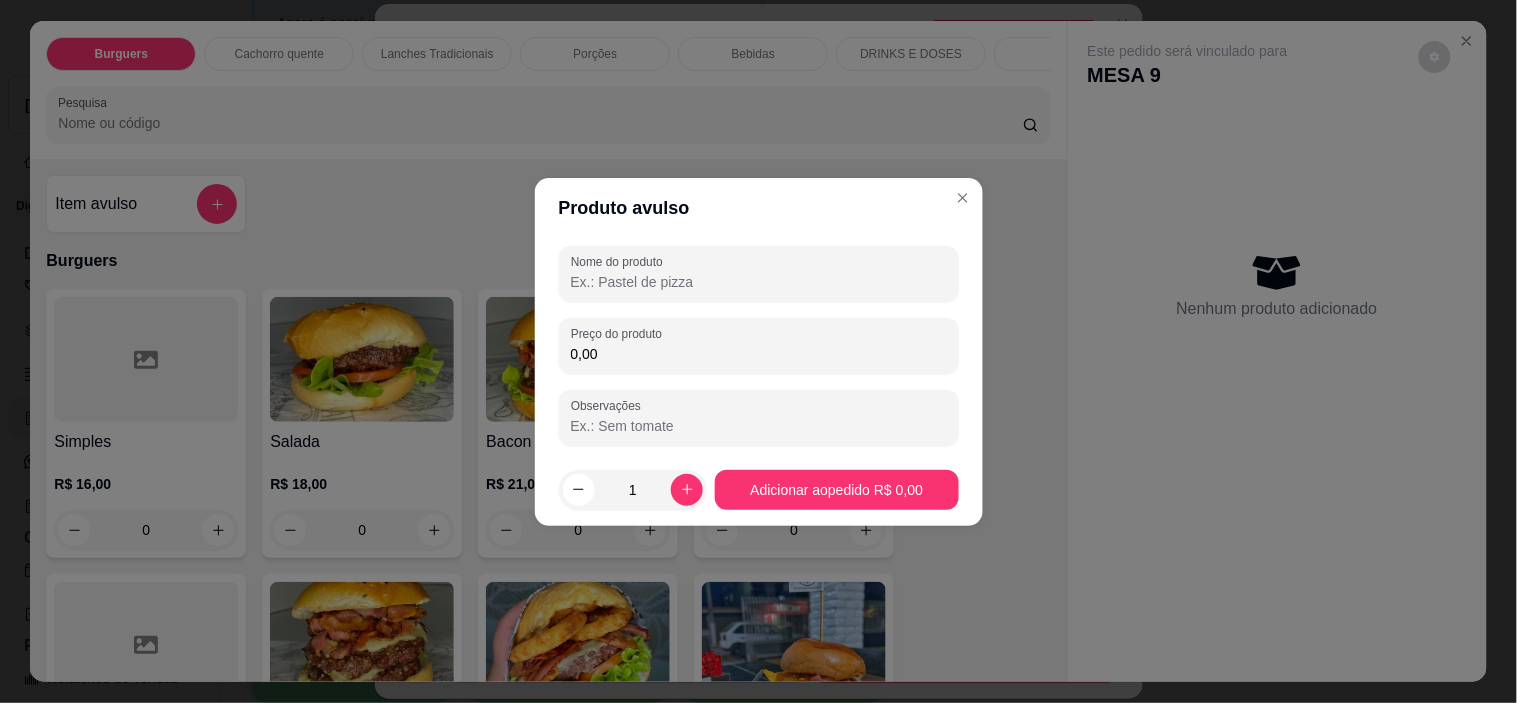 click on "Nome do produto" at bounding box center [759, 282] 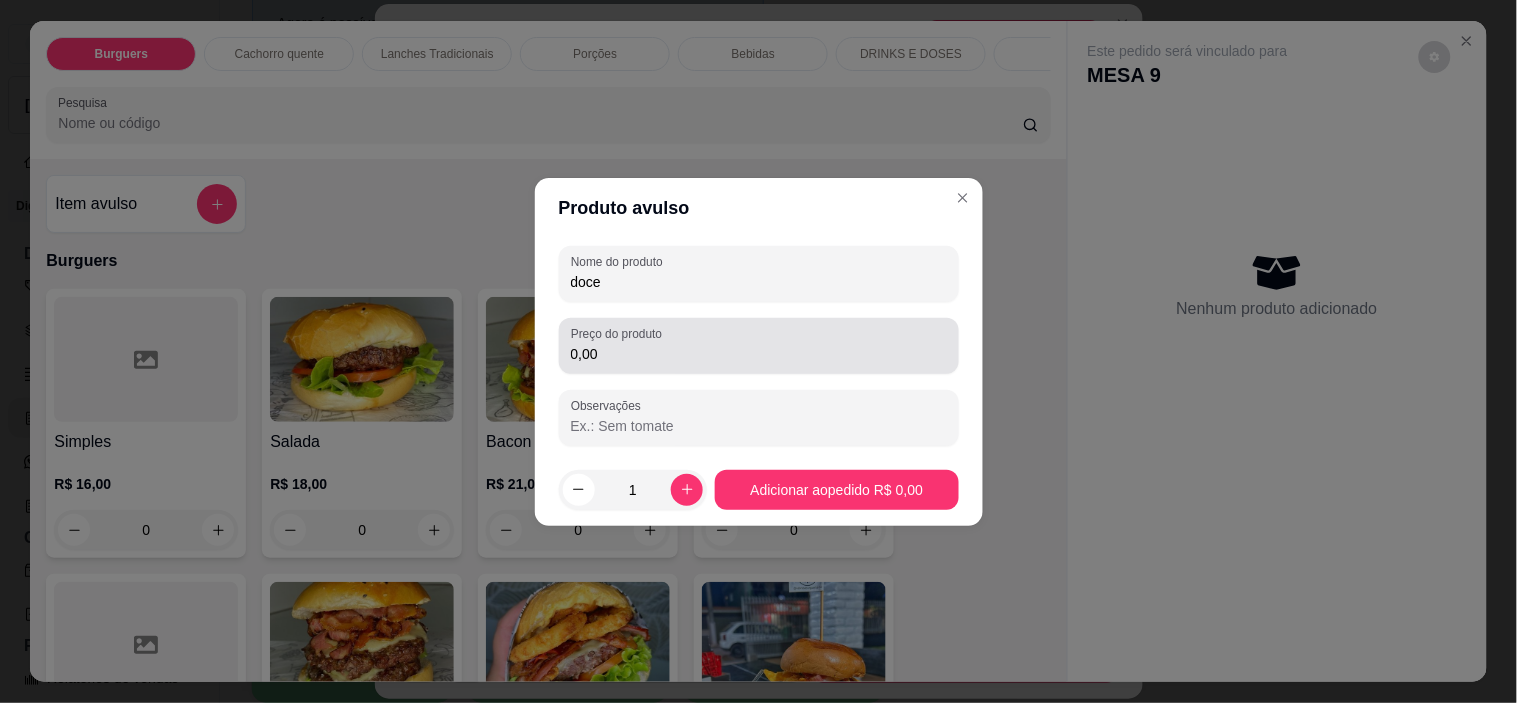 type on "doce" 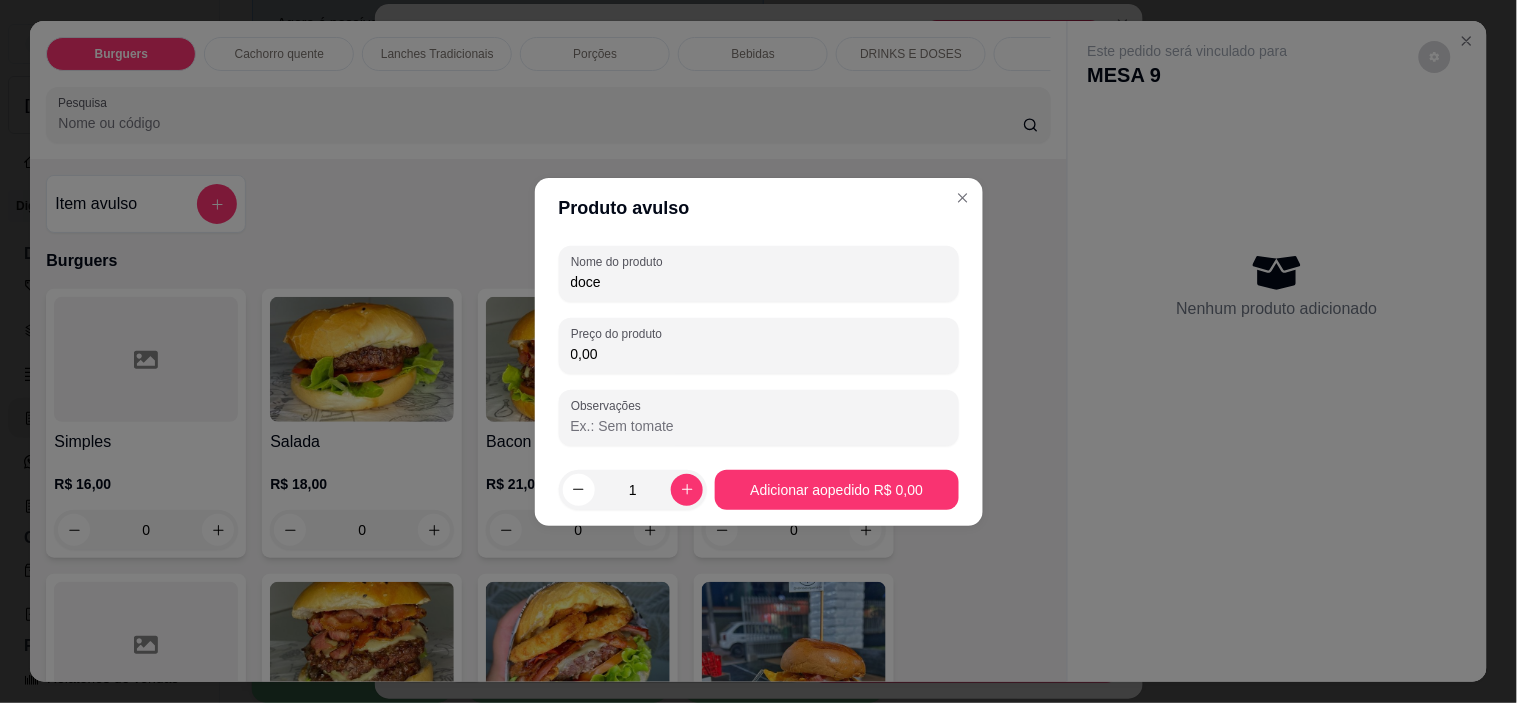 click on "0,00" at bounding box center [759, 354] 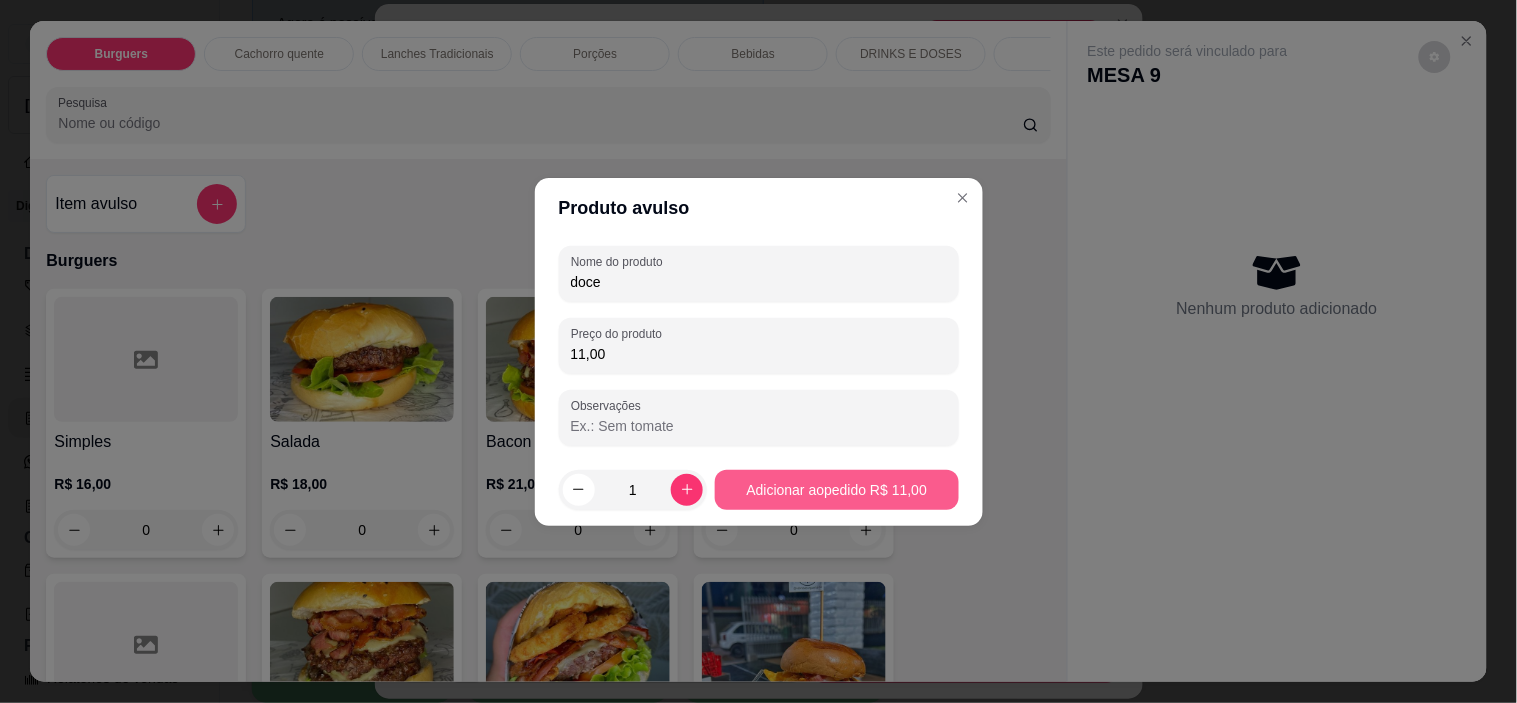 type on "11,00" 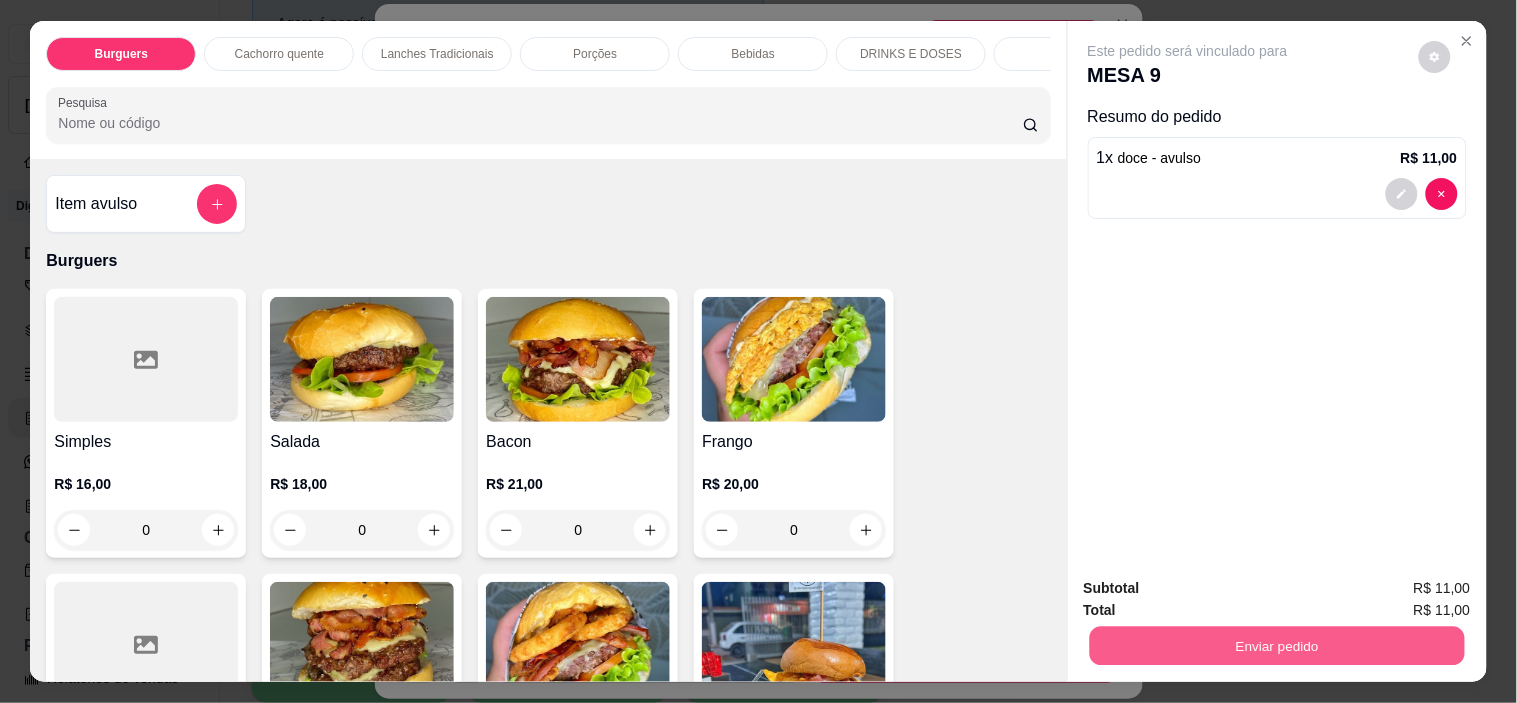click on "Enviar pedido" at bounding box center (1276, 646) 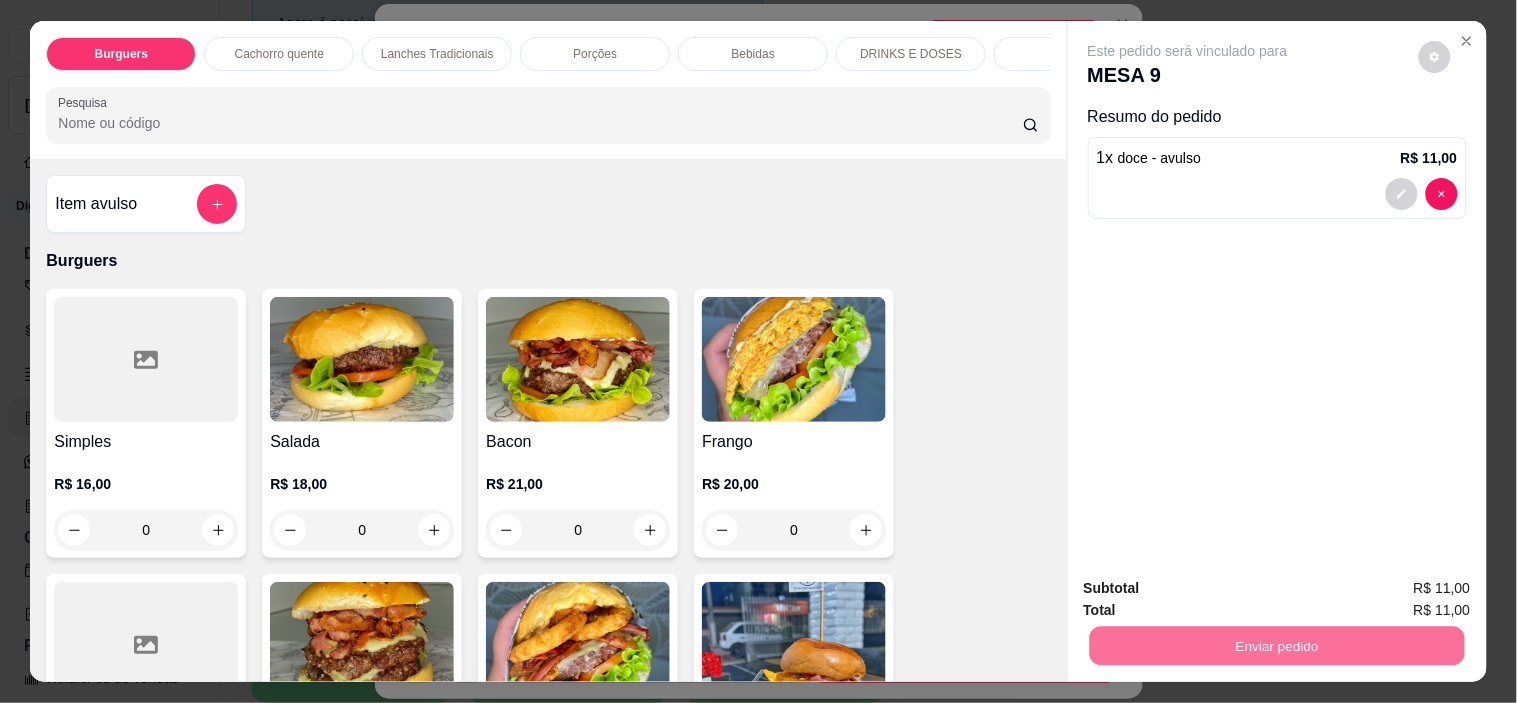 click on "Não registrar e enviar pedido" at bounding box center (1211, 588) 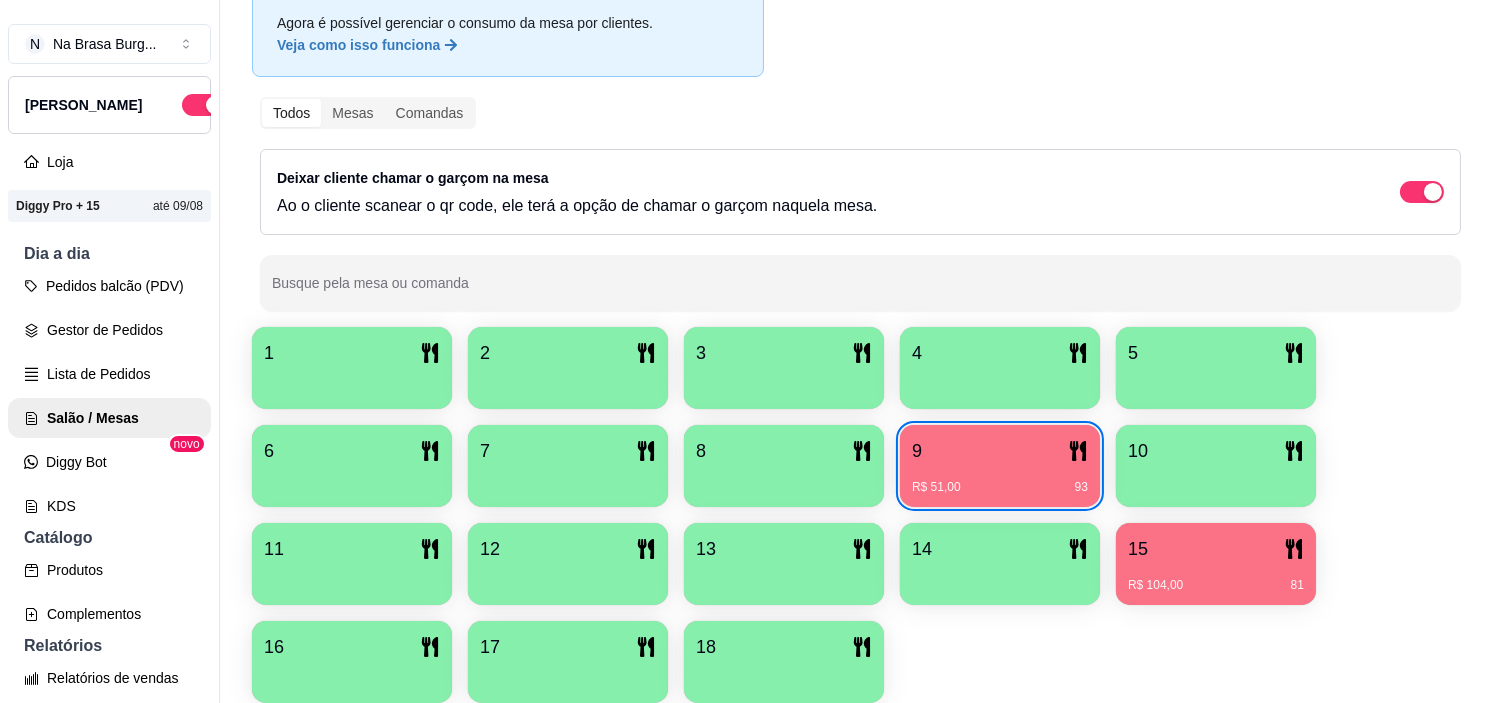 type 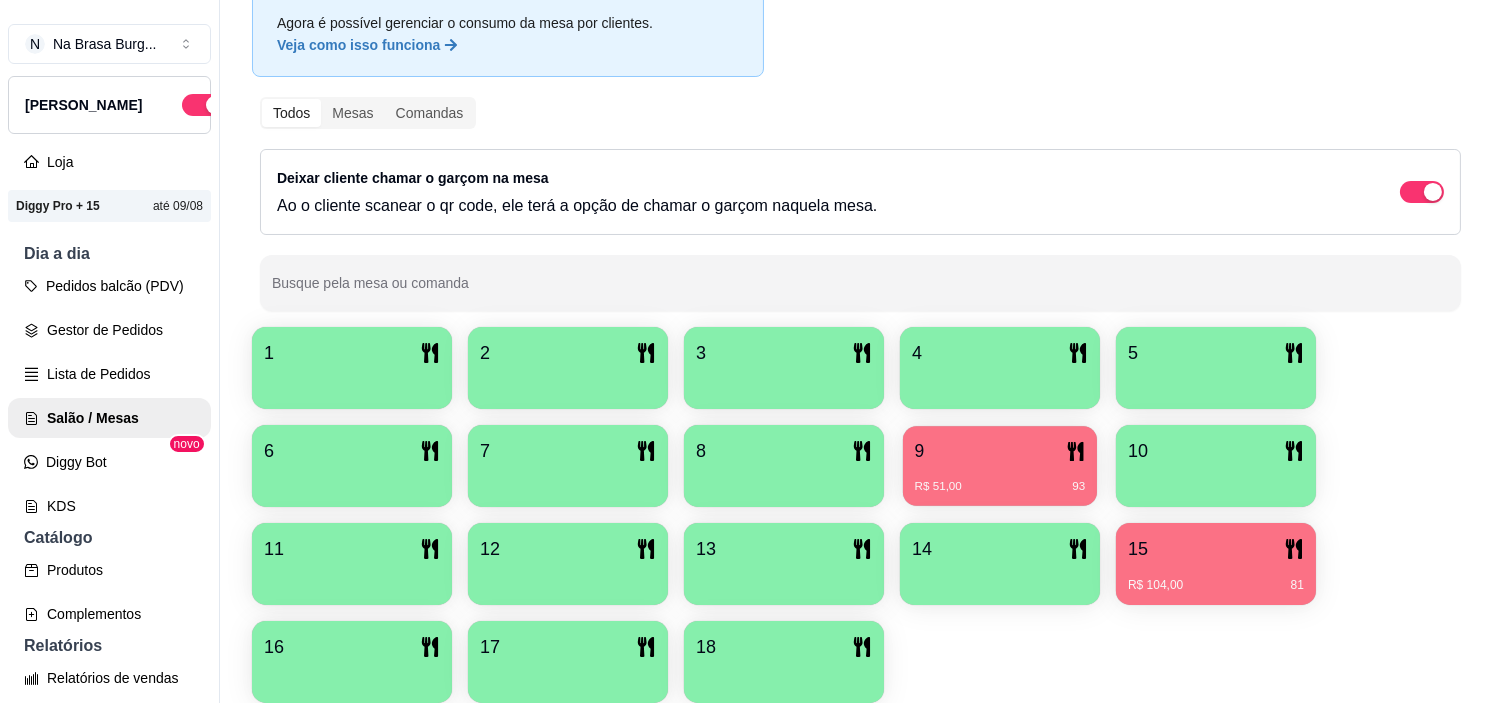 click on "9" at bounding box center [1000, 451] 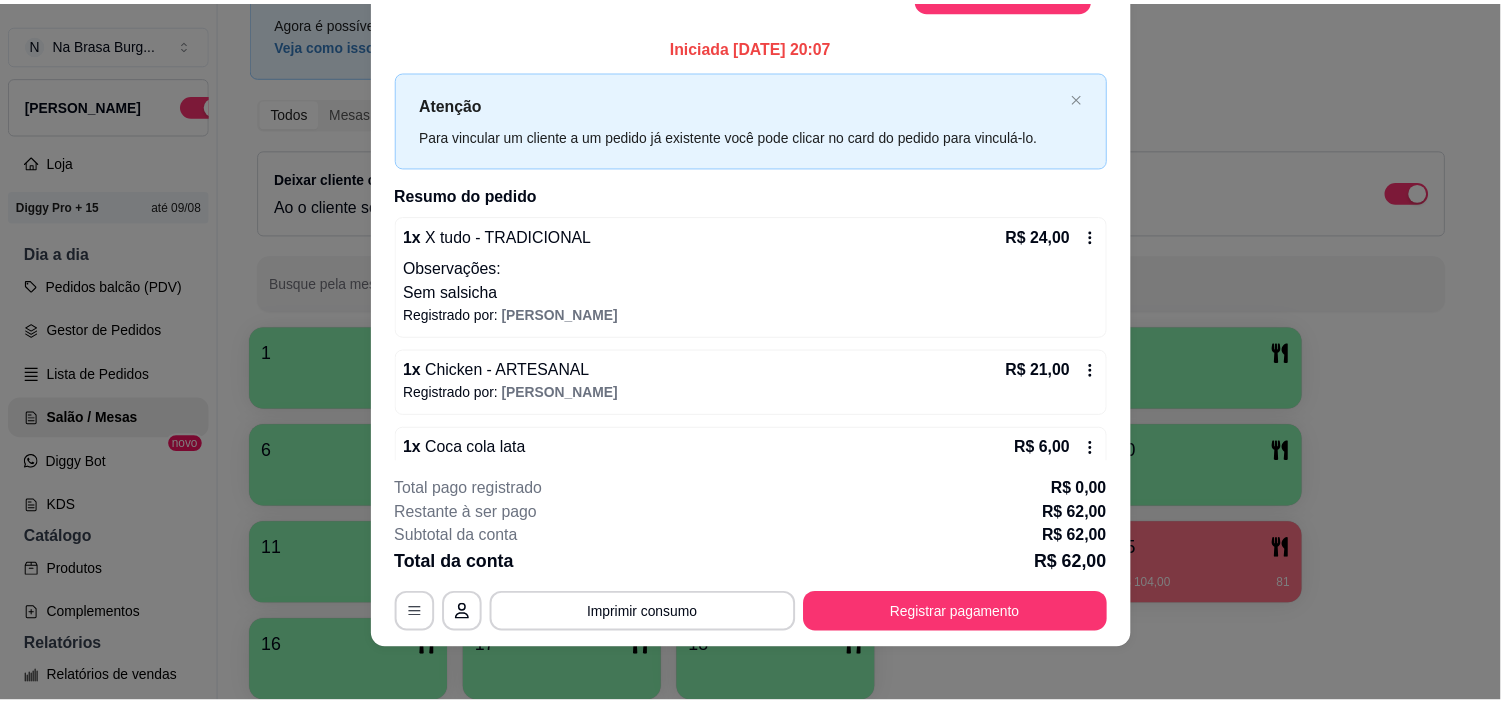 scroll, scrollTop: 60, scrollLeft: 0, axis: vertical 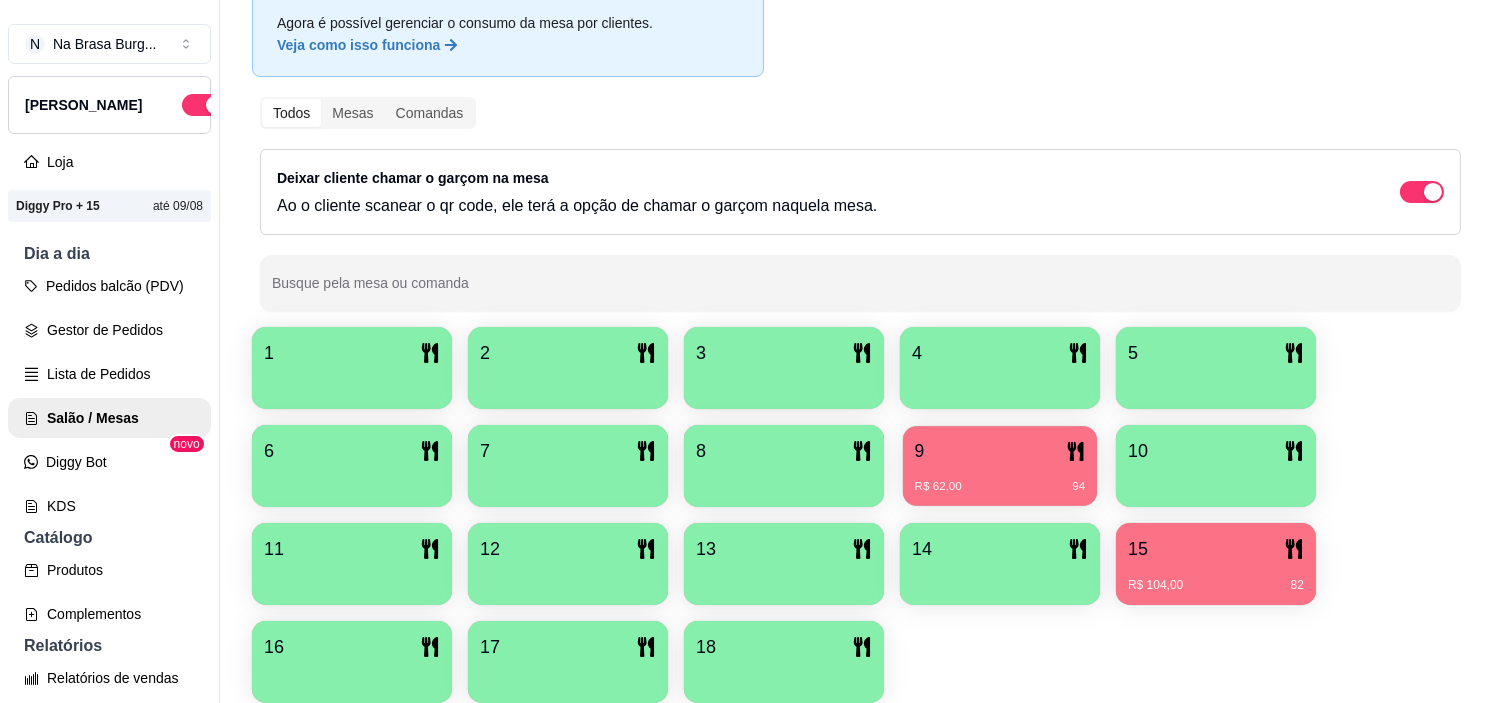 click on "R$ 62,00 94" at bounding box center (1000, 487) 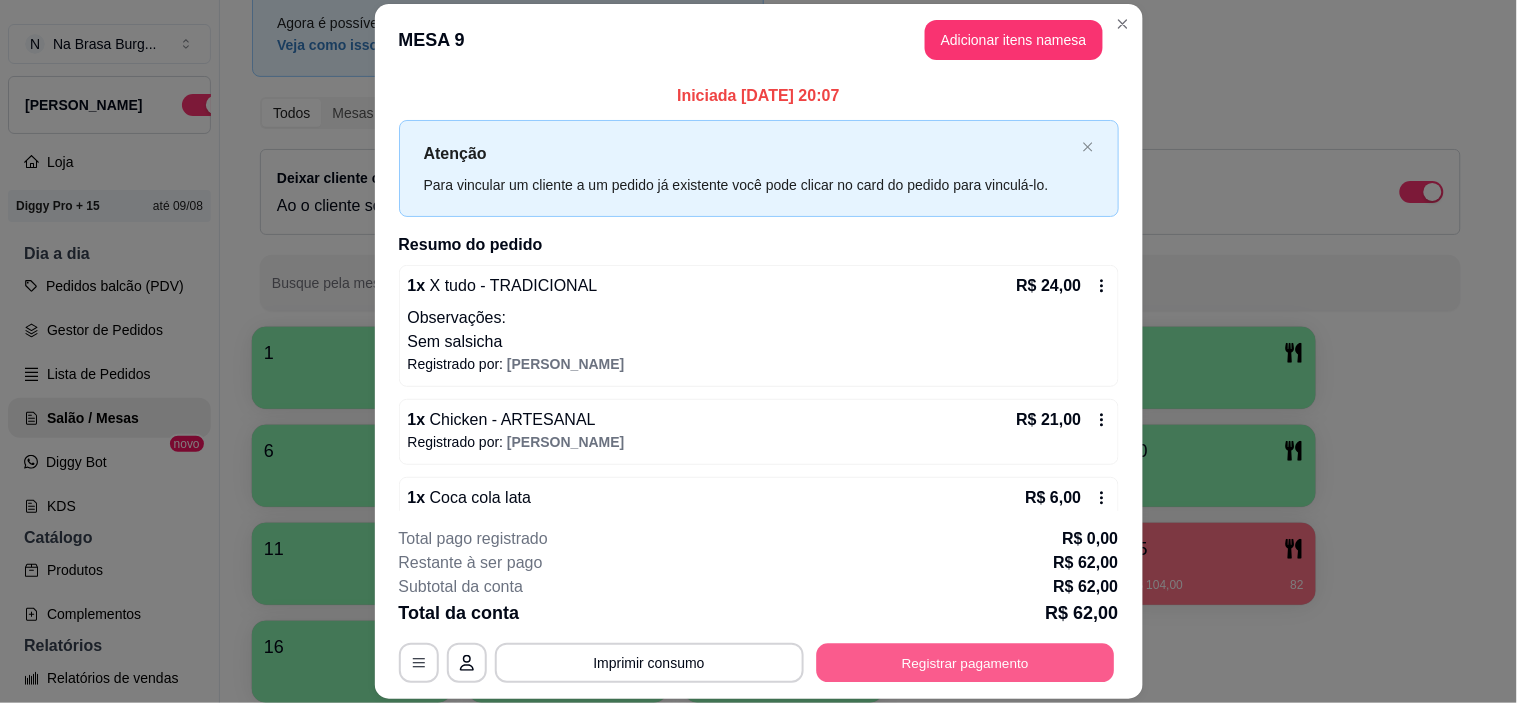 click on "Registrar pagamento" at bounding box center [965, 663] 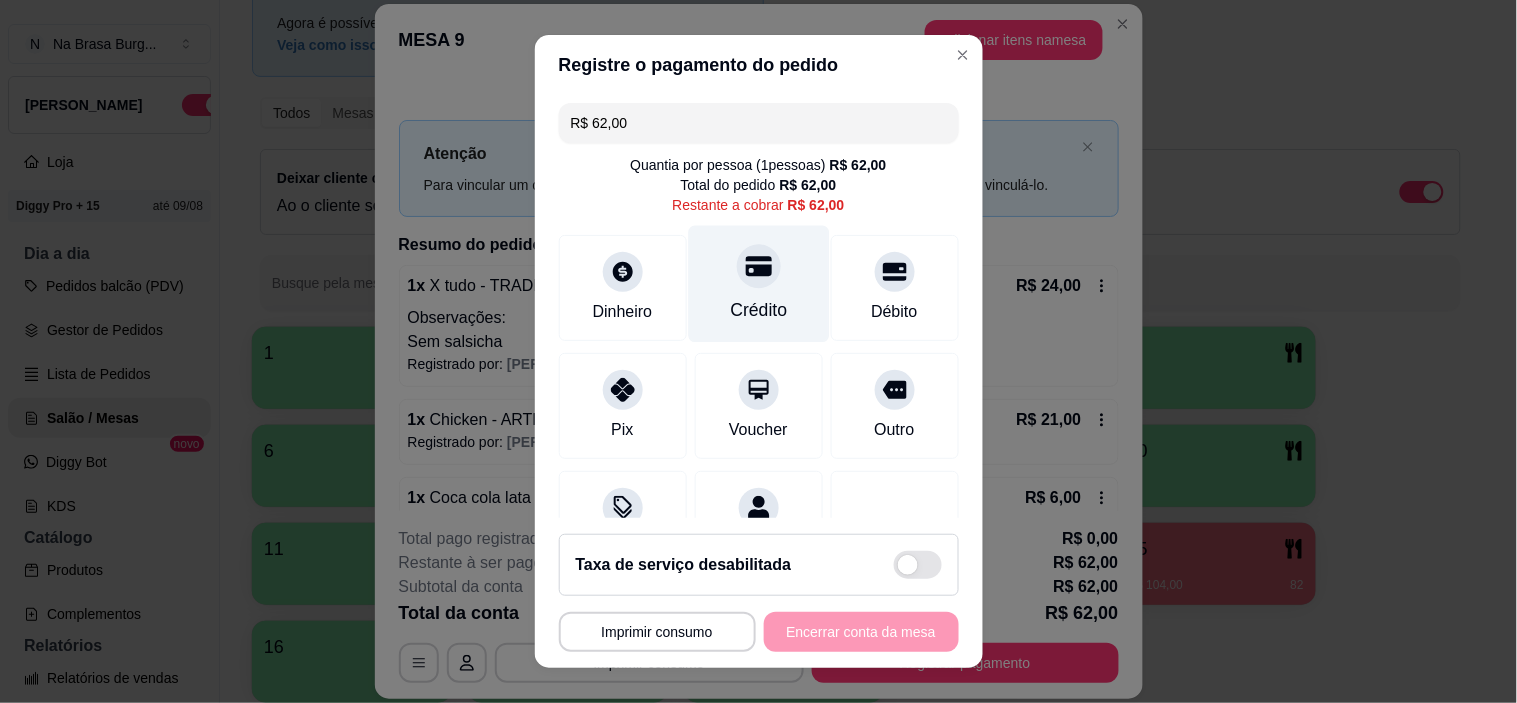 click at bounding box center [759, 267] 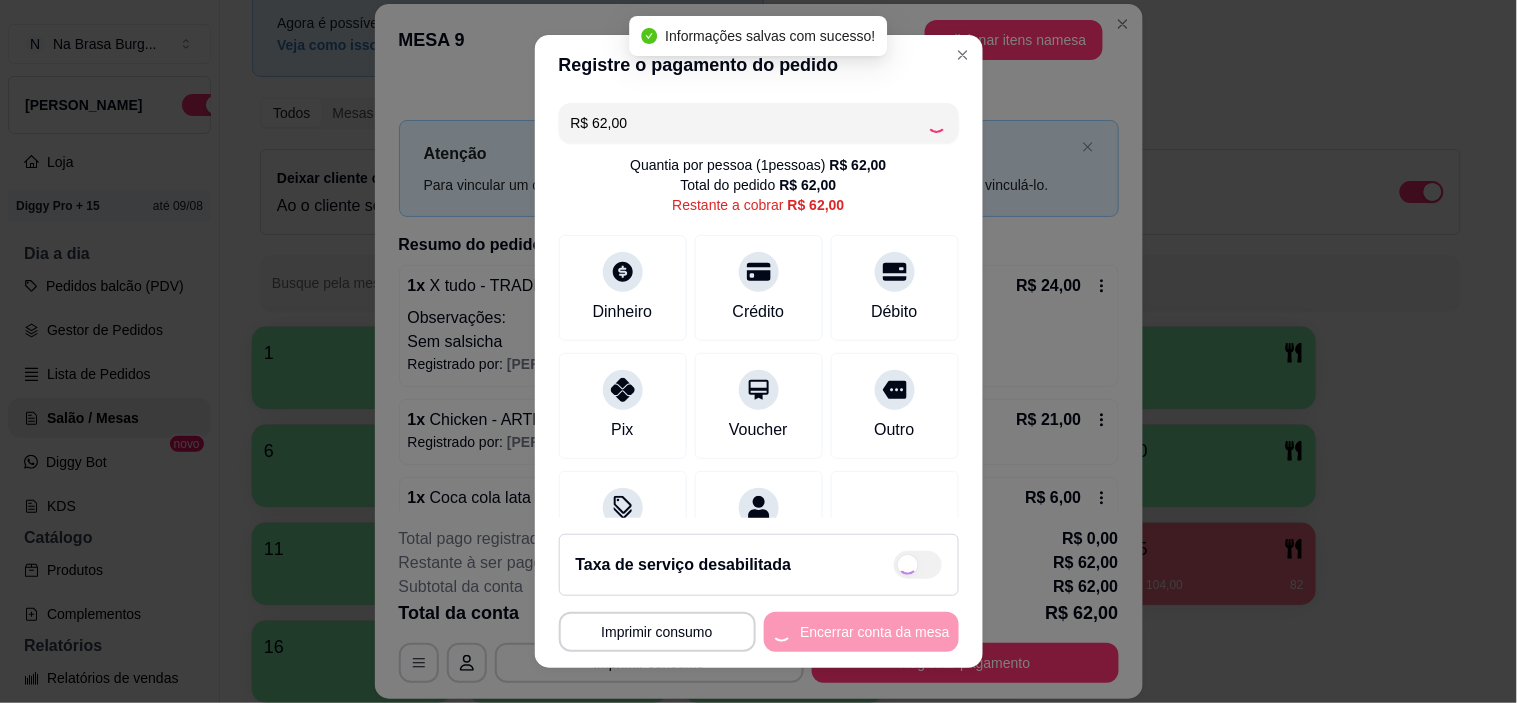 type on "R$ 0,00" 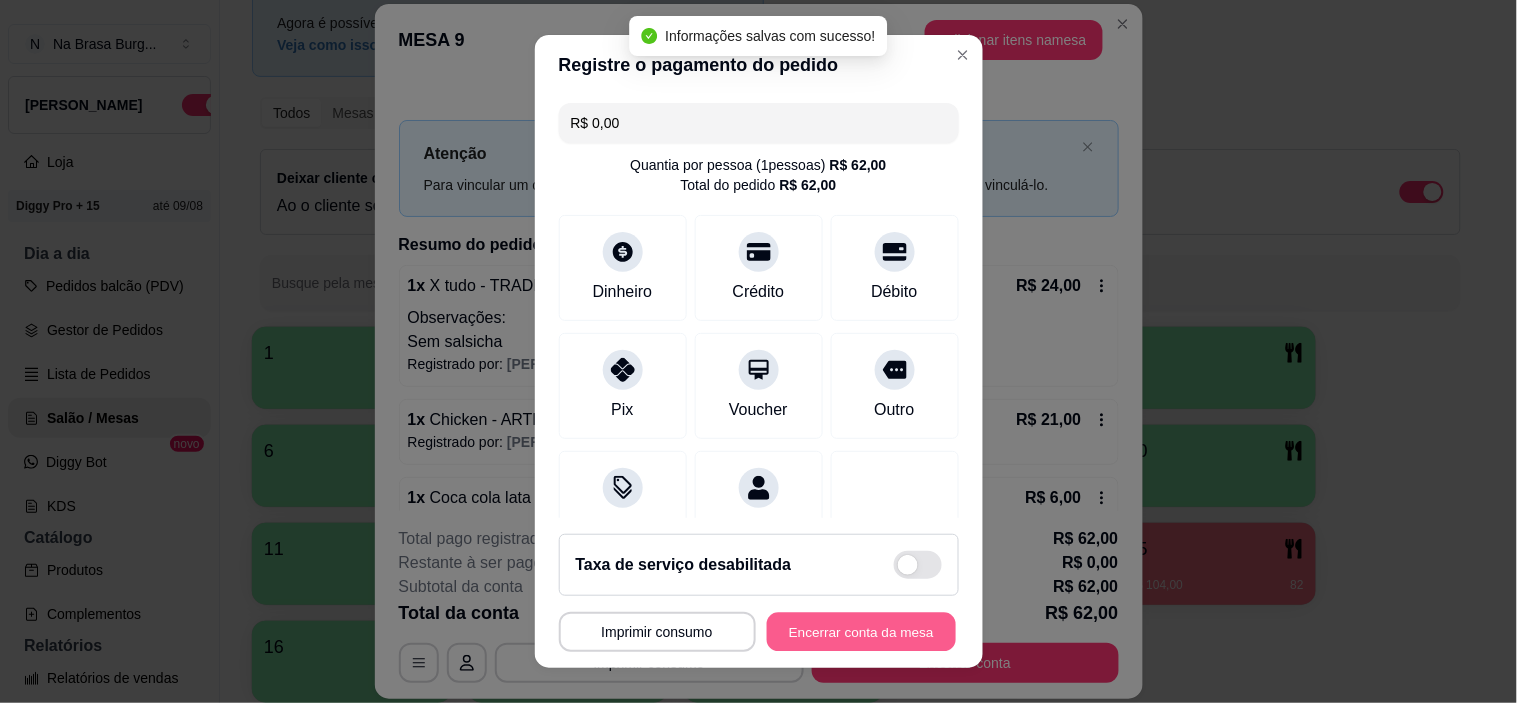 click on "Encerrar conta da mesa" at bounding box center (861, 631) 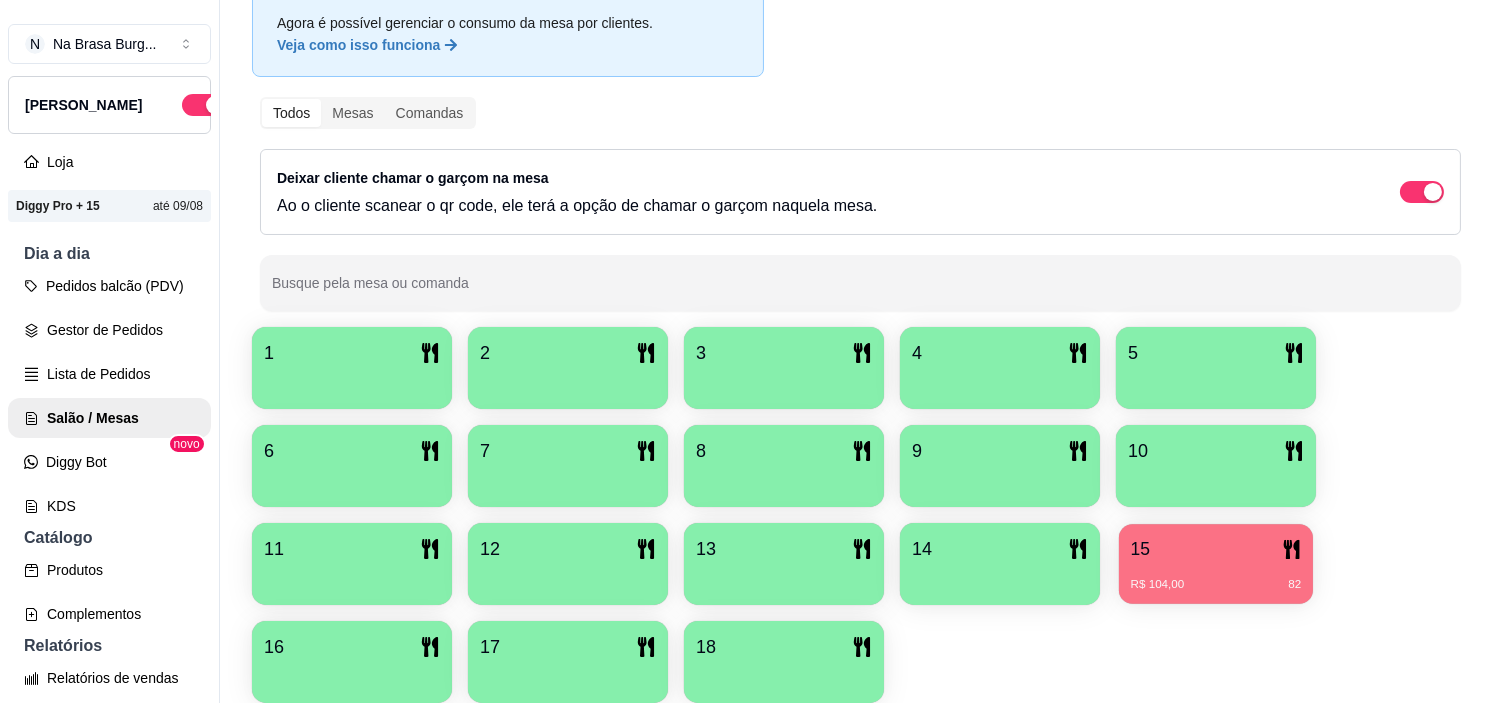 click on "R$ 104,00 82" at bounding box center [1216, 577] 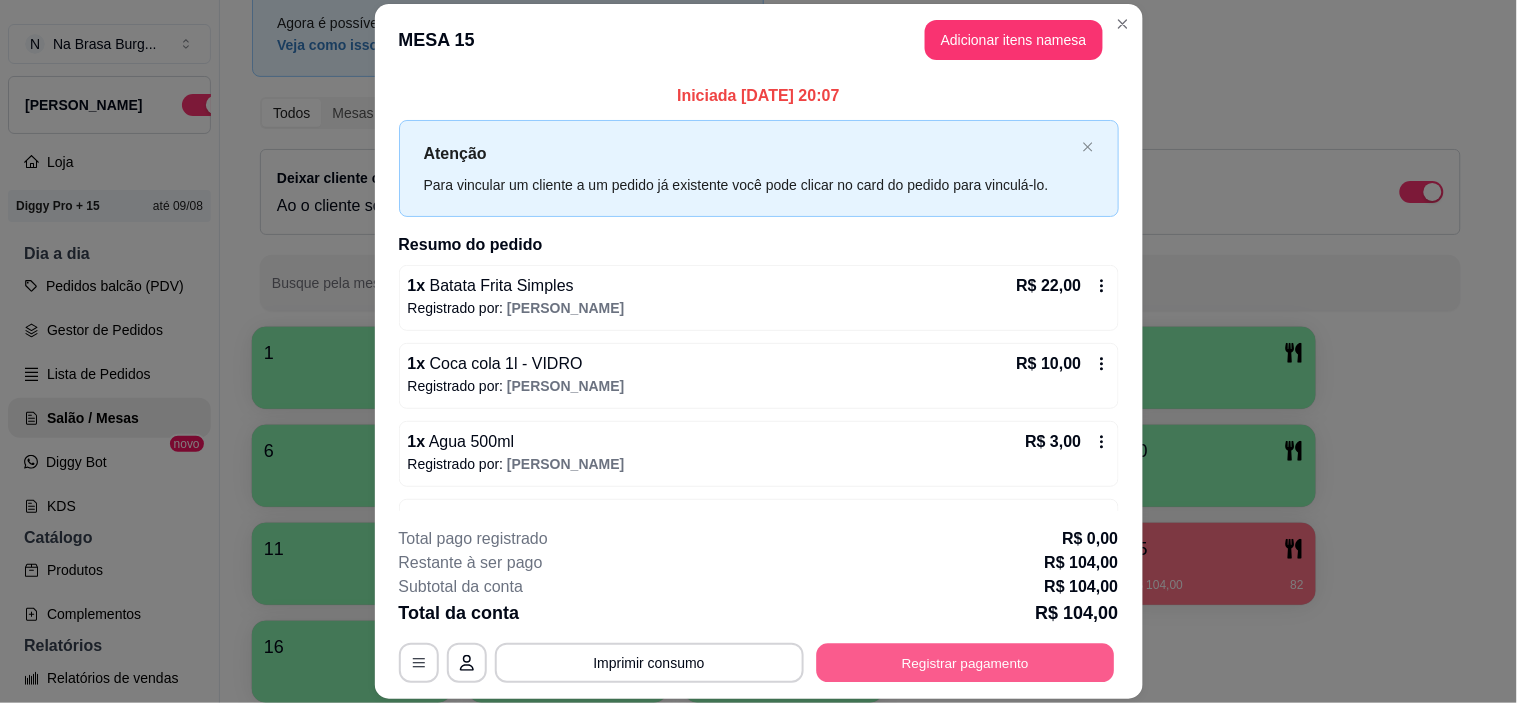 click on "Registrar pagamento" at bounding box center (965, 663) 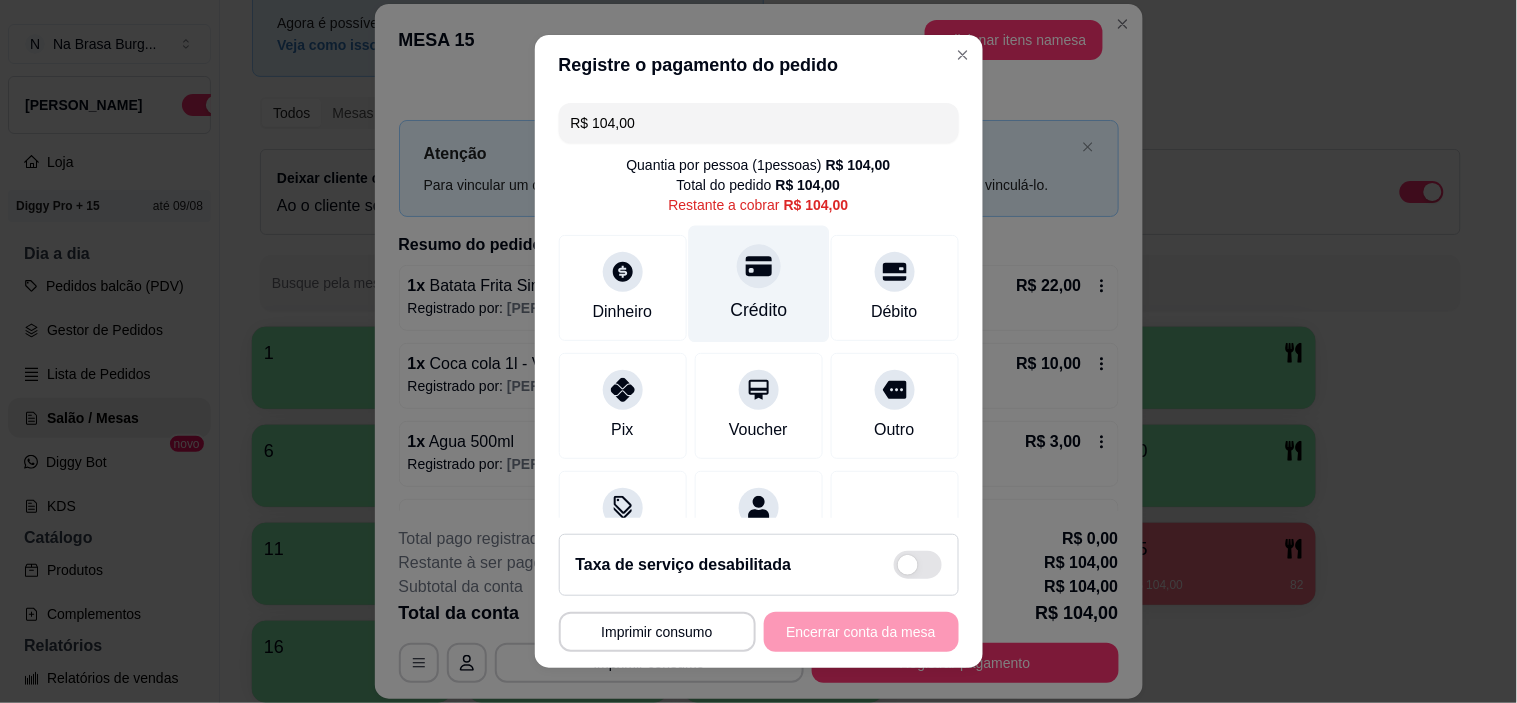 click on "Crédito" at bounding box center (758, 284) 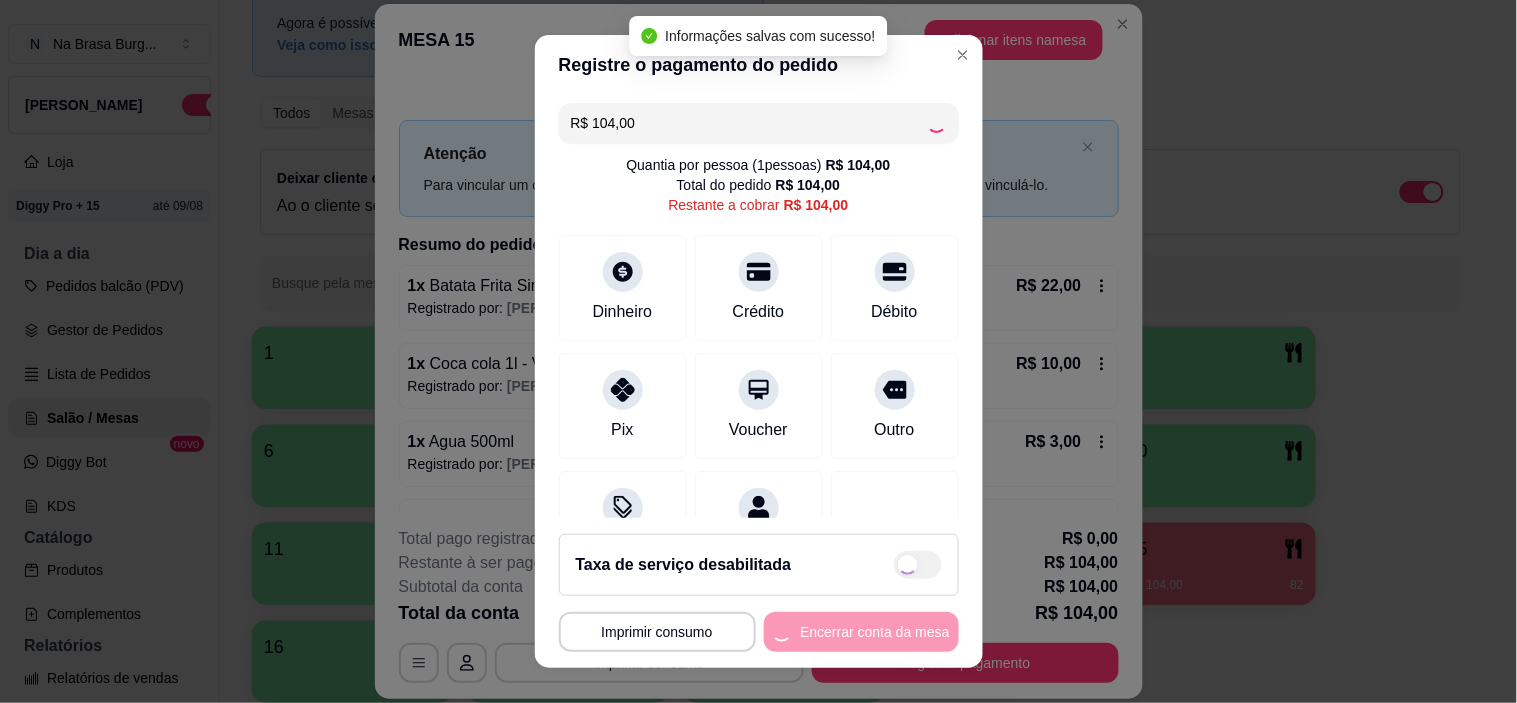 type on "R$ 0,00" 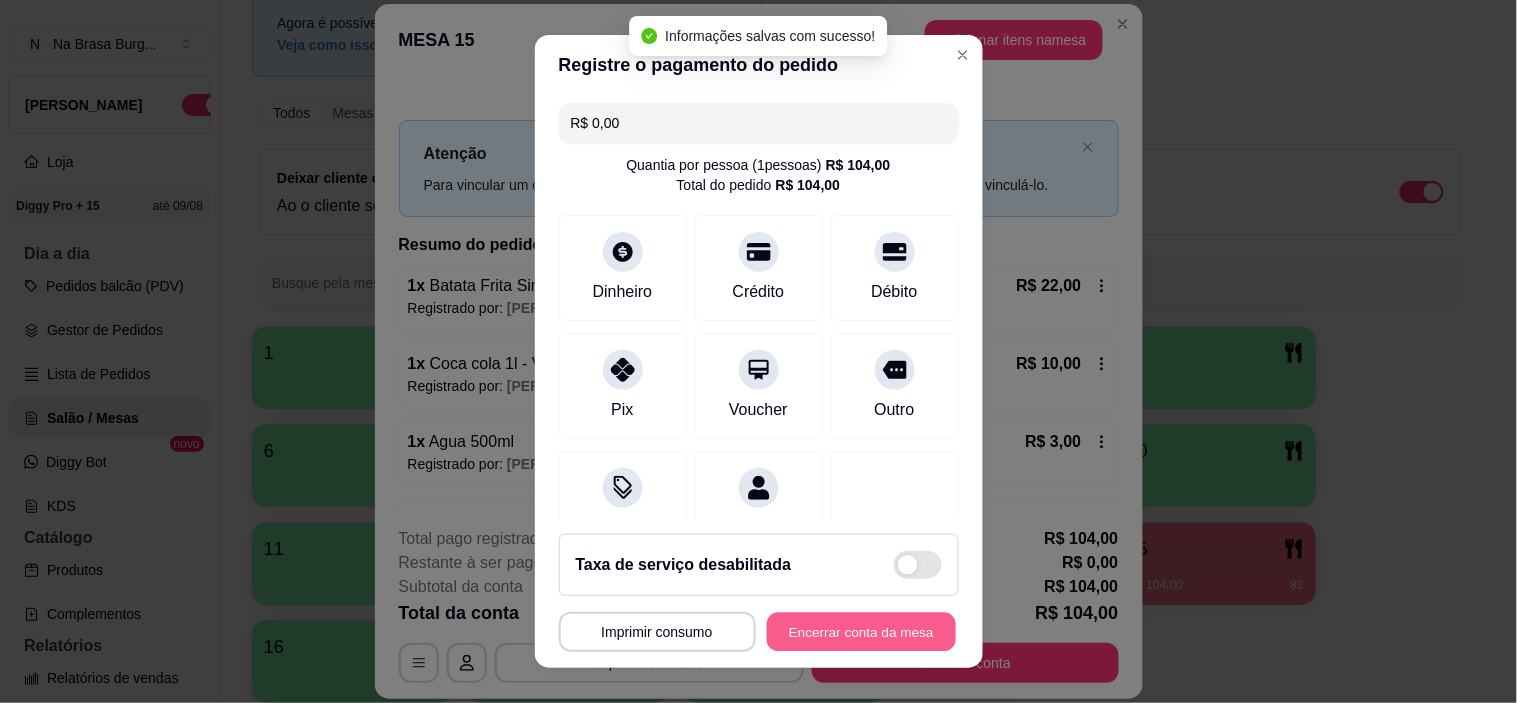 click on "Encerrar conta da mesa" at bounding box center [861, 631] 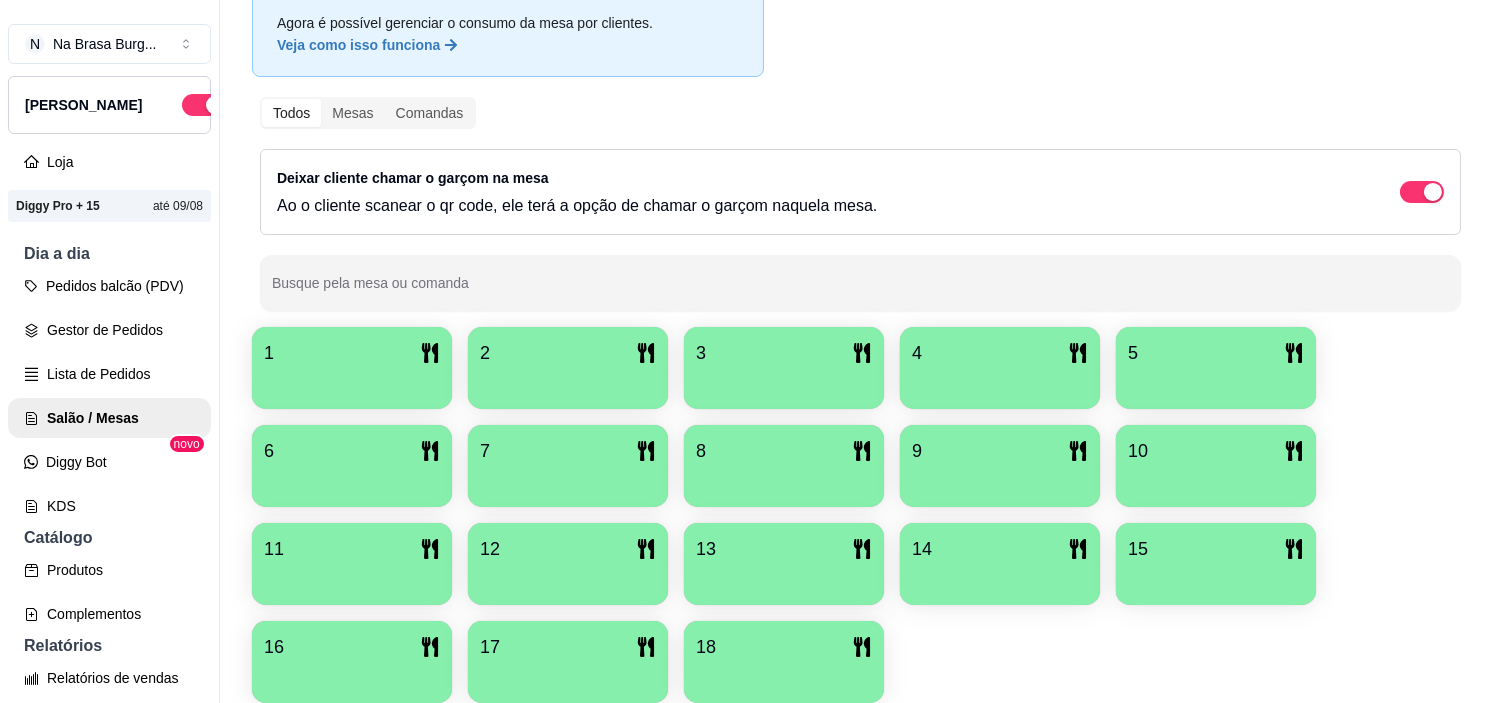 type 